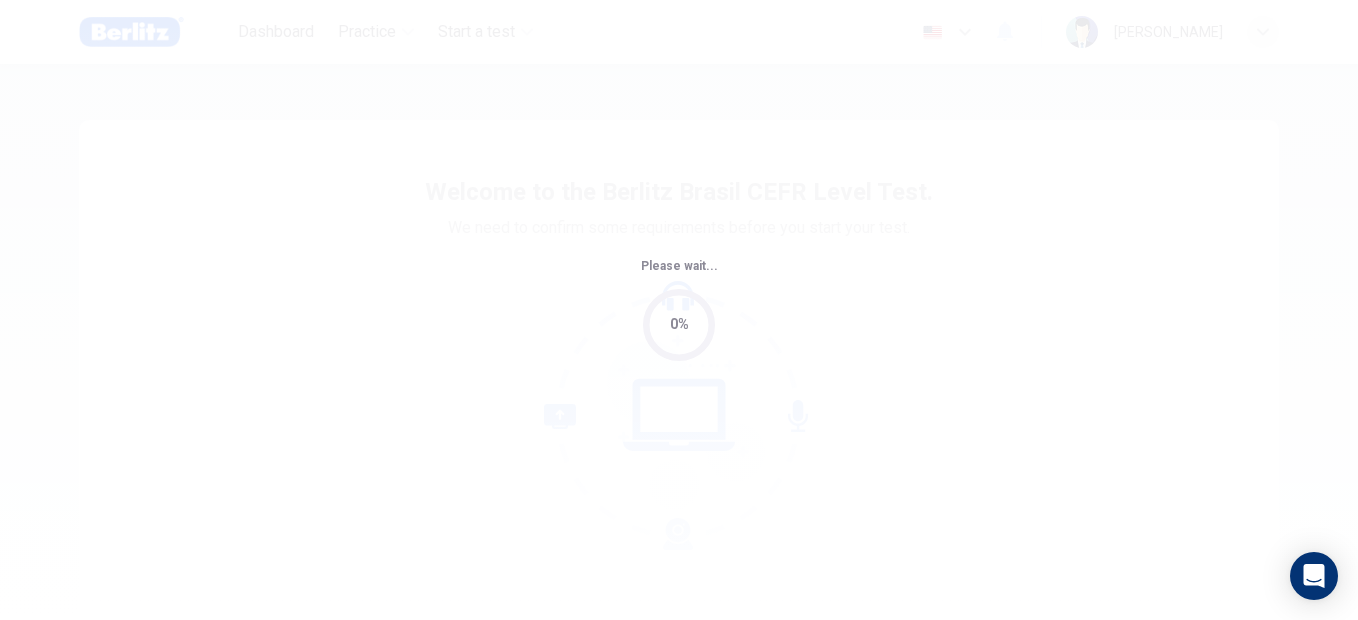 scroll, scrollTop: 0, scrollLeft: 0, axis: both 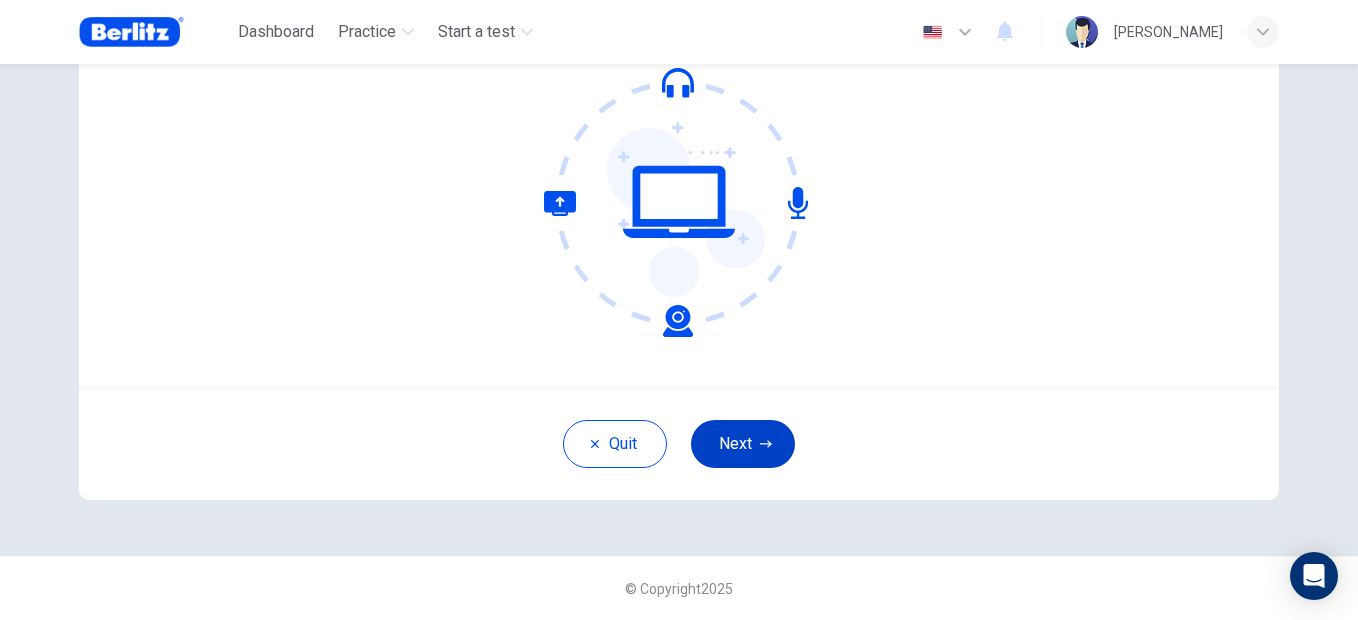 click on "Next" at bounding box center [743, 444] 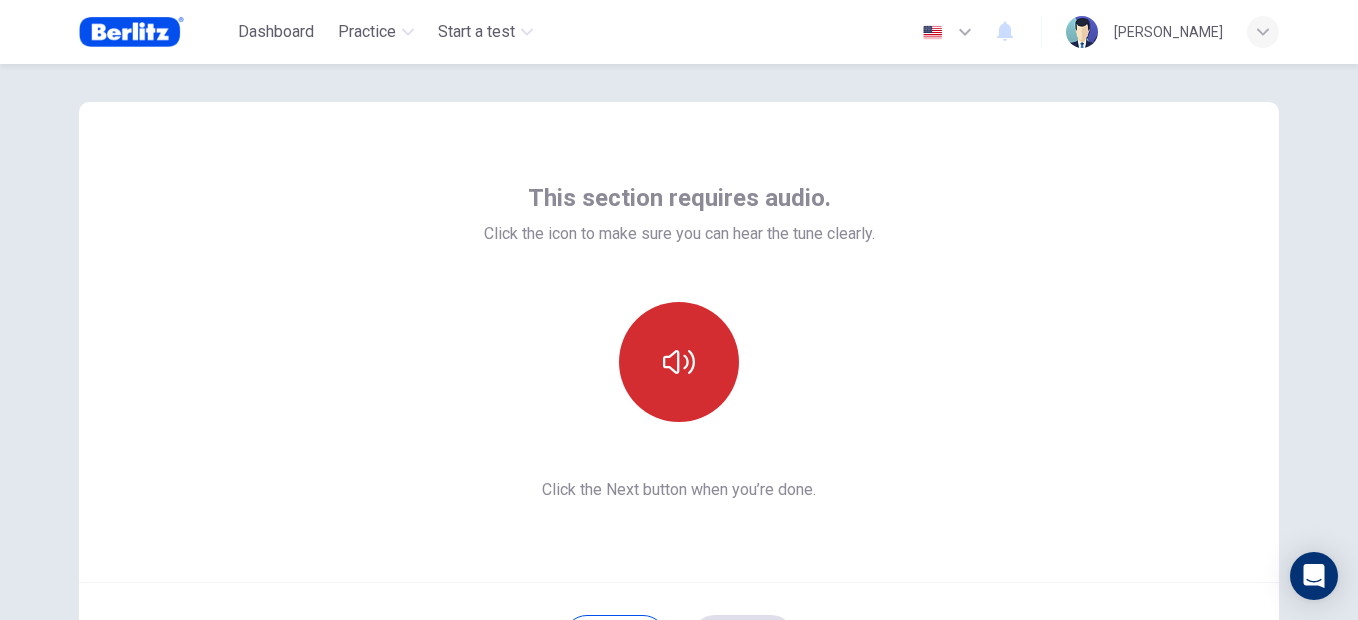 scroll, scrollTop: 13, scrollLeft: 0, axis: vertical 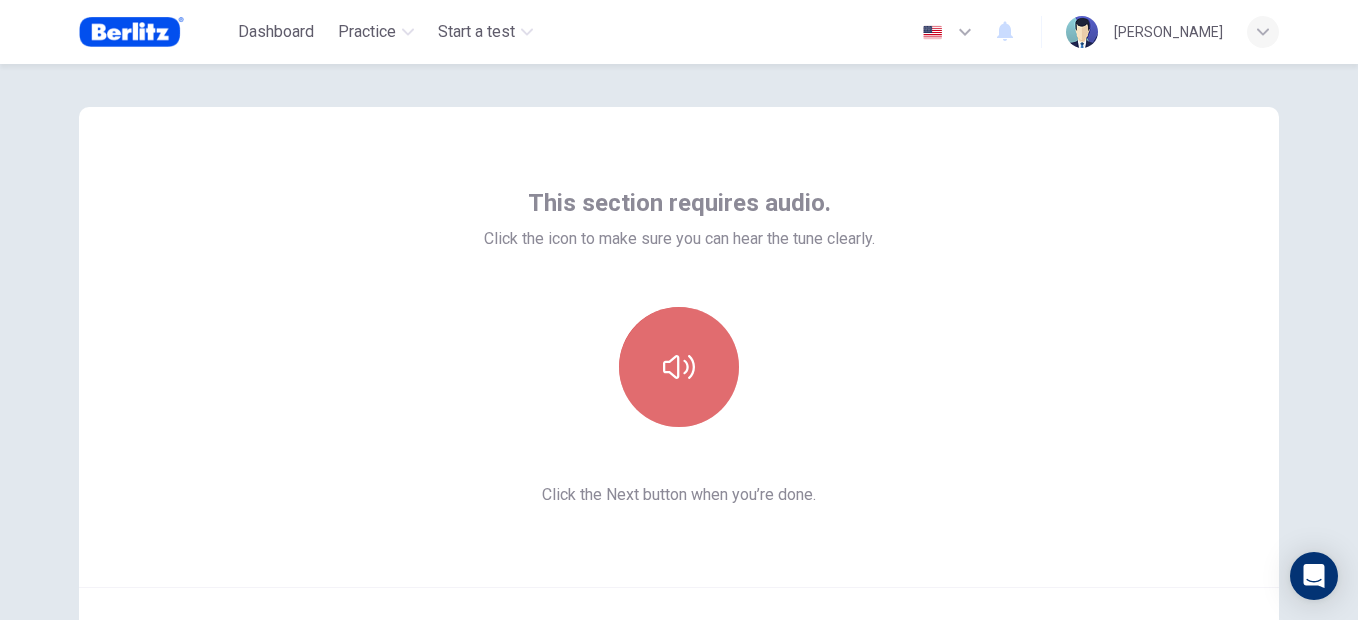 click 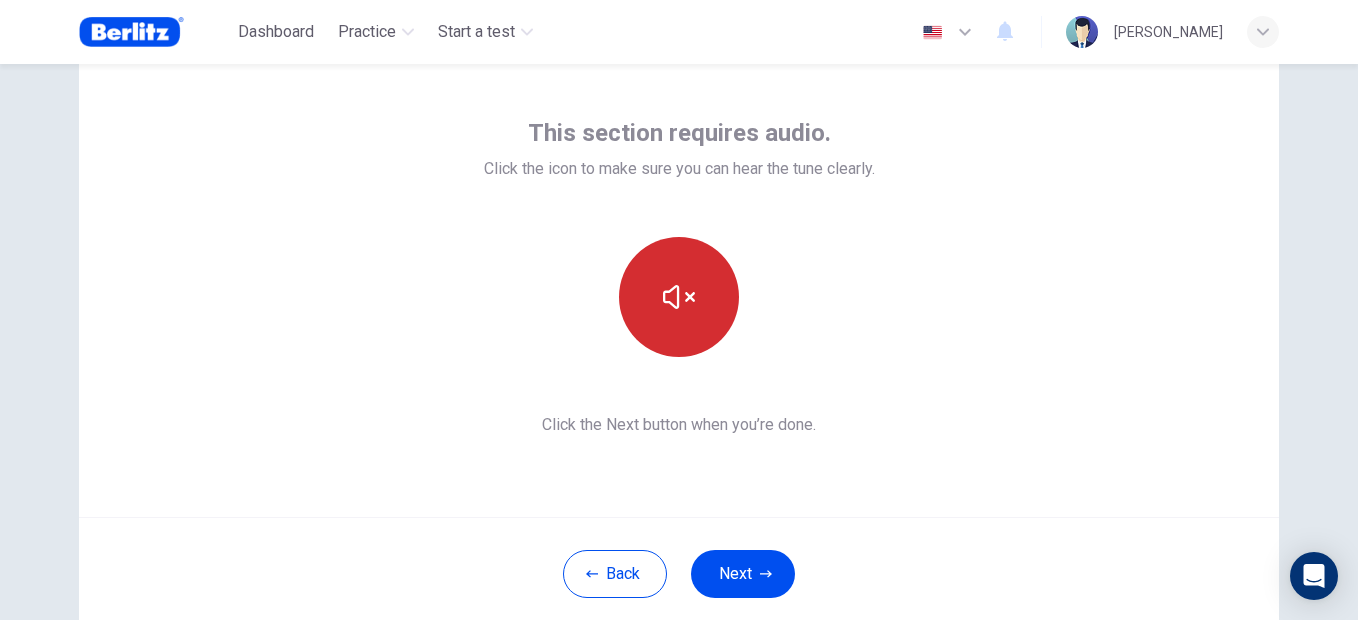 scroll, scrollTop: 113, scrollLeft: 0, axis: vertical 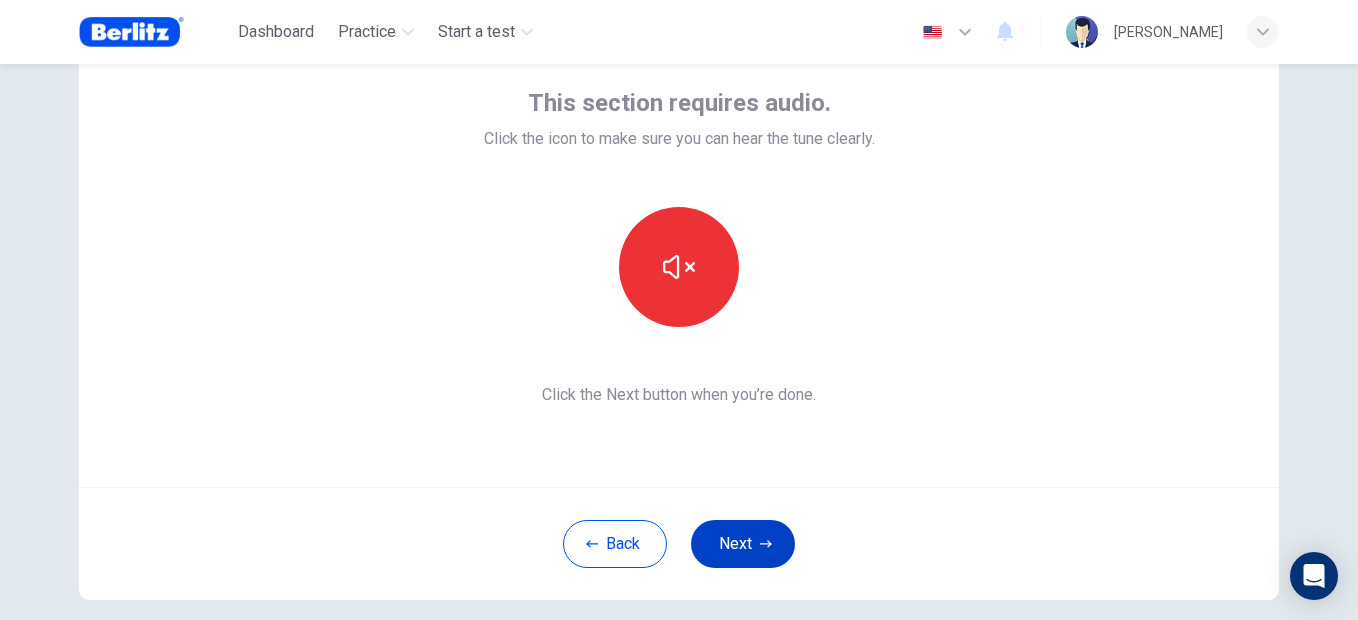 click on "Next" at bounding box center (743, 544) 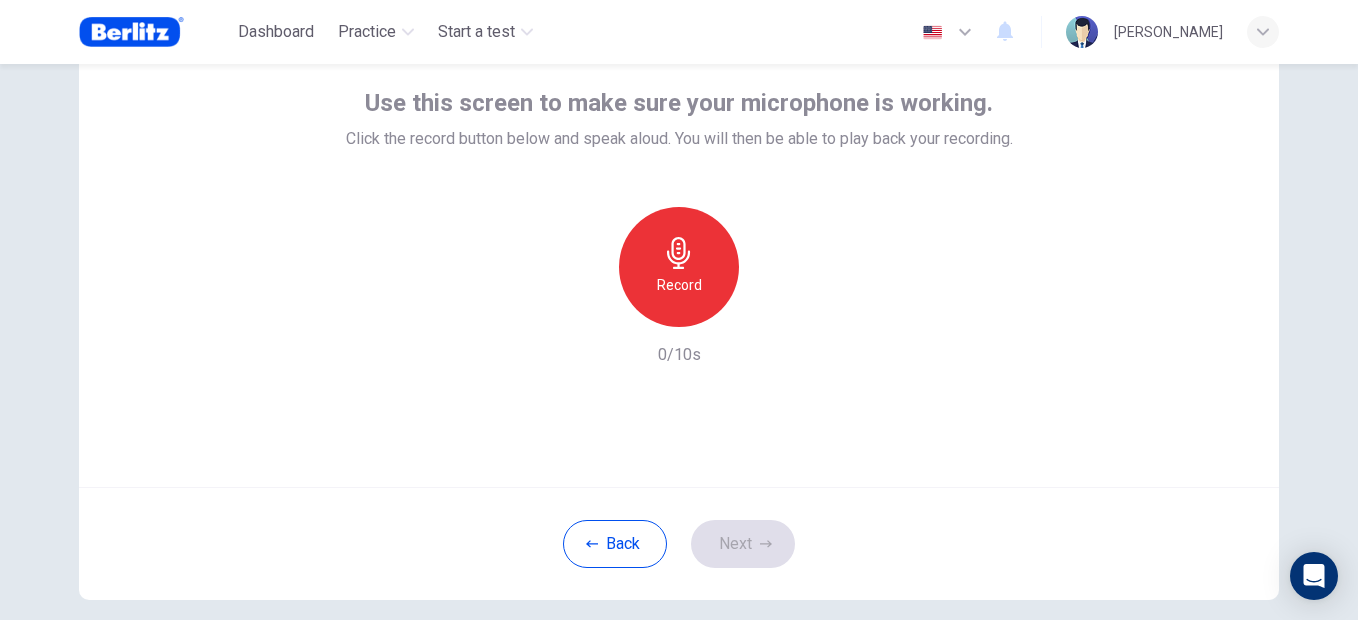 click on "Record" at bounding box center [679, 267] 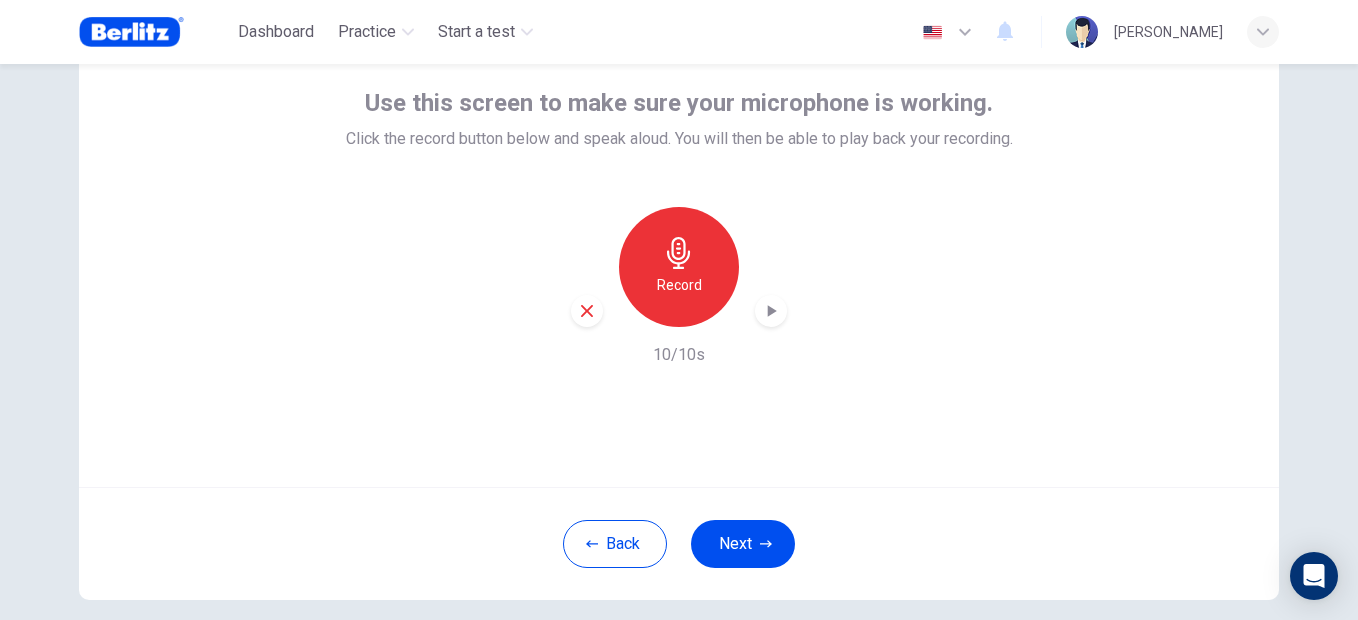 click 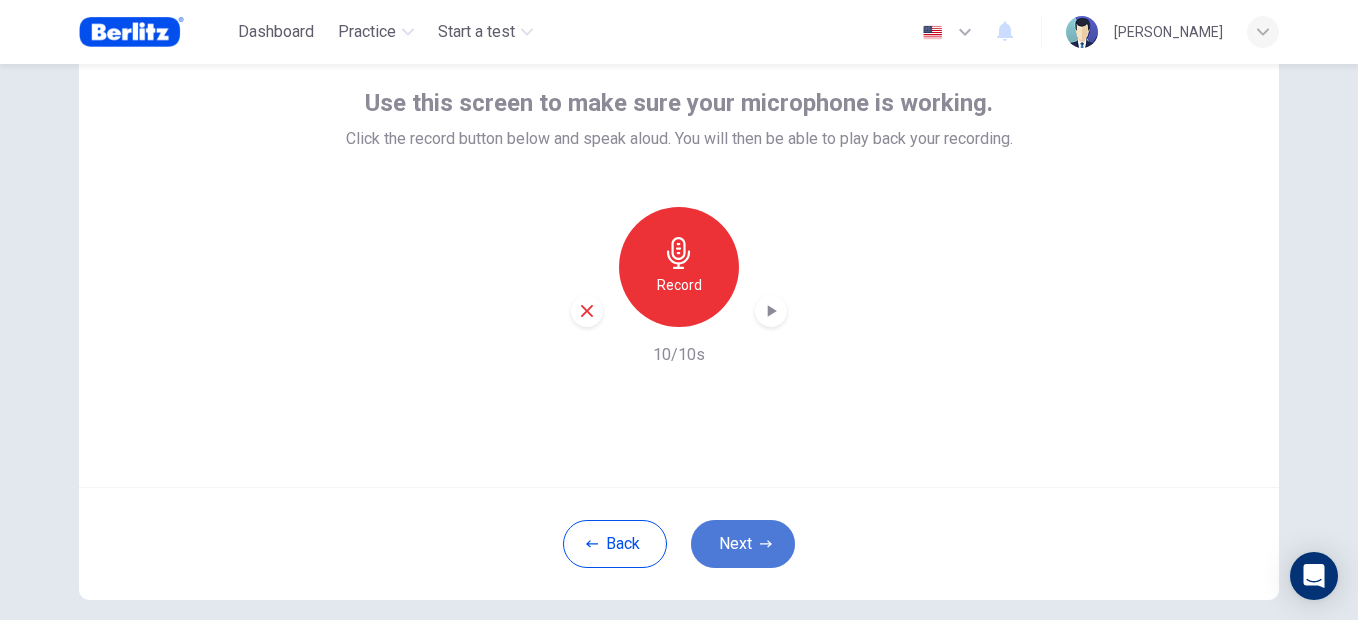 click on "Next" at bounding box center [743, 544] 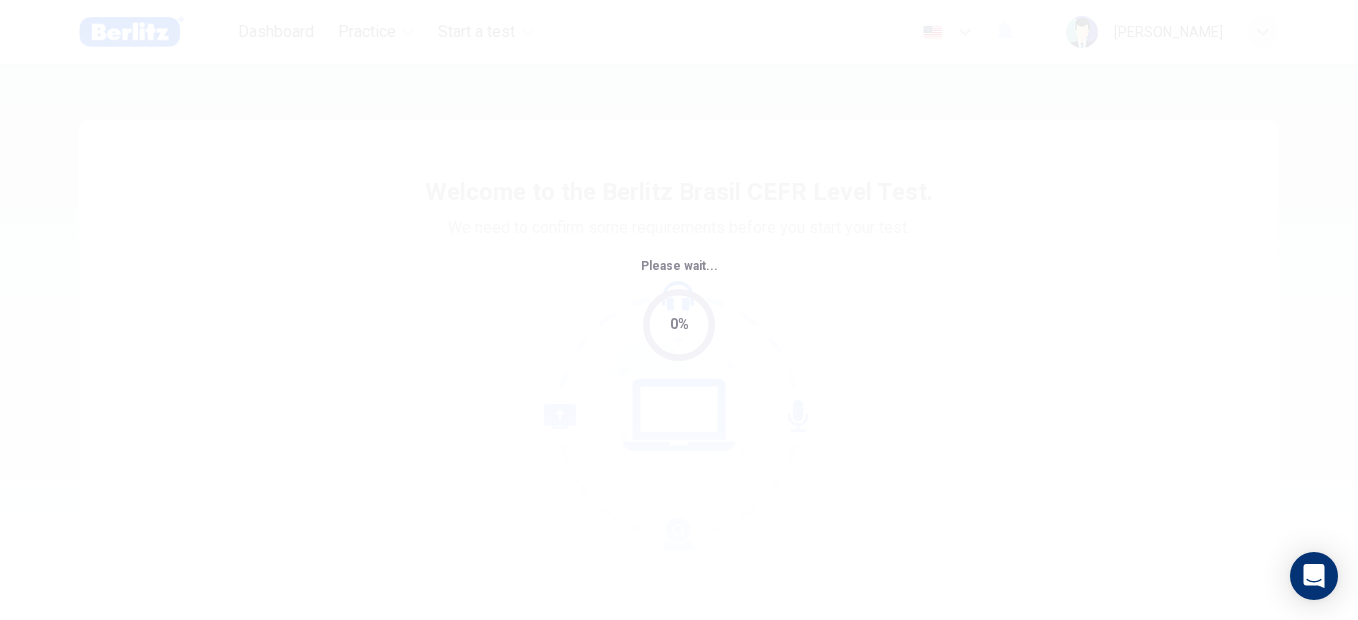 scroll, scrollTop: 0, scrollLeft: 0, axis: both 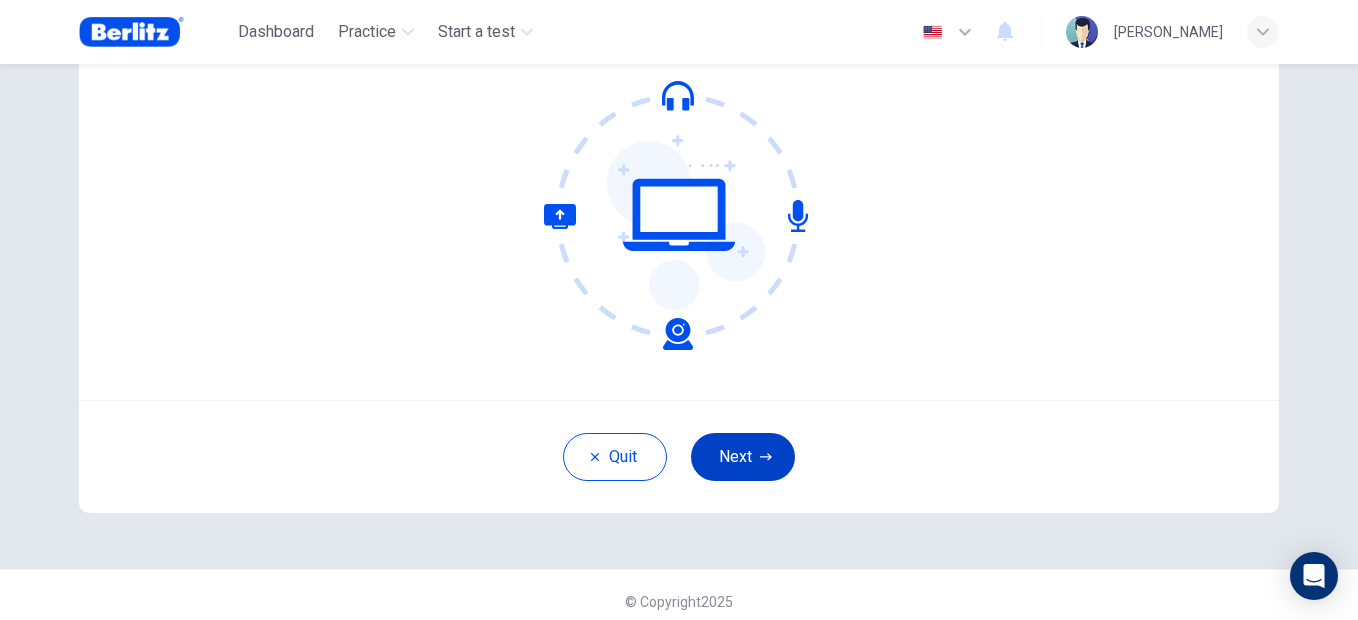 click on "Next" at bounding box center (743, 457) 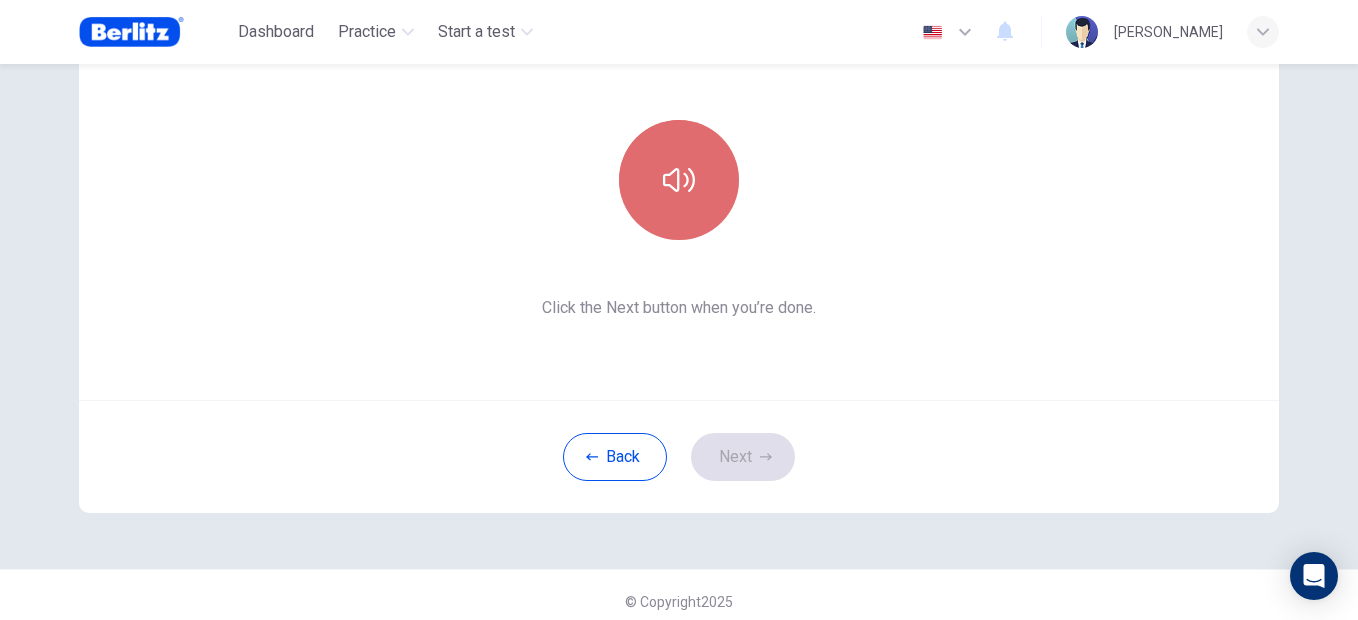 click 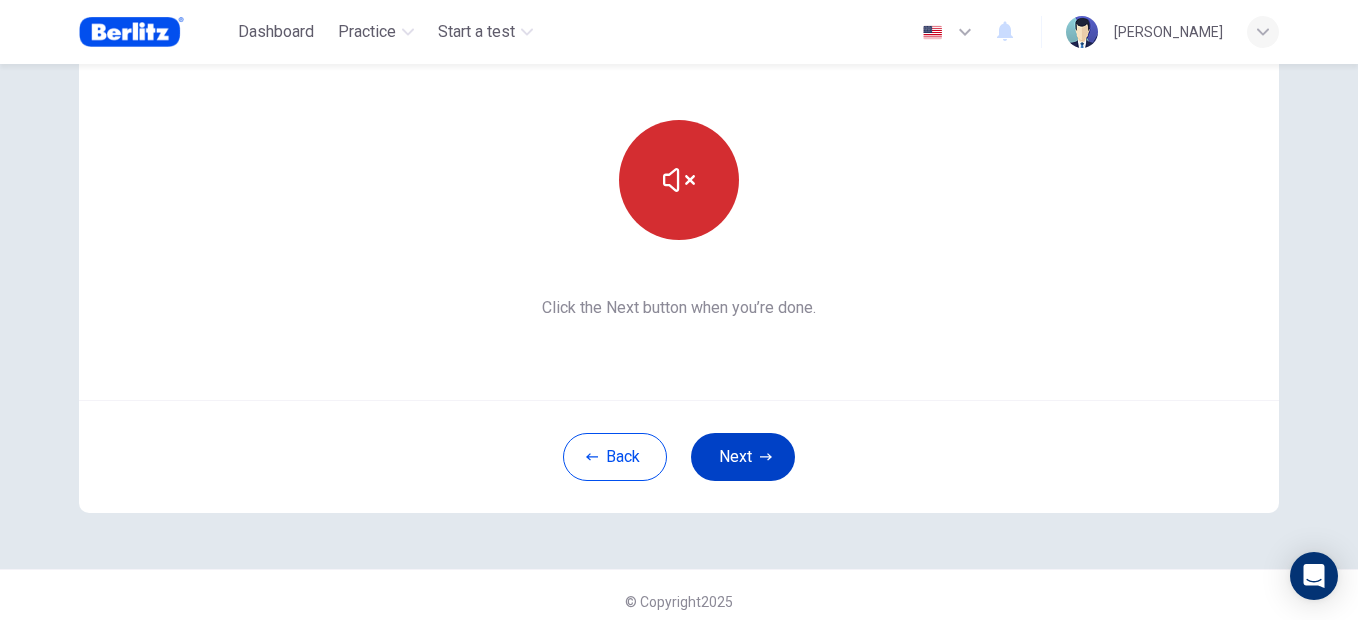 click on "Next" at bounding box center (743, 457) 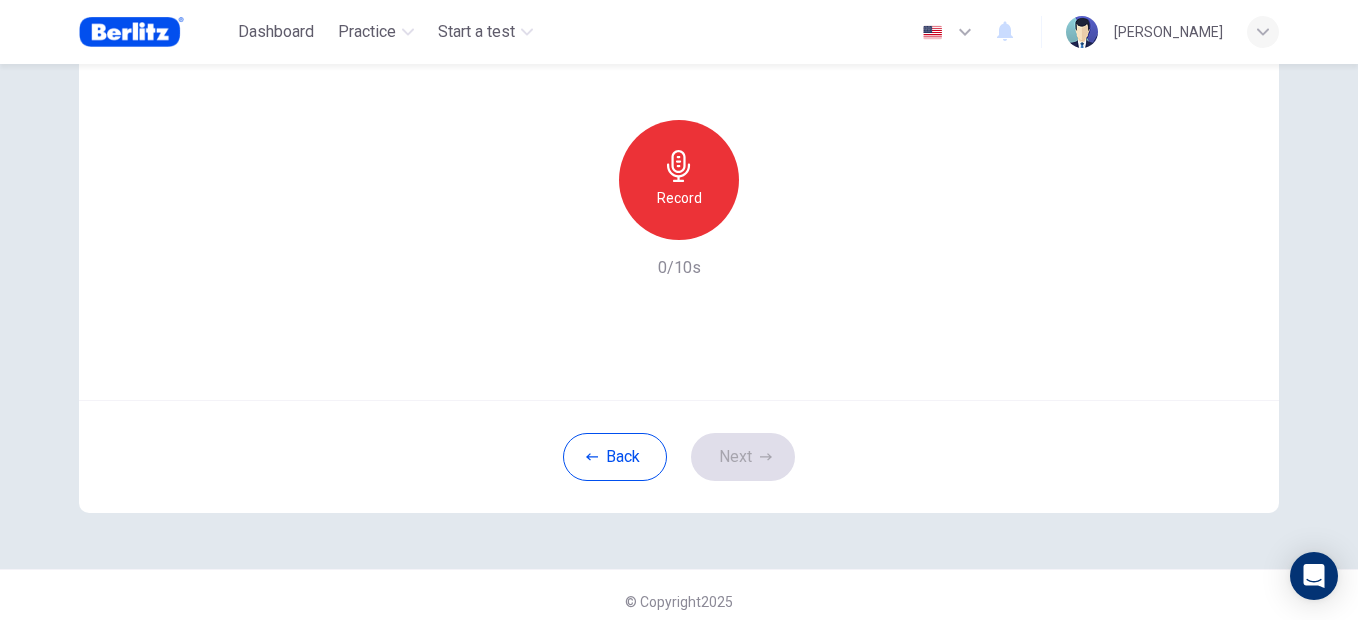 click on "Record" at bounding box center [679, 198] 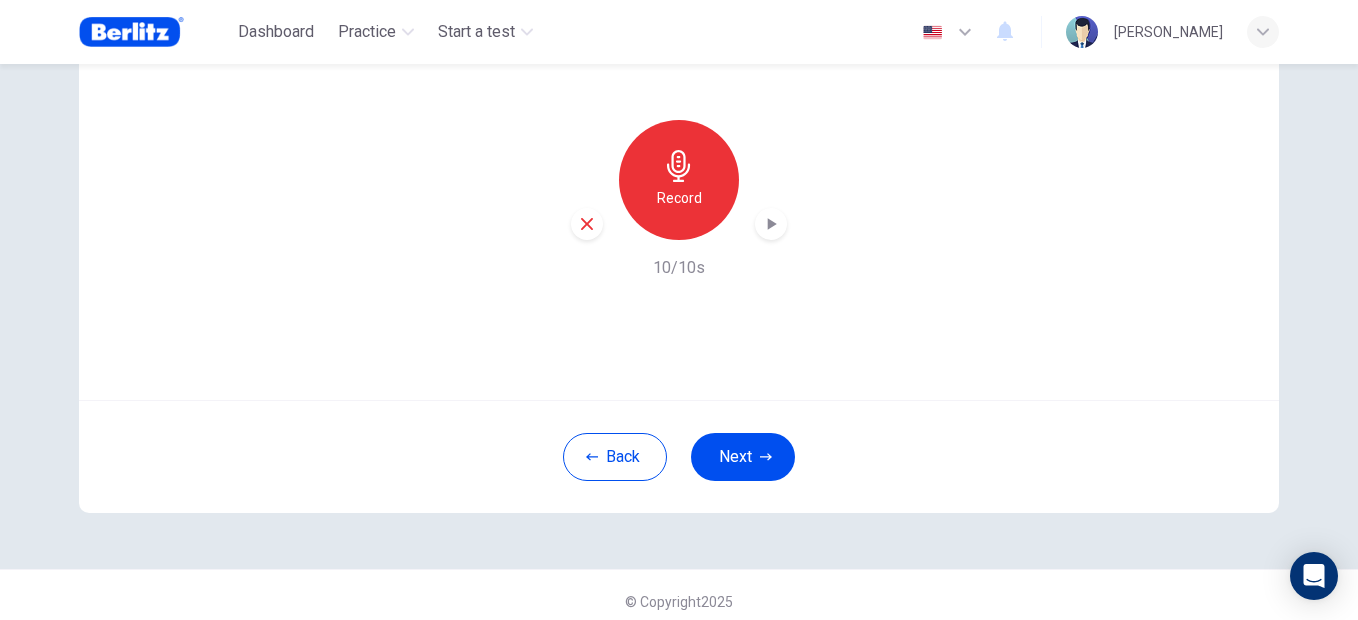 click 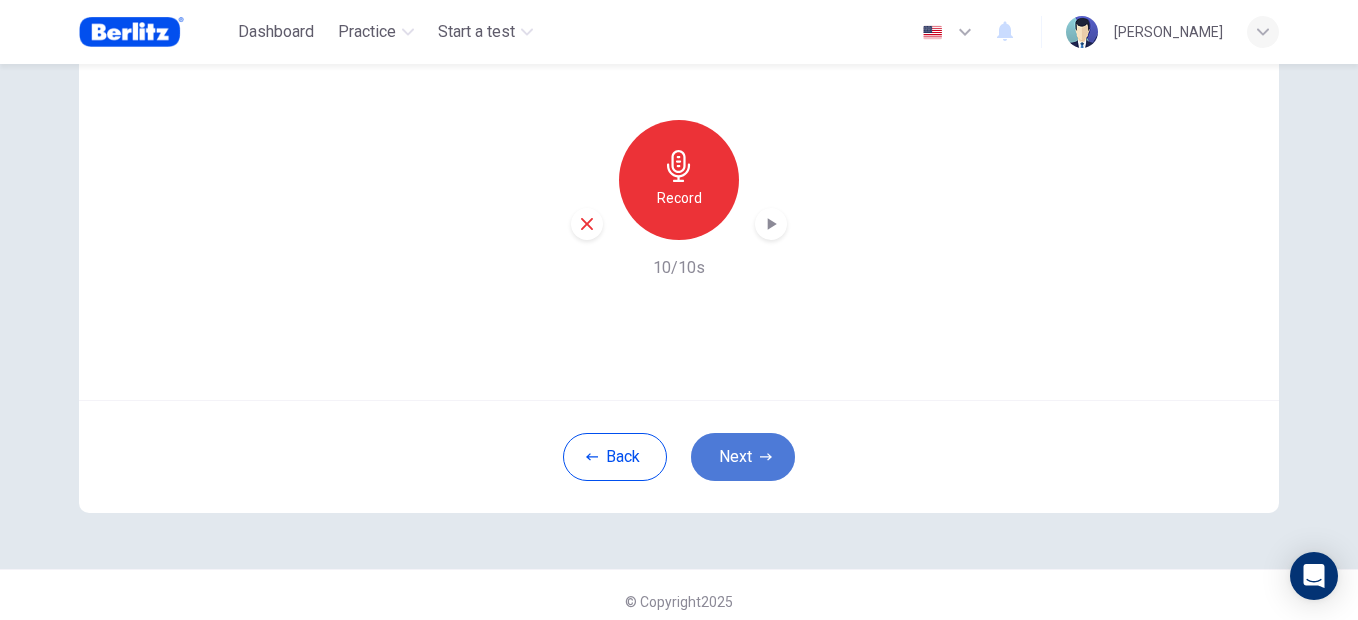 click on "Next" at bounding box center [743, 457] 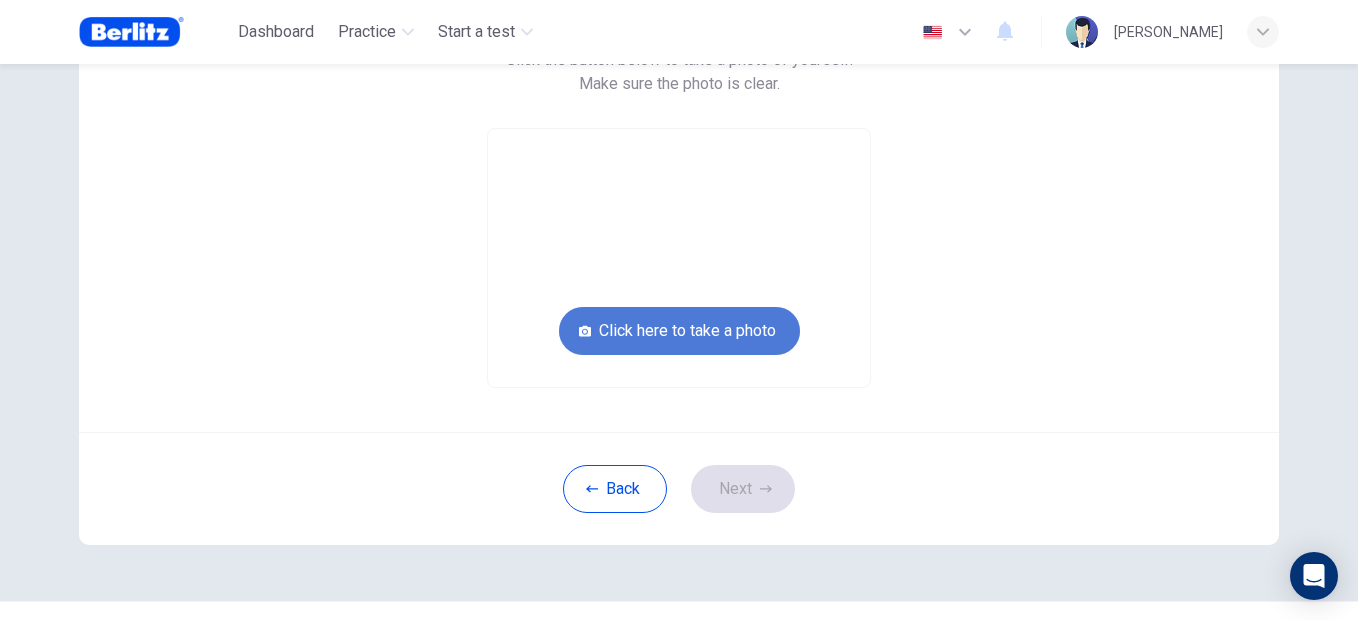 click on "Click here to take a photo" at bounding box center [679, 331] 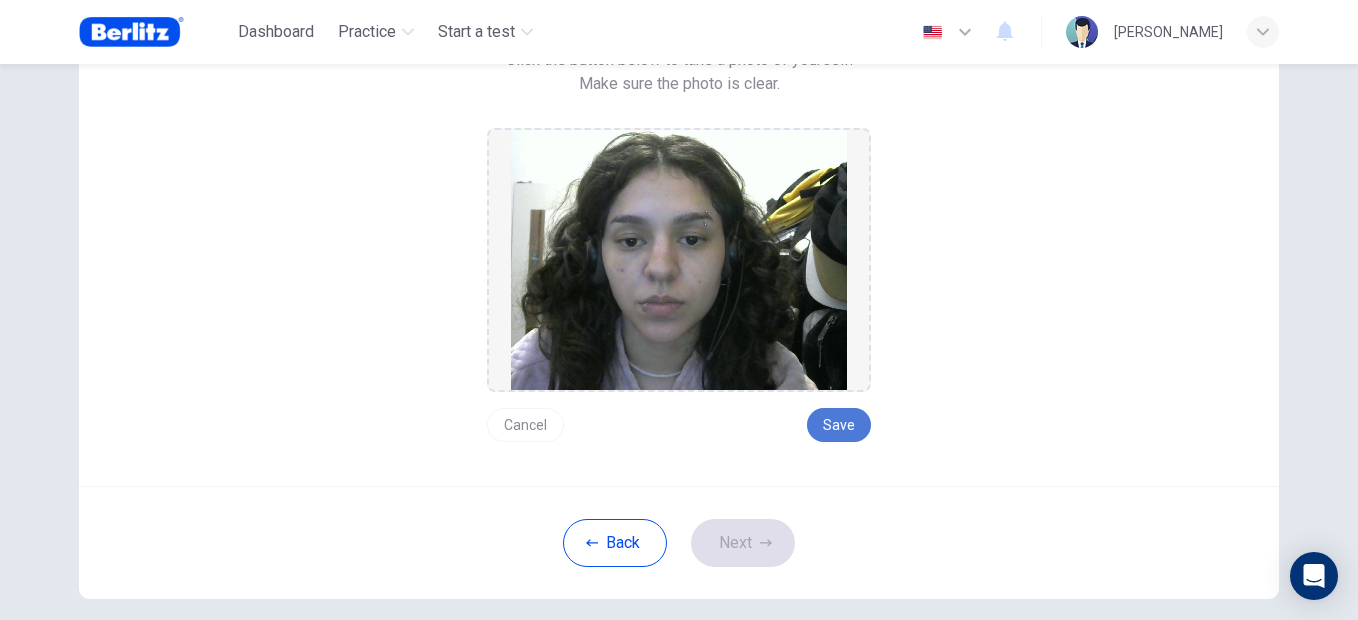 click on "Save" at bounding box center (839, 425) 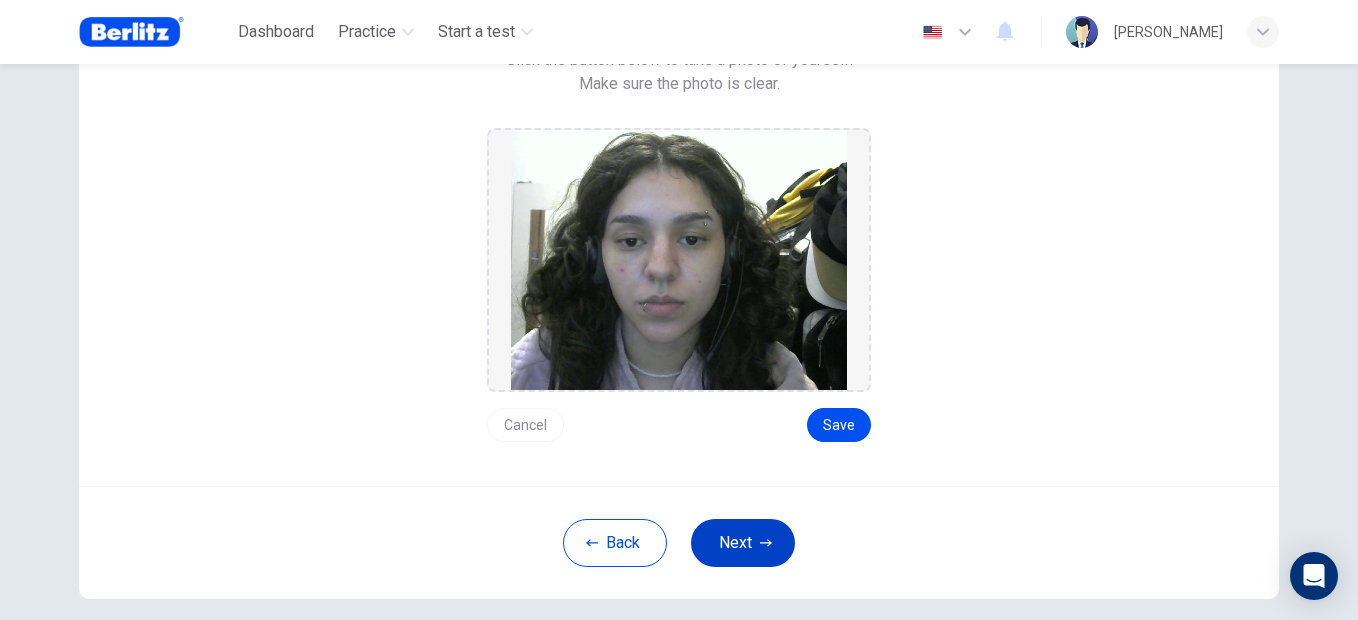 click 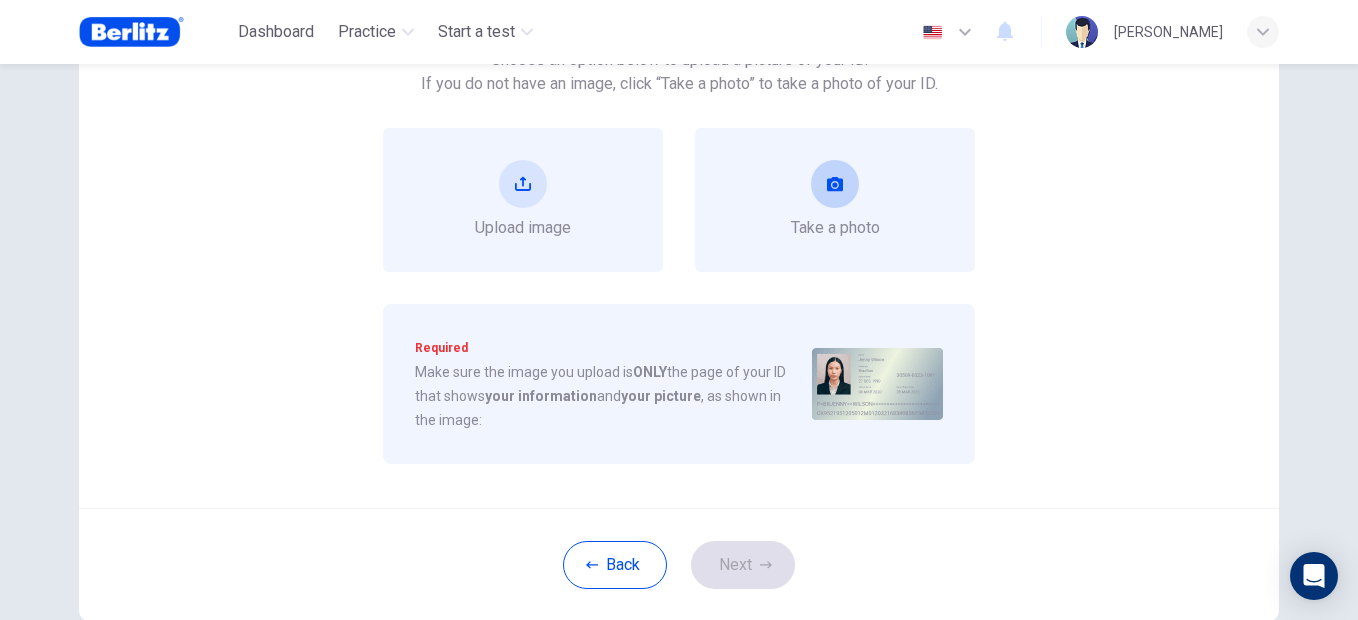 scroll, scrollTop: 100, scrollLeft: 0, axis: vertical 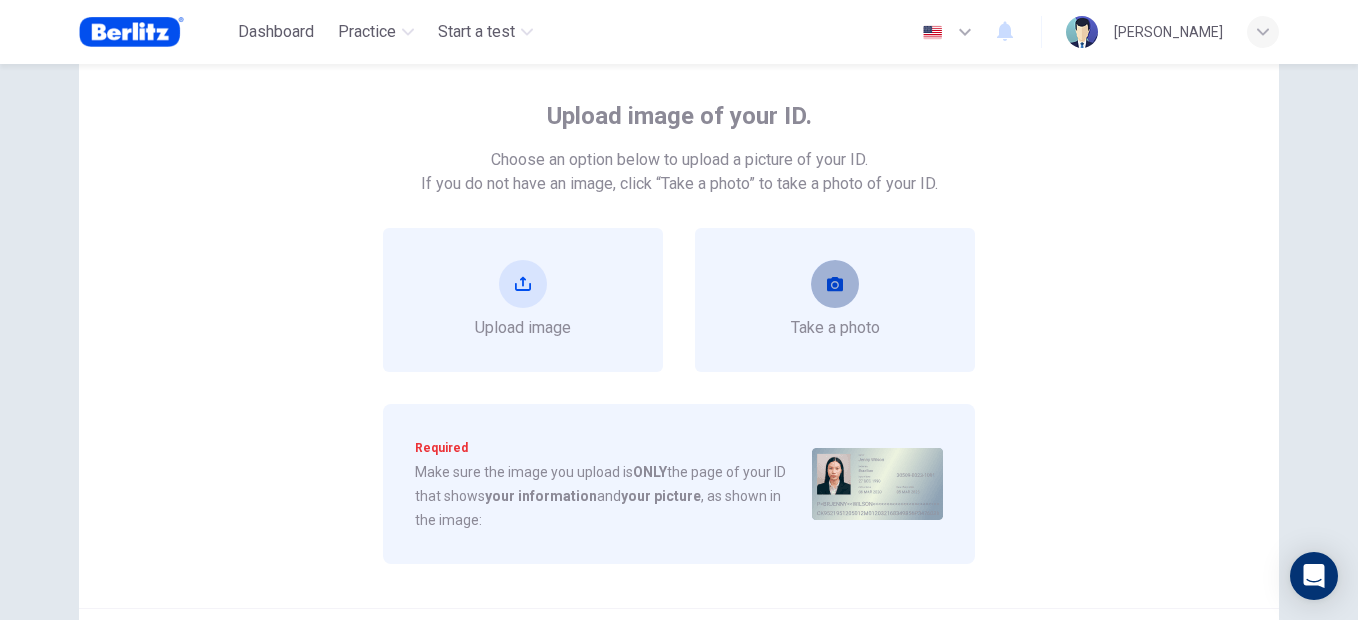 click at bounding box center [835, 284] 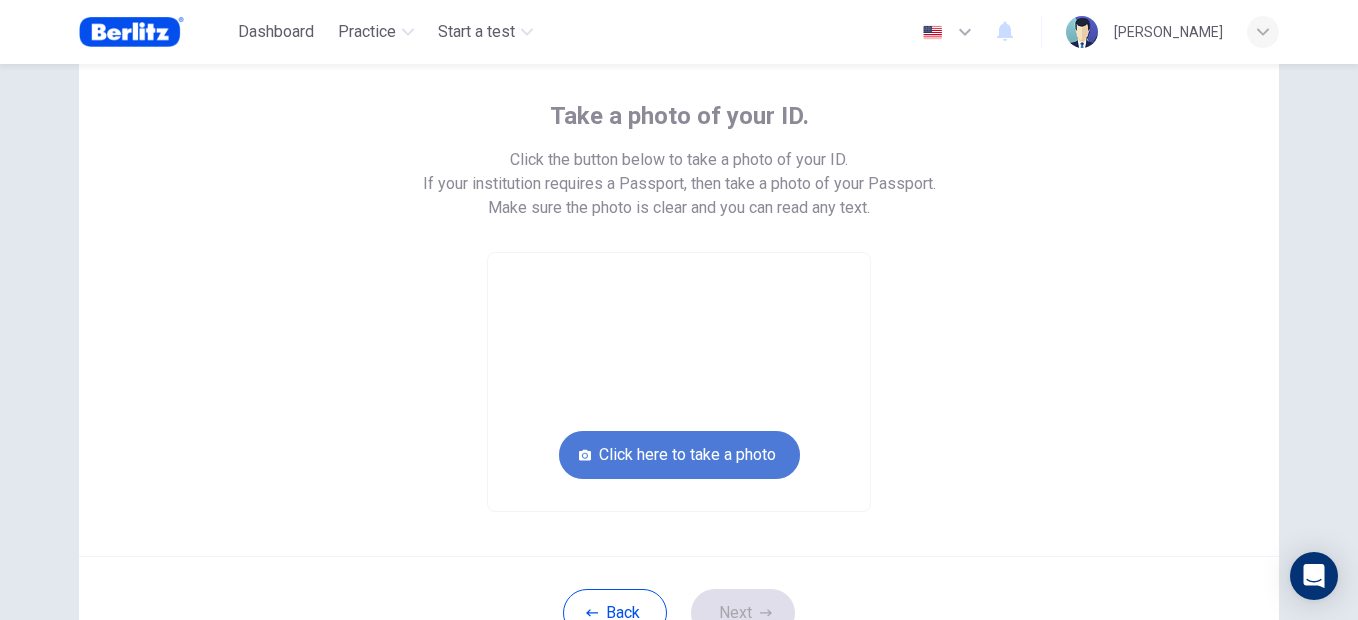 click on "Click here to take a photo" at bounding box center [679, 455] 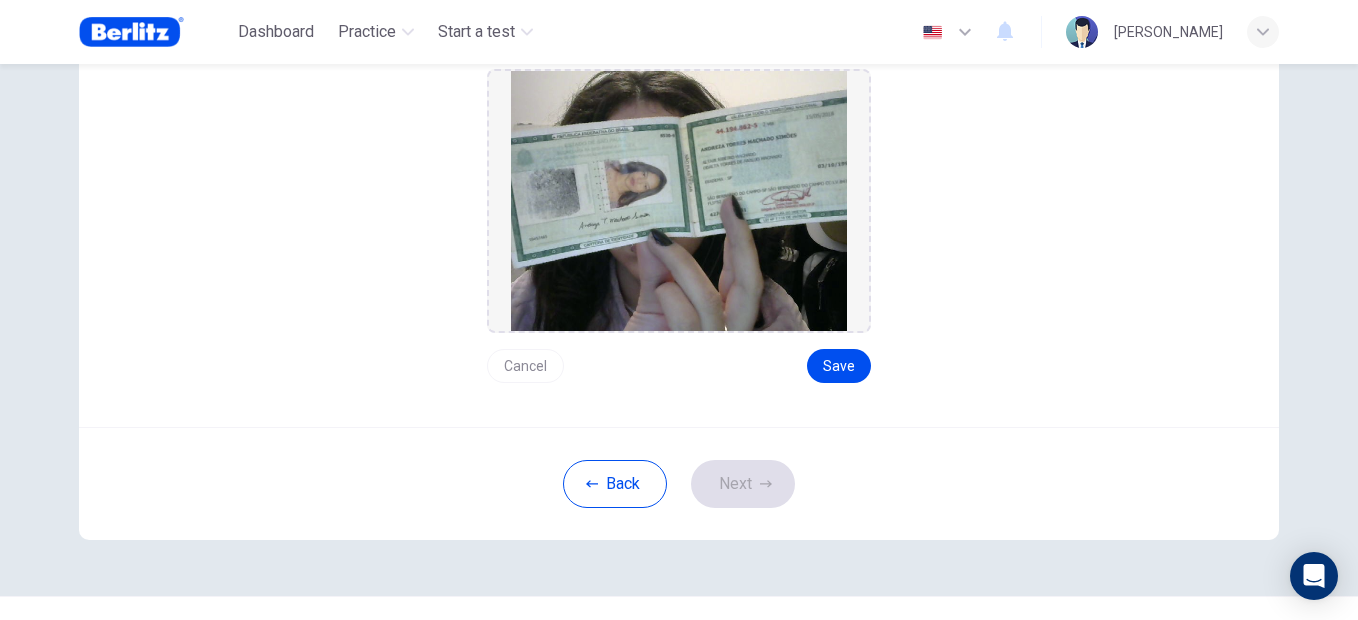 scroll, scrollTop: 300, scrollLeft: 0, axis: vertical 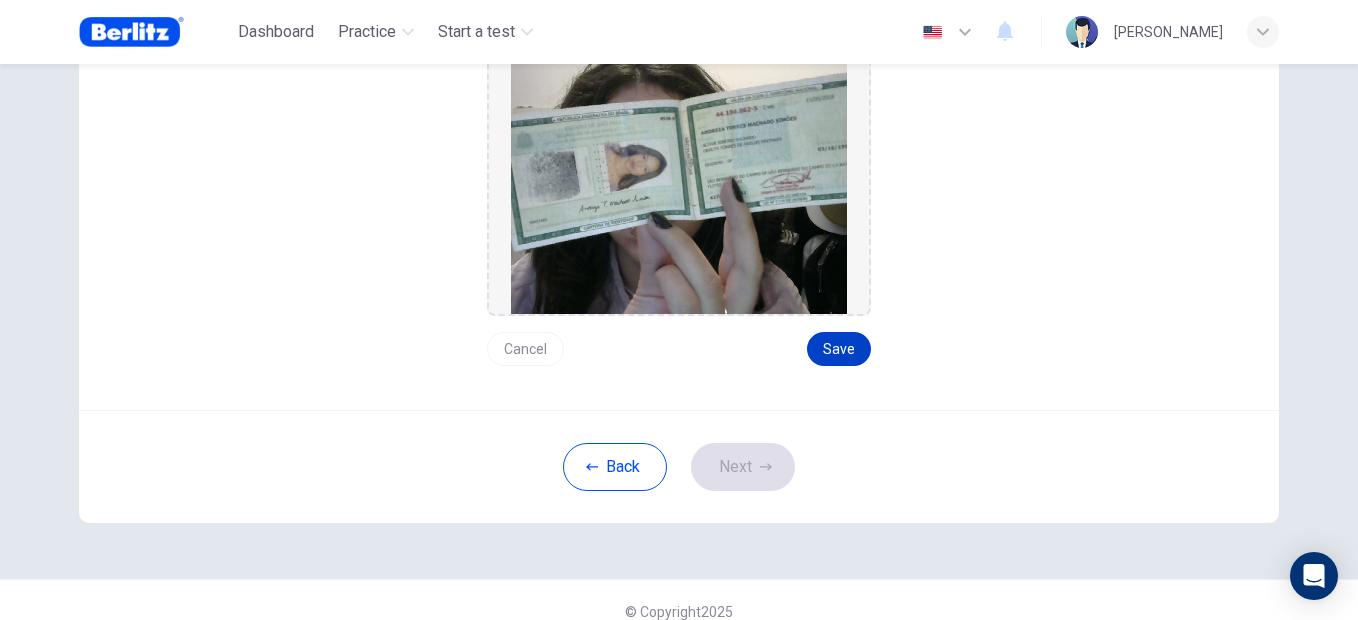 click on "Save" at bounding box center [839, 349] 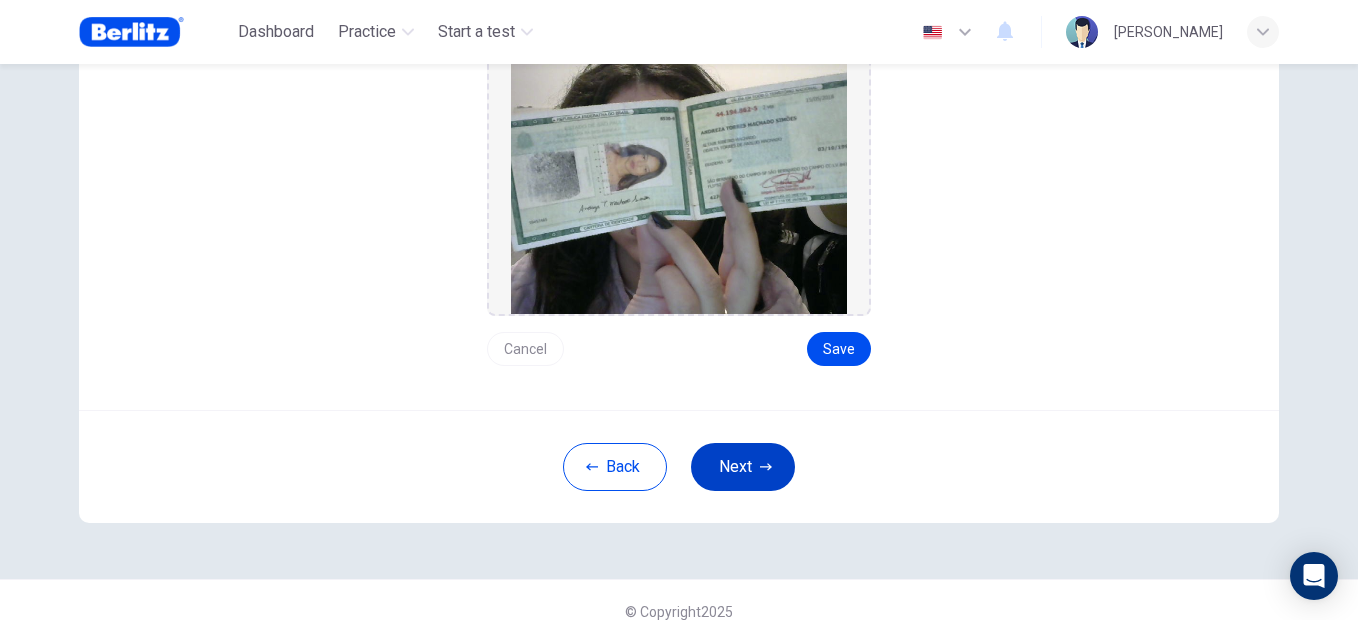 click on "Next" at bounding box center (743, 467) 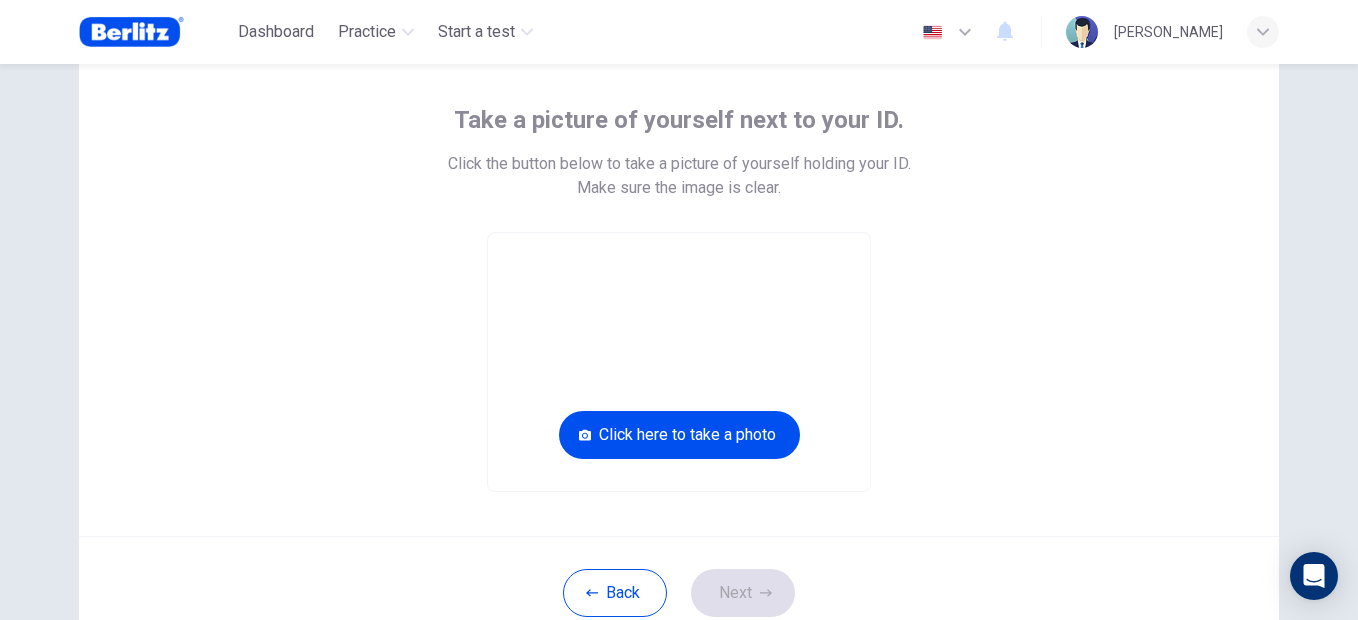 scroll, scrollTop: 45, scrollLeft: 0, axis: vertical 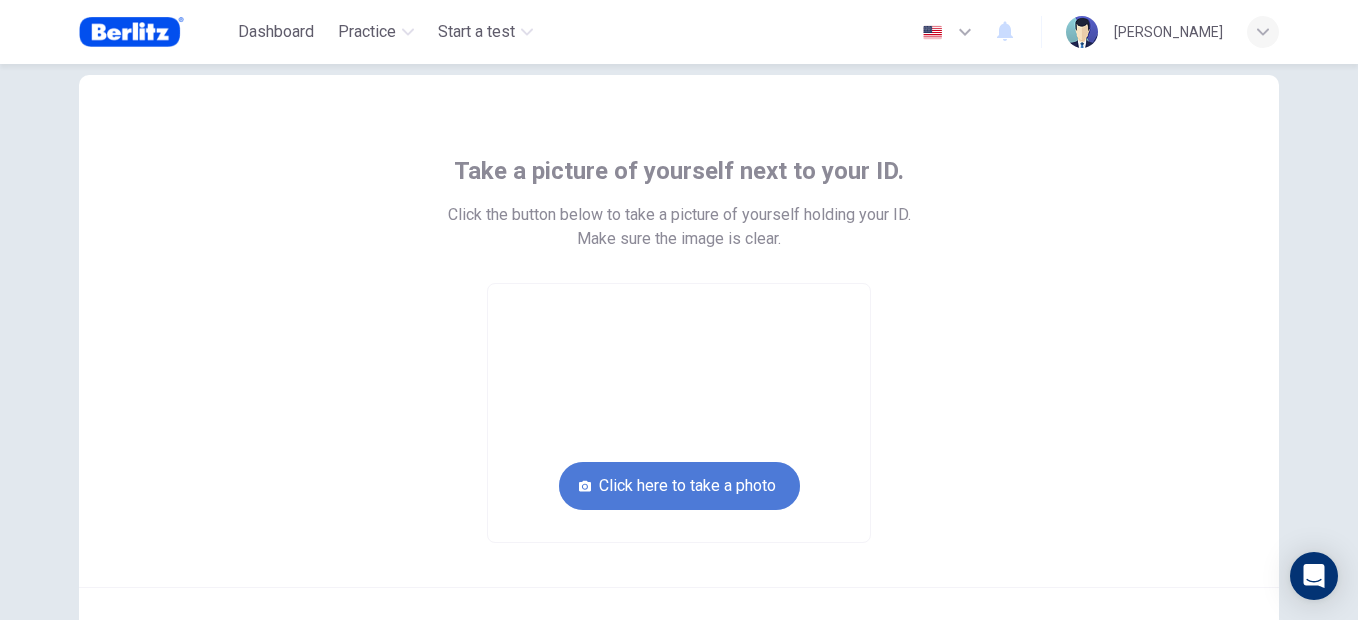 click on "Click here to take a photo" at bounding box center (679, 486) 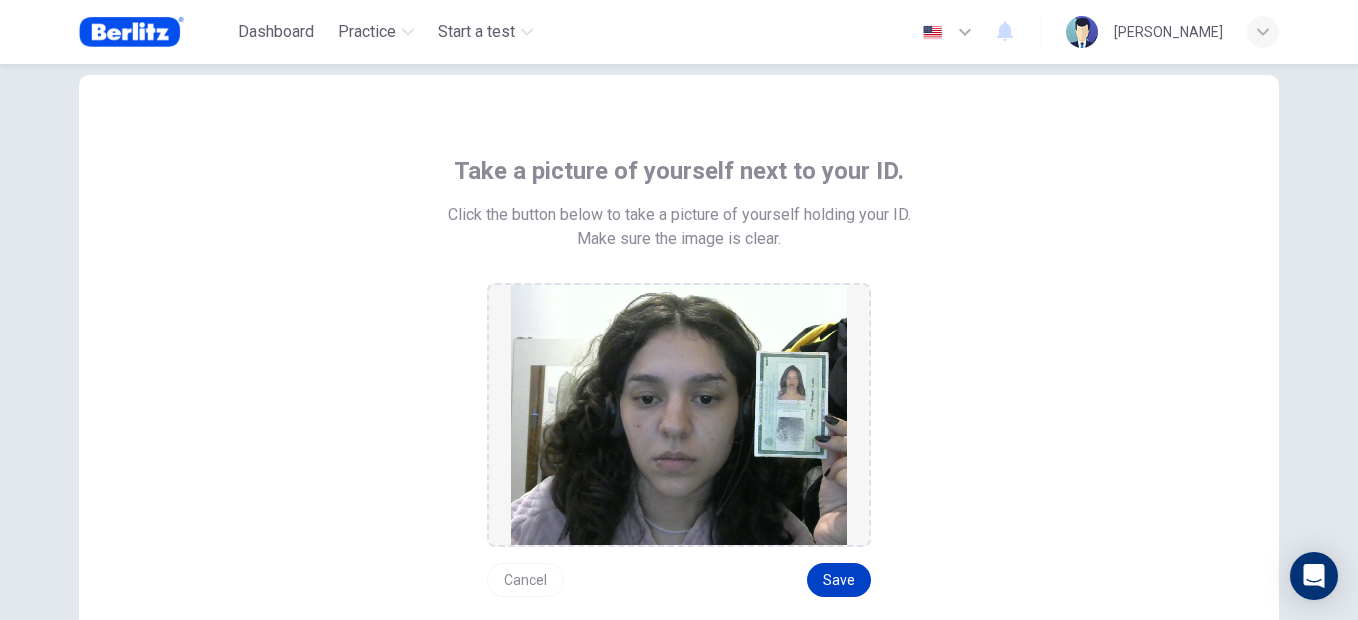 click on "Save" at bounding box center [839, 580] 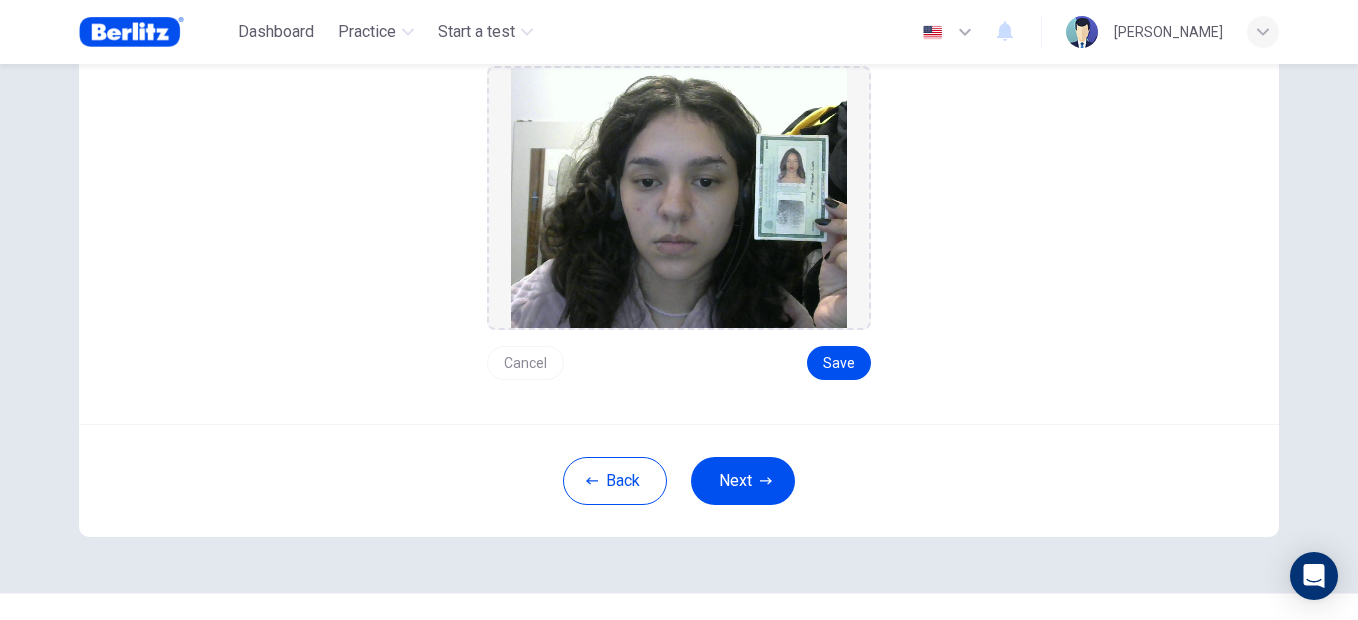 scroll, scrollTop: 299, scrollLeft: 0, axis: vertical 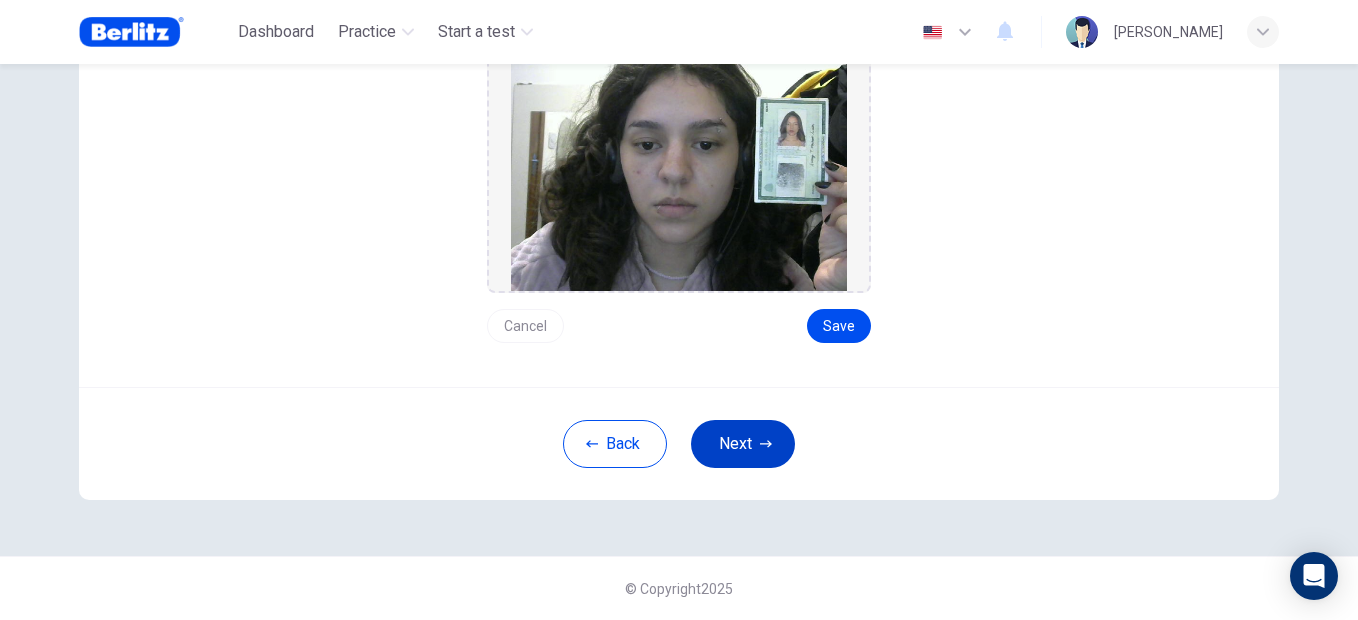 click 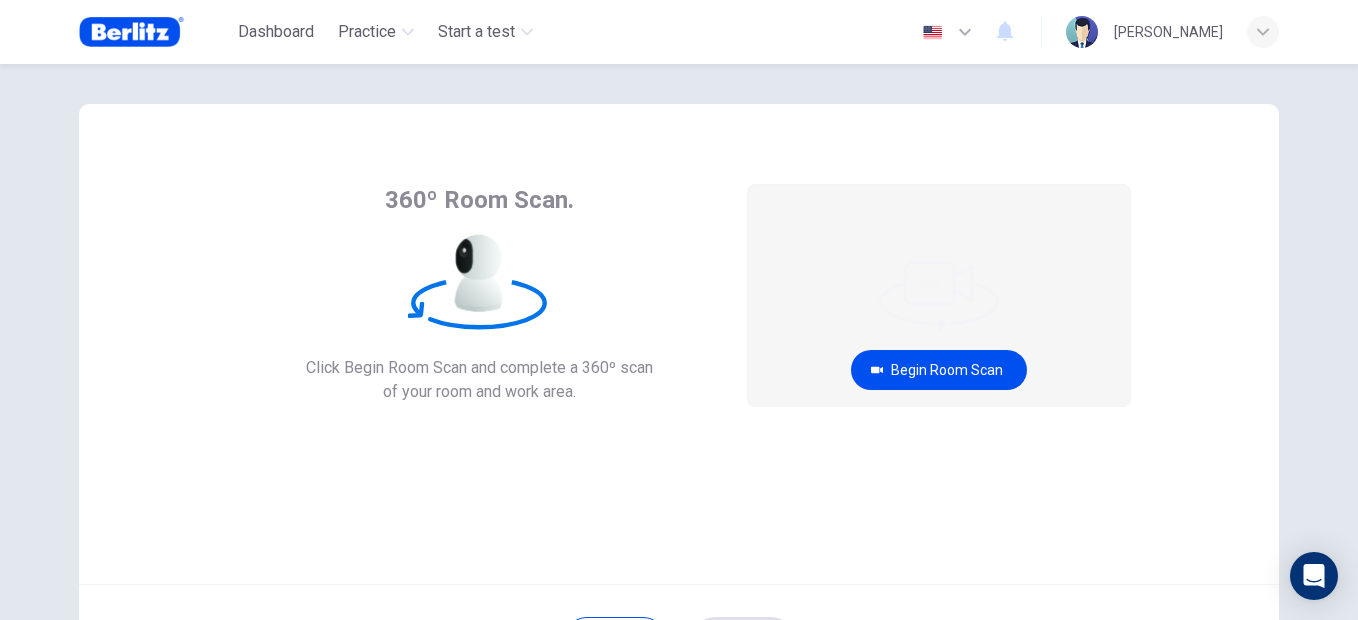 scroll, scrollTop: 0, scrollLeft: 0, axis: both 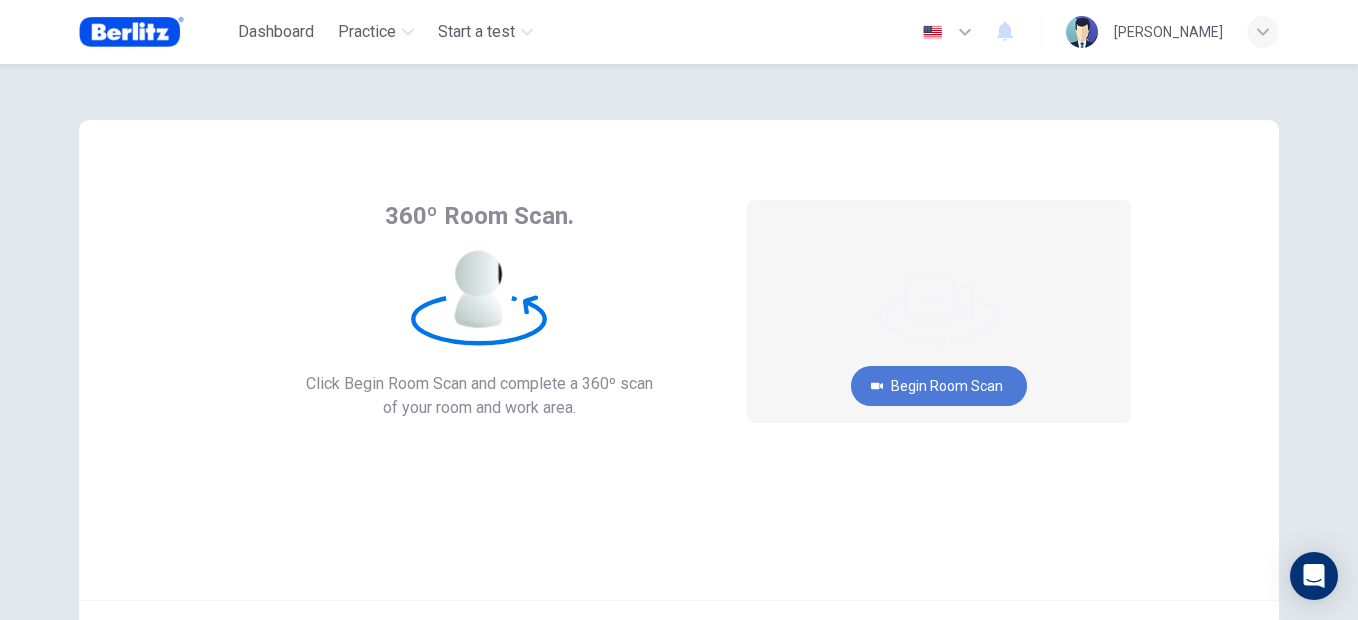 click on "Begin Room Scan" at bounding box center (939, 386) 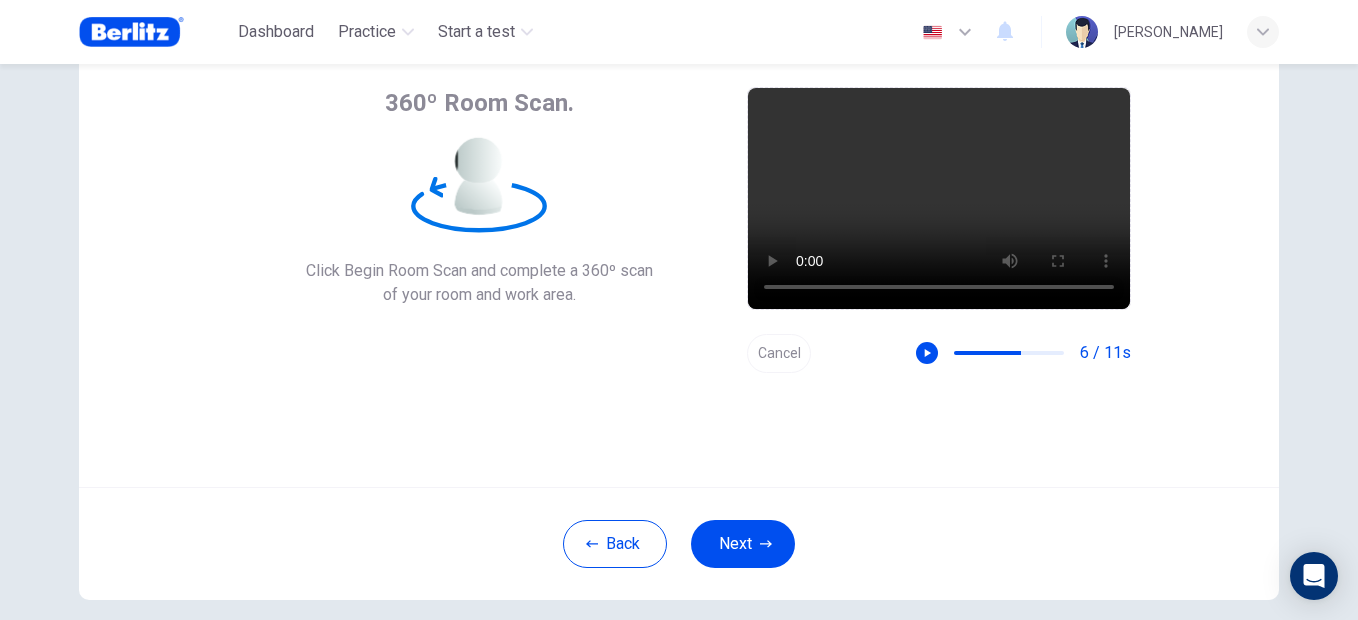 scroll, scrollTop: 13, scrollLeft: 0, axis: vertical 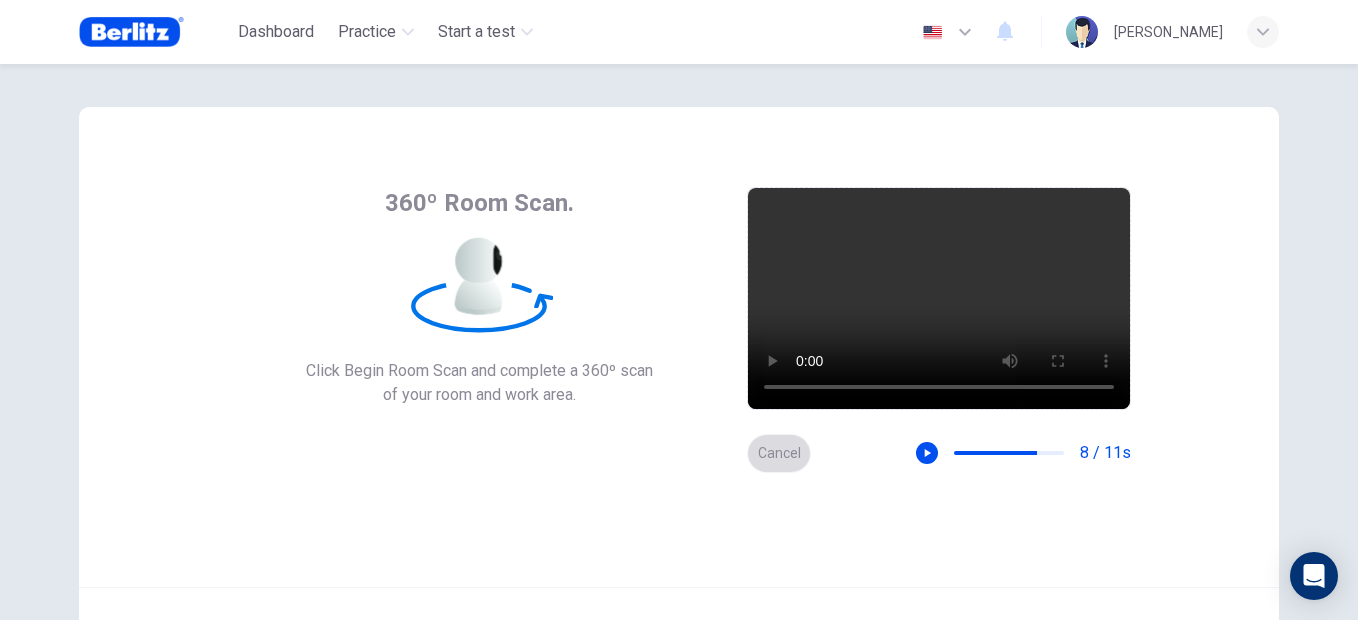 click on "Cancel" at bounding box center (779, 453) 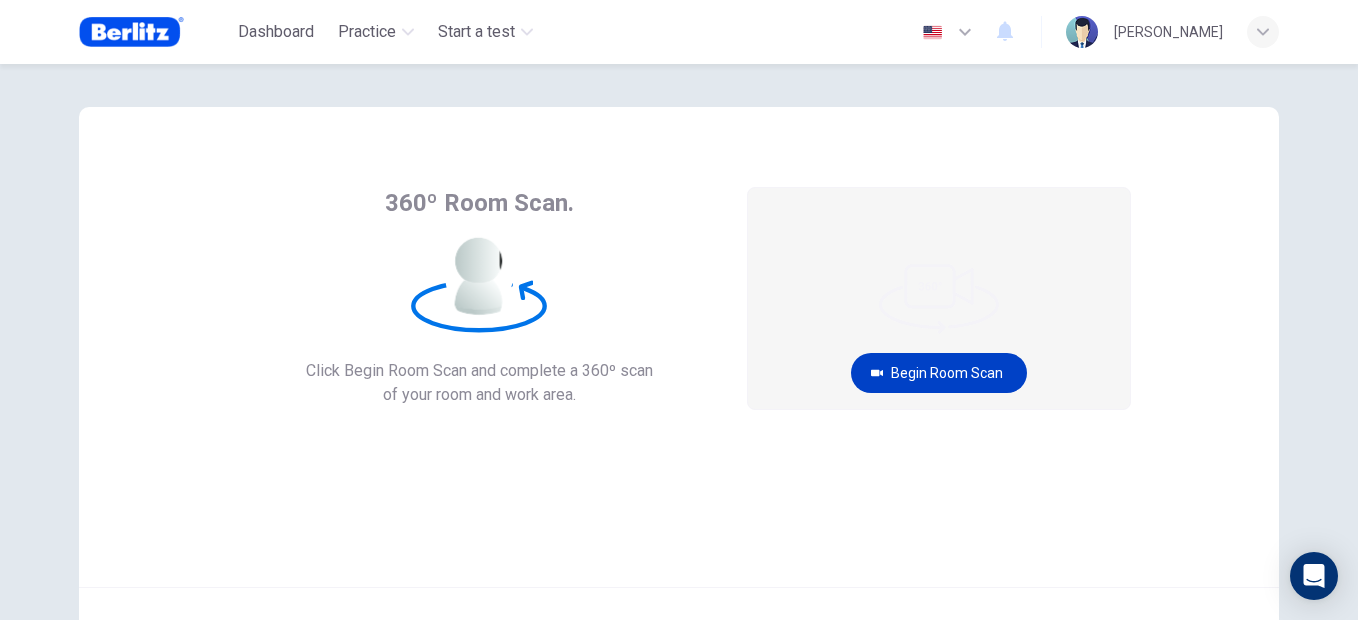 click on "Begin Room Scan" at bounding box center (939, 373) 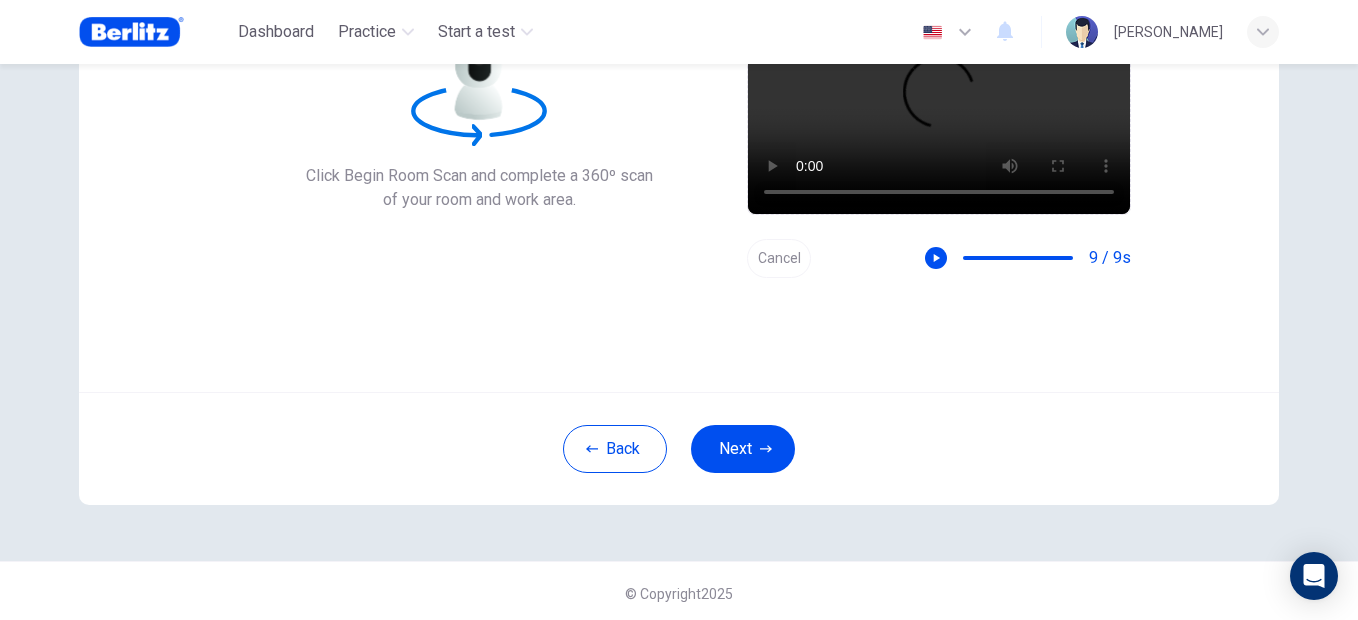 scroll, scrollTop: 213, scrollLeft: 0, axis: vertical 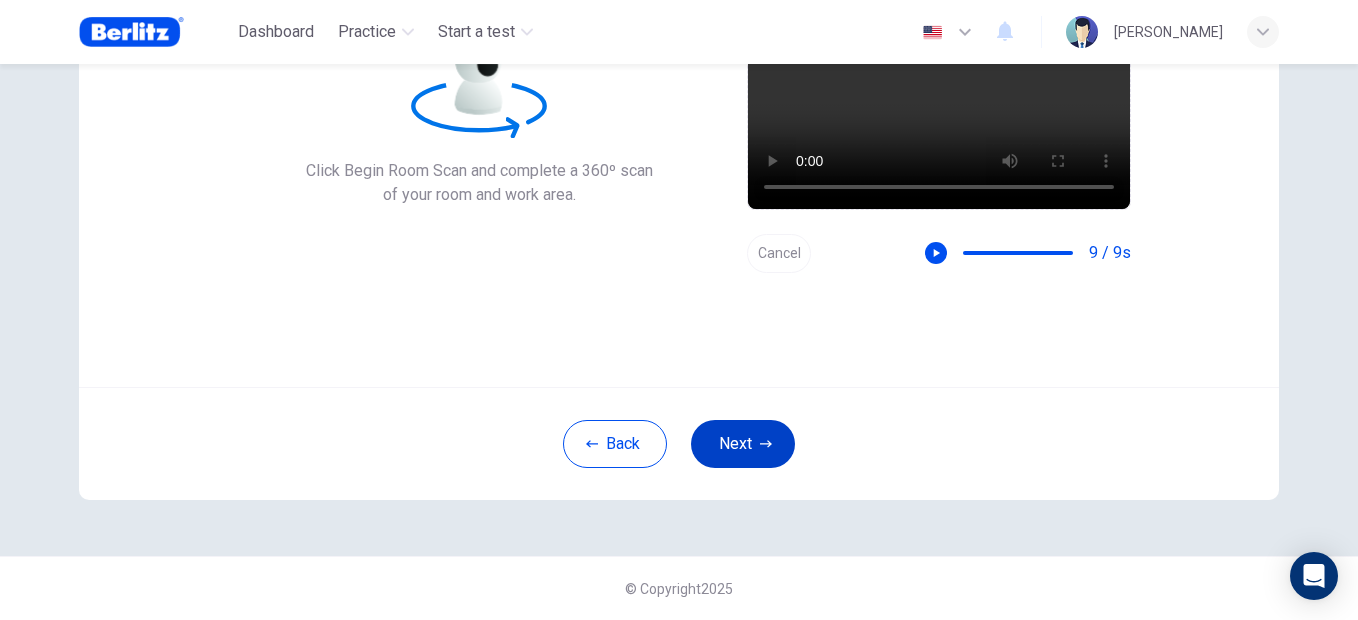 click on "Next" at bounding box center (743, 444) 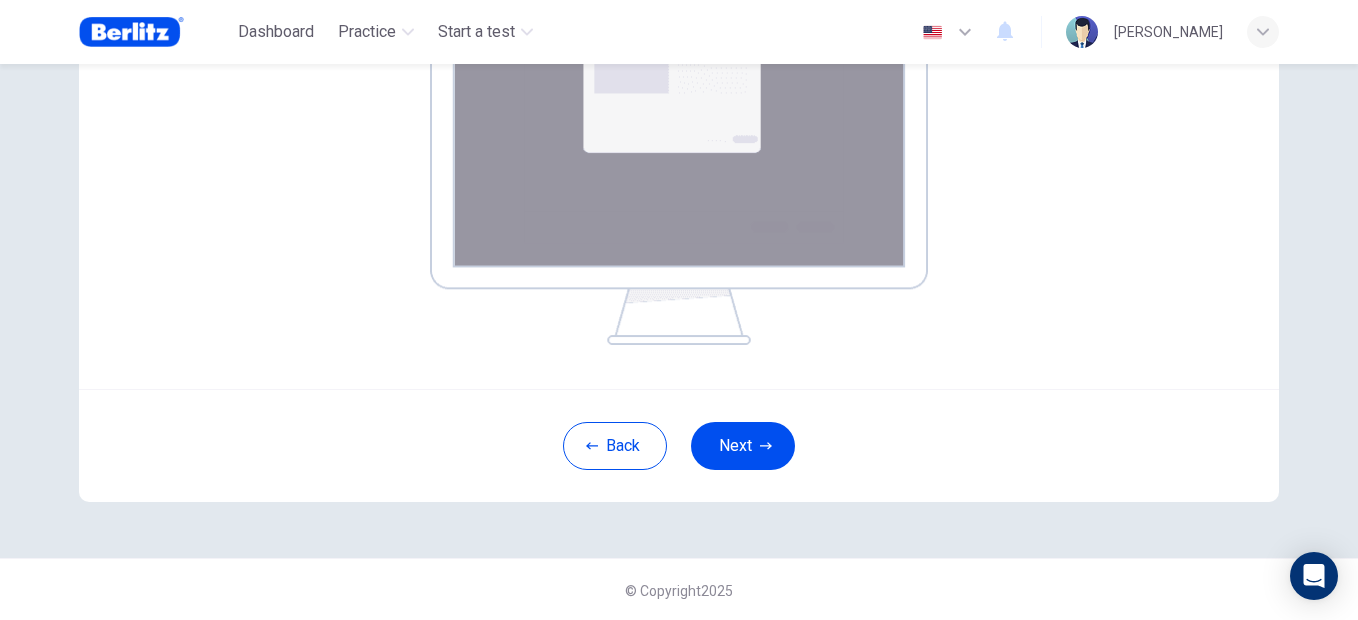 scroll, scrollTop: 417, scrollLeft: 0, axis: vertical 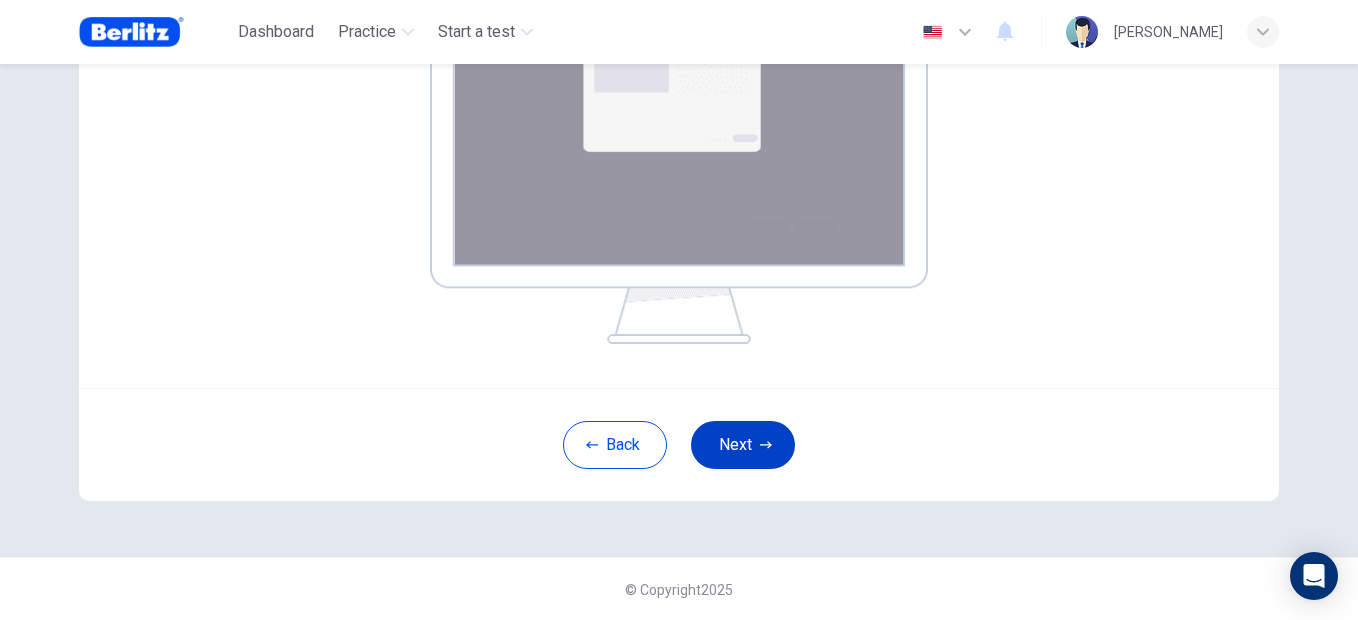 click on "Next" at bounding box center [743, 445] 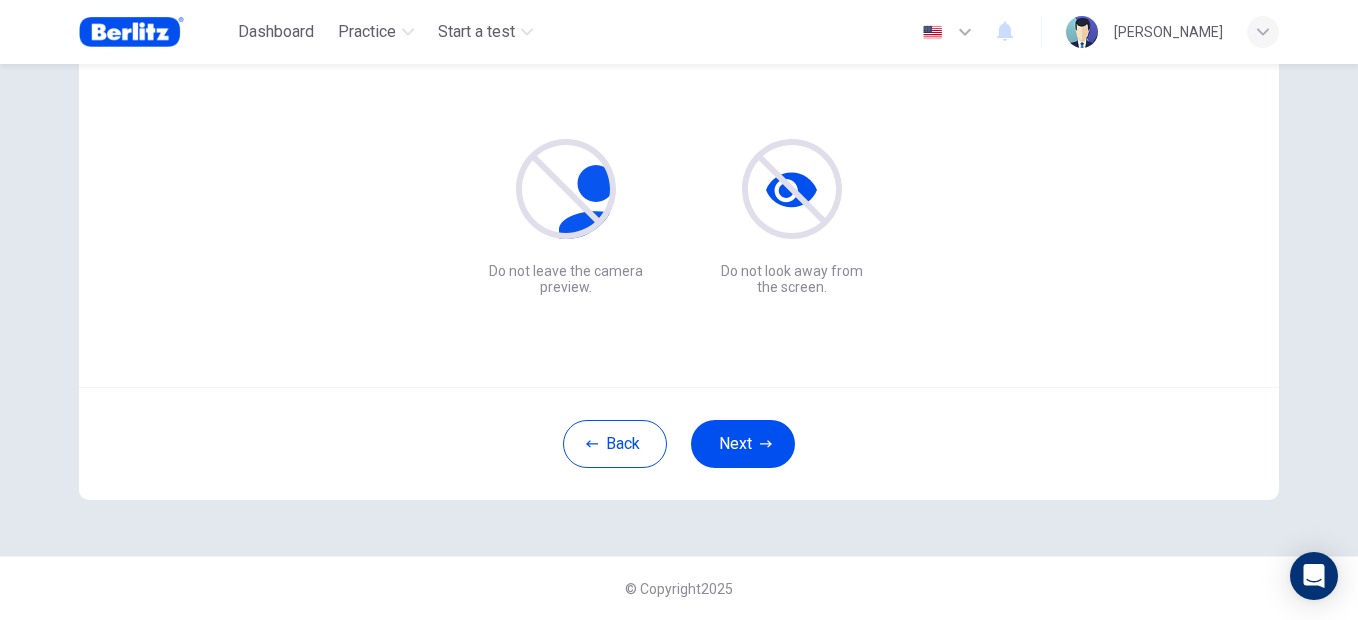 scroll, scrollTop: 213, scrollLeft: 0, axis: vertical 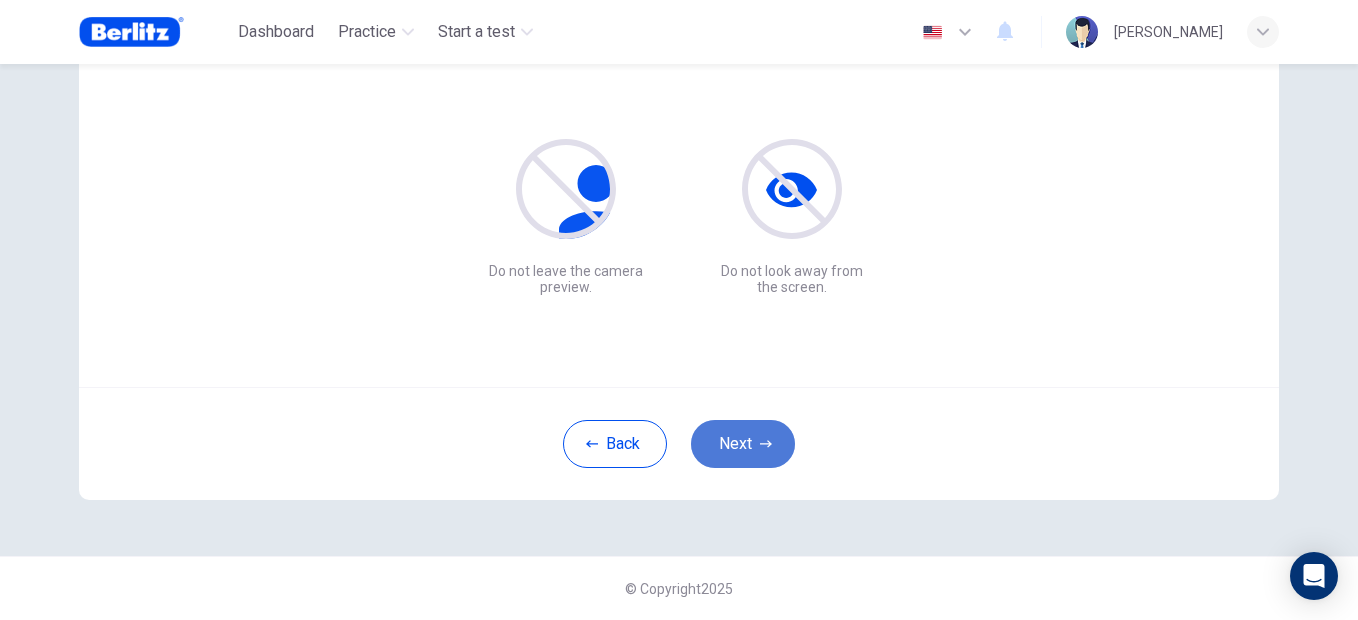 click on "Next" at bounding box center (743, 444) 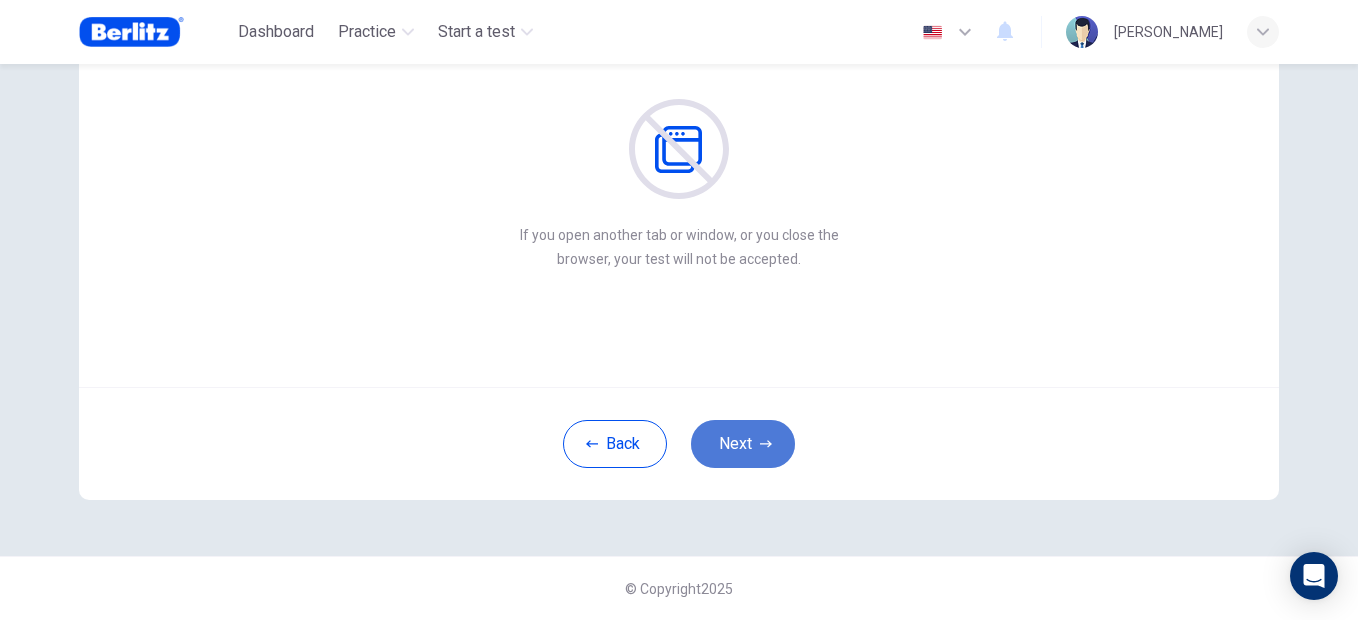 click on "Next" at bounding box center [743, 444] 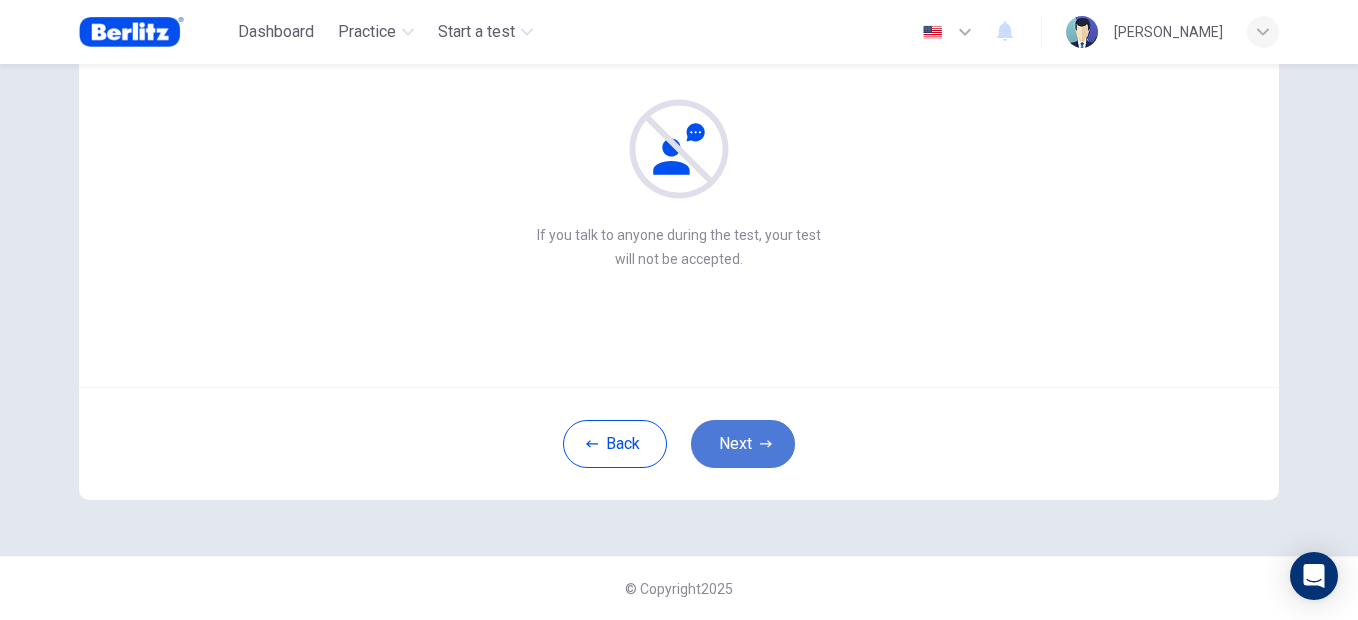 click on "Next" at bounding box center [743, 444] 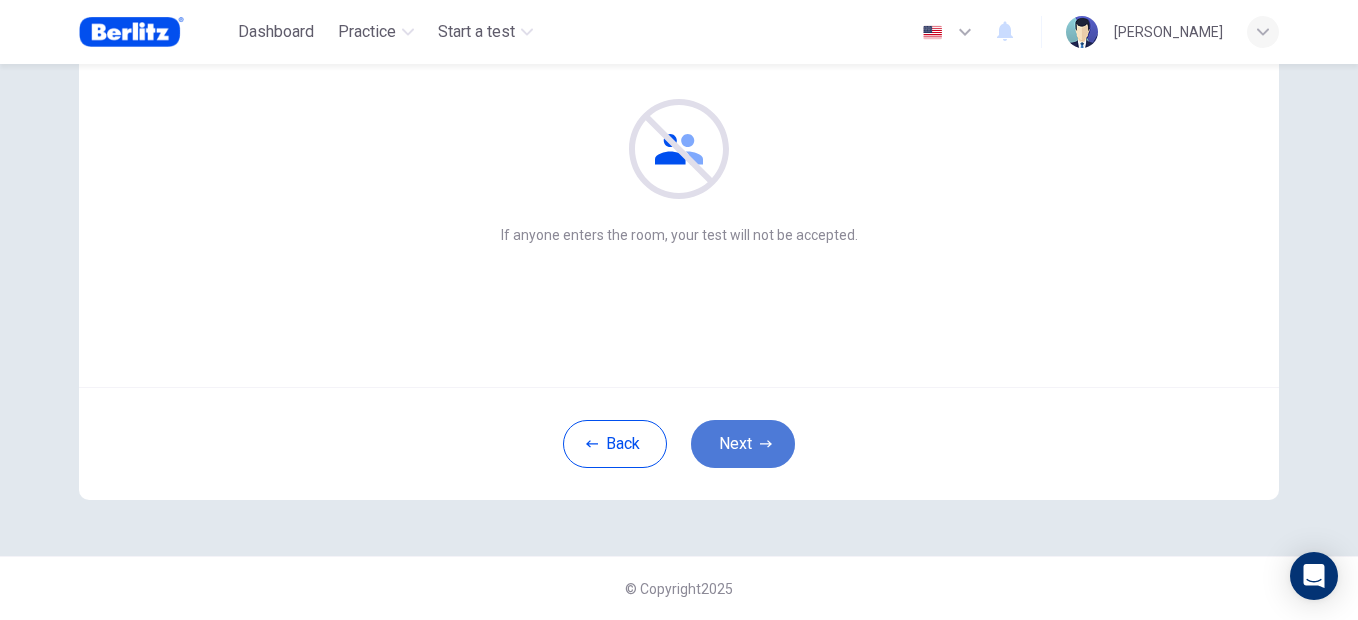 click on "Next" at bounding box center (743, 444) 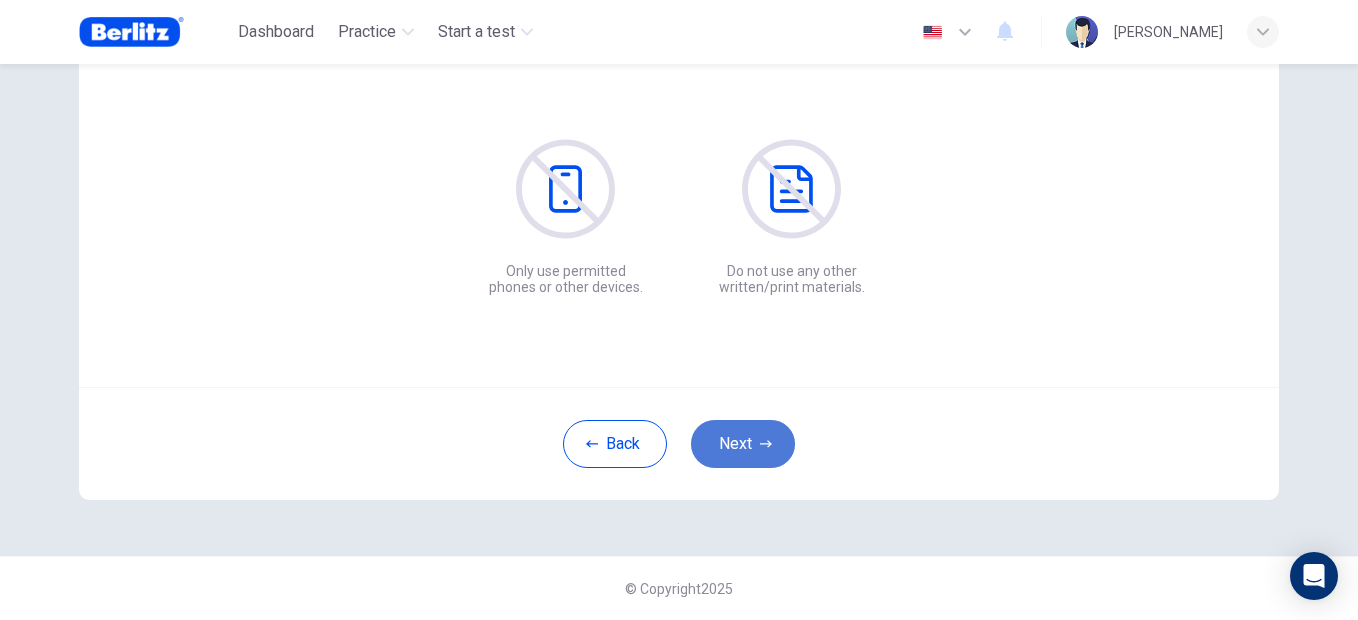 click on "Next" at bounding box center (743, 444) 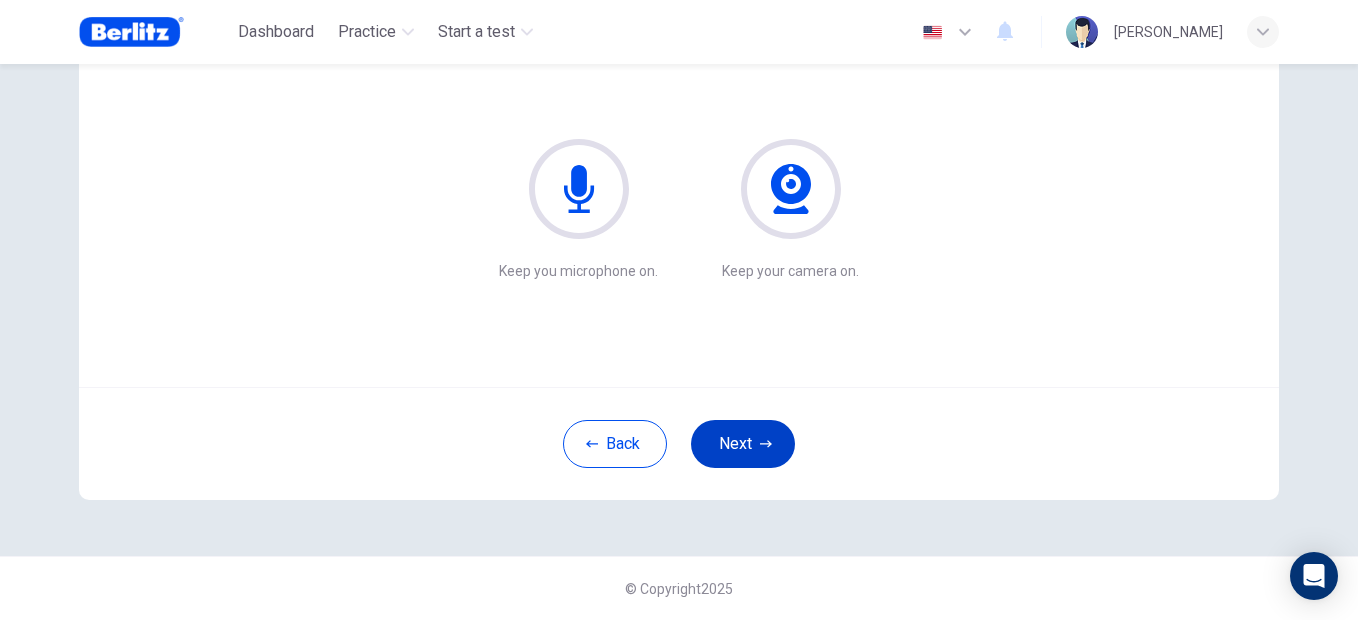 click on "Next" at bounding box center [743, 444] 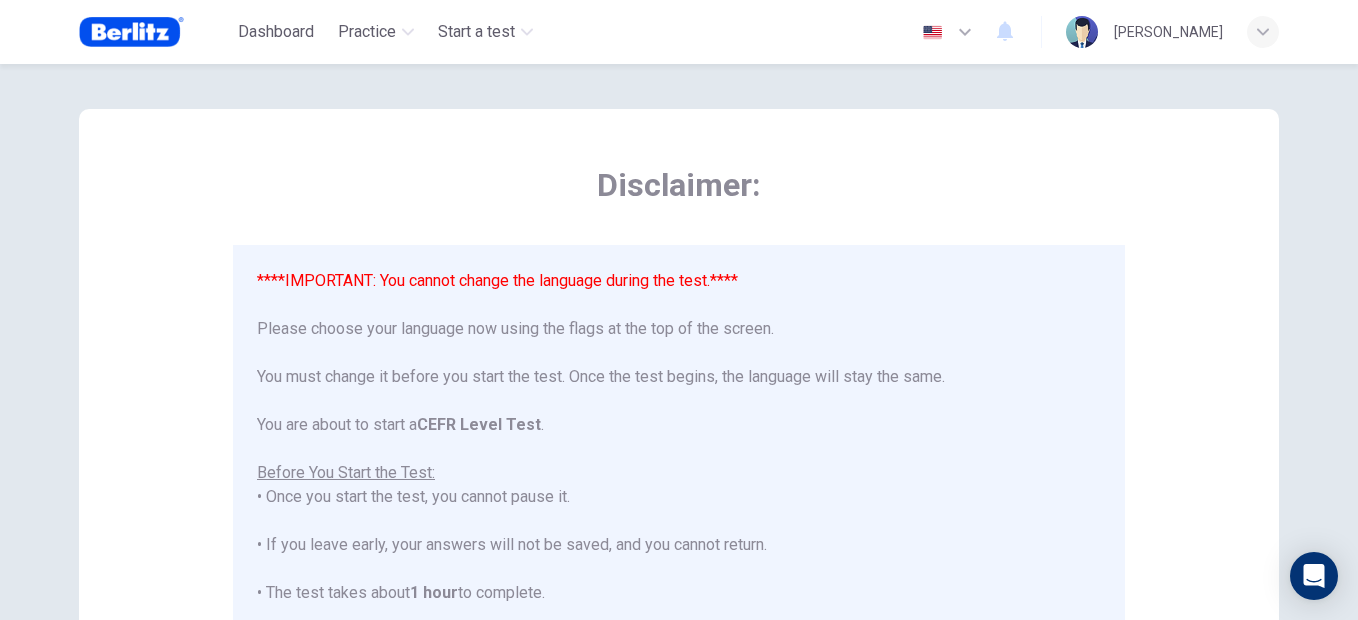 scroll, scrollTop: 0, scrollLeft: 0, axis: both 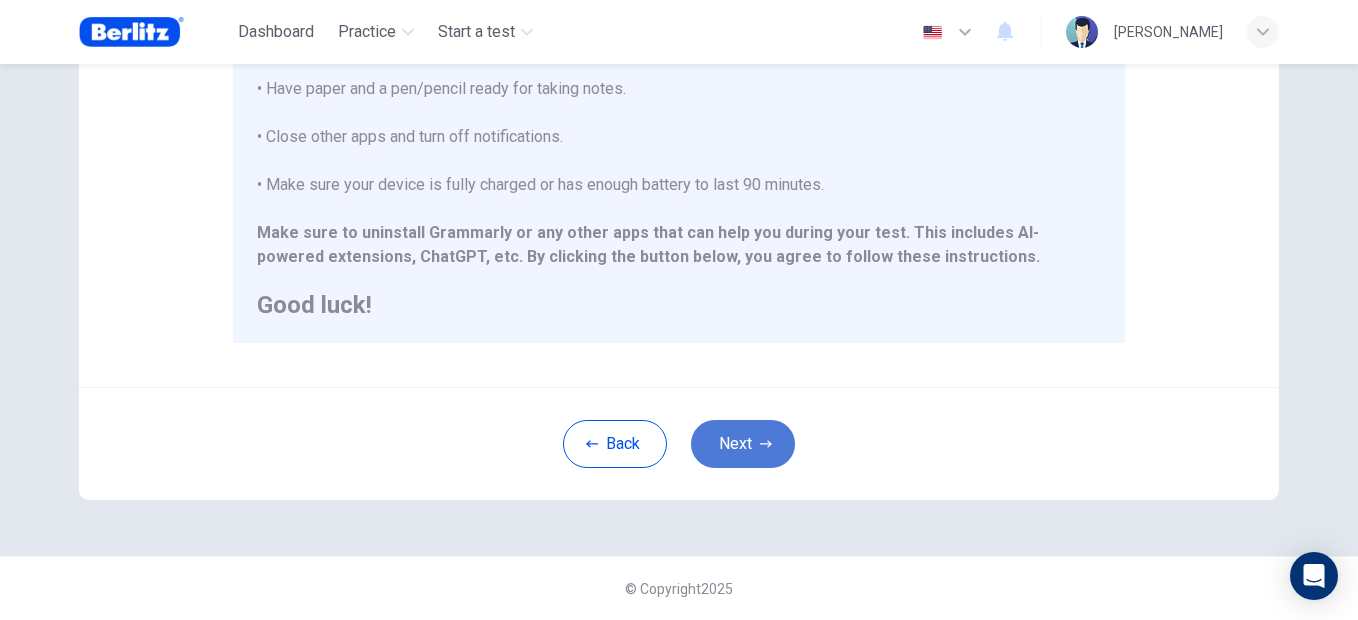 click on "Next" at bounding box center [743, 444] 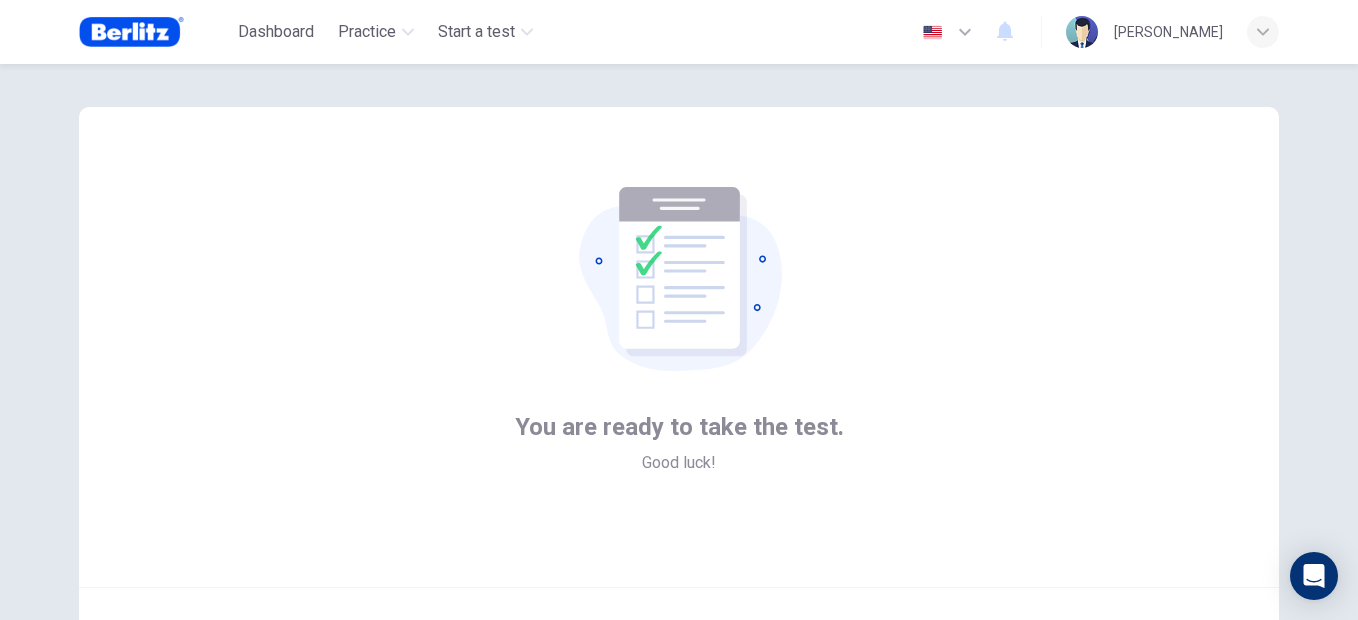 scroll, scrollTop: 213, scrollLeft: 0, axis: vertical 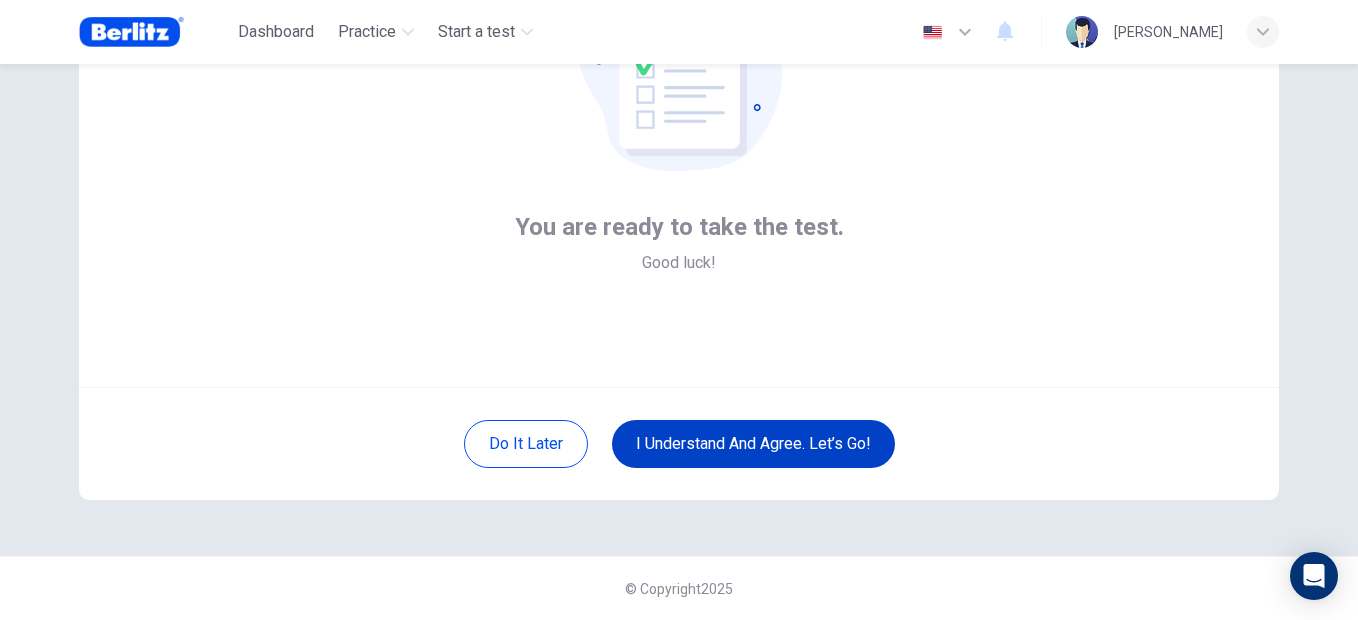click on "I understand and agree. Let’s go!" at bounding box center (753, 444) 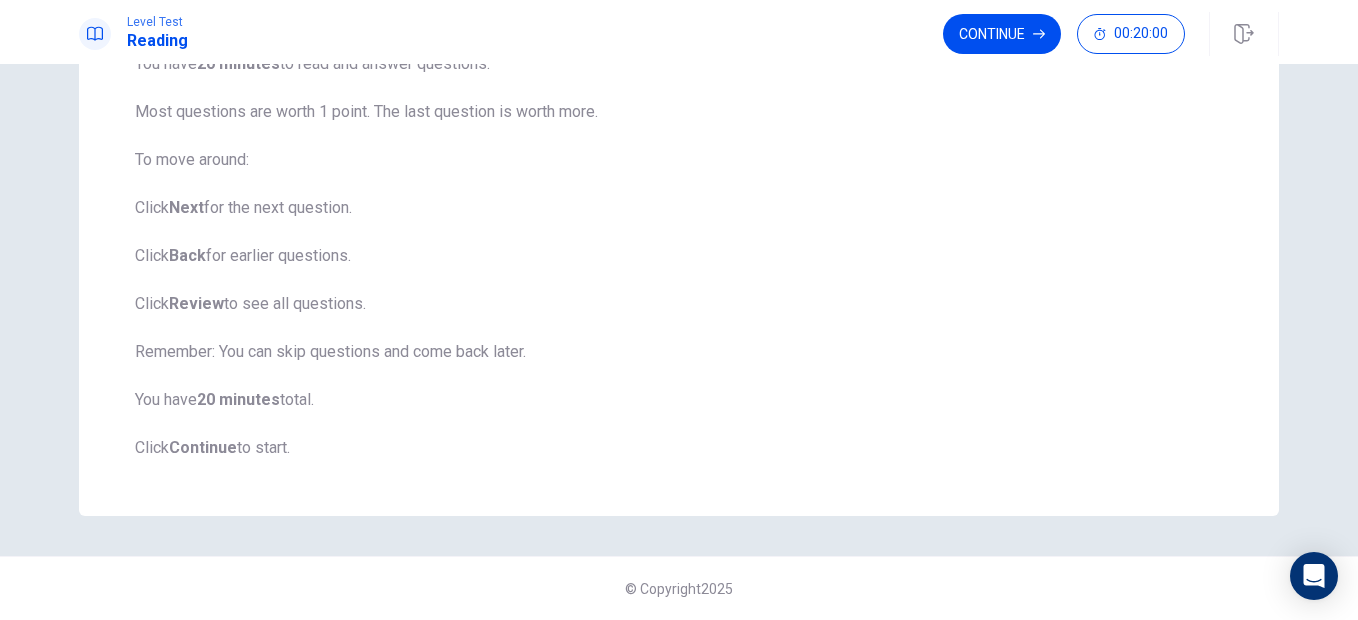 scroll, scrollTop: 0, scrollLeft: 0, axis: both 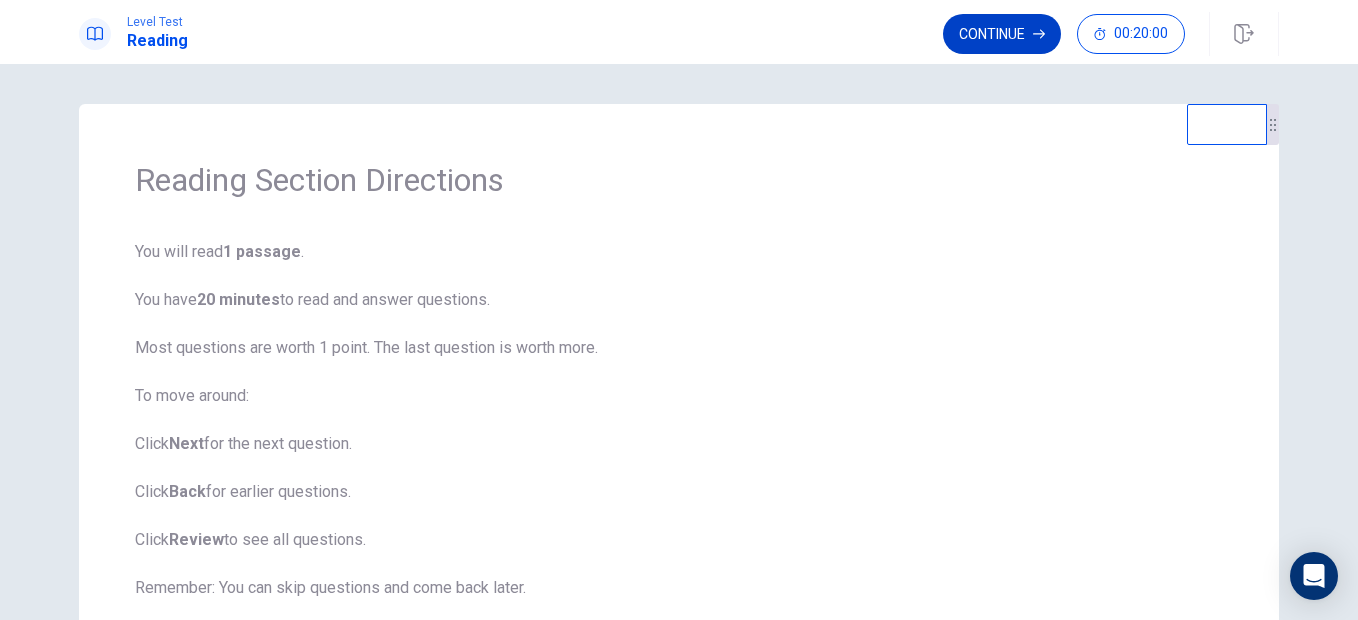 click on "Continue" at bounding box center [1002, 34] 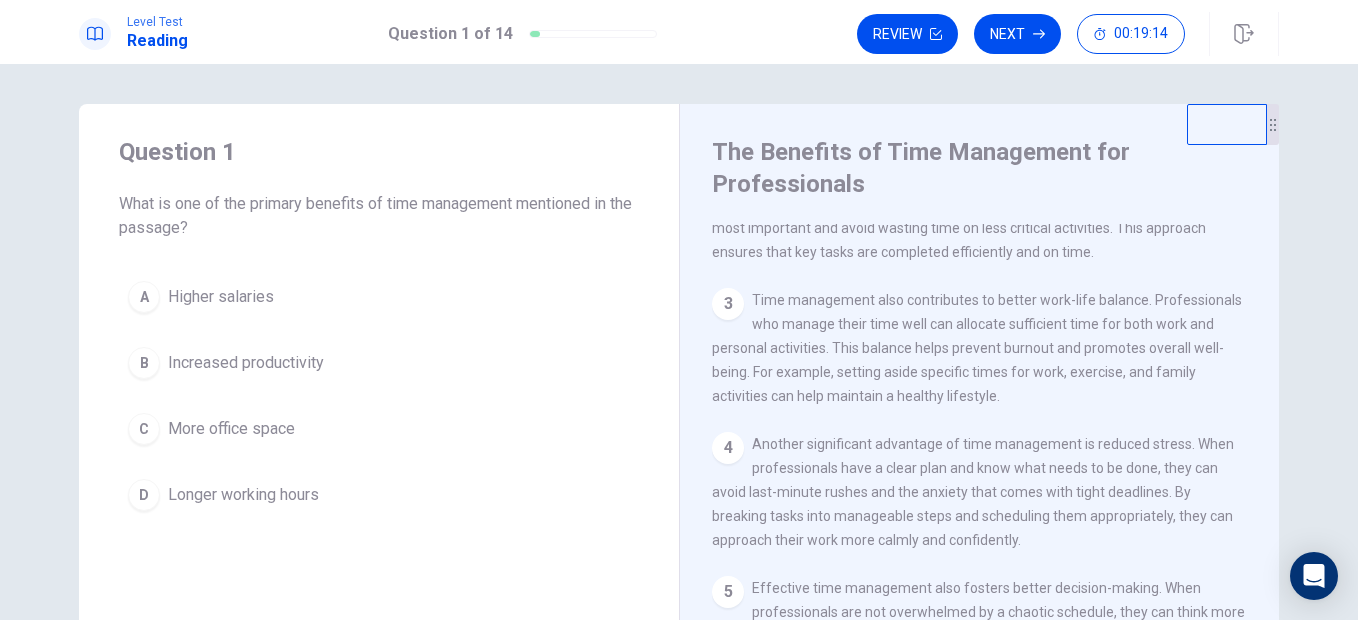scroll, scrollTop: 100, scrollLeft: 0, axis: vertical 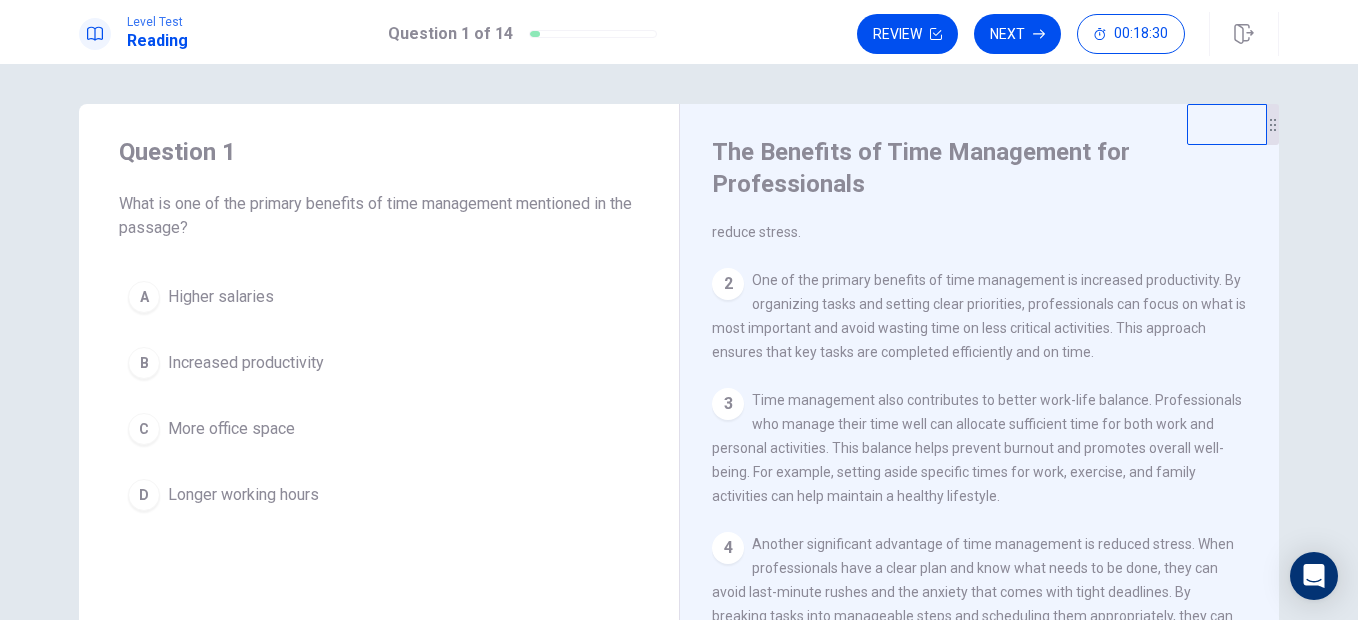click on "Increased productivity" at bounding box center (246, 363) 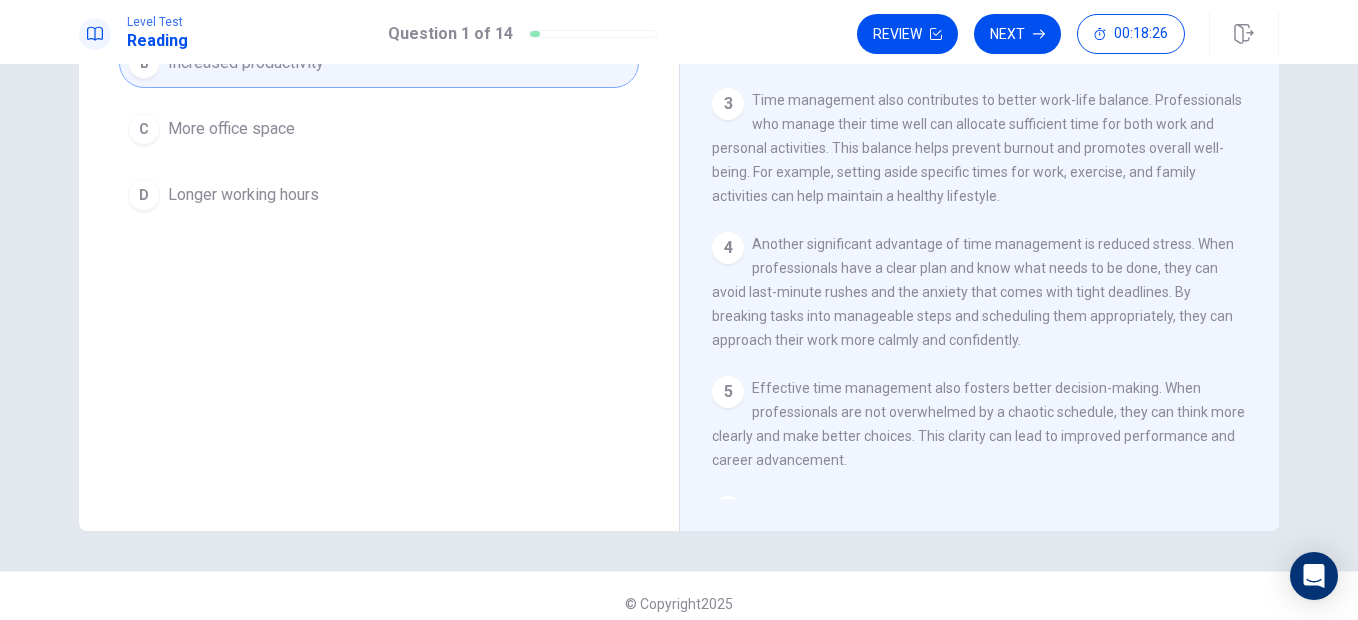 scroll, scrollTop: 0, scrollLeft: 0, axis: both 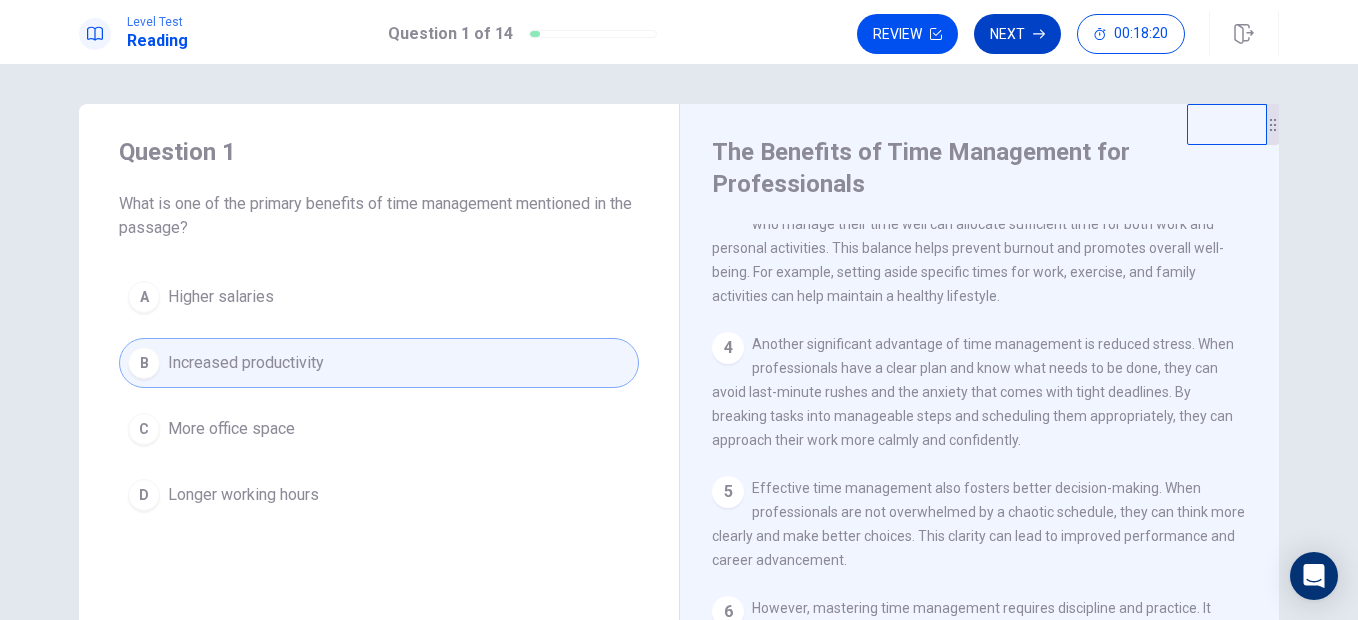 click on "Next" at bounding box center [1017, 34] 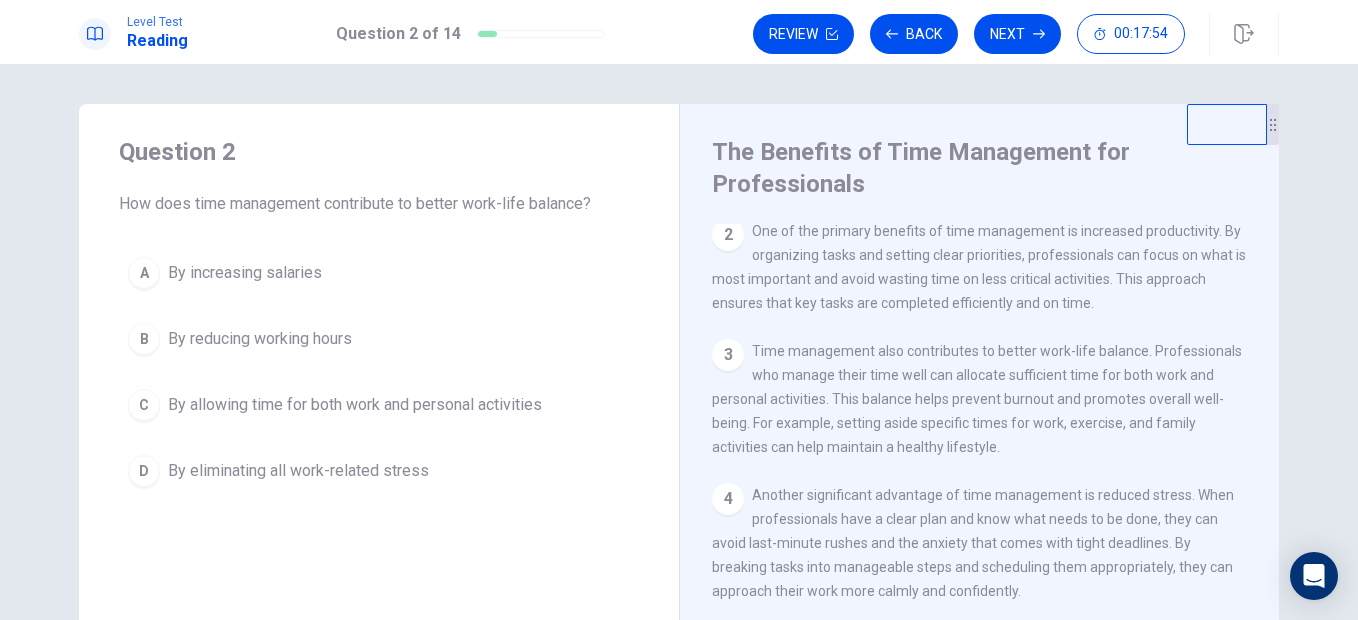 scroll, scrollTop: 100, scrollLeft: 0, axis: vertical 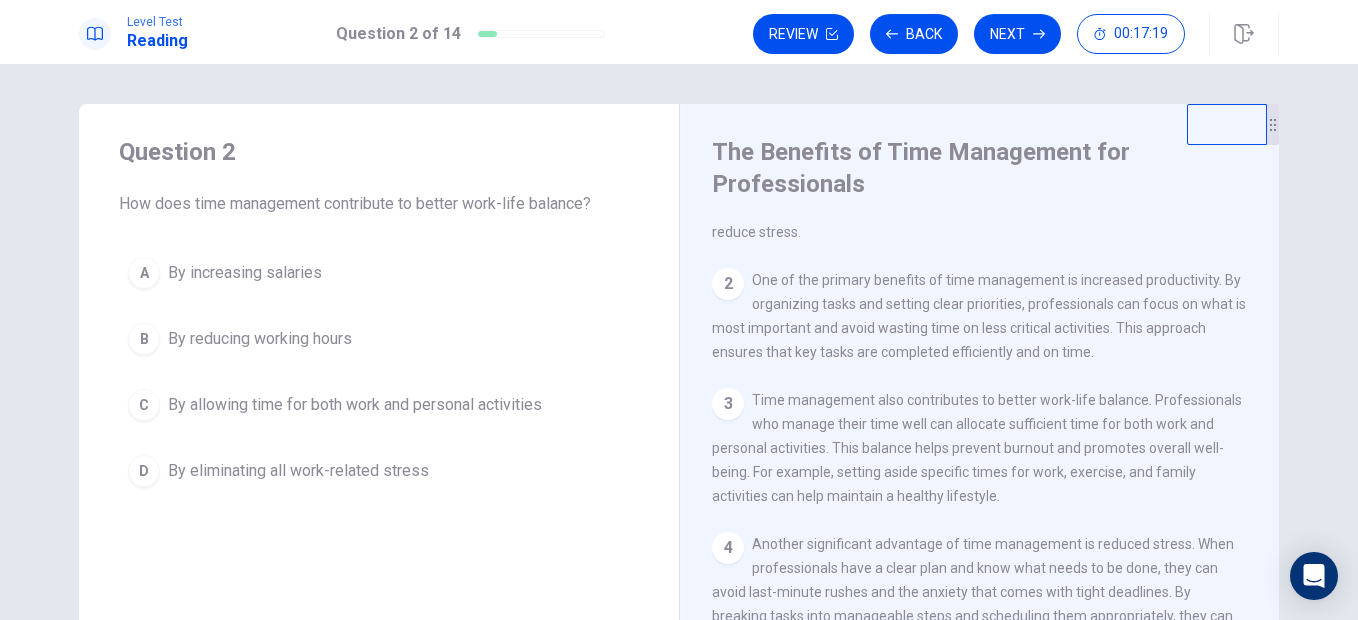 click on "By allowing time for both work and personal activities" at bounding box center (355, 405) 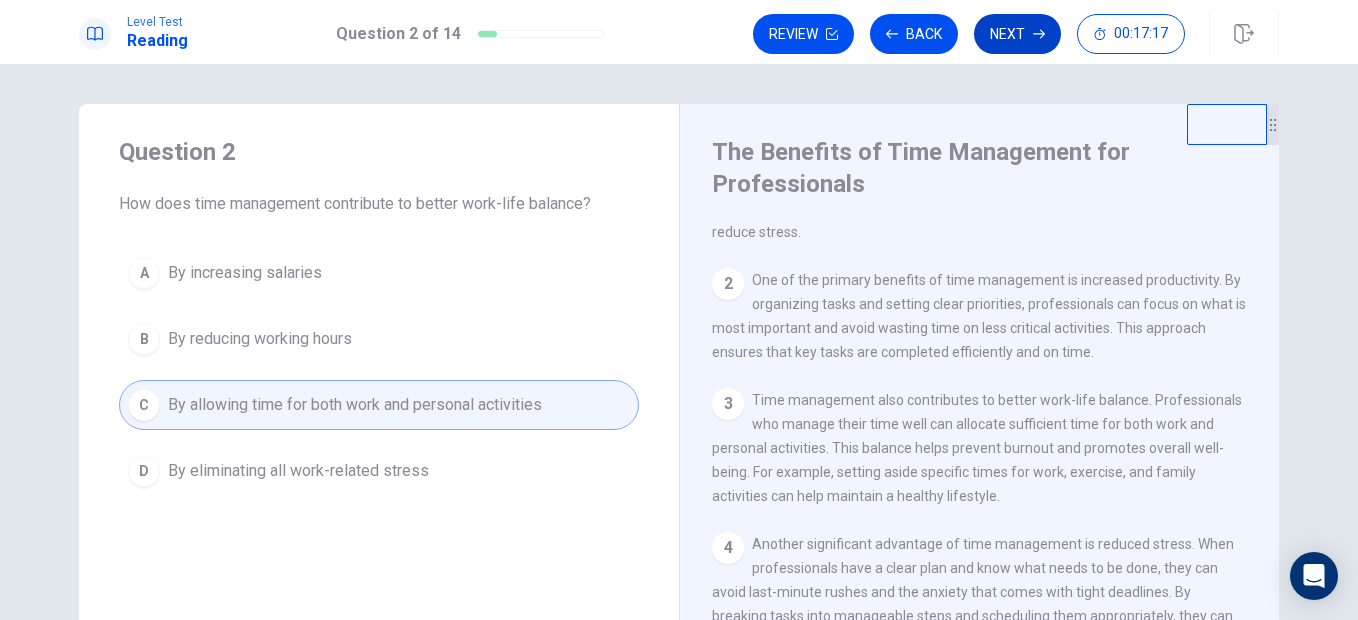 click on "Next" at bounding box center [1017, 34] 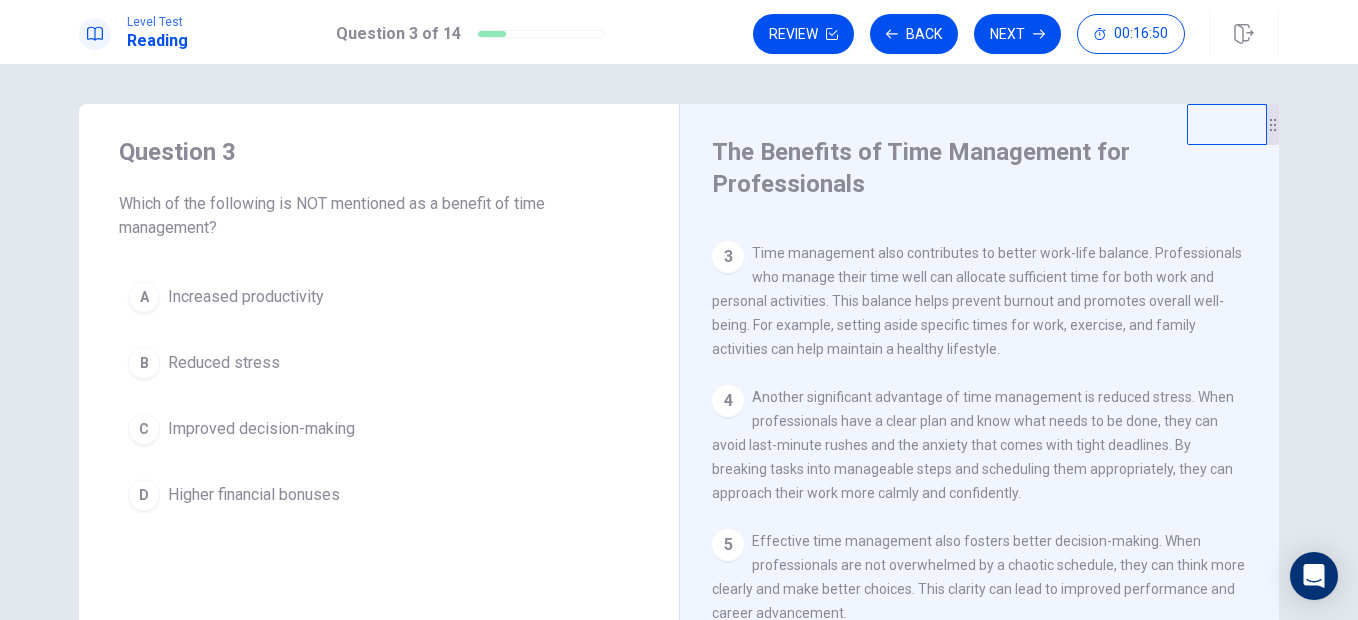 scroll, scrollTop: 200, scrollLeft: 0, axis: vertical 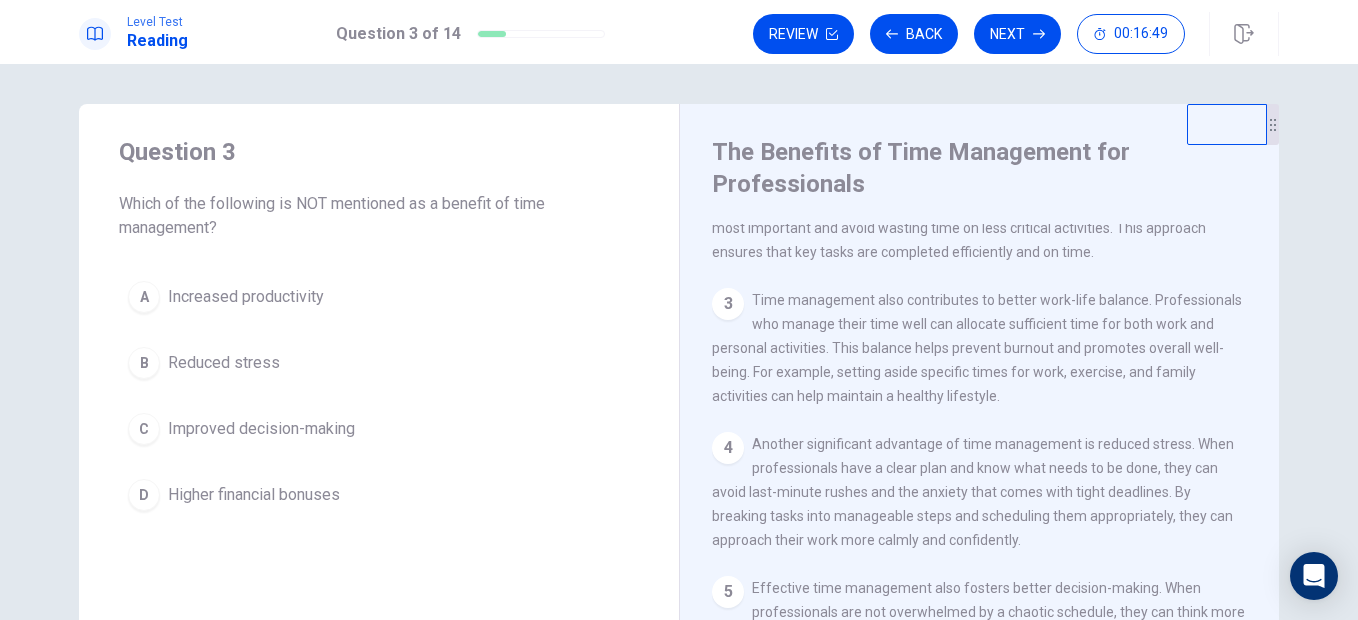 drag, startPoint x: 851, startPoint y: 332, endPoint x: 921, endPoint y: 392, distance: 92.19544 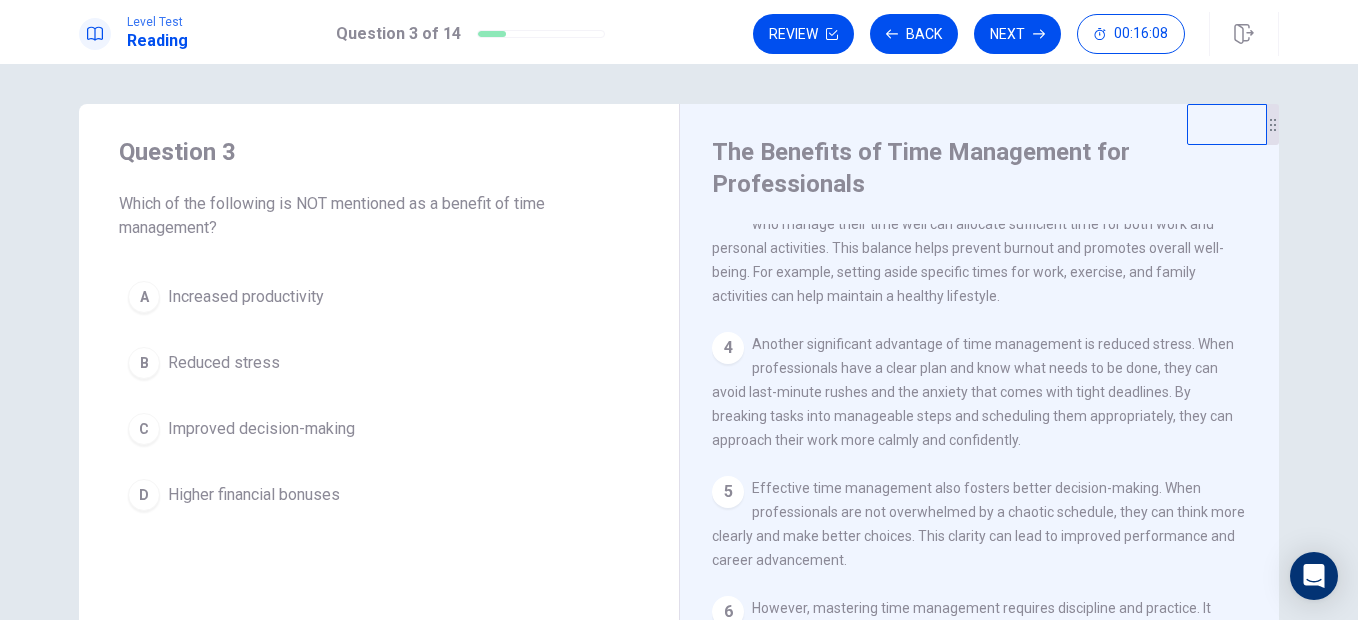scroll, scrollTop: 393, scrollLeft: 0, axis: vertical 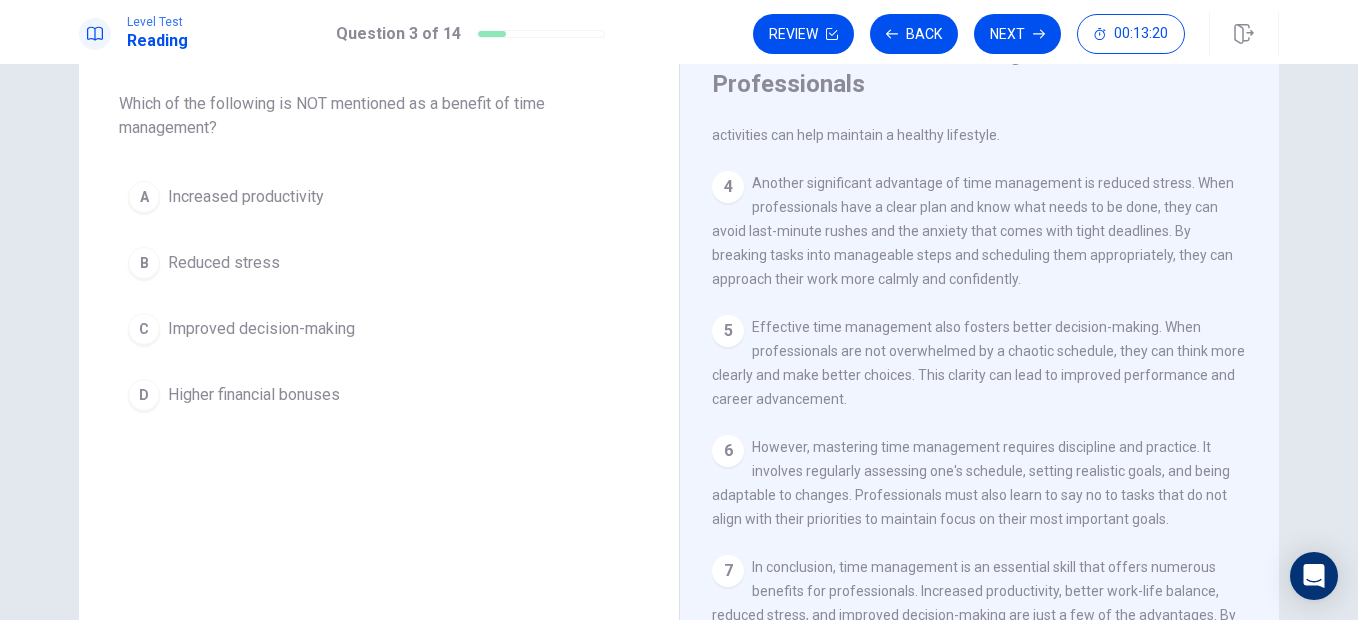 click on "Higher financial bonuses" at bounding box center [254, 395] 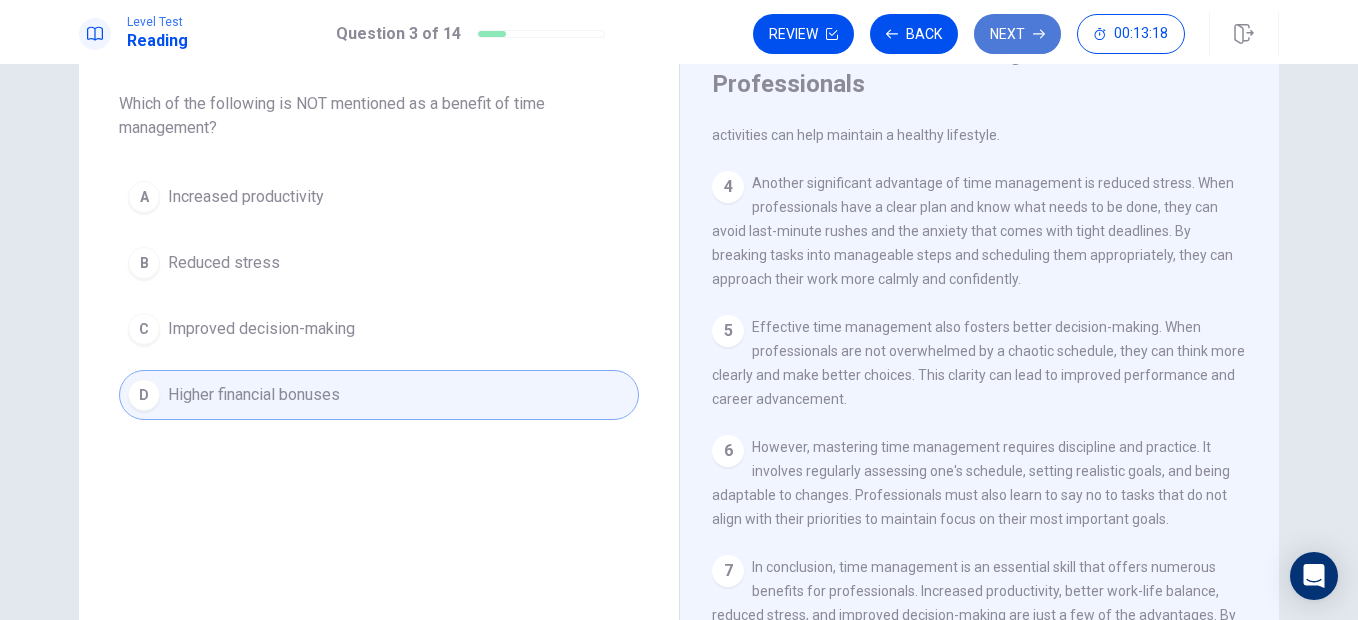 click on "Next" at bounding box center (1017, 34) 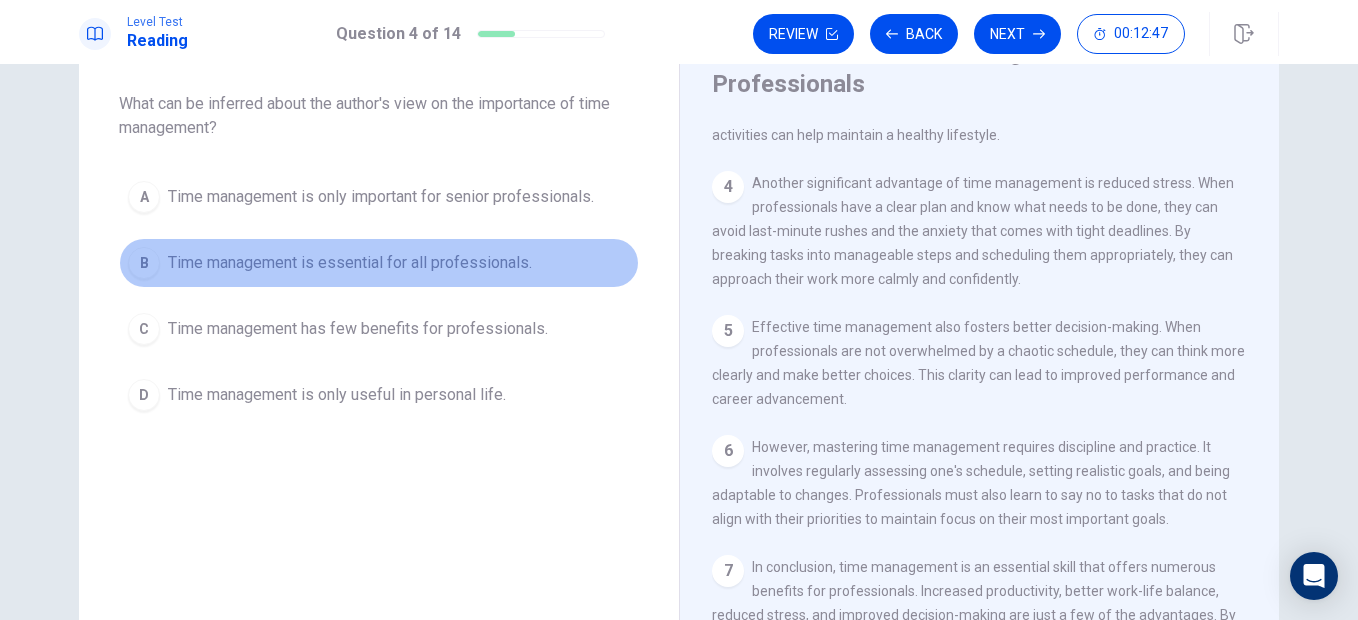 click on "Time management is essential for all professionals." at bounding box center [350, 263] 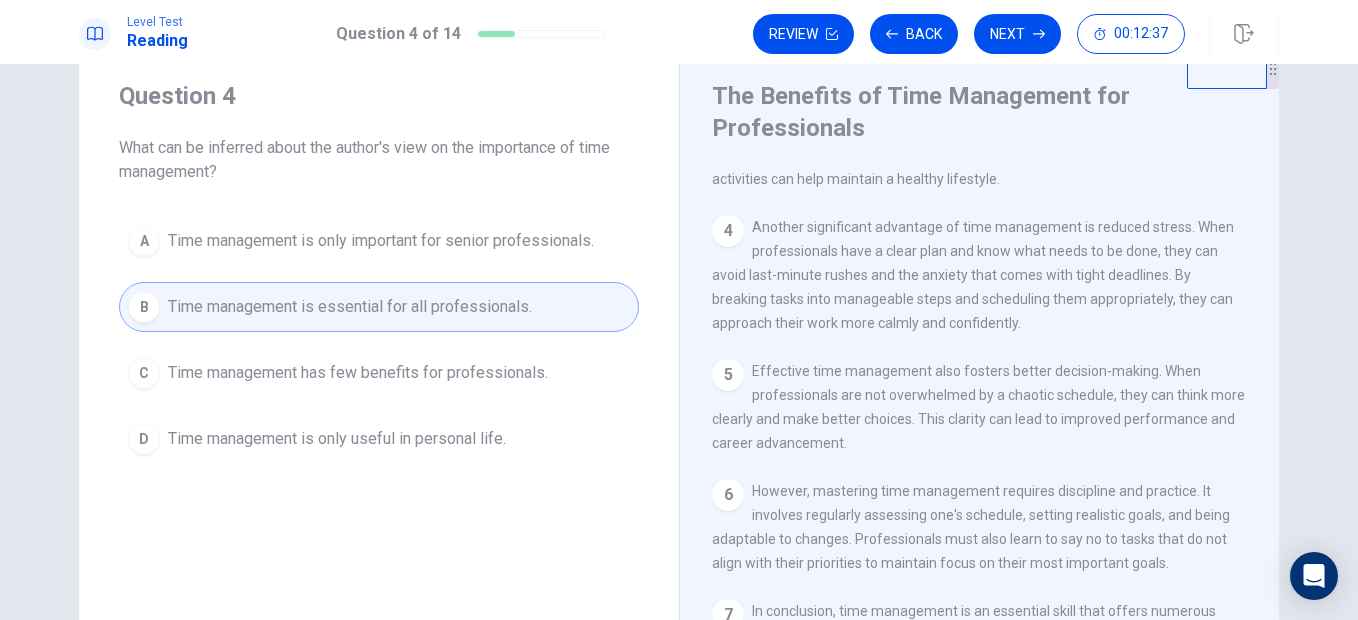 scroll, scrollTop: 100, scrollLeft: 0, axis: vertical 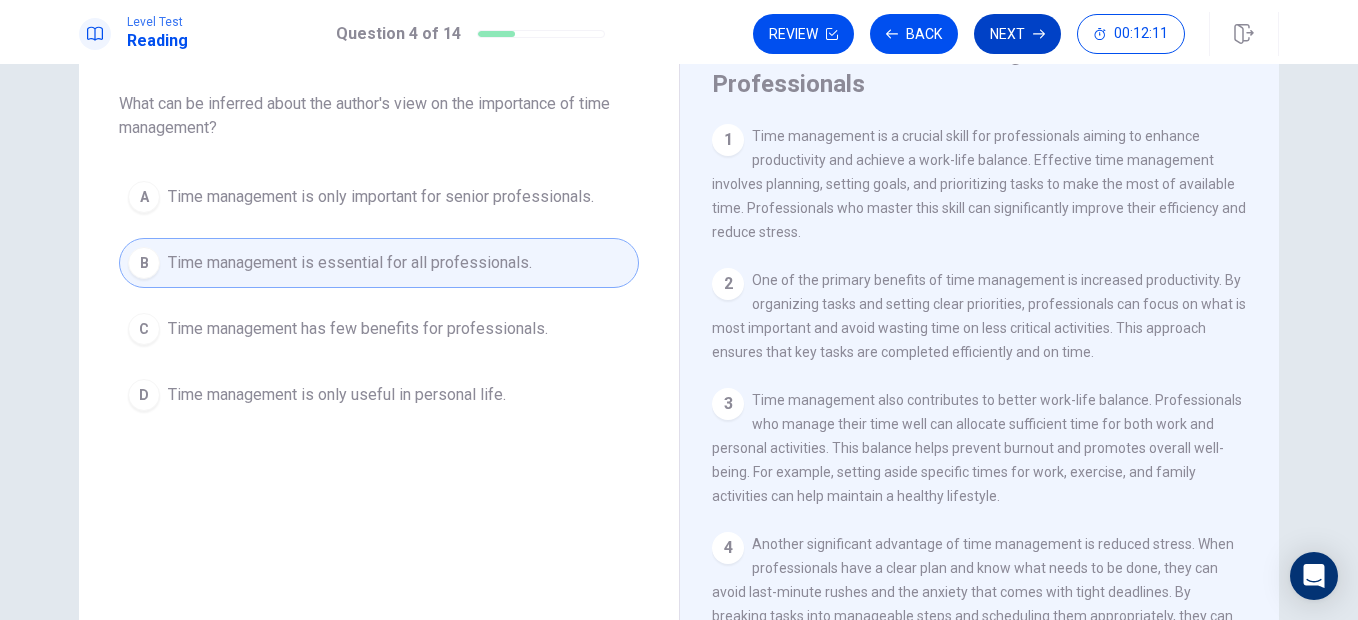 click on "Next" at bounding box center (1017, 34) 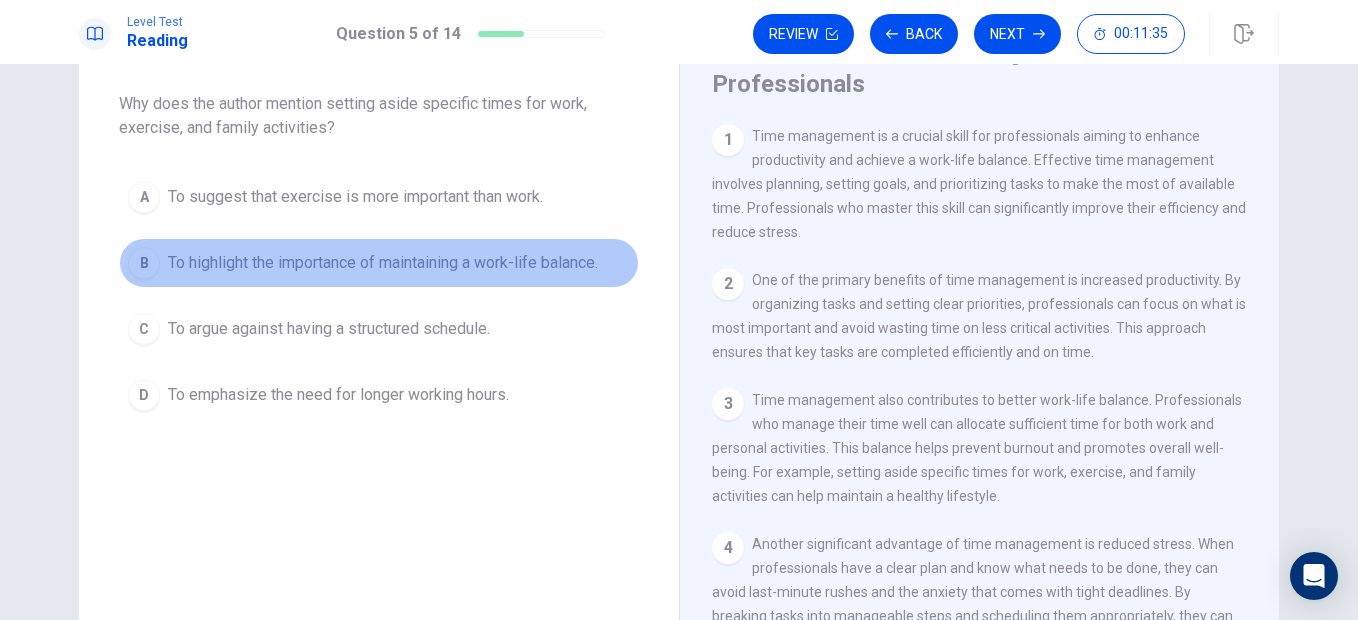 click on "To highlight the importance of maintaining a work-life balance." at bounding box center [383, 263] 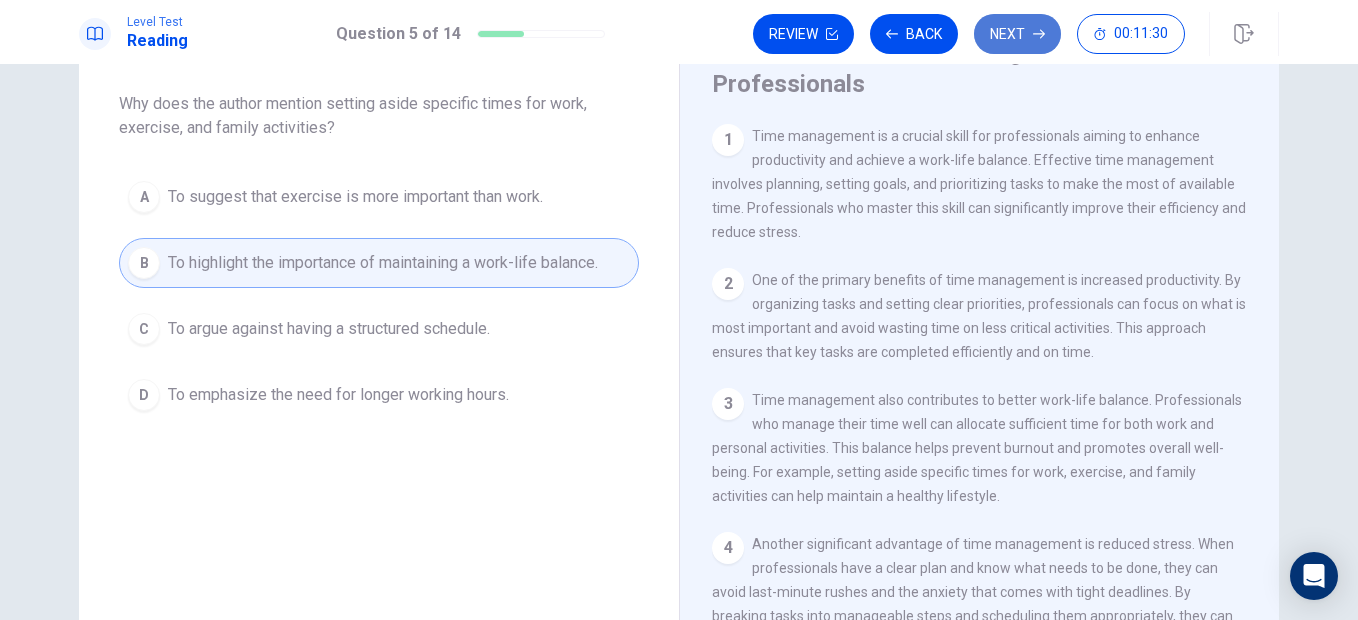 click on "Next" at bounding box center (1017, 34) 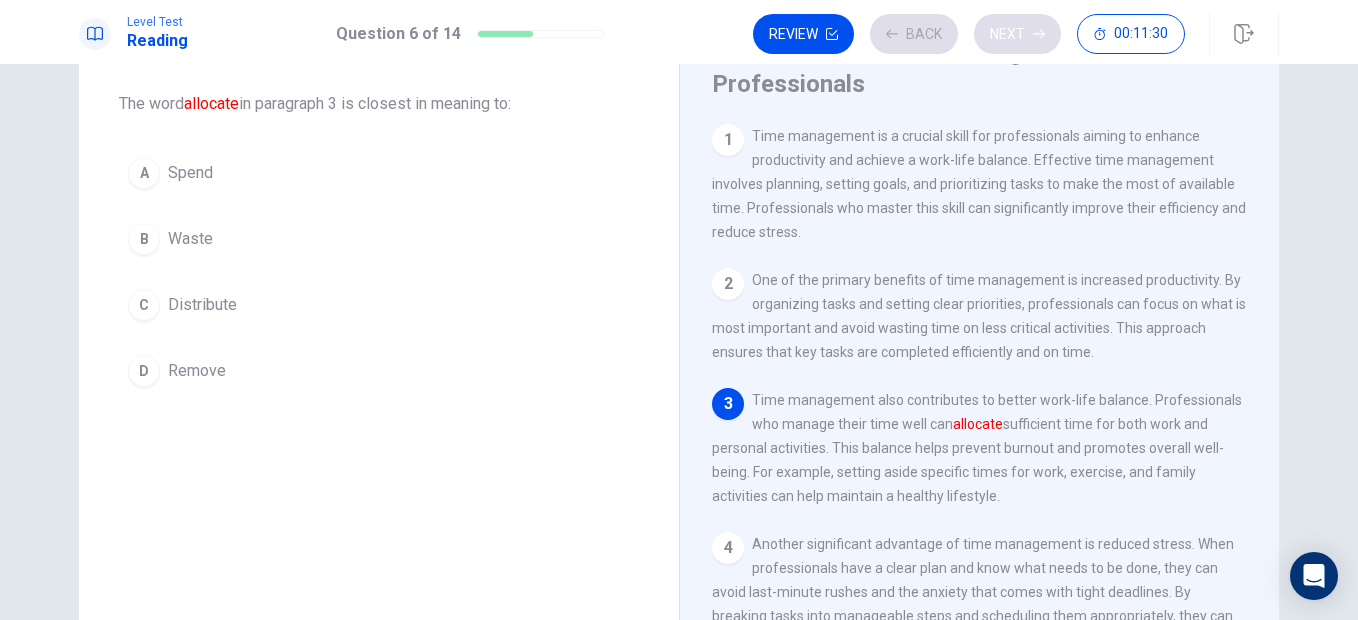 scroll, scrollTop: 23, scrollLeft: 0, axis: vertical 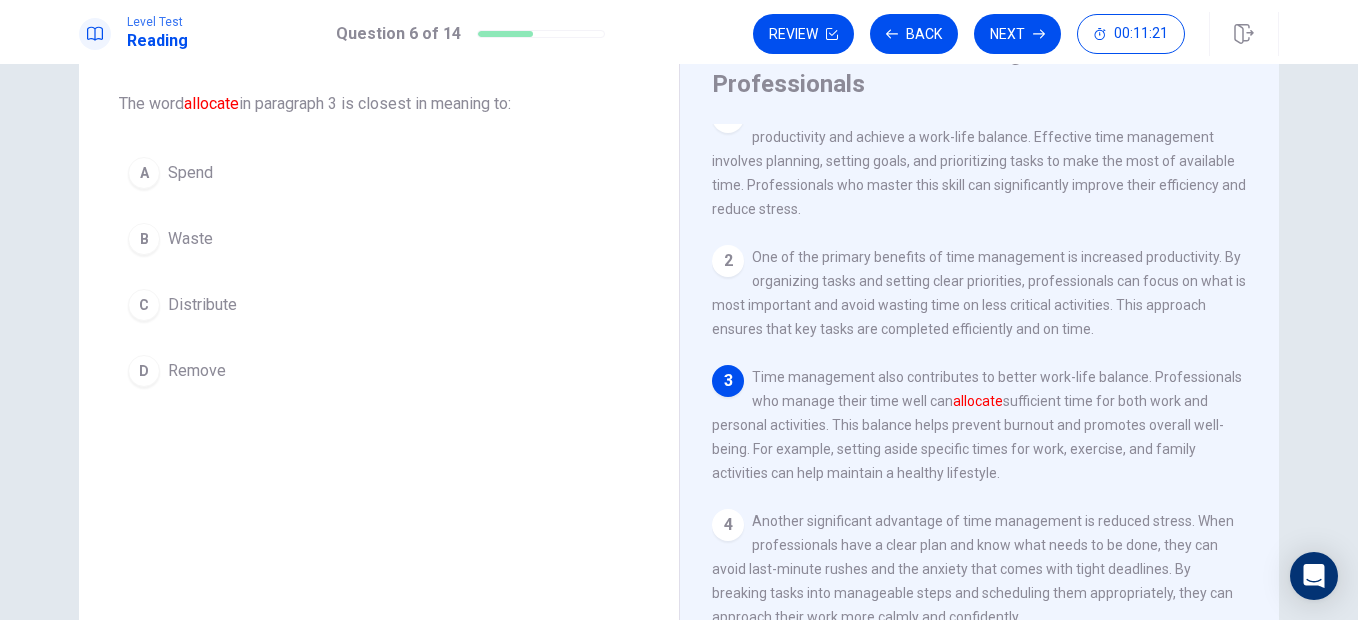 click on "A Spend" at bounding box center (379, 173) 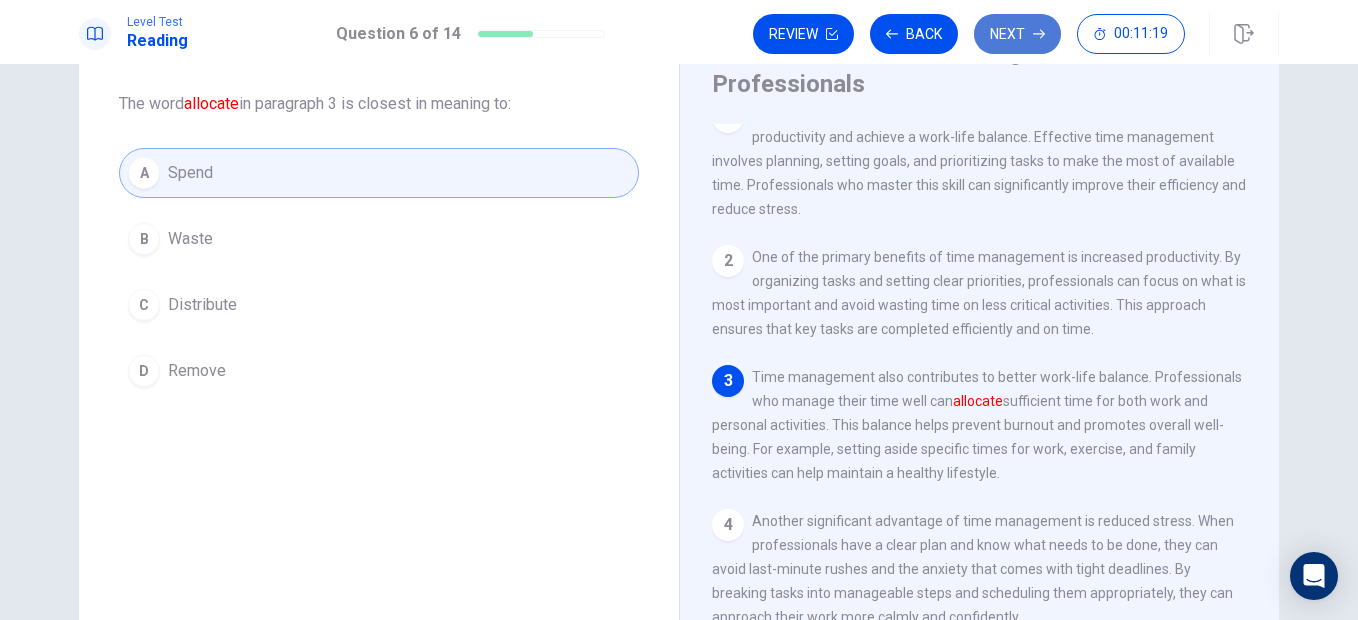 click on "Next" at bounding box center [1017, 34] 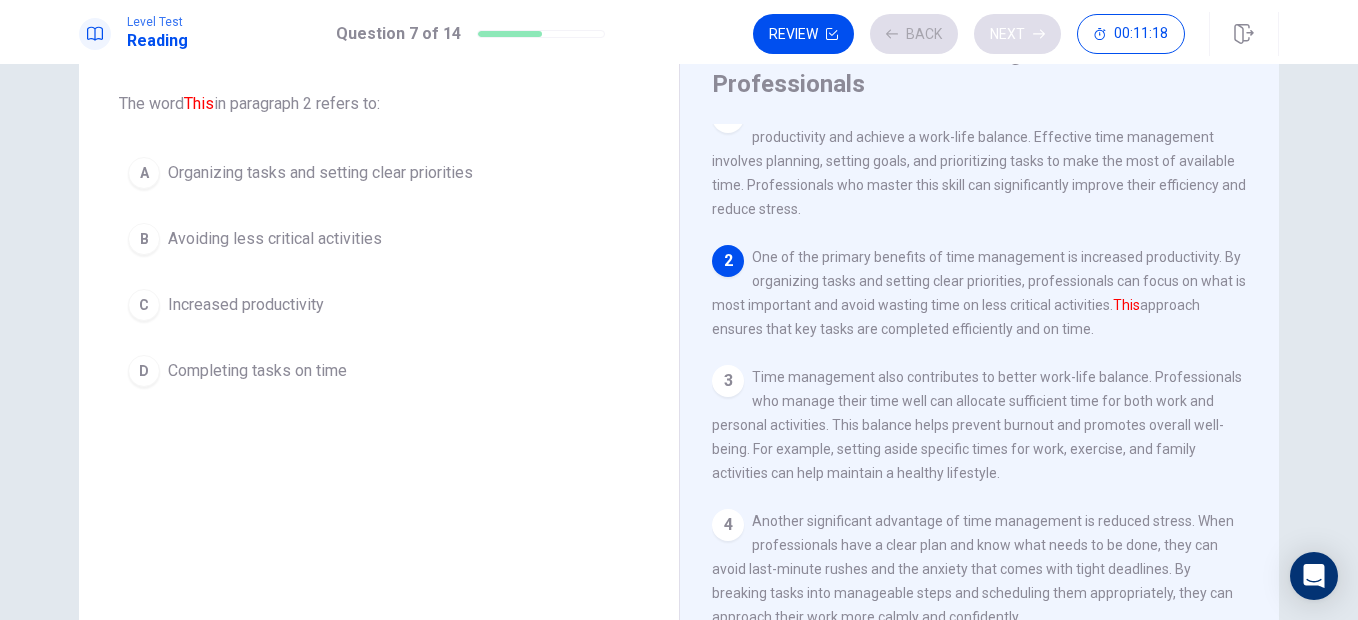 scroll, scrollTop: 149, scrollLeft: 0, axis: vertical 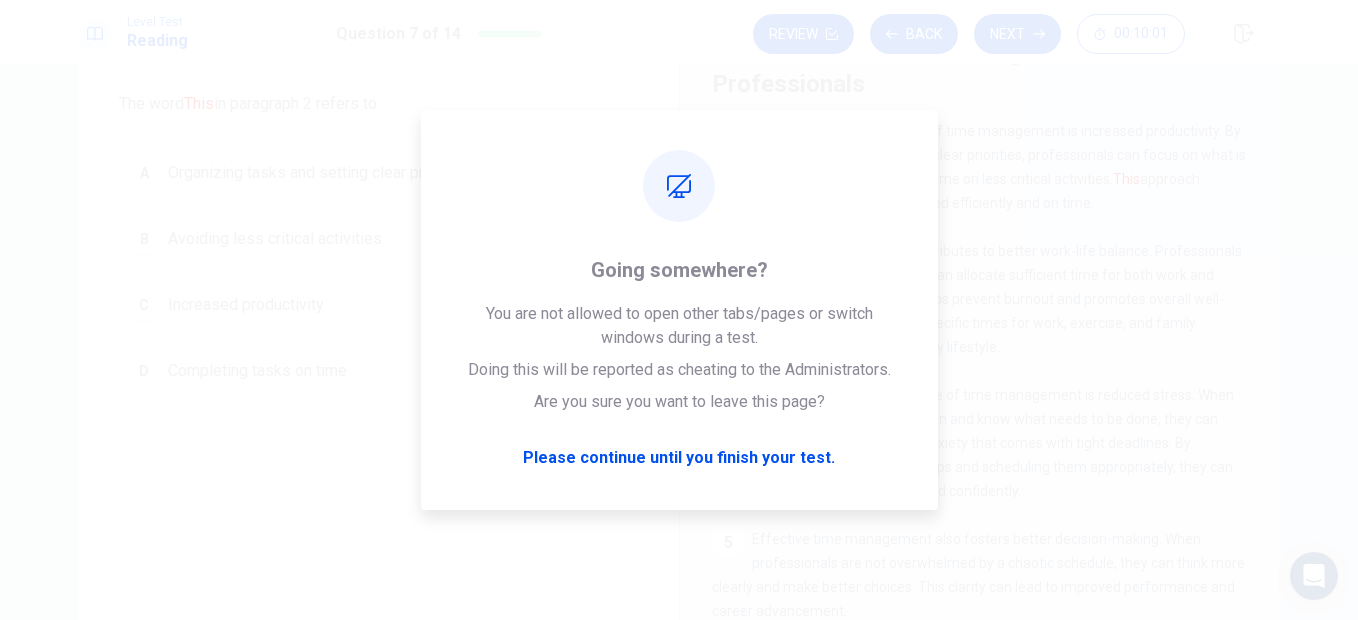 click on "Organizing tasks and setting clear priorities" at bounding box center [320, 173] 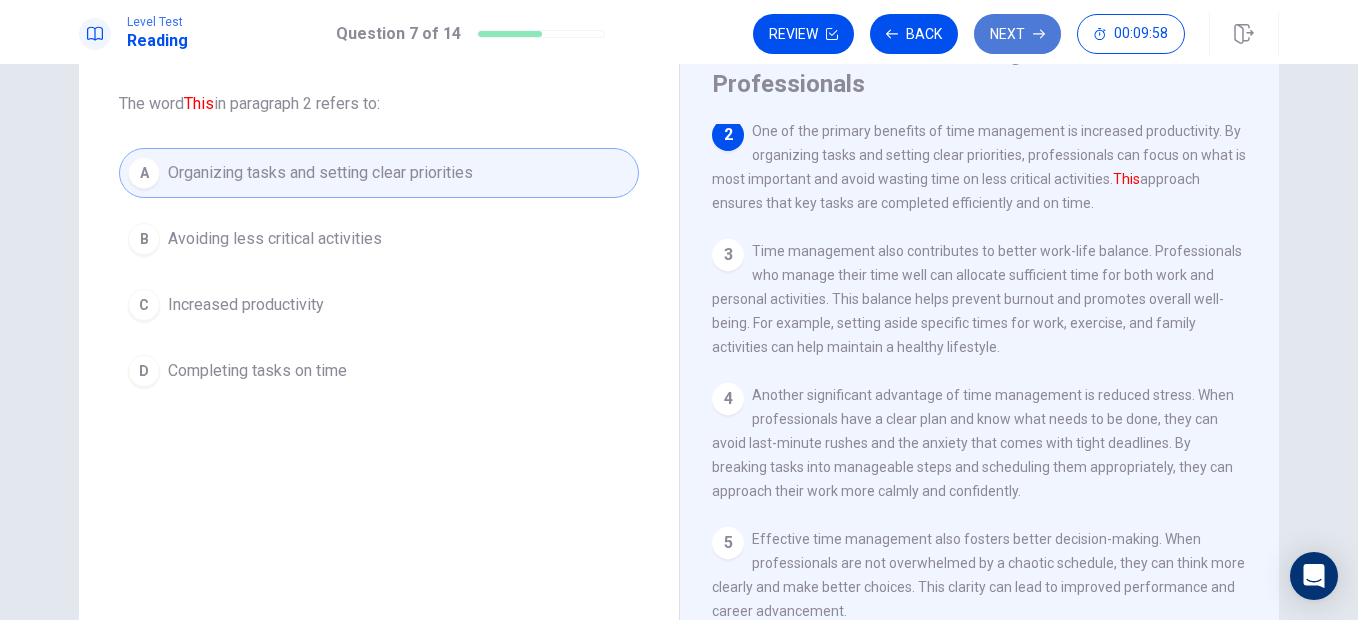 click on "Next" at bounding box center [1017, 34] 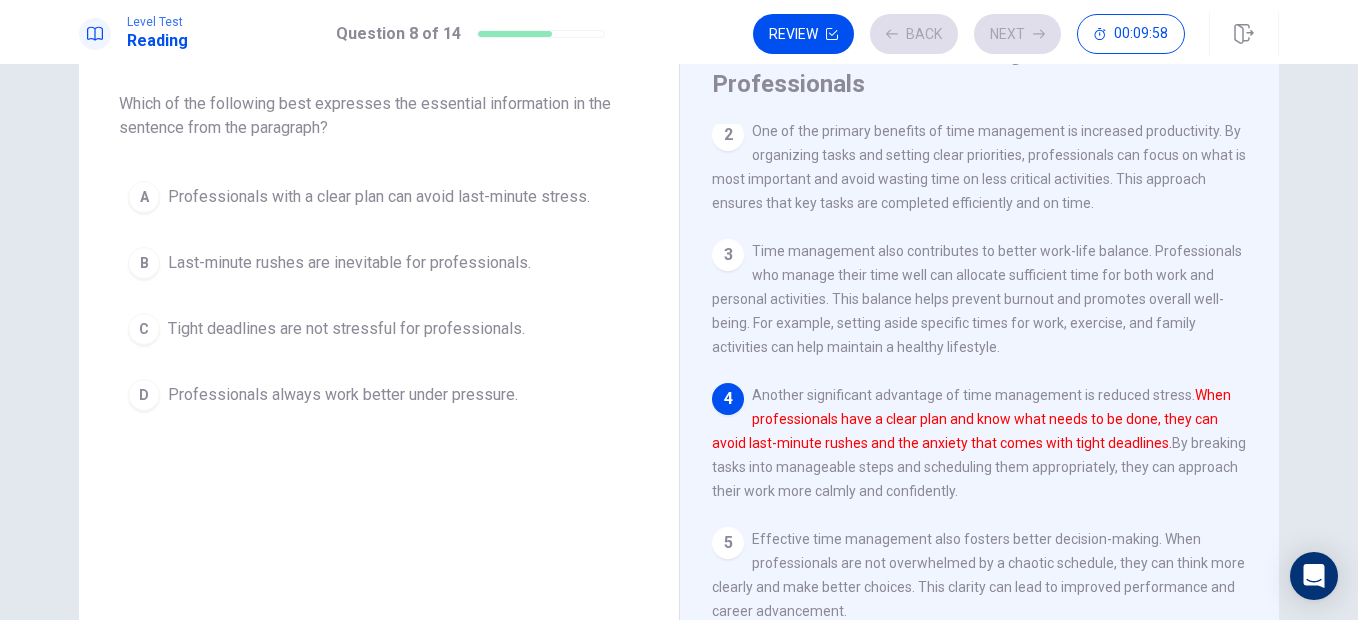 scroll, scrollTop: 172, scrollLeft: 0, axis: vertical 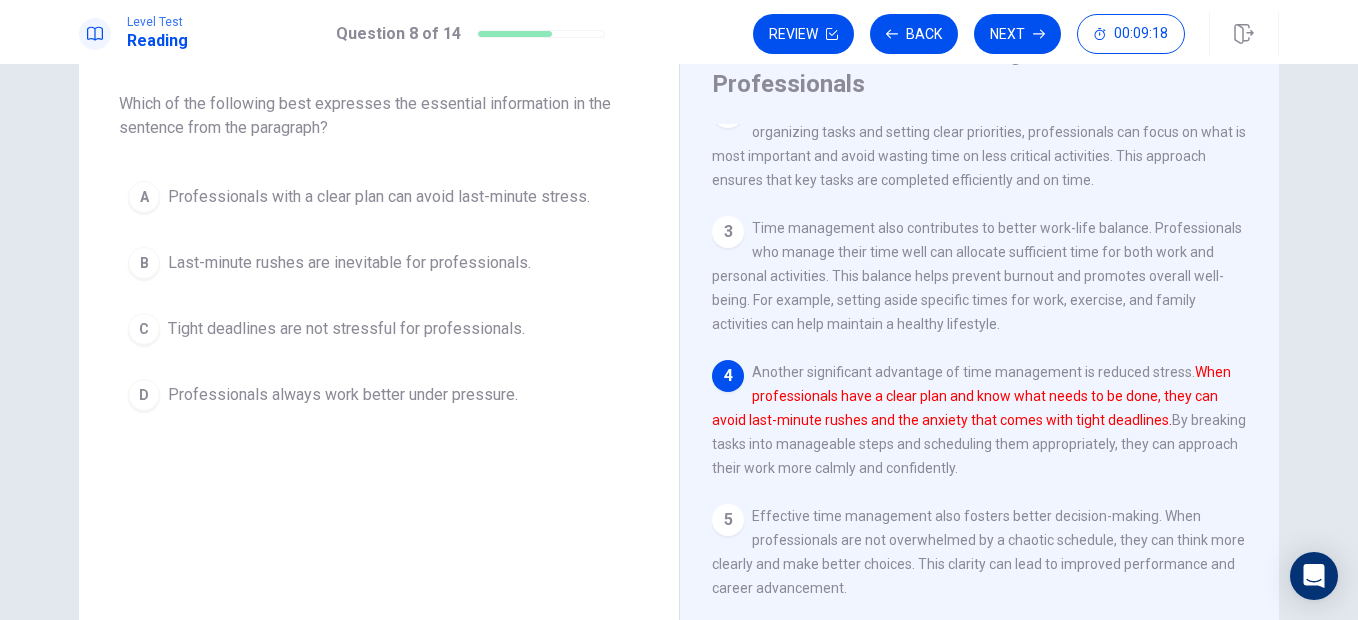 click on "Tight deadlines are not stressful for professionals." at bounding box center (346, 329) 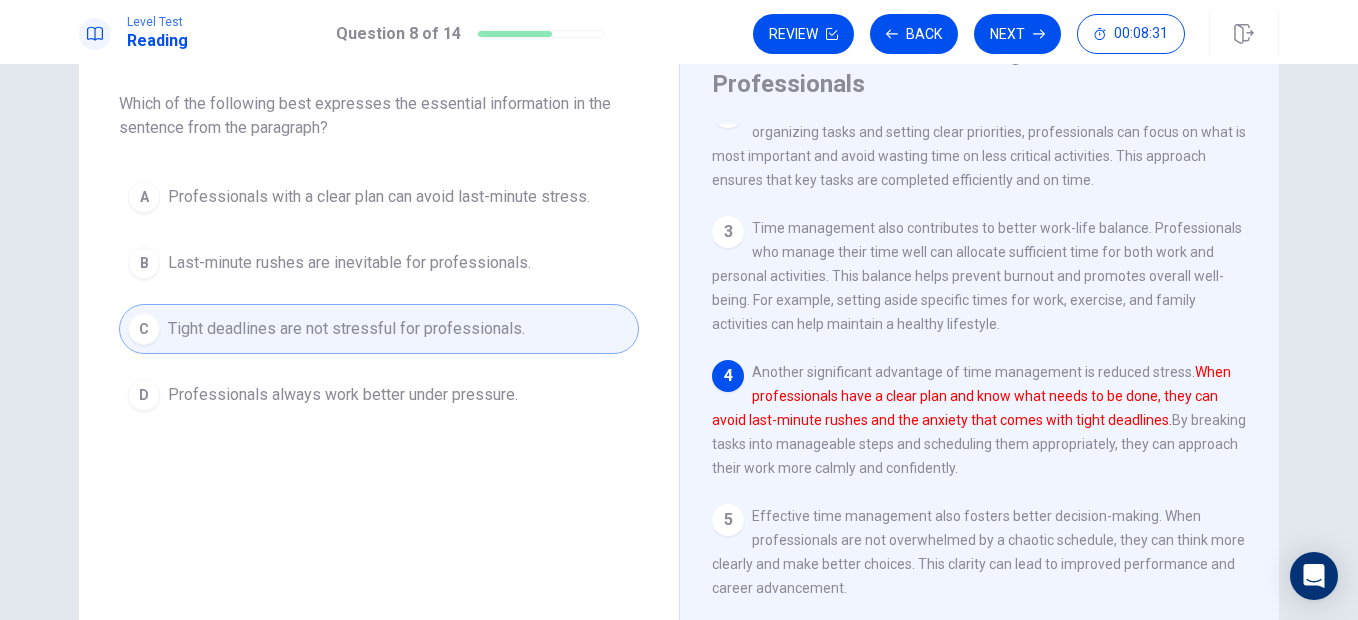 click on "Professionals with a clear plan can avoid last-minute stress." at bounding box center (379, 197) 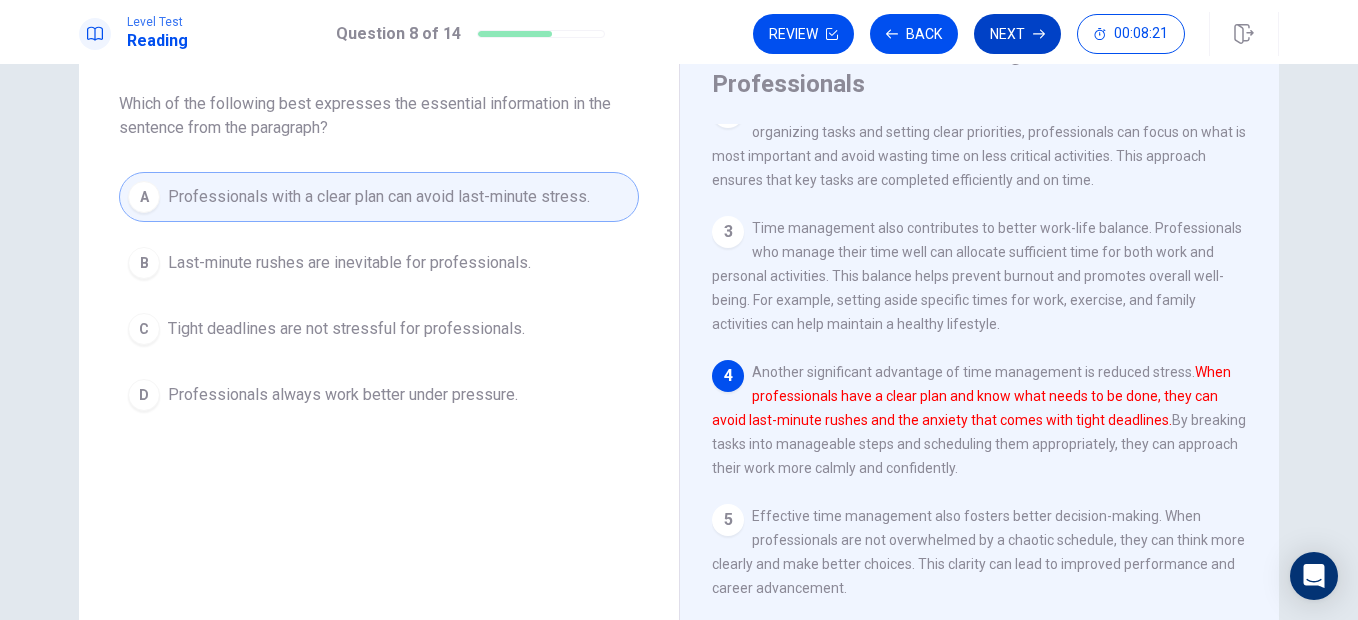 click on "Next" at bounding box center [1017, 34] 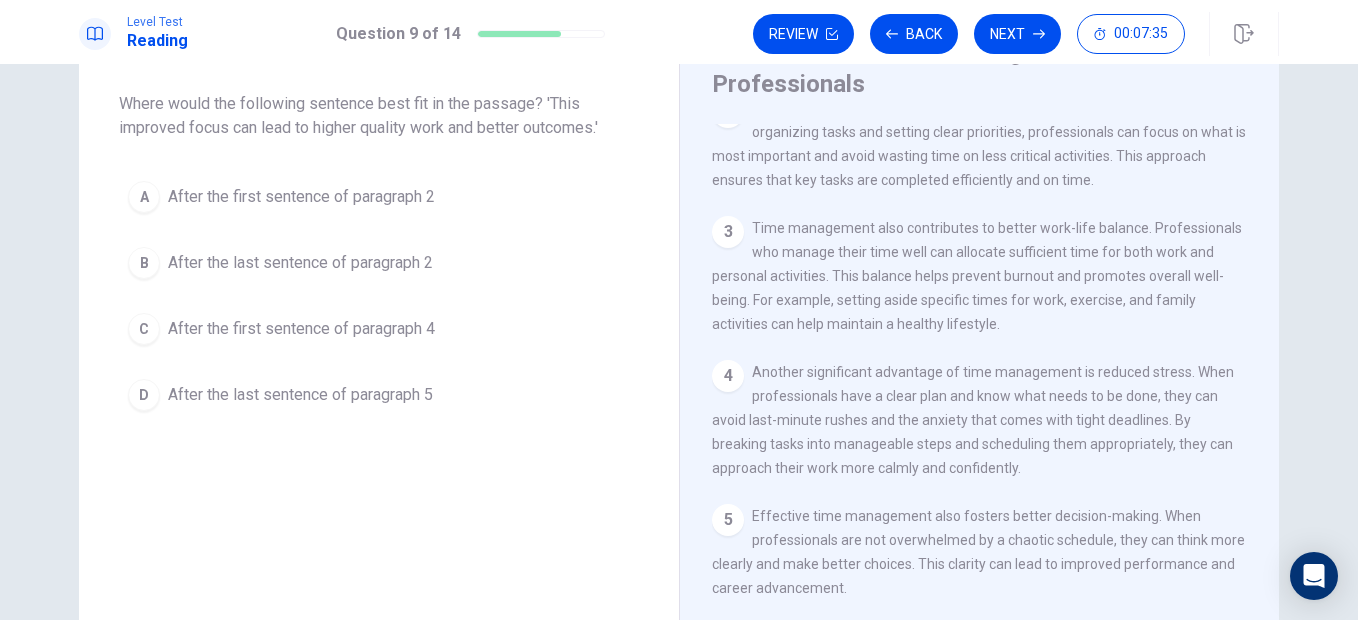 scroll, scrollTop: 0, scrollLeft: 0, axis: both 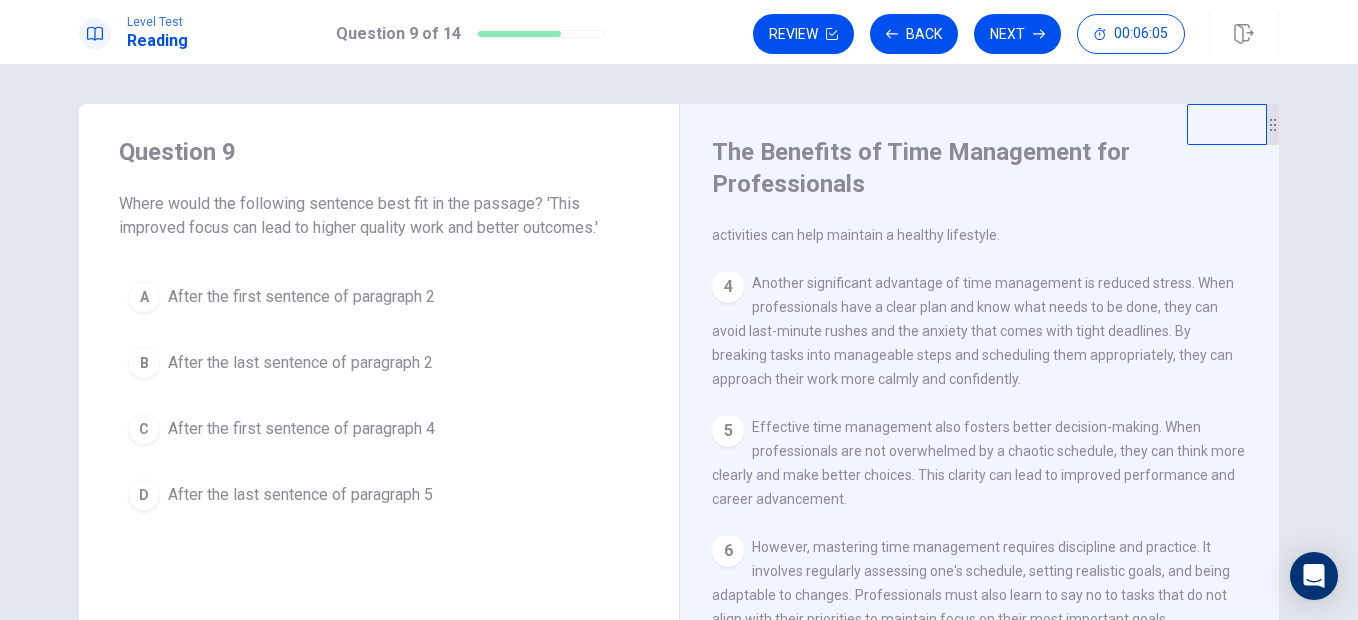 click on "After the last sentence of paragraph 5" at bounding box center (300, 495) 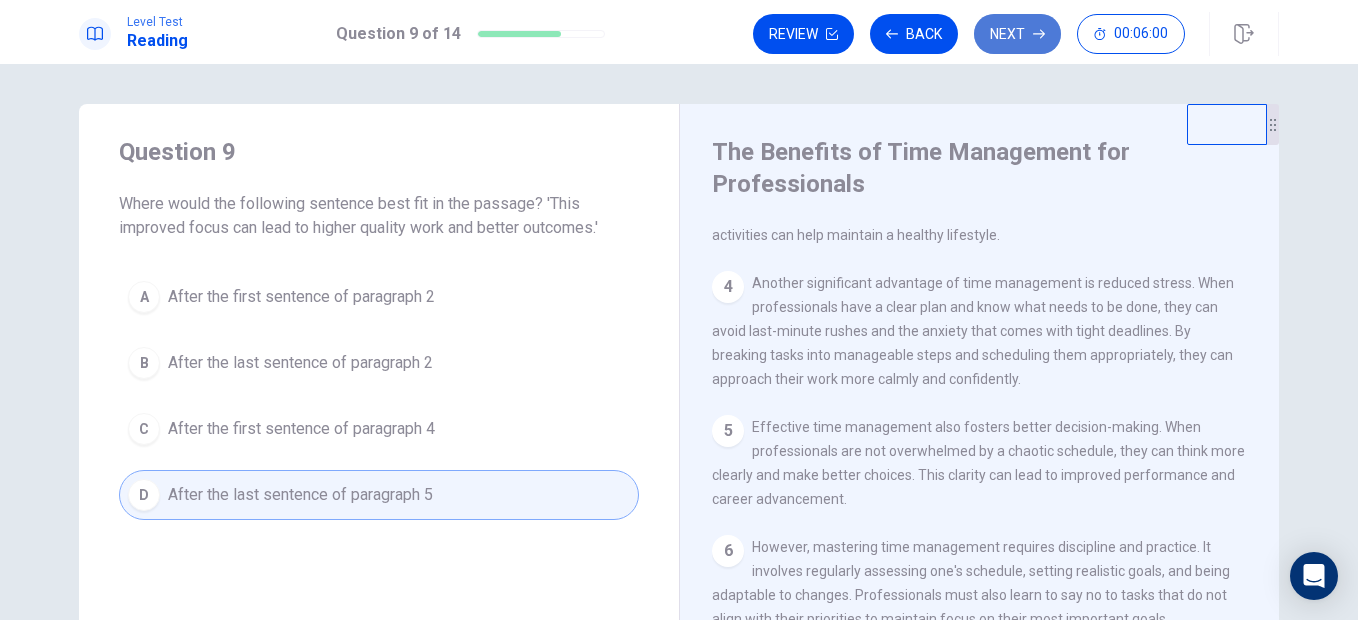 click on "Next" at bounding box center [1017, 34] 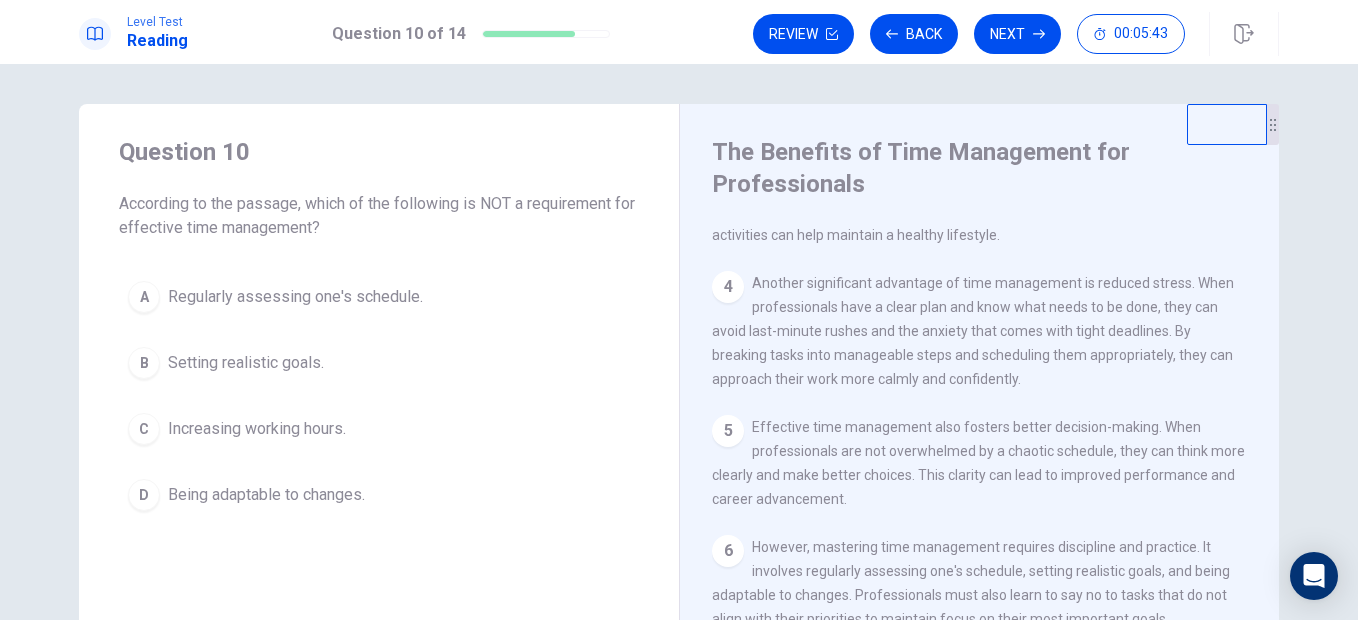 click on "C Increasing working hours." at bounding box center [379, 429] 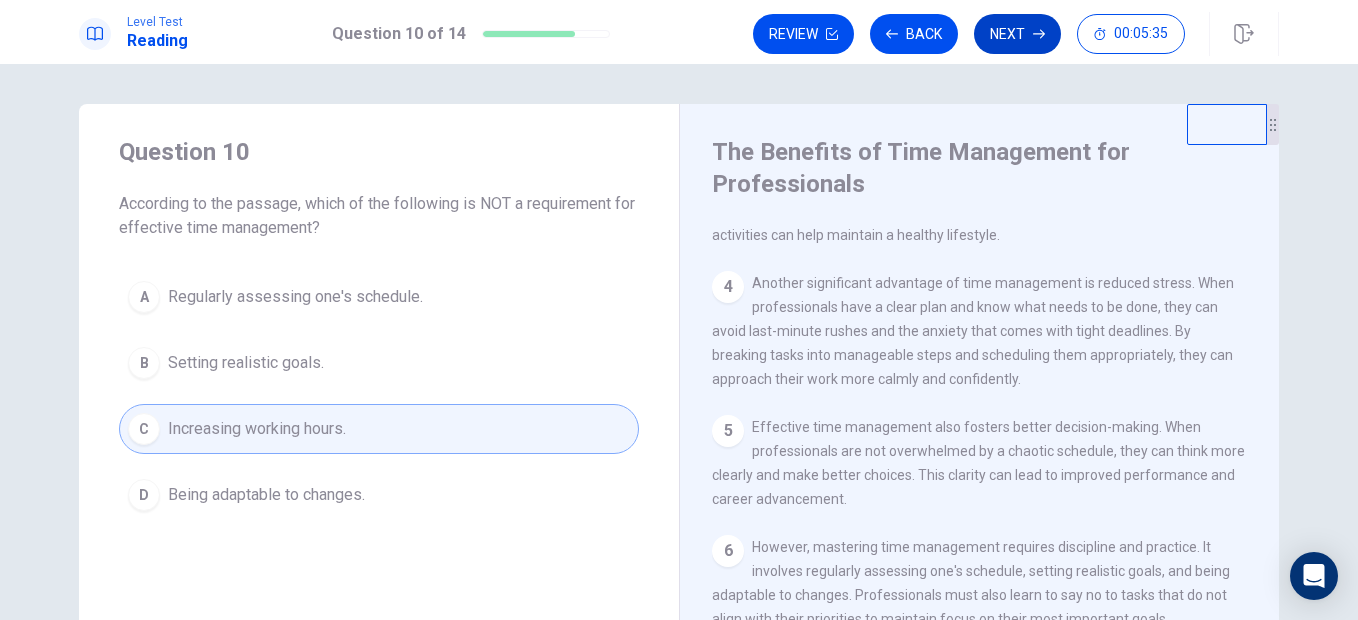 click on "Next" at bounding box center [1017, 34] 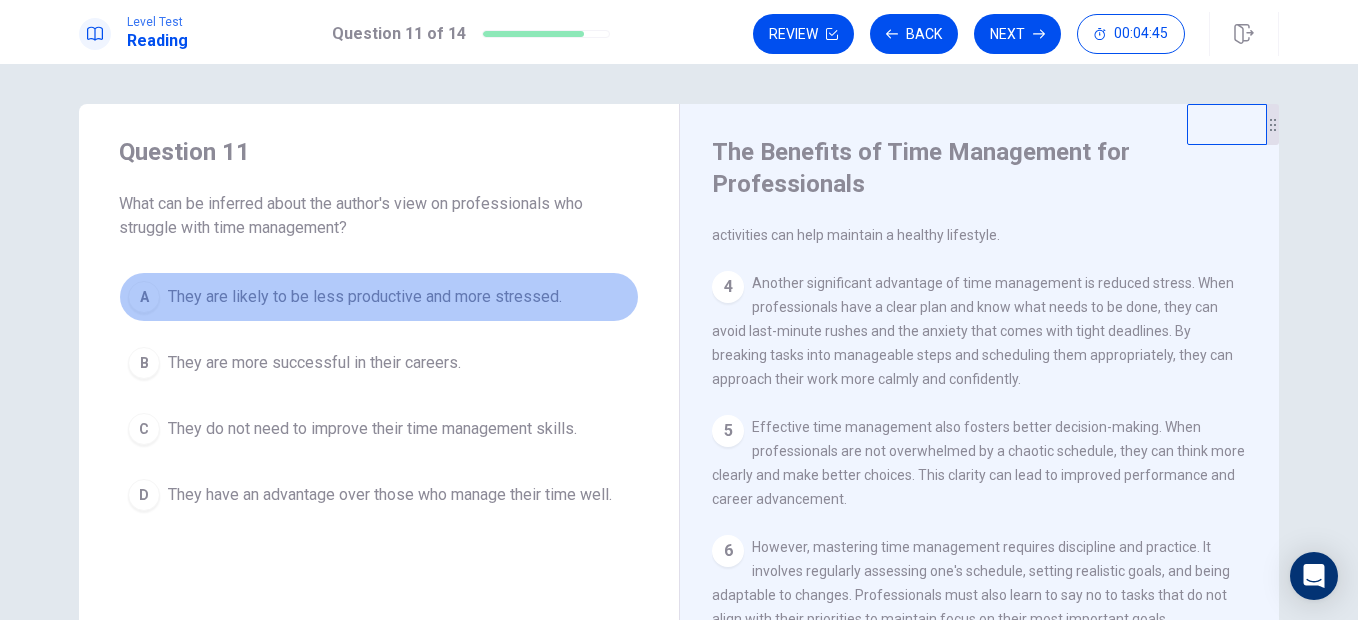 click on "They are likely to be less productive and more stressed." at bounding box center [365, 297] 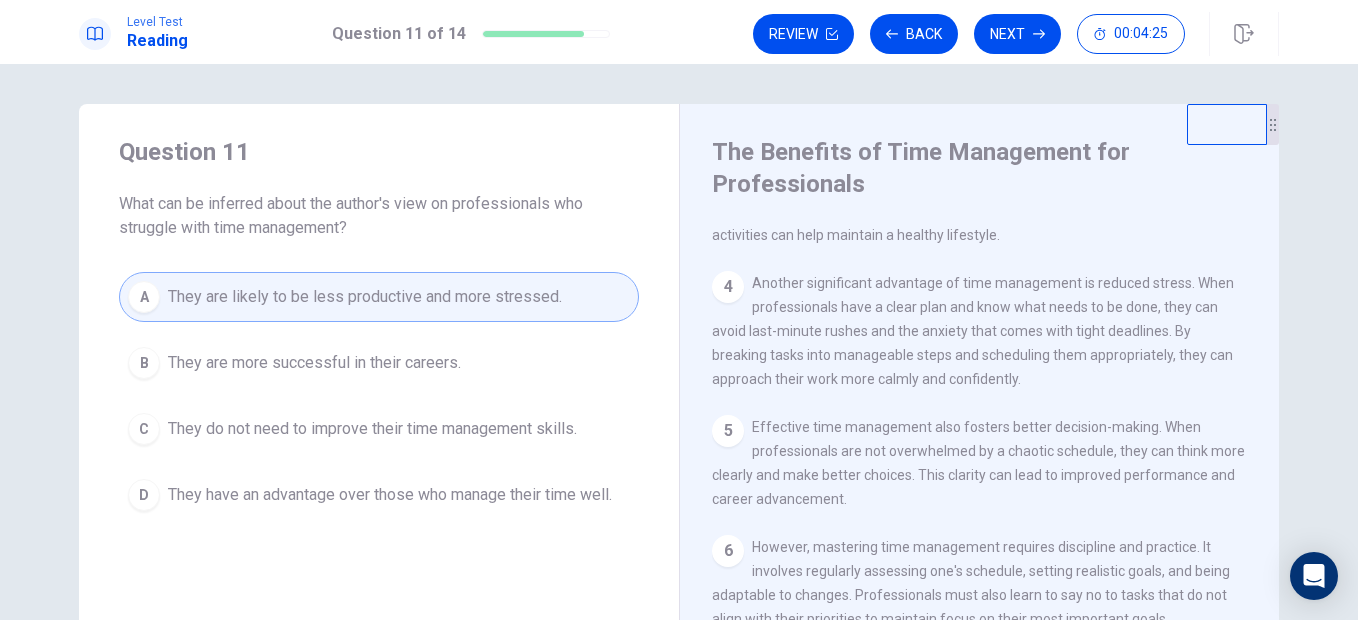 click on "Next" at bounding box center [1017, 34] 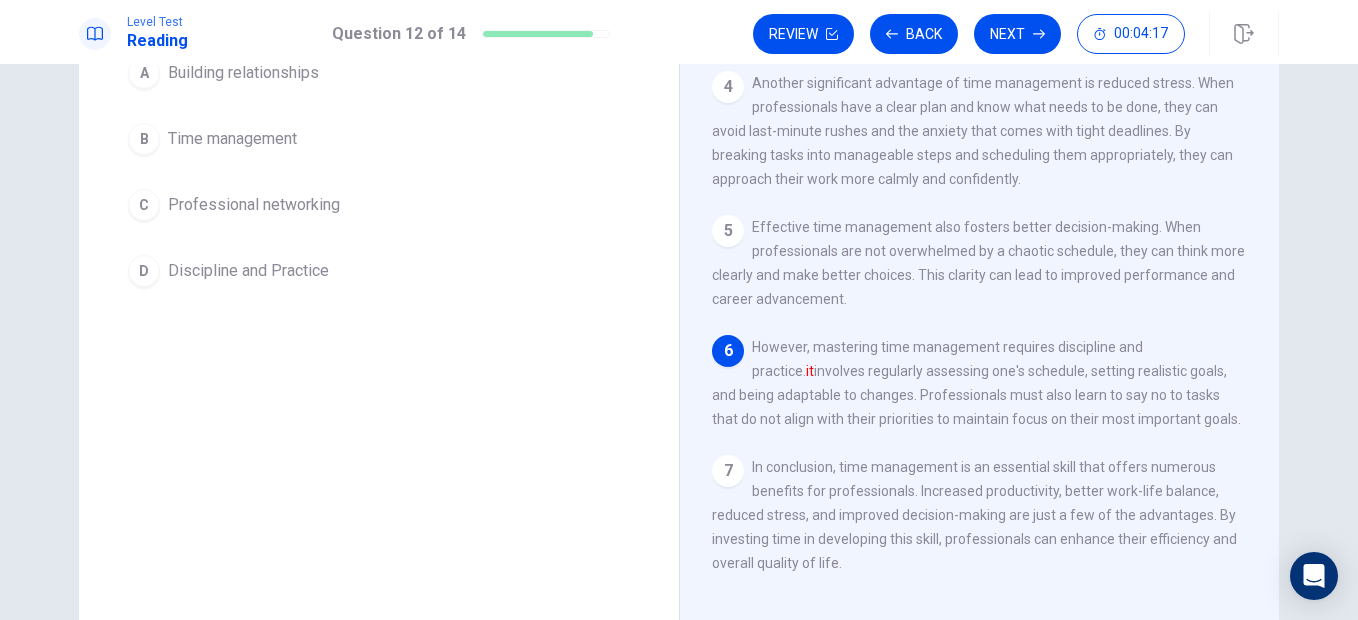scroll, scrollTop: 100, scrollLeft: 0, axis: vertical 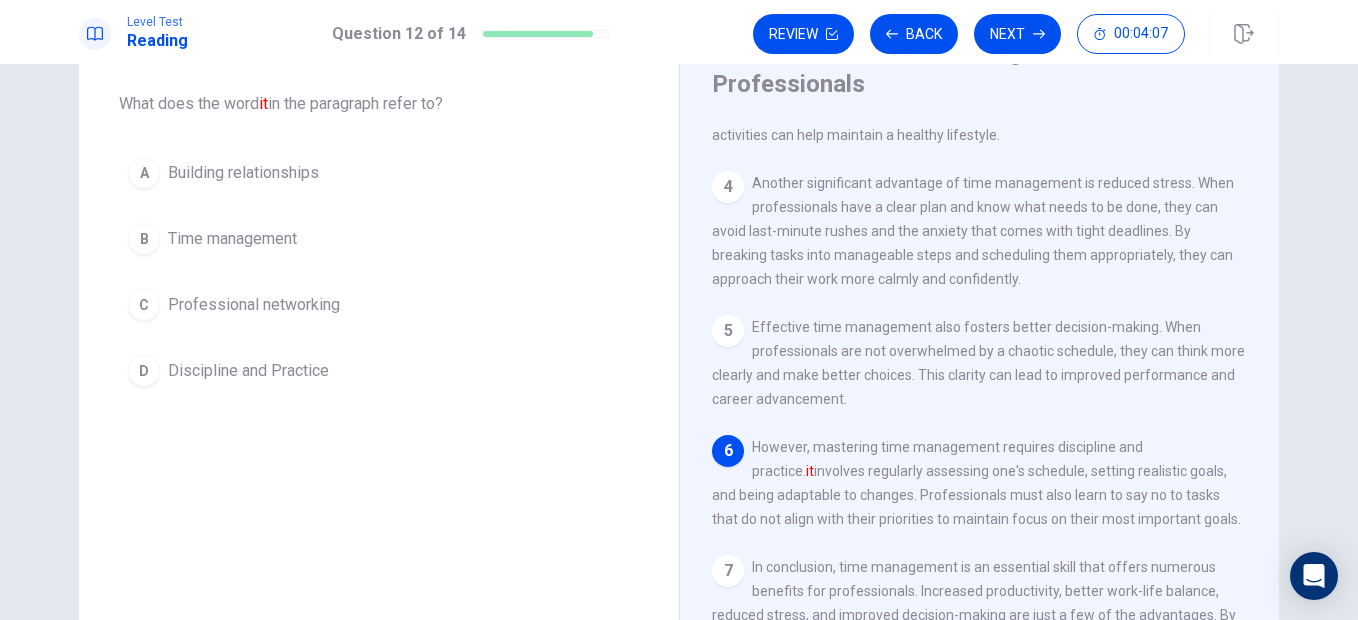 click on "Discipline and Practice" at bounding box center [248, 371] 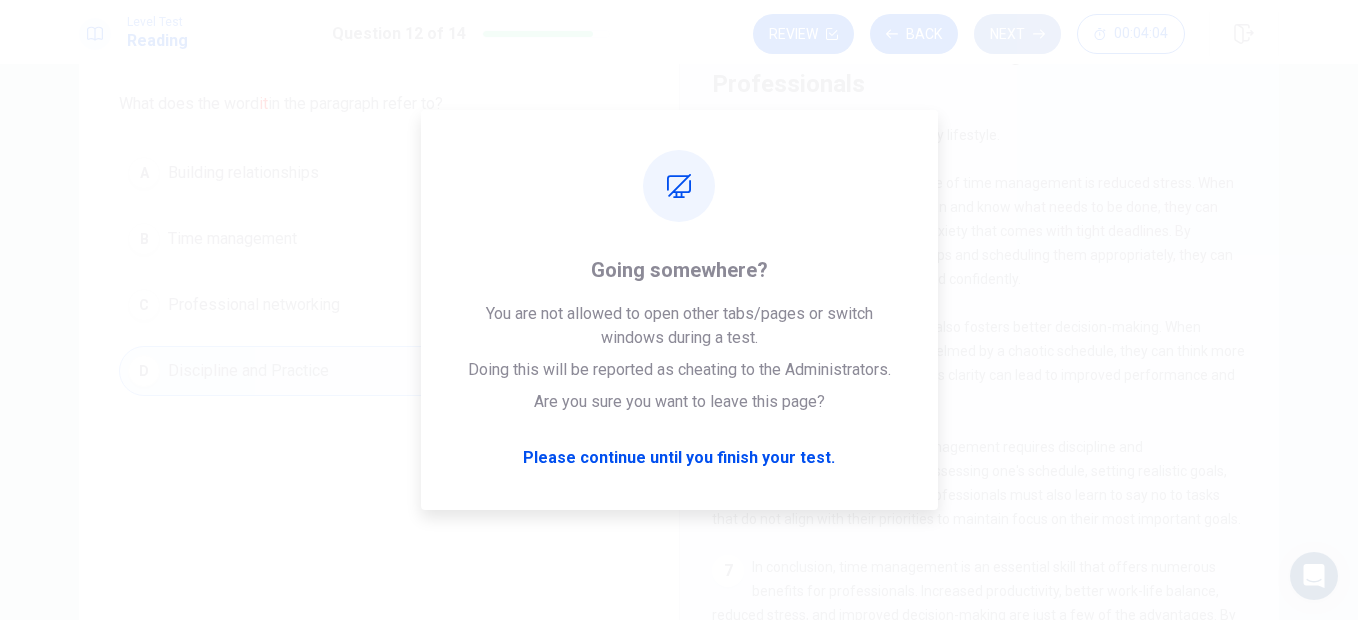 click on "Next" at bounding box center (1017, 34) 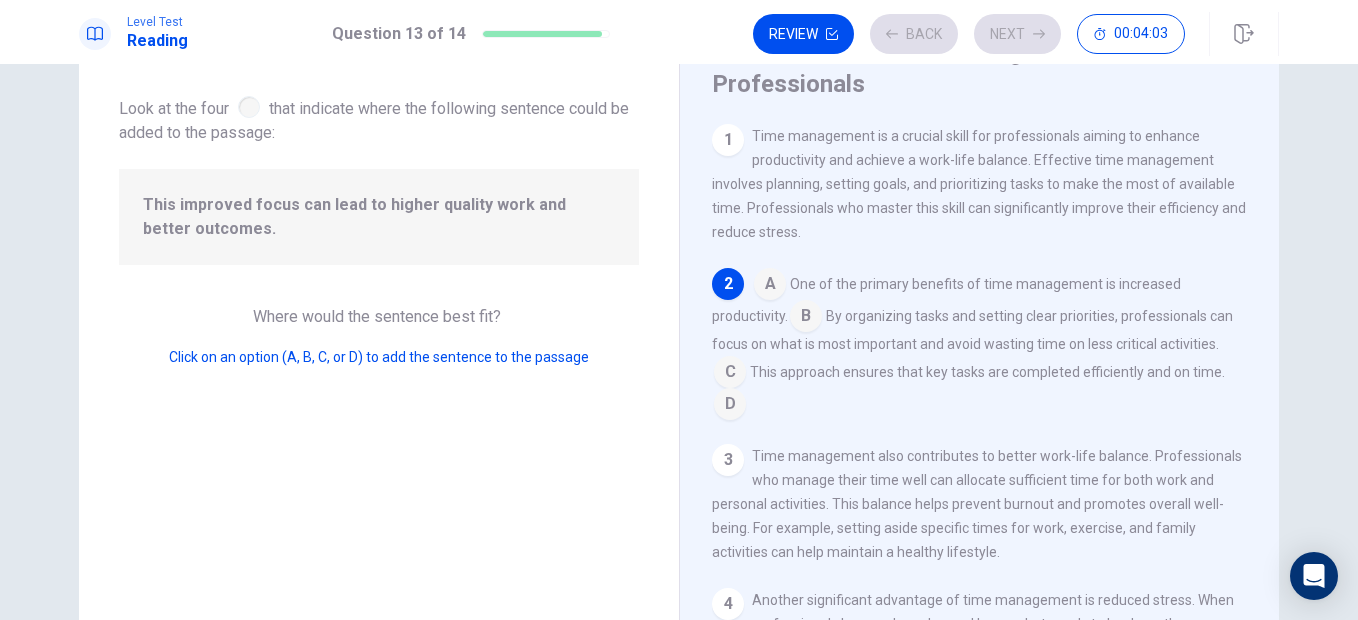 scroll, scrollTop: 149, scrollLeft: 0, axis: vertical 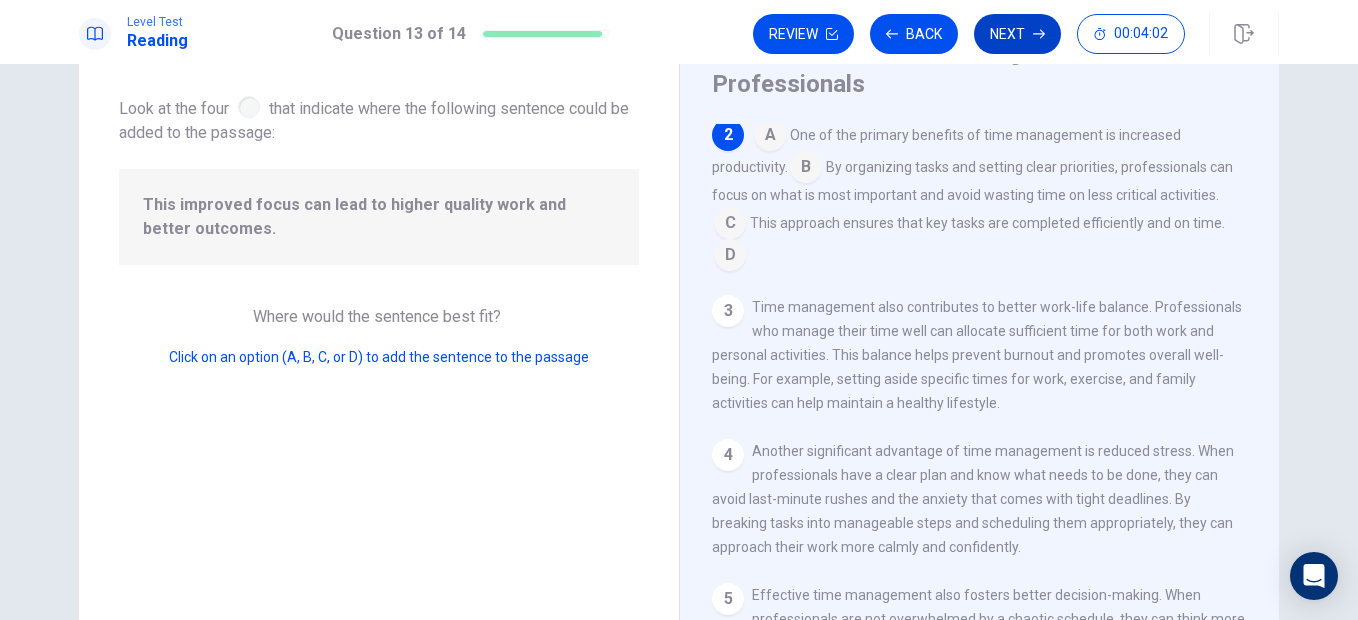 click on "Next" at bounding box center (1017, 34) 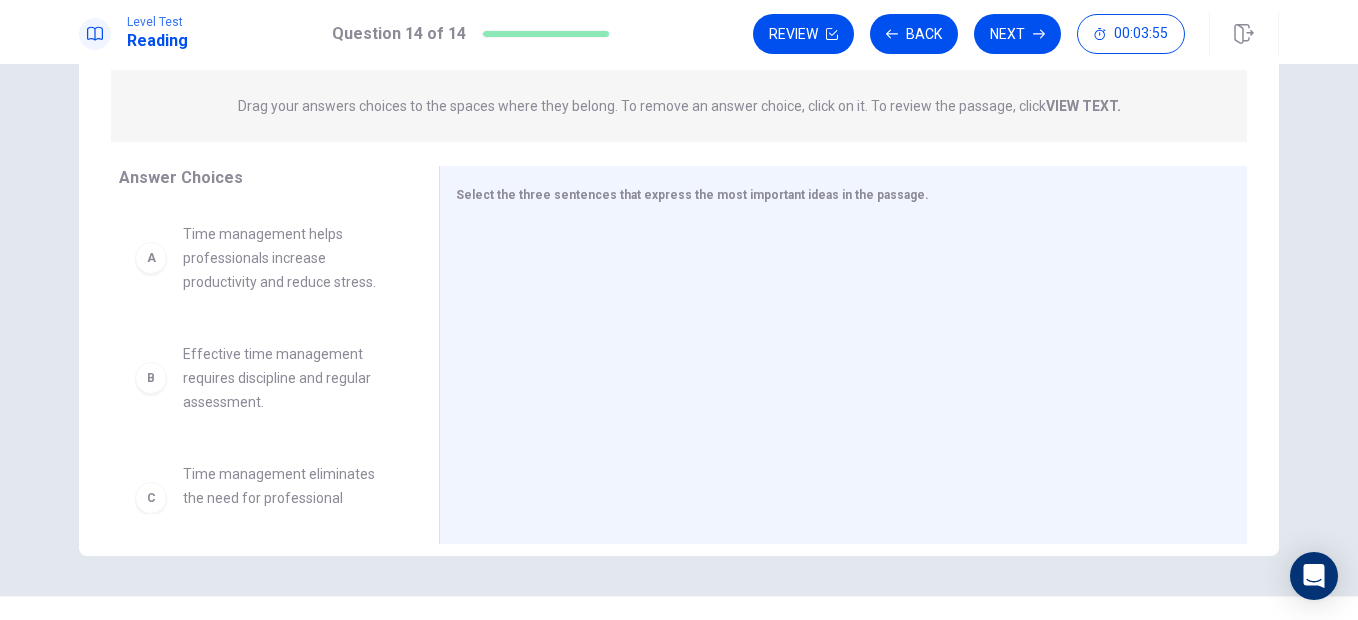 scroll, scrollTop: 283, scrollLeft: 0, axis: vertical 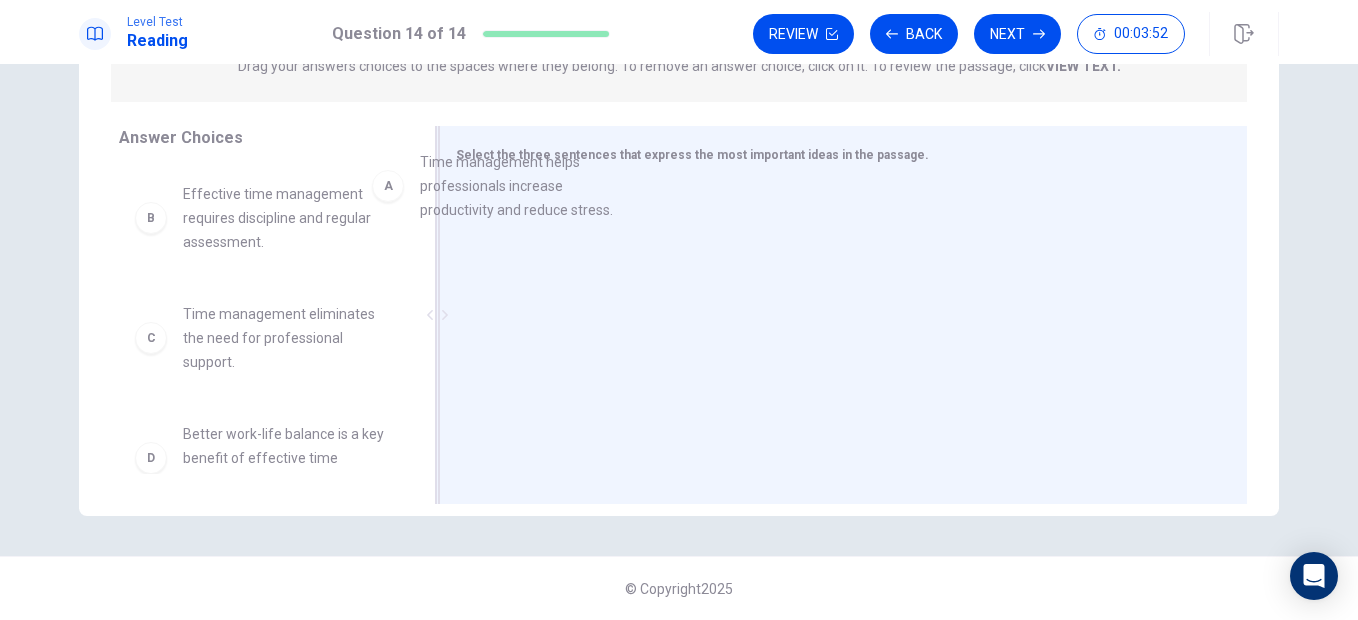 drag, startPoint x: 274, startPoint y: 221, endPoint x: 524, endPoint y: 190, distance: 251.91467 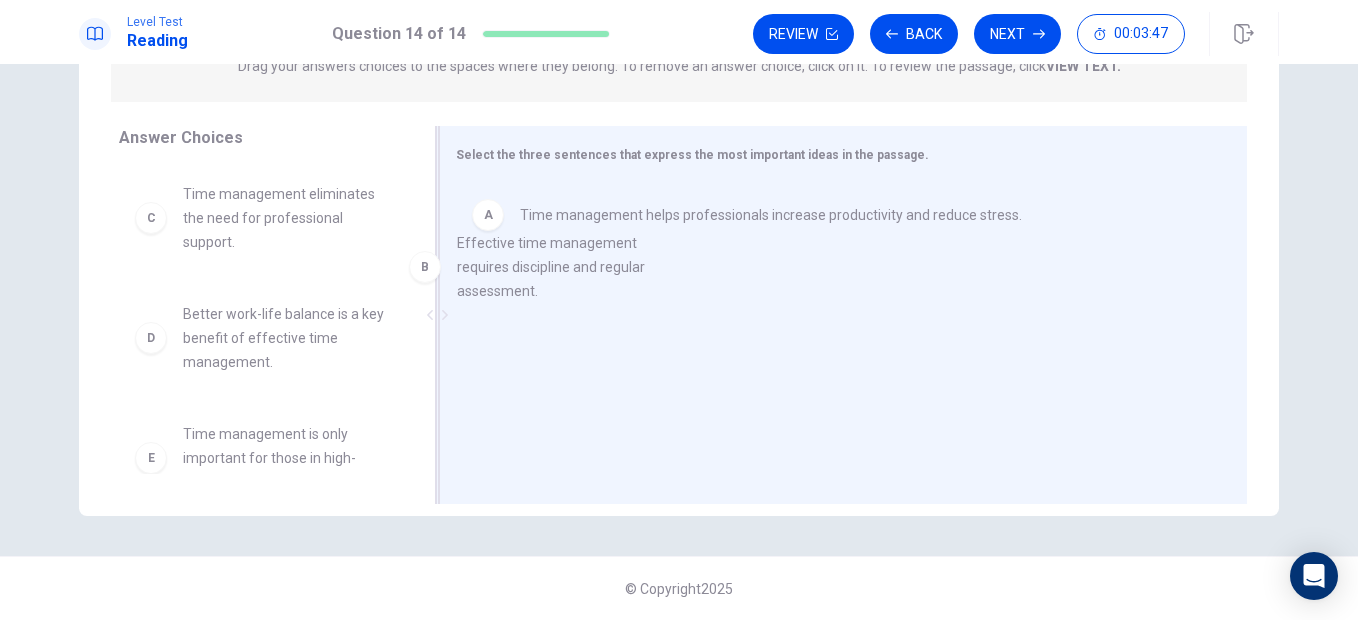 drag, startPoint x: 335, startPoint y: 223, endPoint x: 637, endPoint y: 274, distance: 306.27603 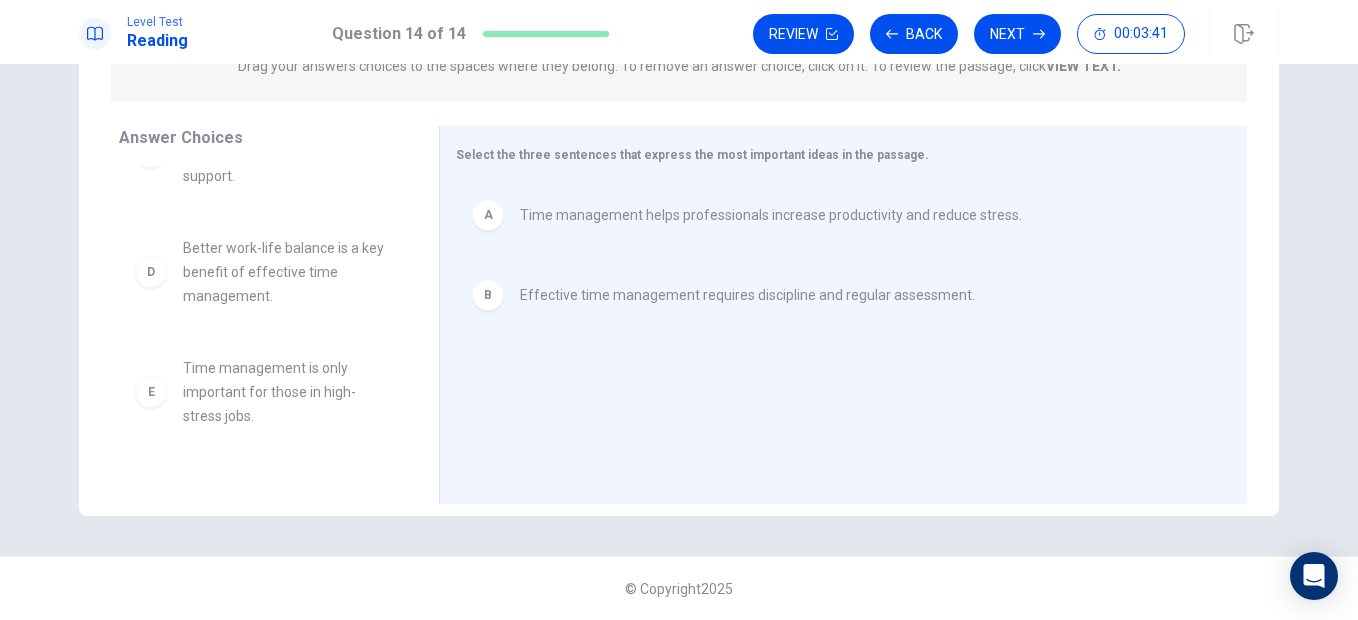 scroll, scrollTop: 100, scrollLeft: 0, axis: vertical 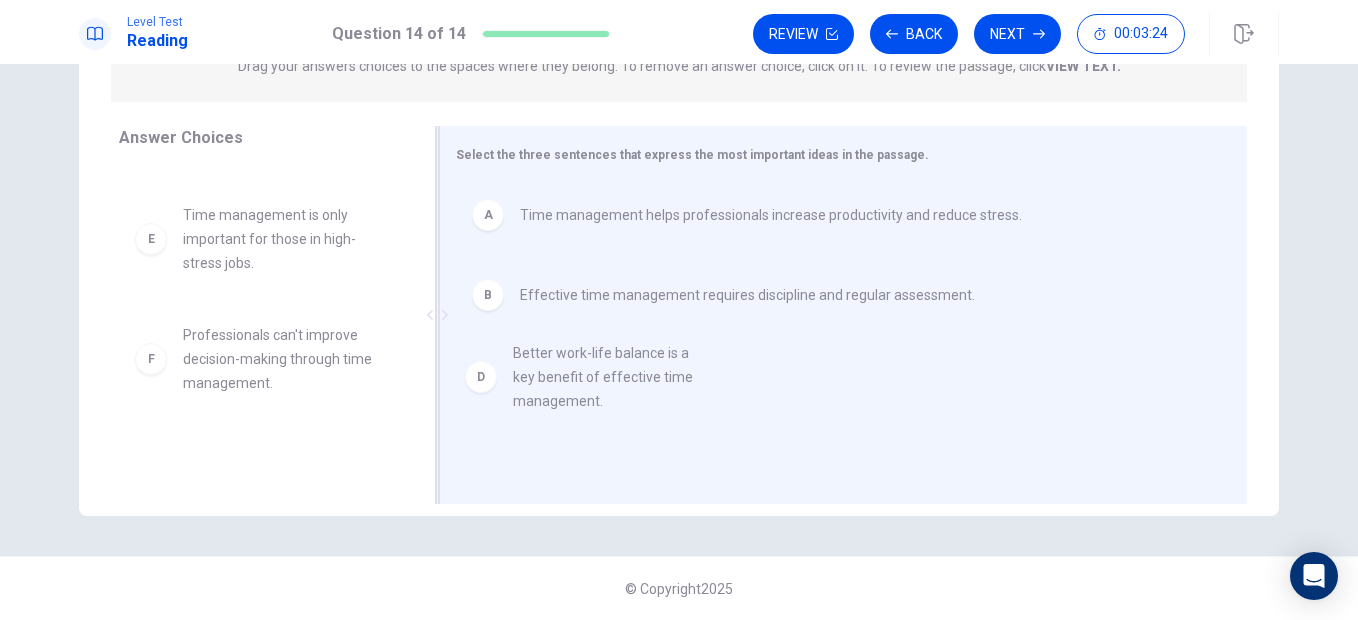 drag, startPoint x: 319, startPoint y: 240, endPoint x: 657, endPoint y: 385, distance: 367.78934 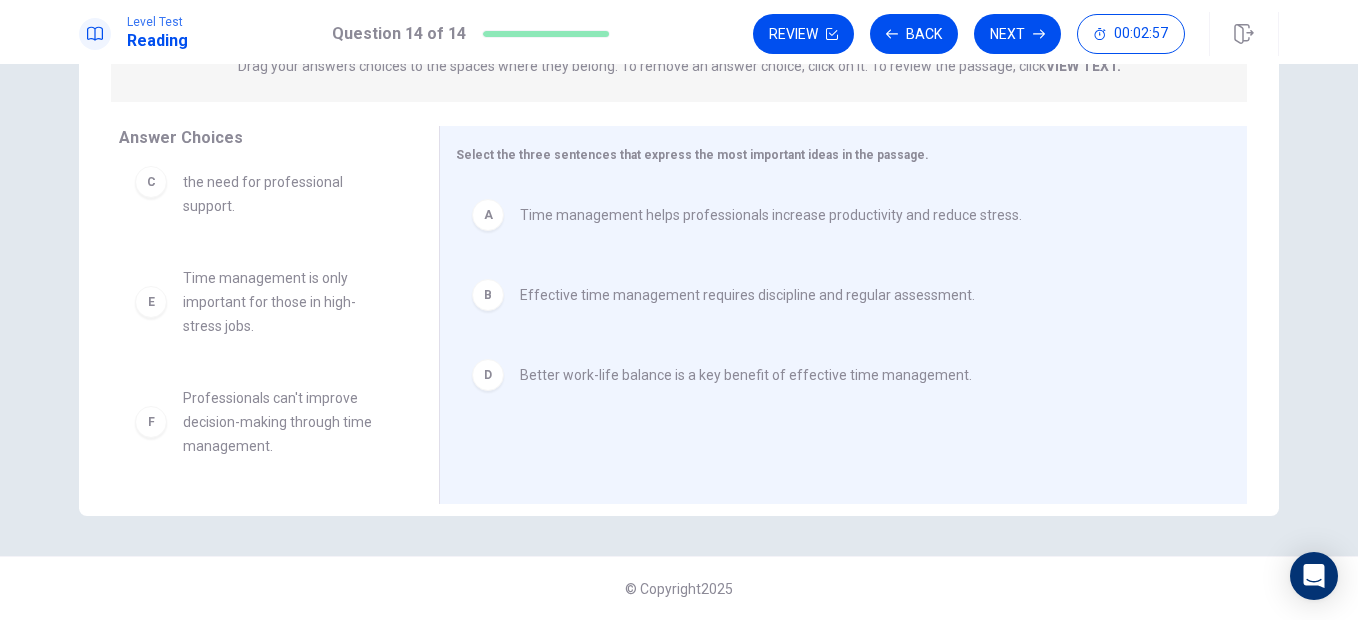 scroll, scrollTop: 0, scrollLeft: 0, axis: both 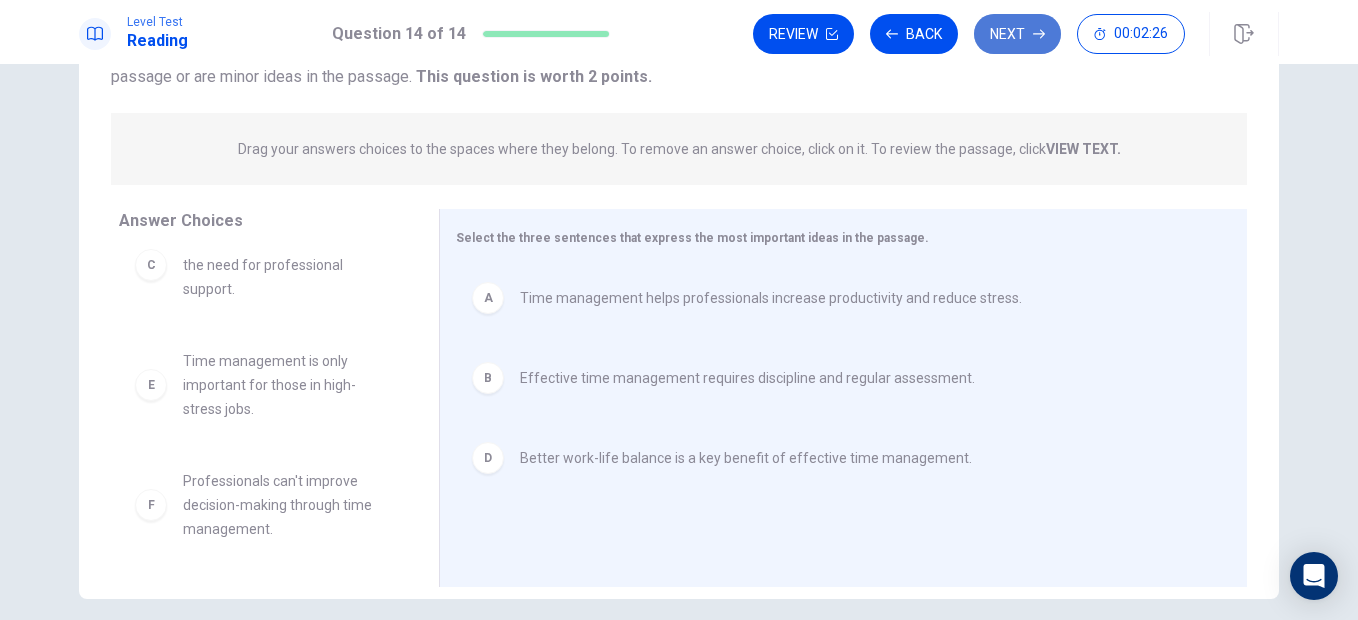 click on "Next" at bounding box center [1017, 34] 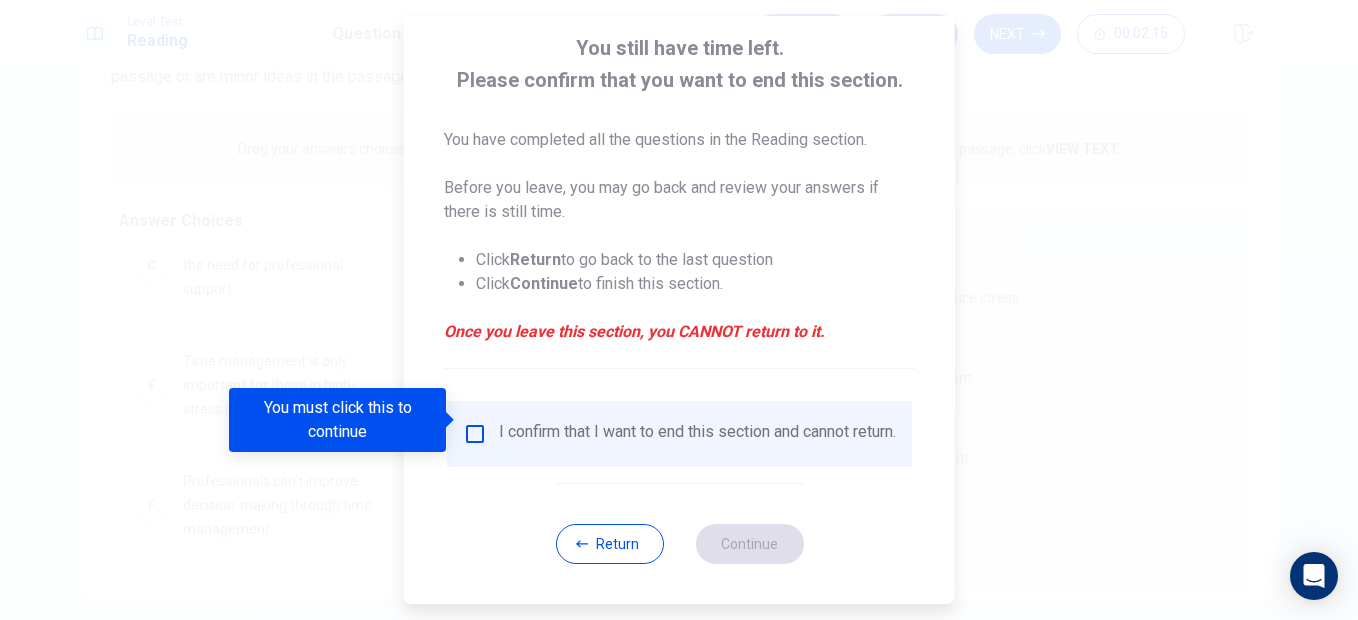 scroll, scrollTop: 126, scrollLeft: 0, axis: vertical 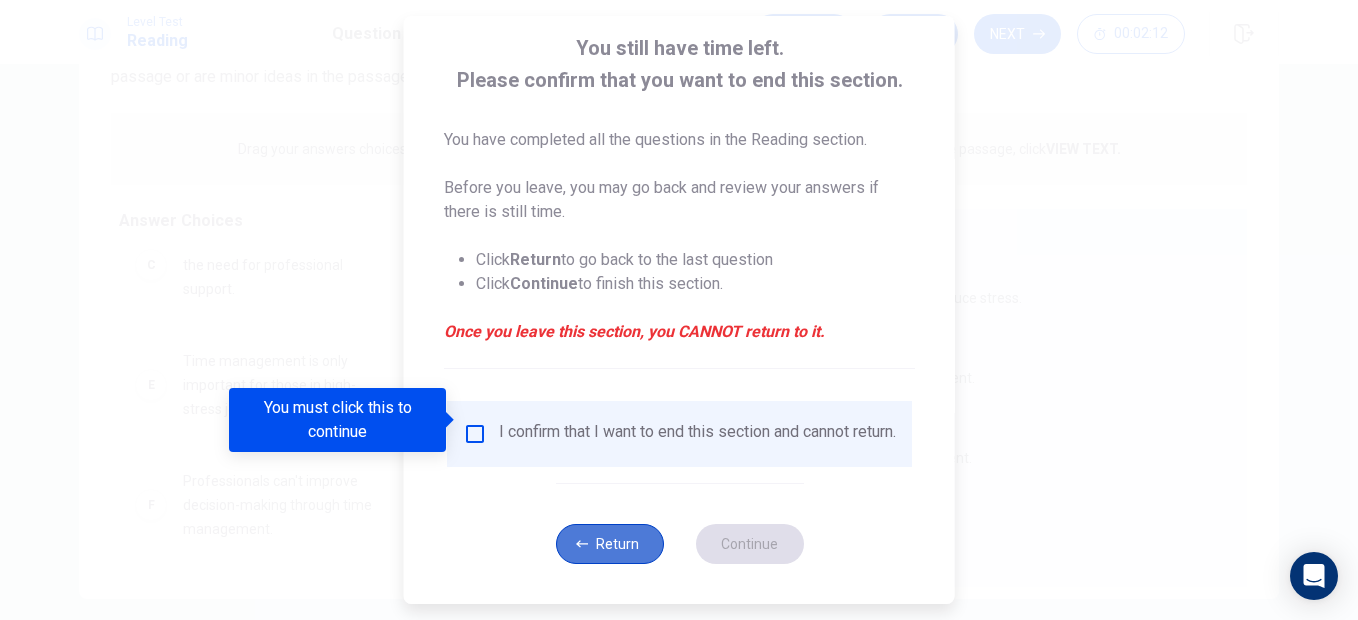 click on "Return" at bounding box center [609, 544] 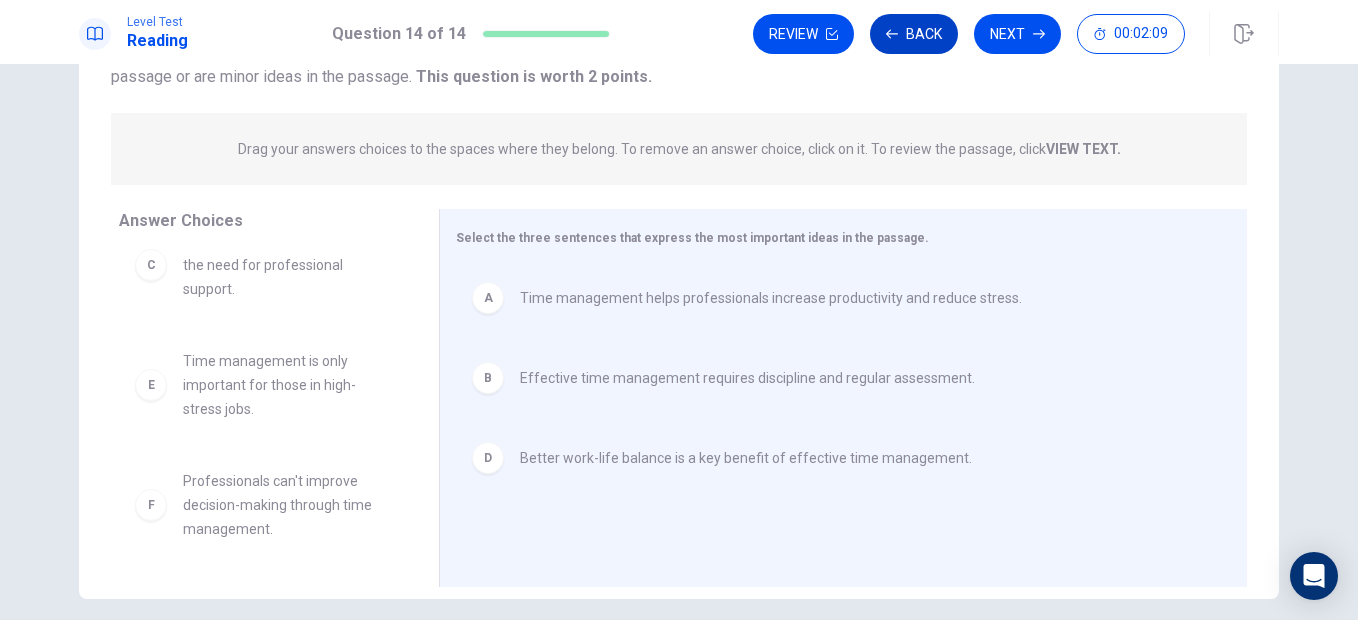 click on "Back" at bounding box center [914, 34] 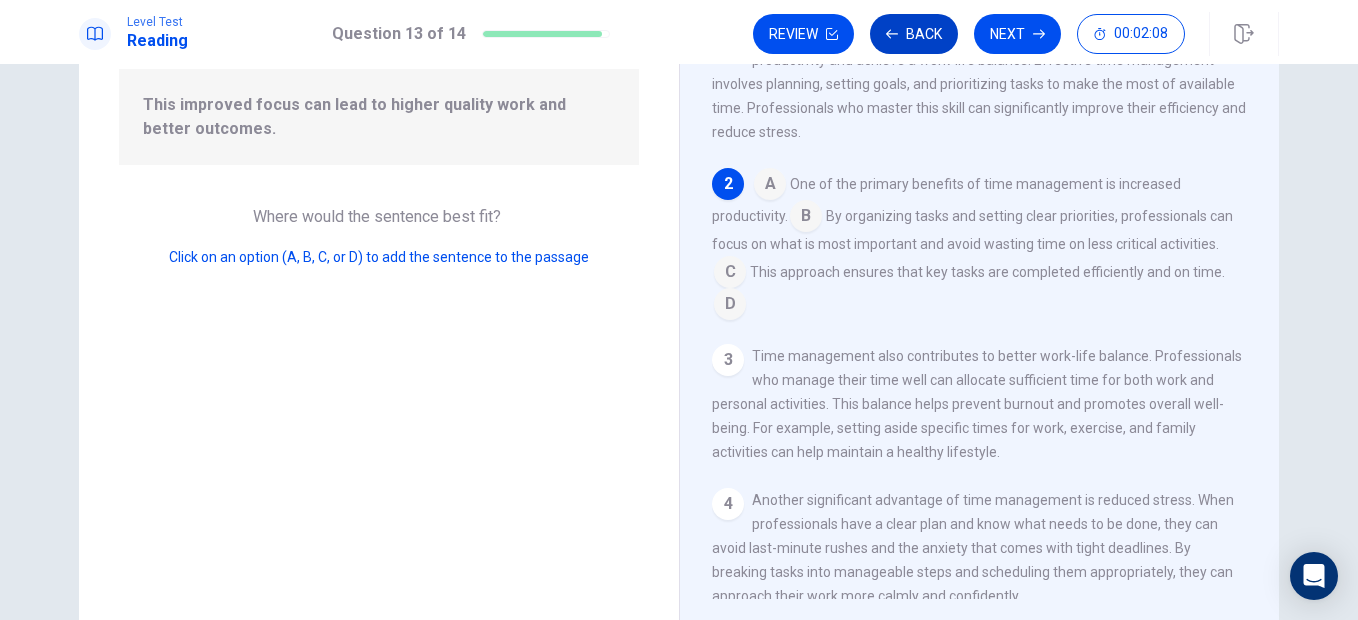 scroll, scrollTop: 149, scrollLeft: 0, axis: vertical 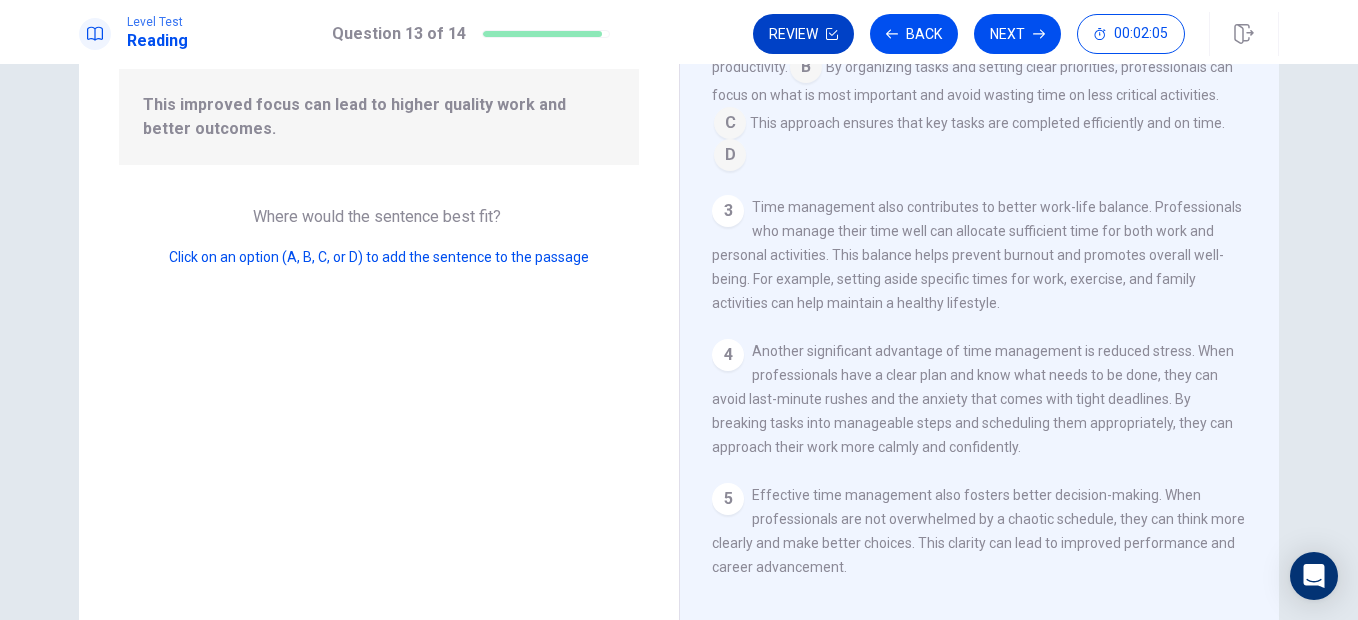 click on "Review" at bounding box center (803, 34) 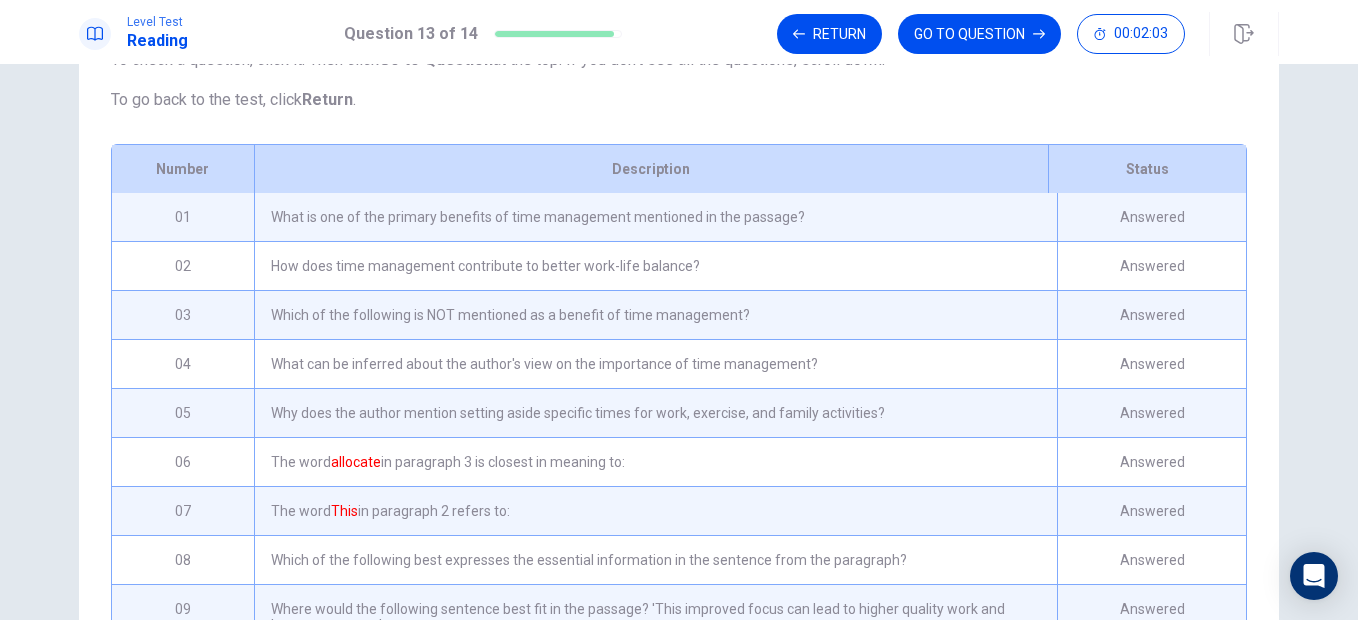scroll, scrollTop: 390, scrollLeft: 0, axis: vertical 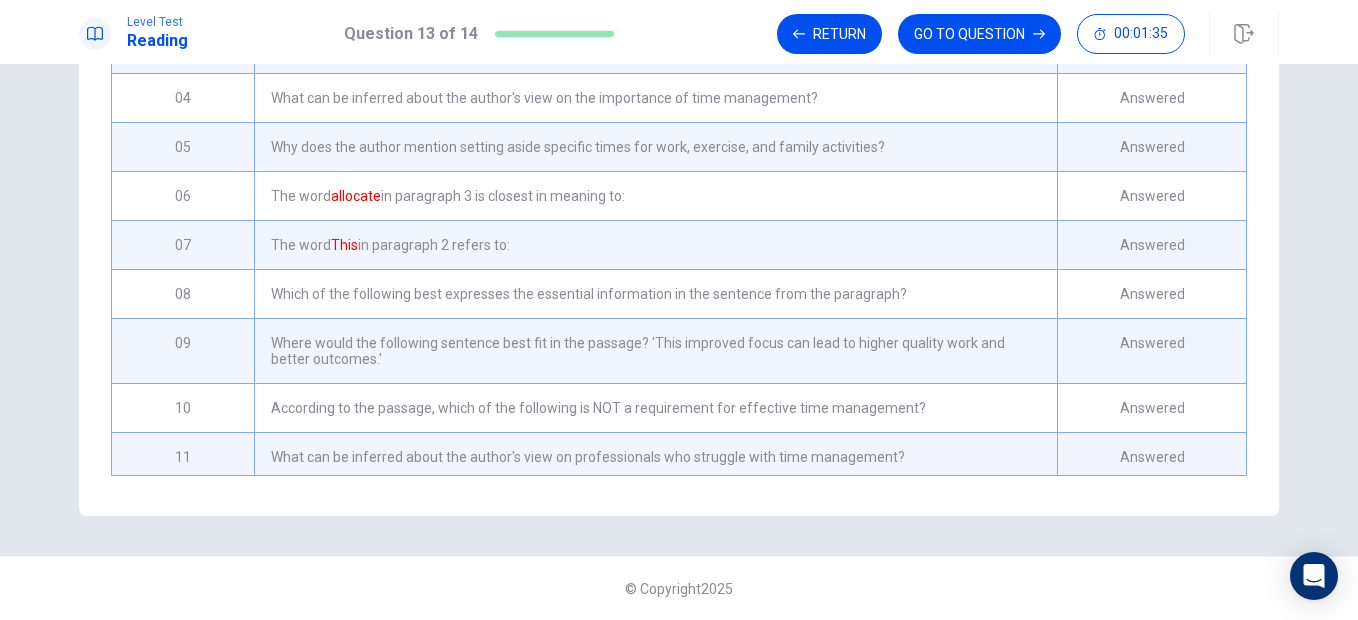 click on "Where would the following sentence best fit in the passage? 'This improved focus can lead to higher quality work and better outcomes.'" at bounding box center (655, 351) 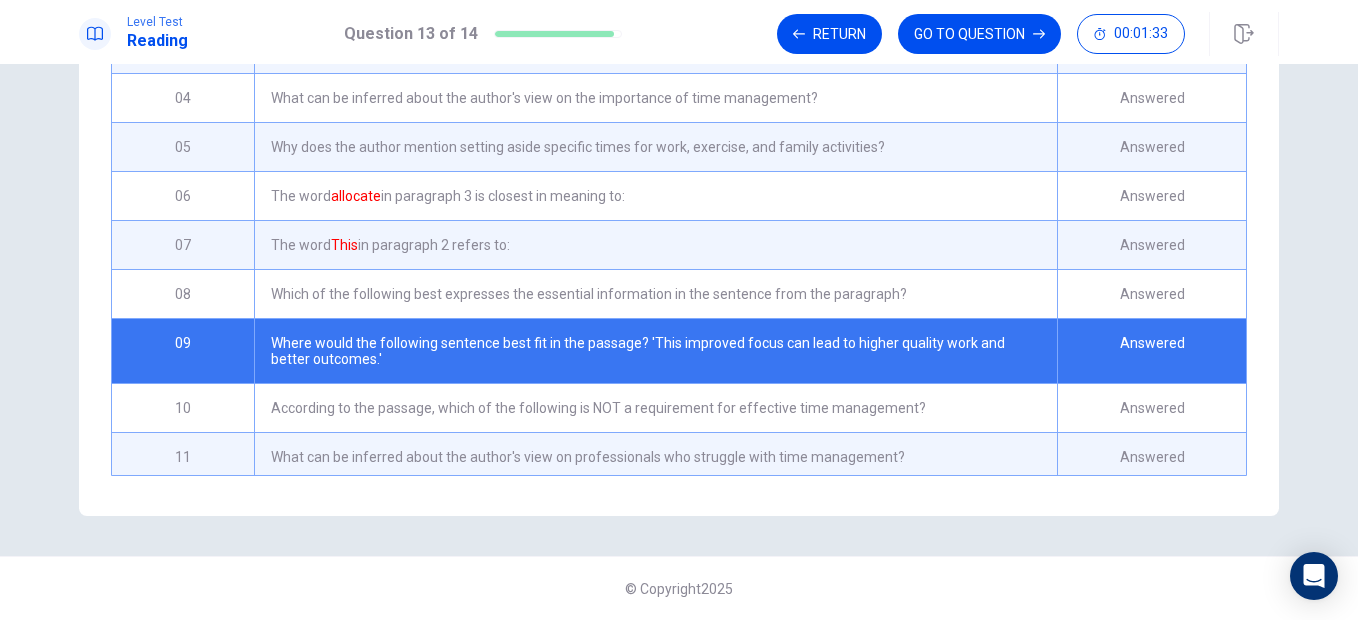 click on "Where would the following sentence best fit in the passage? 'This improved focus can lead to higher quality work and better outcomes.'" at bounding box center (655, 351) 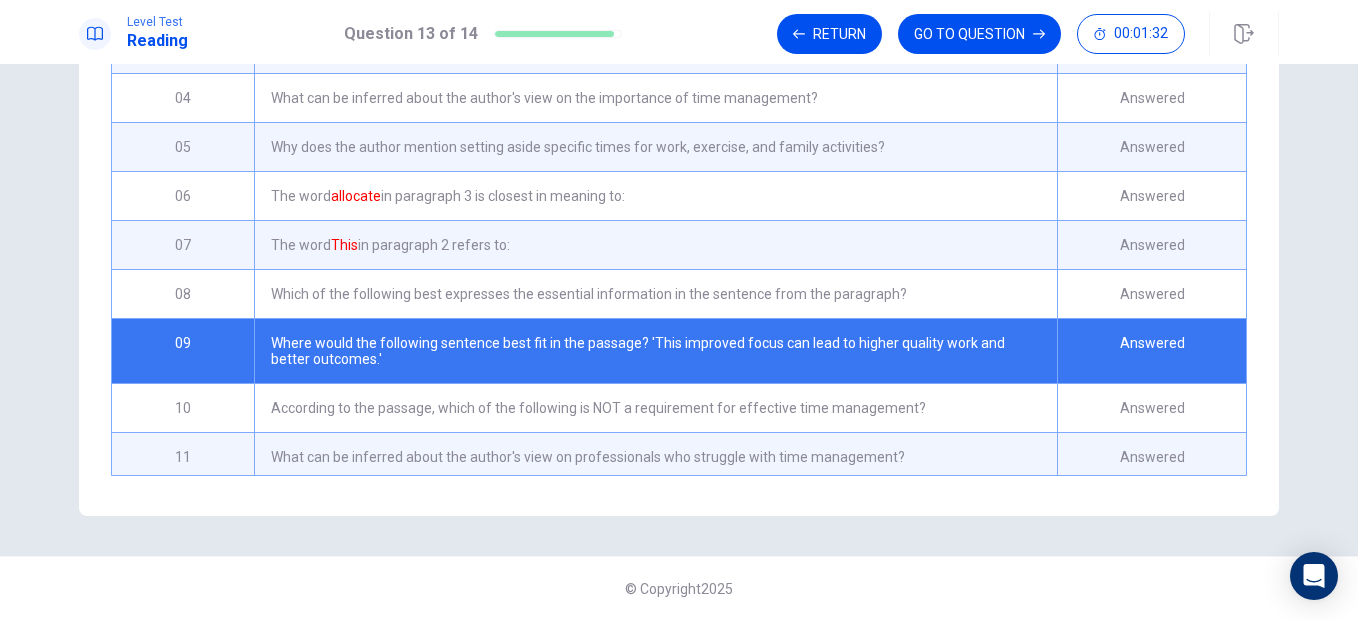 scroll, scrollTop: 263, scrollLeft: 0, axis: vertical 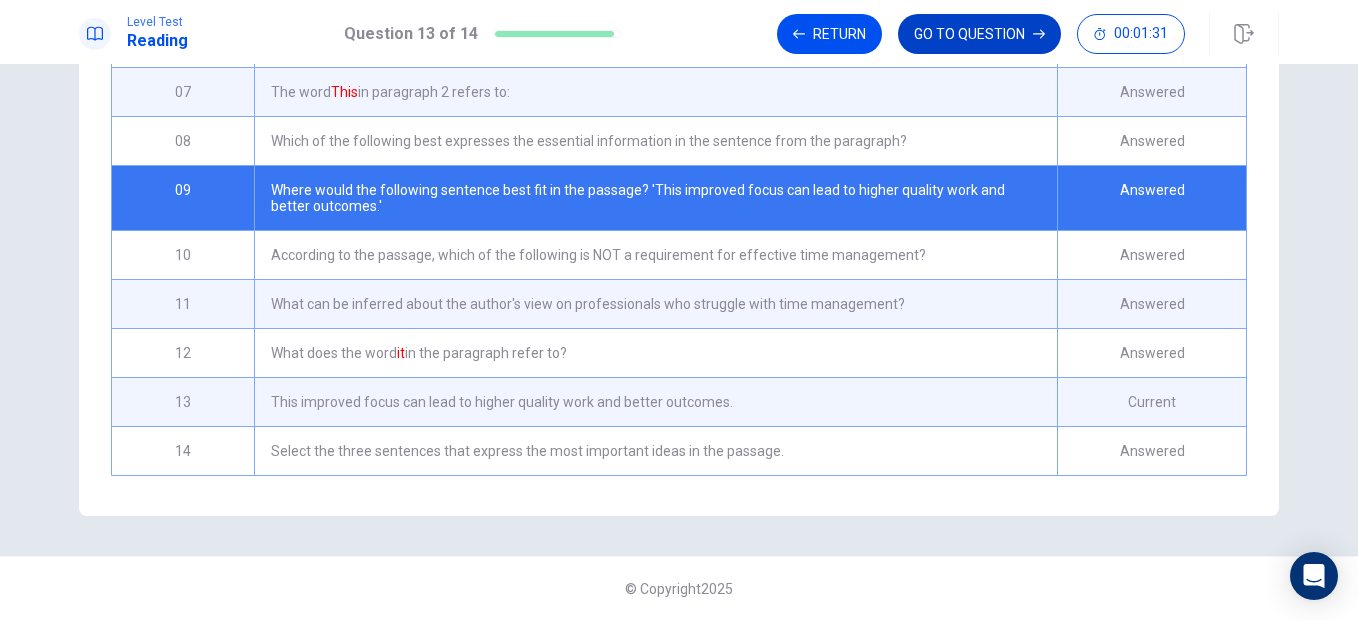 click on "GO TO QUESTION" at bounding box center (979, 34) 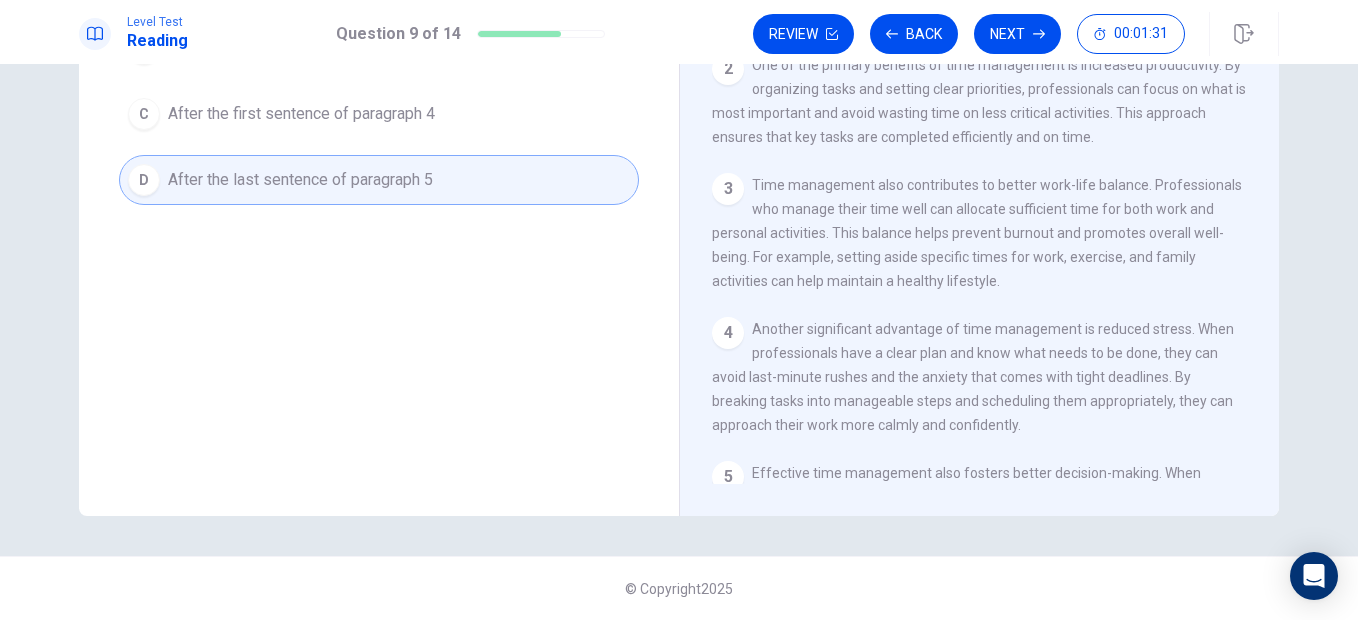 scroll, scrollTop: 315, scrollLeft: 0, axis: vertical 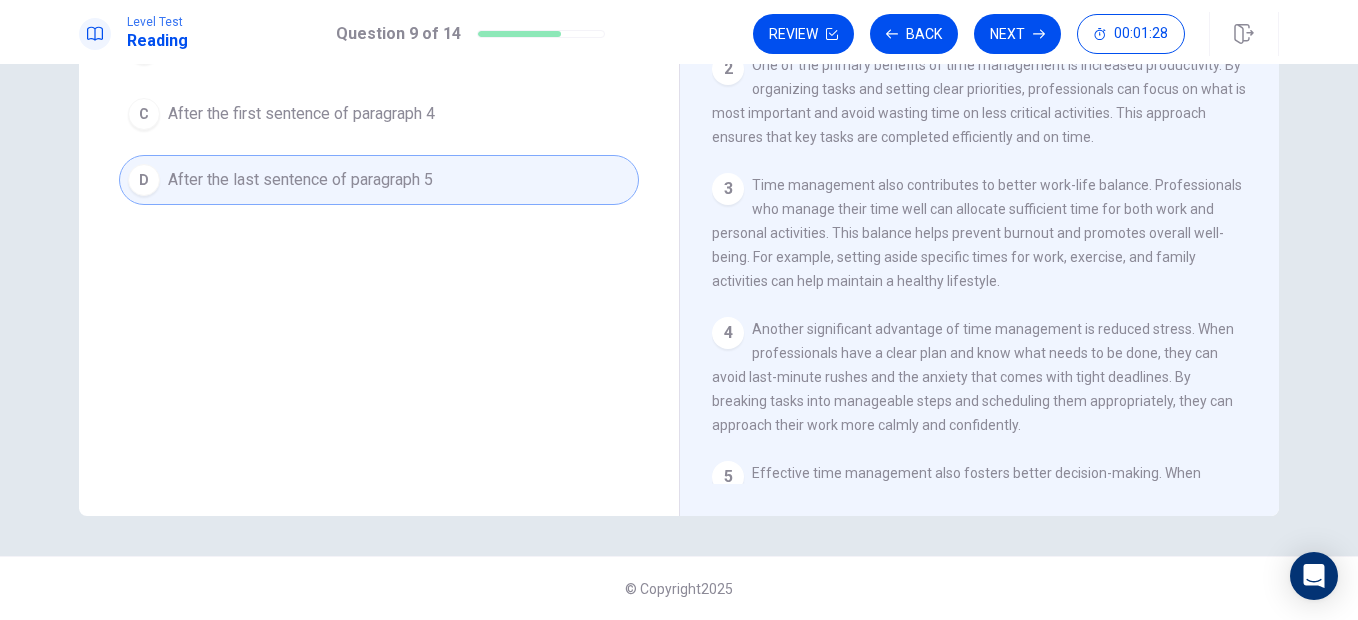 click on "4 Another significant advantage of time management is reduced stress. When professionals have a clear plan and know what needs to be done, they can avoid last-minute rushes and the anxiety that comes with tight deadlines. By breaking tasks into manageable steps and scheduling them appropriately, they can approach their work more calmly and confidently." at bounding box center [980, 377] 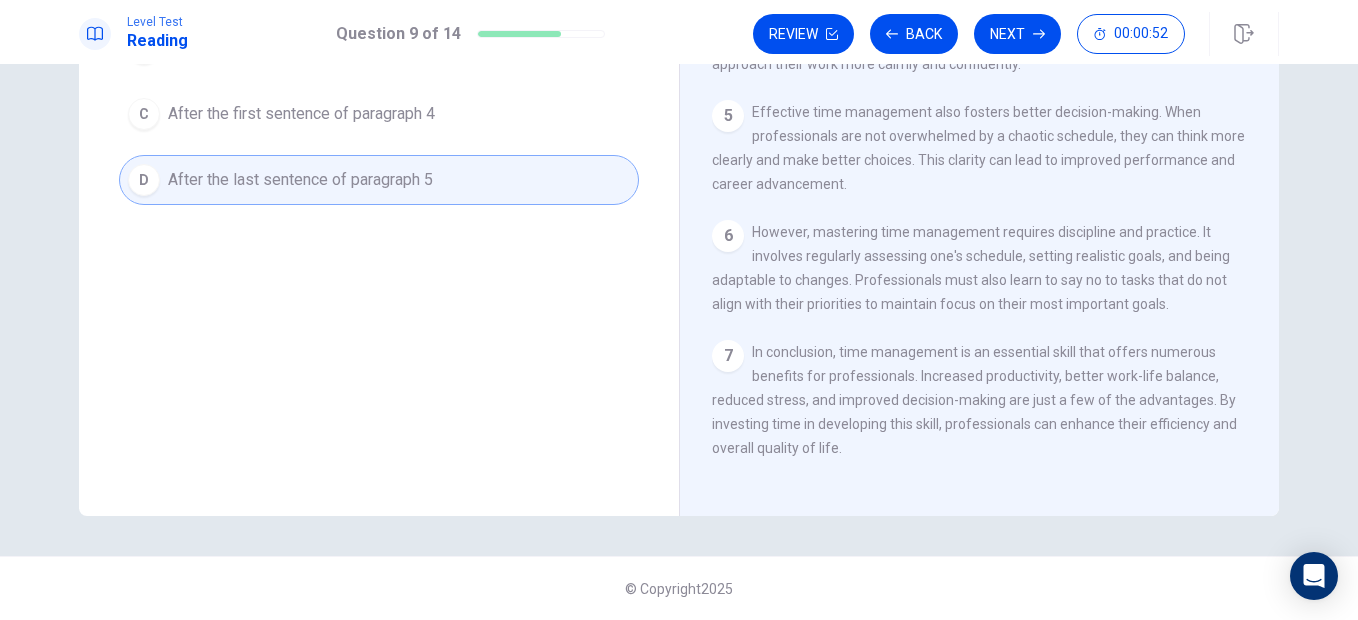 scroll, scrollTop: 393, scrollLeft: 0, axis: vertical 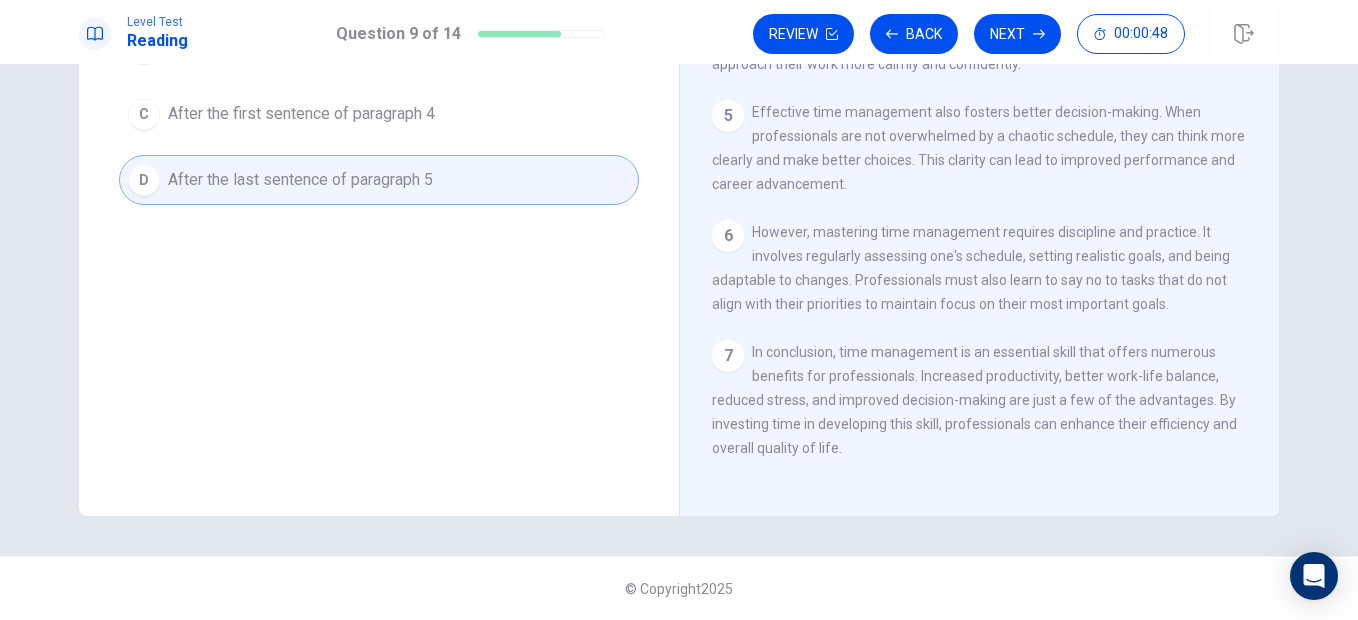 click on "Next" at bounding box center [1017, 34] 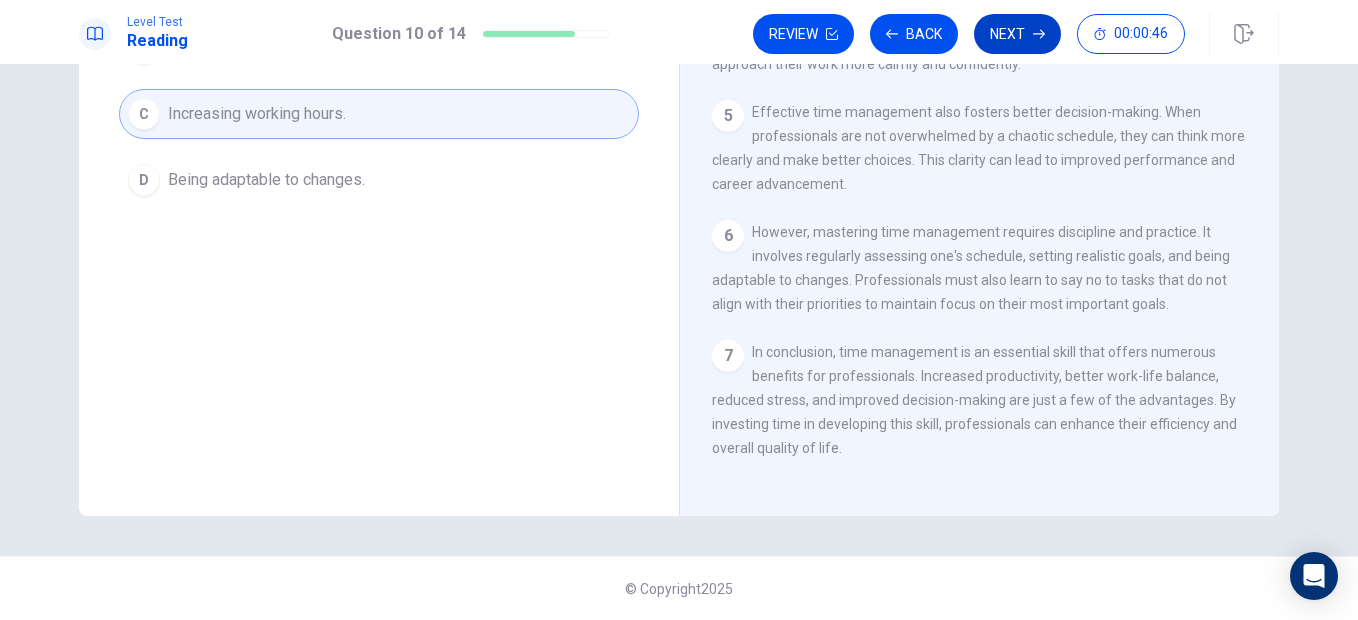 click on "Next" at bounding box center (1017, 34) 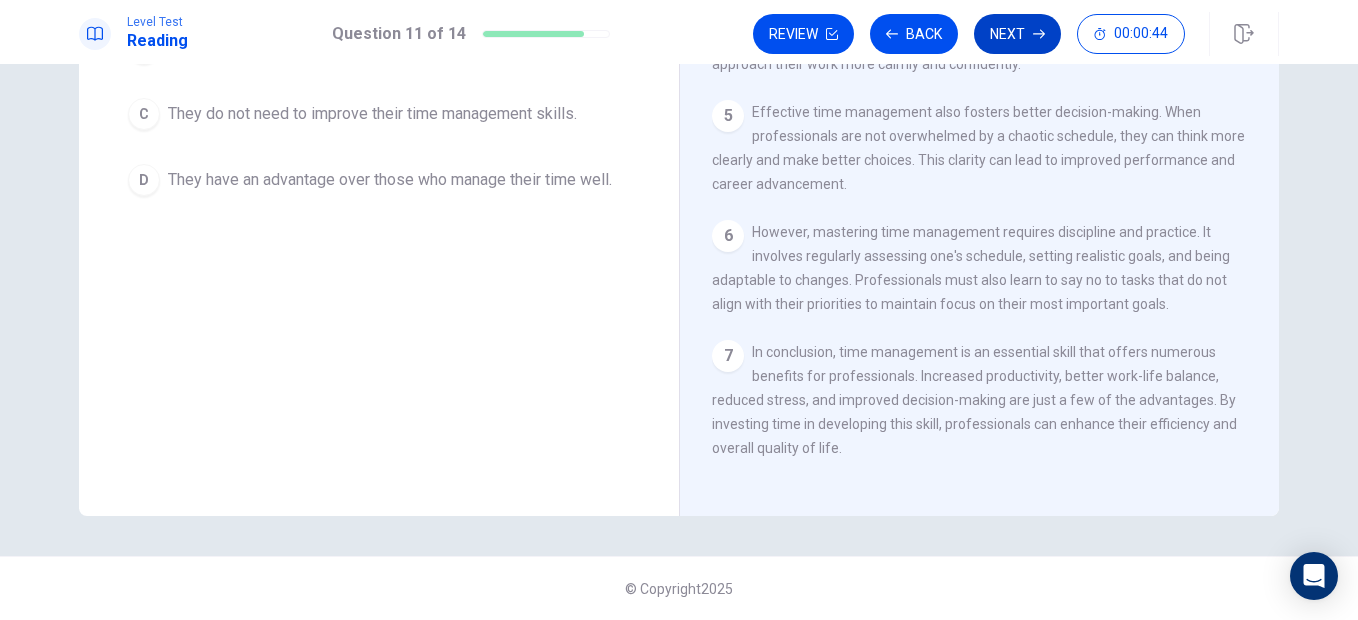 click on "Next" at bounding box center [1017, 34] 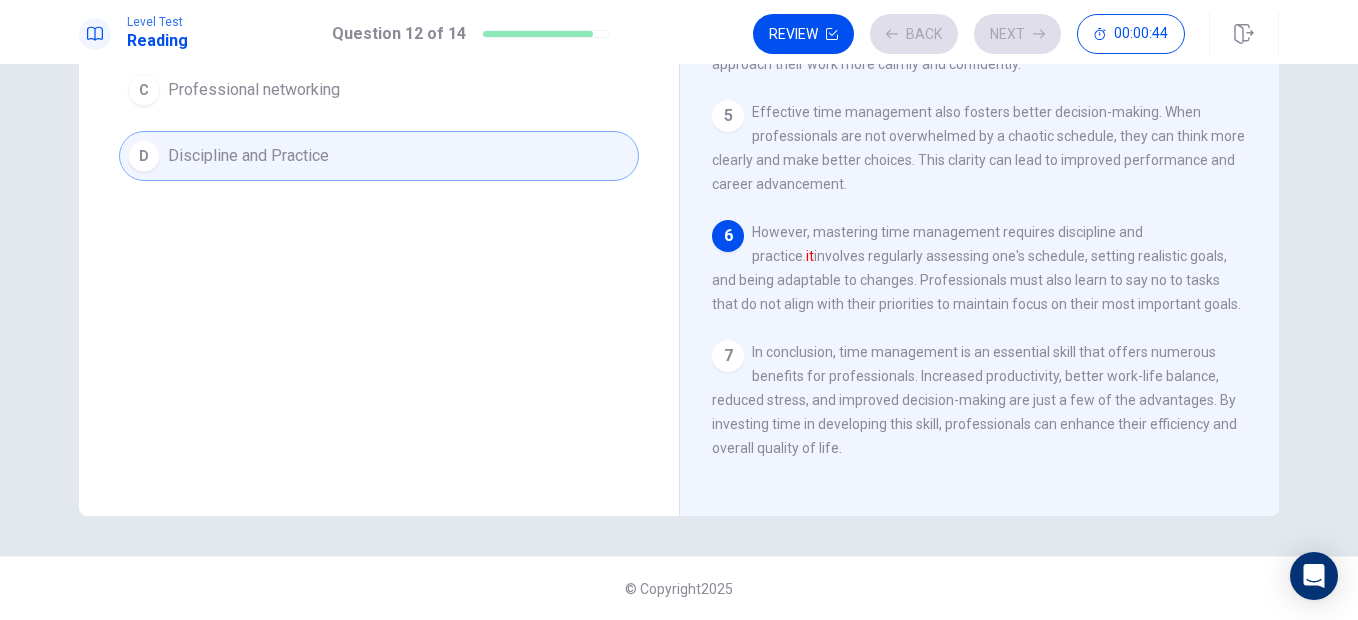 scroll, scrollTop: 291, scrollLeft: 0, axis: vertical 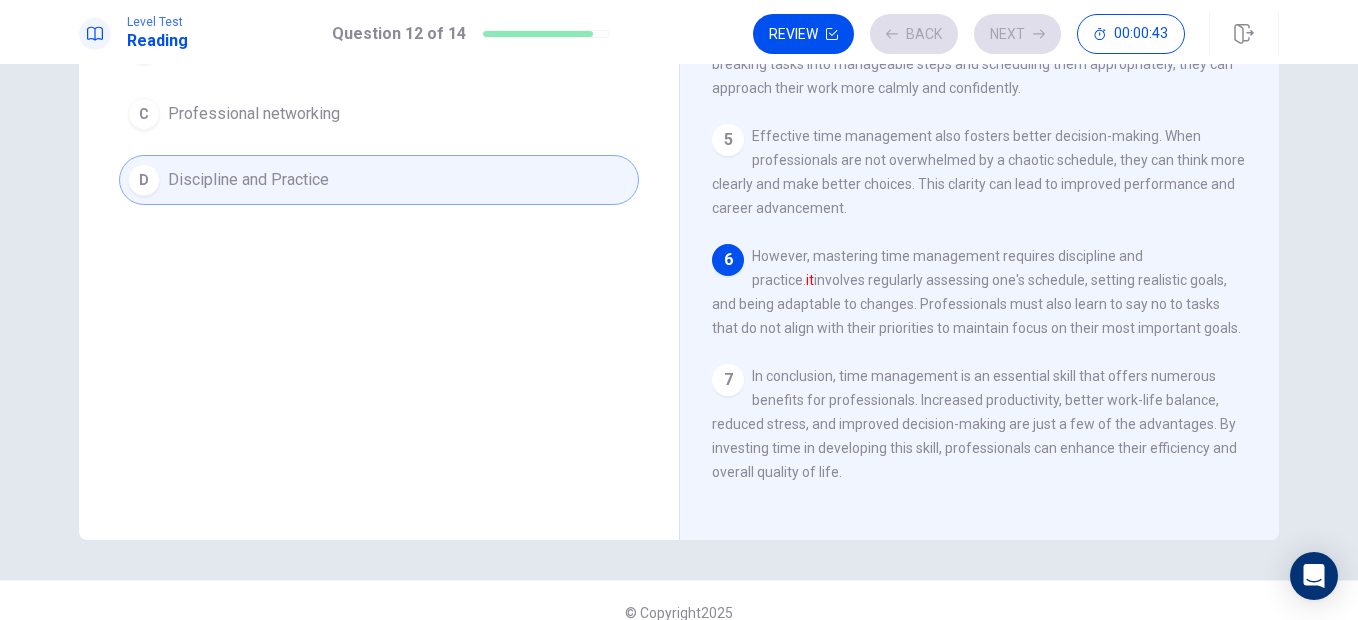 click on "Review Back Next 00:00:43" at bounding box center (969, 34) 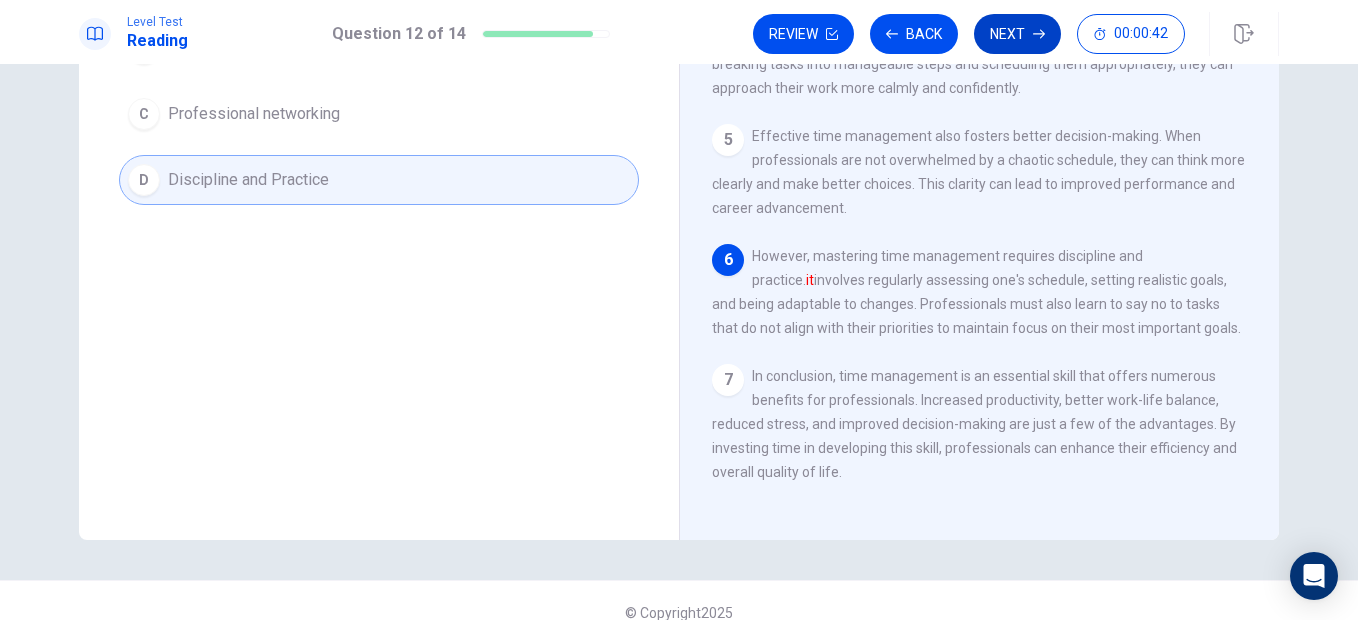 click on "Next" at bounding box center [1017, 34] 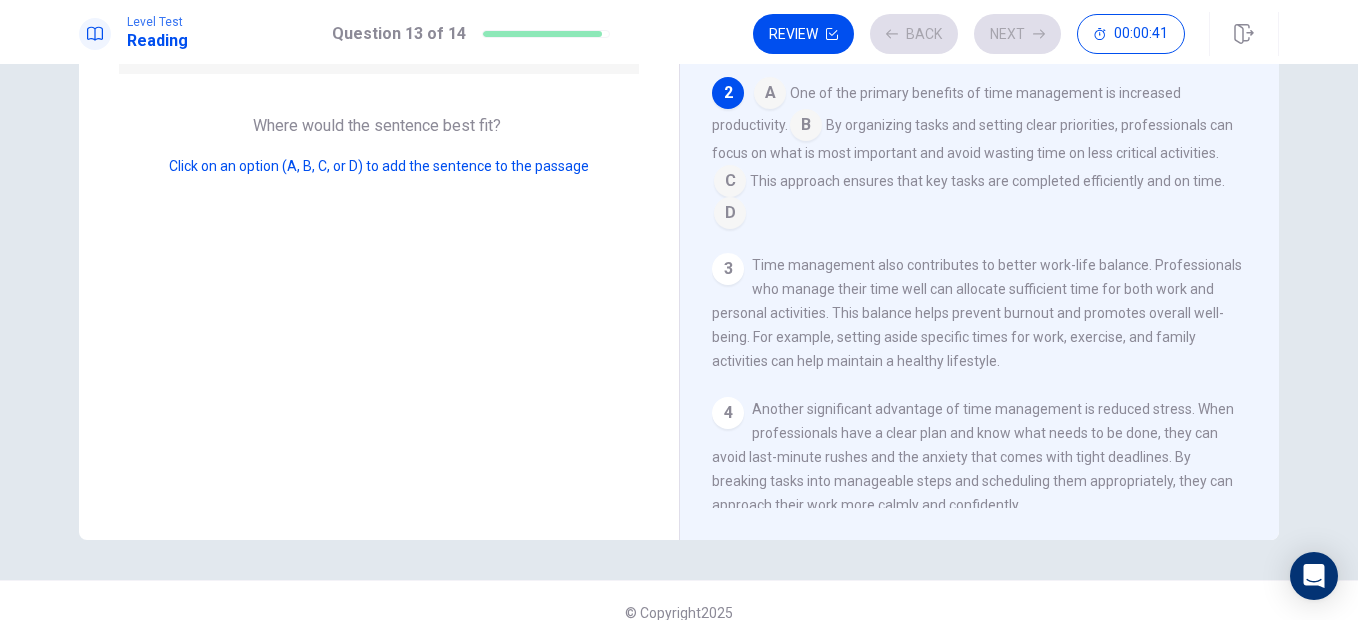 scroll, scrollTop: 149, scrollLeft: 0, axis: vertical 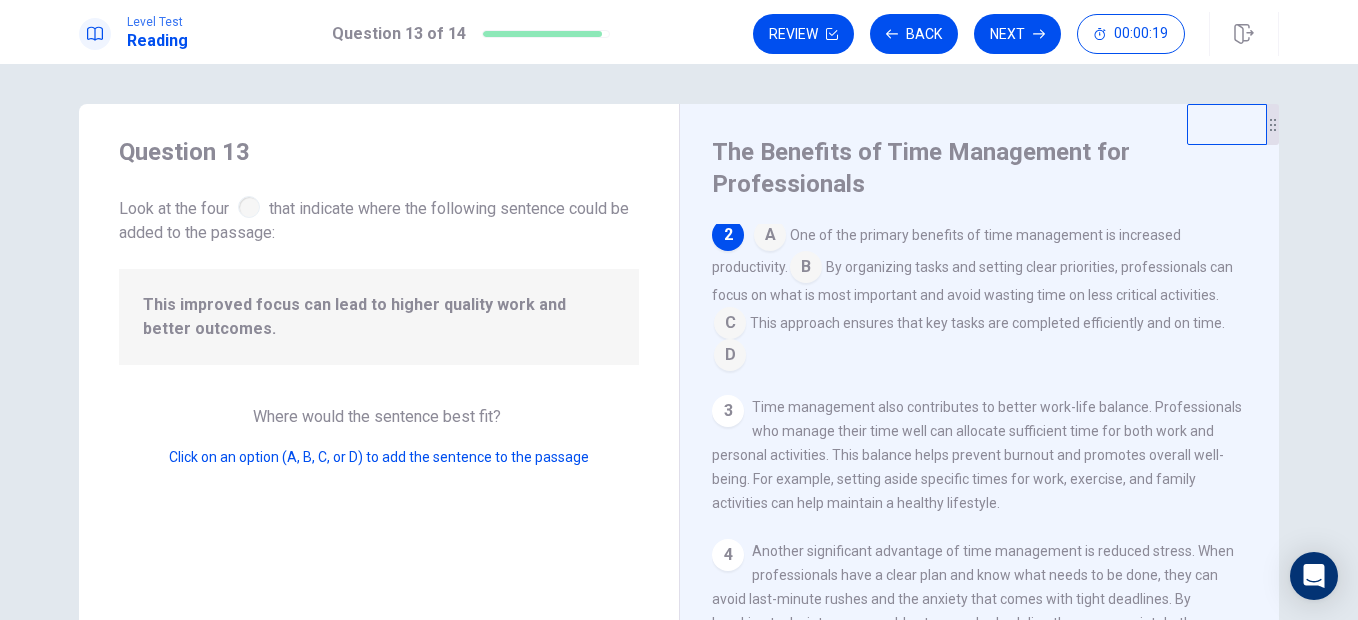 click at bounding box center [806, 269] 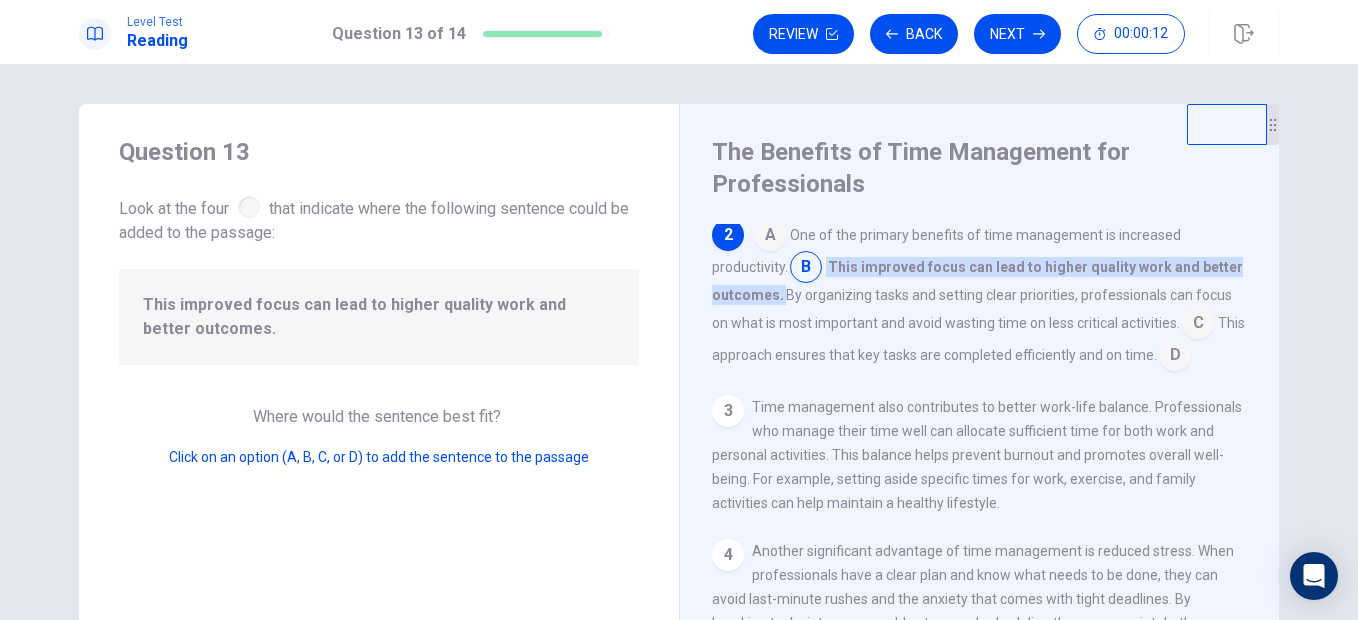 click at bounding box center (1198, 325) 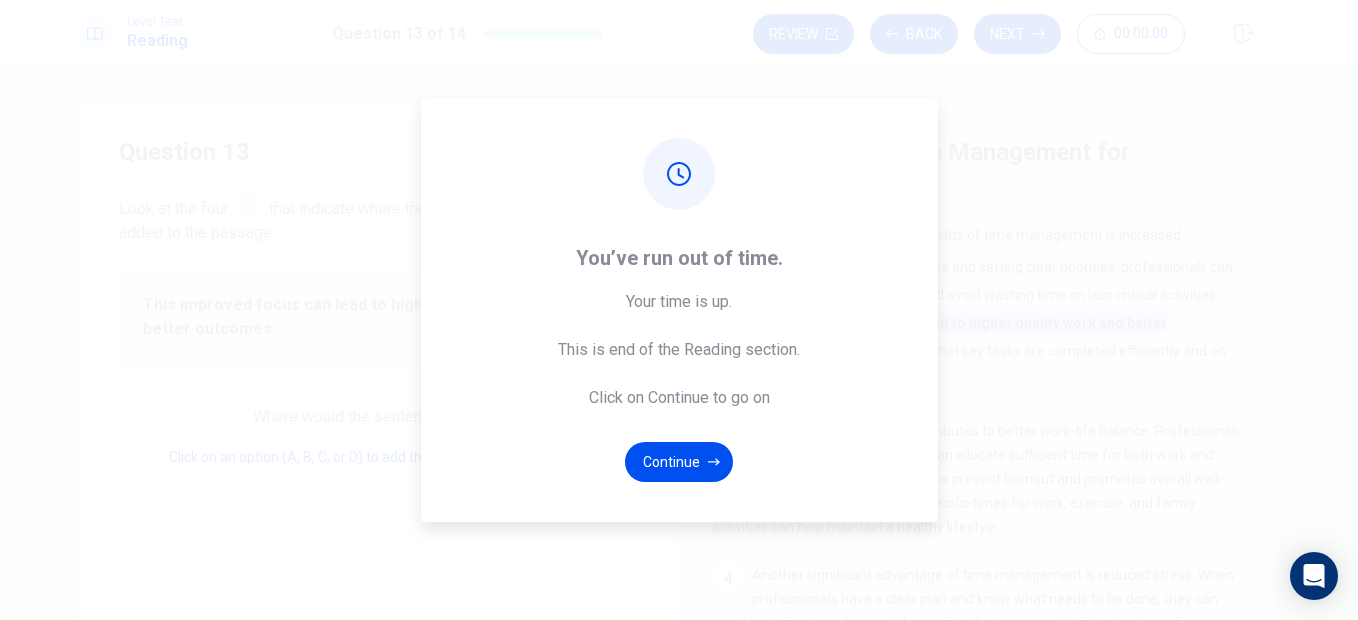 click on "Continue" at bounding box center (679, 462) 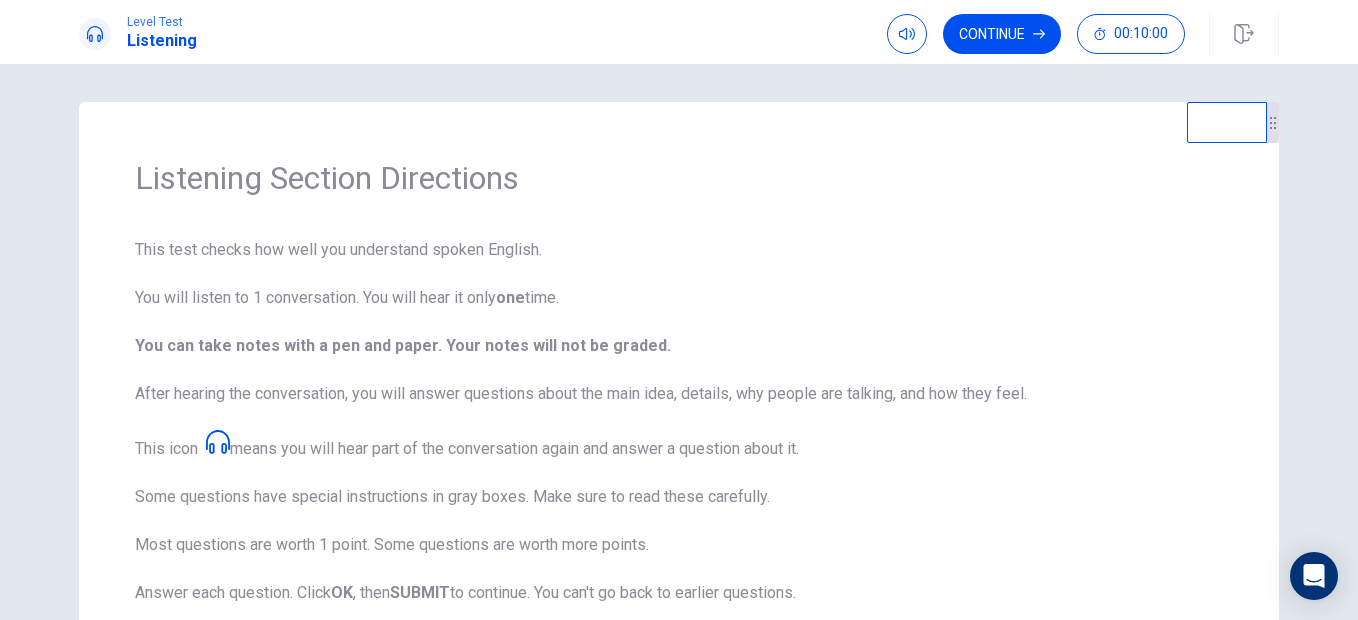 scroll, scrollTop: 0, scrollLeft: 0, axis: both 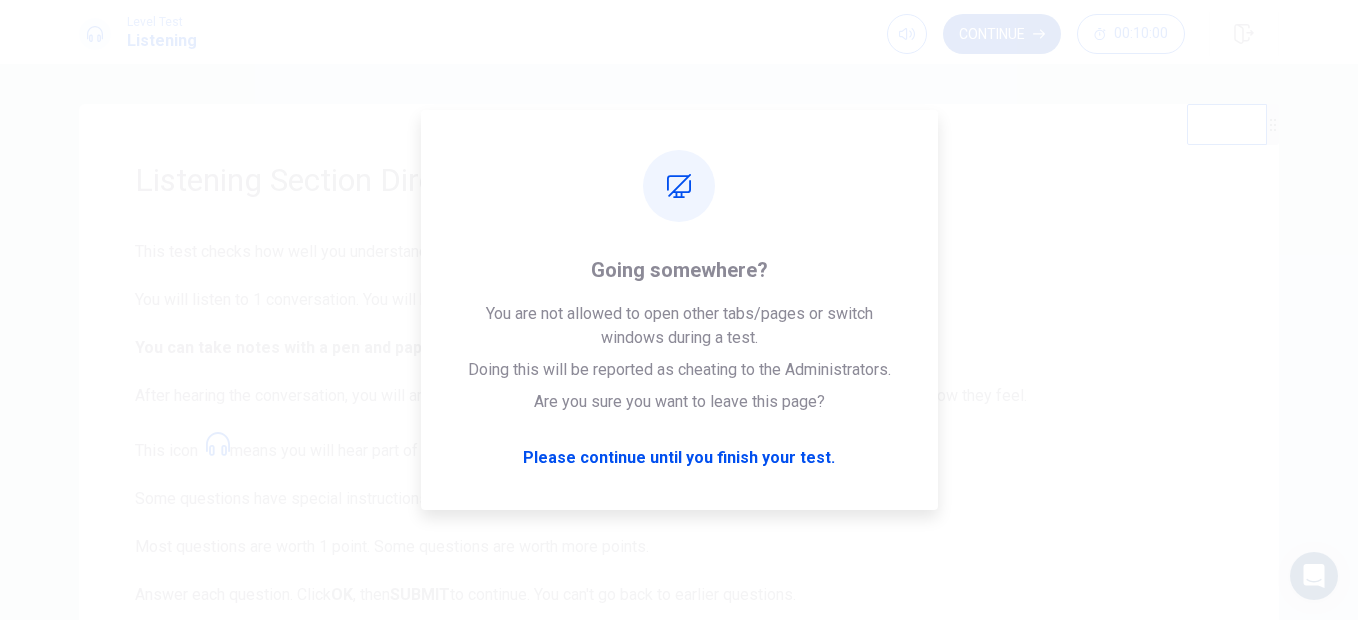 click on "Continue" at bounding box center (1002, 34) 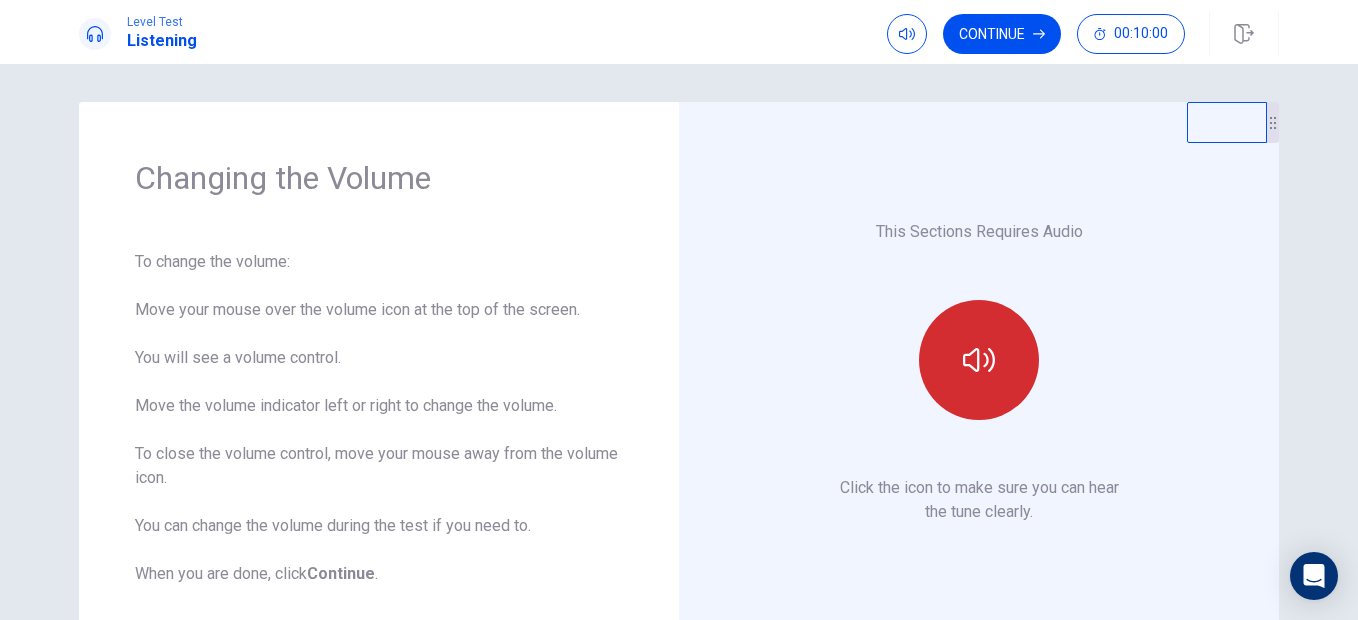 scroll, scrollTop: 0, scrollLeft: 0, axis: both 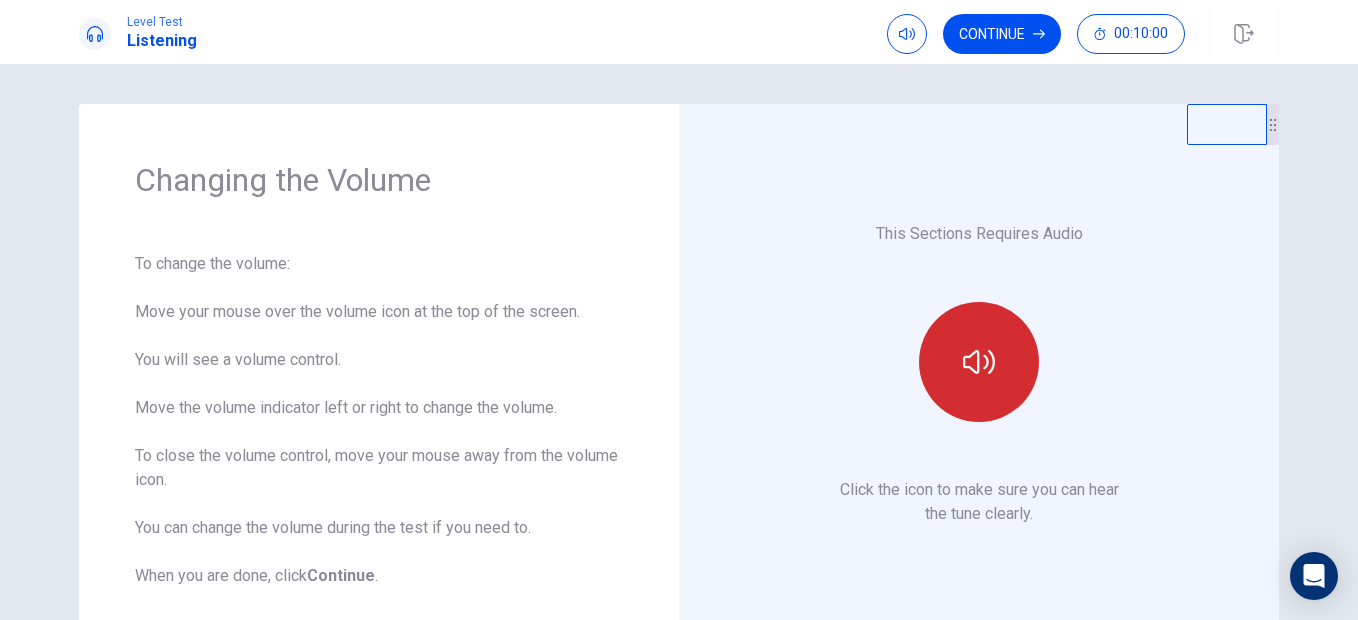 click 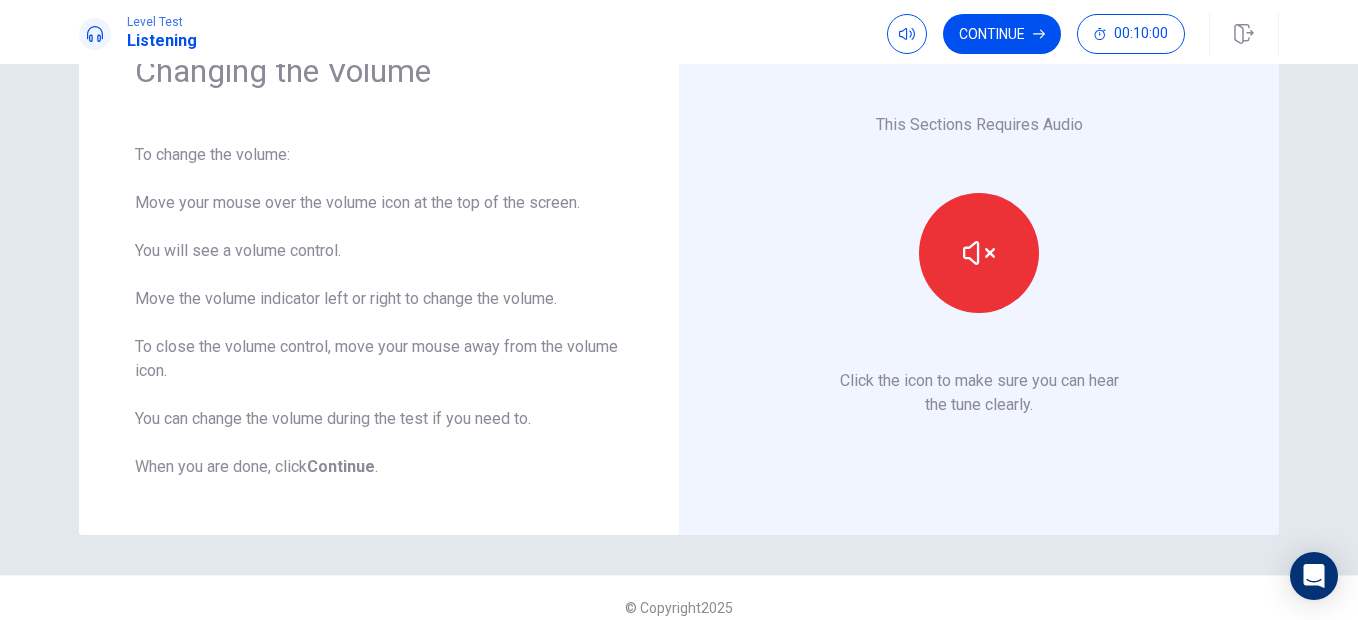 scroll, scrollTop: 128, scrollLeft: 0, axis: vertical 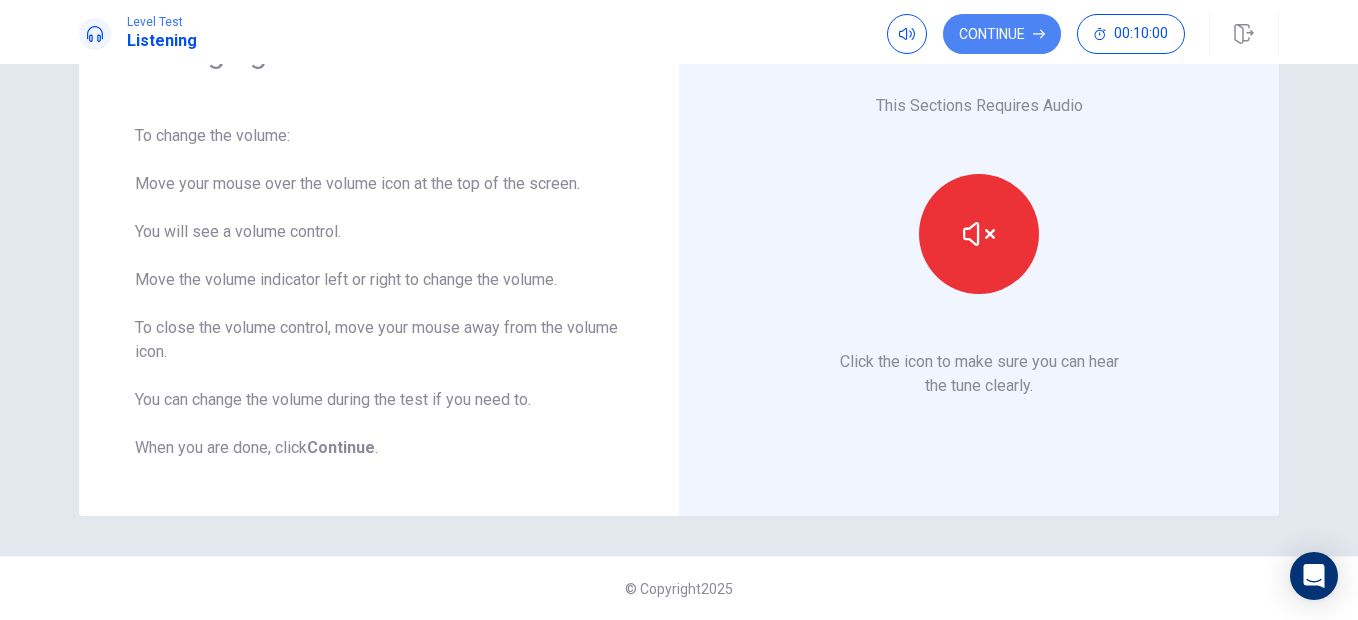 drag, startPoint x: 1009, startPoint y: 32, endPoint x: 1010, endPoint y: 58, distance: 26.019224 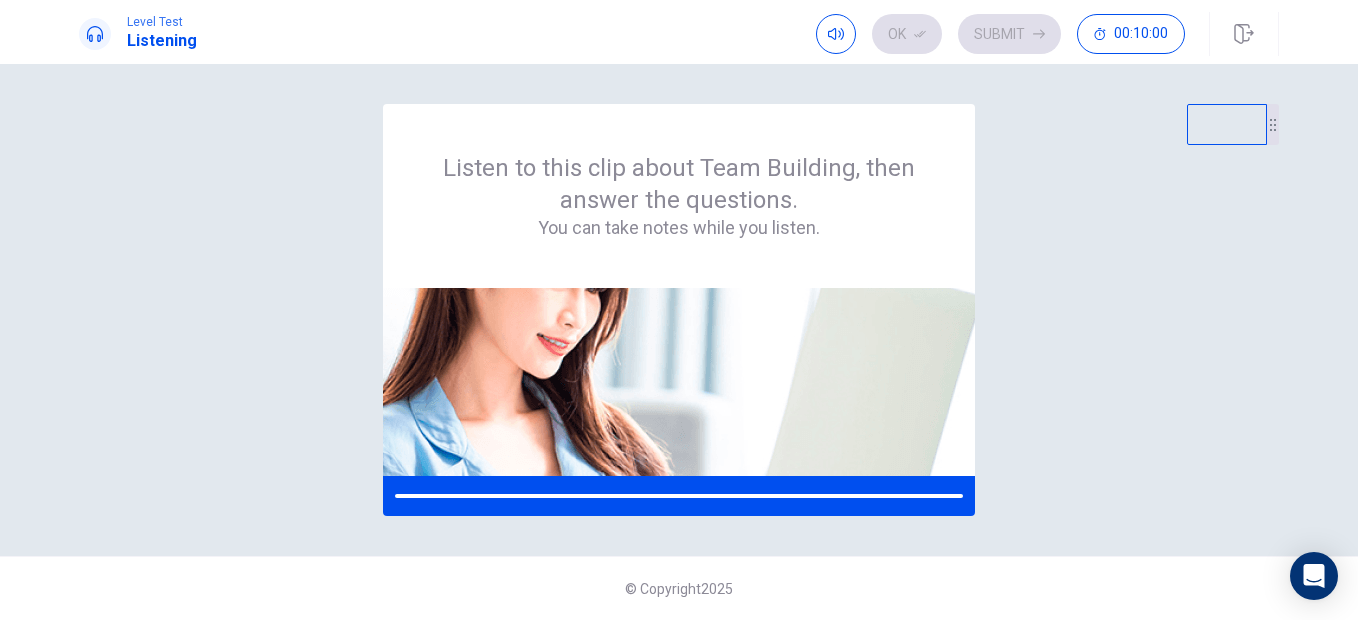 scroll, scrollTop: 0, scrollLeft: 0, axis: both 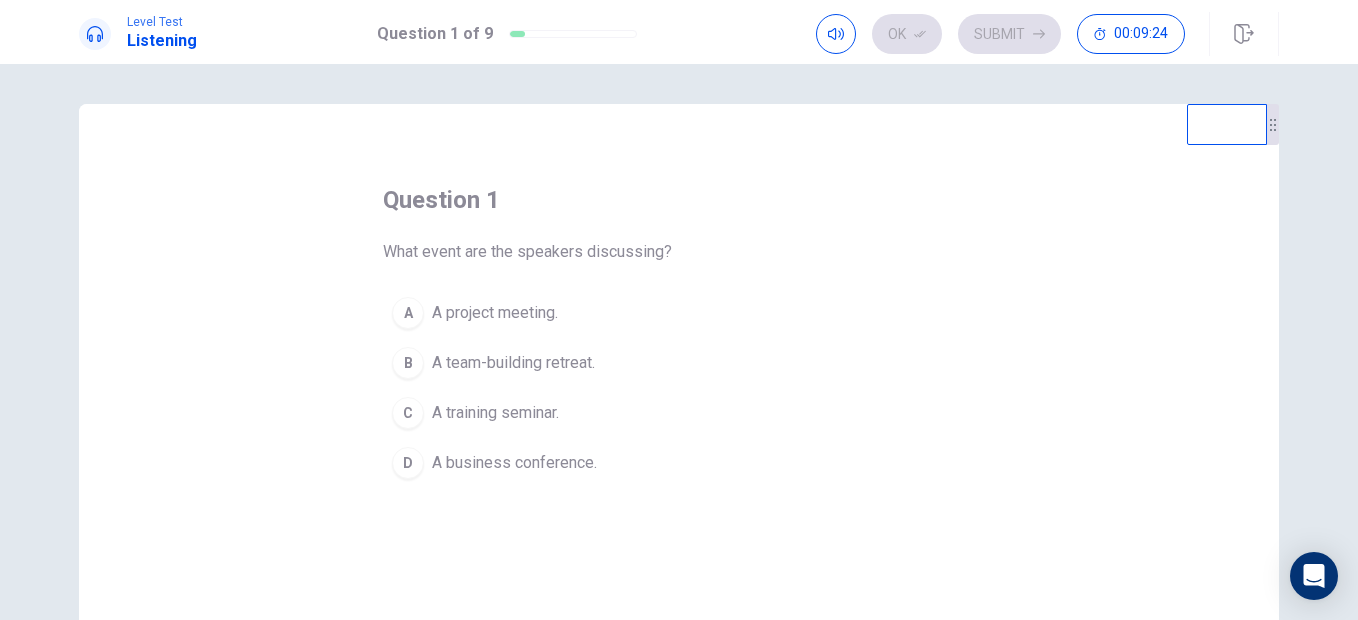 click on "A team-building retreat." at bounding box center (513, 363) 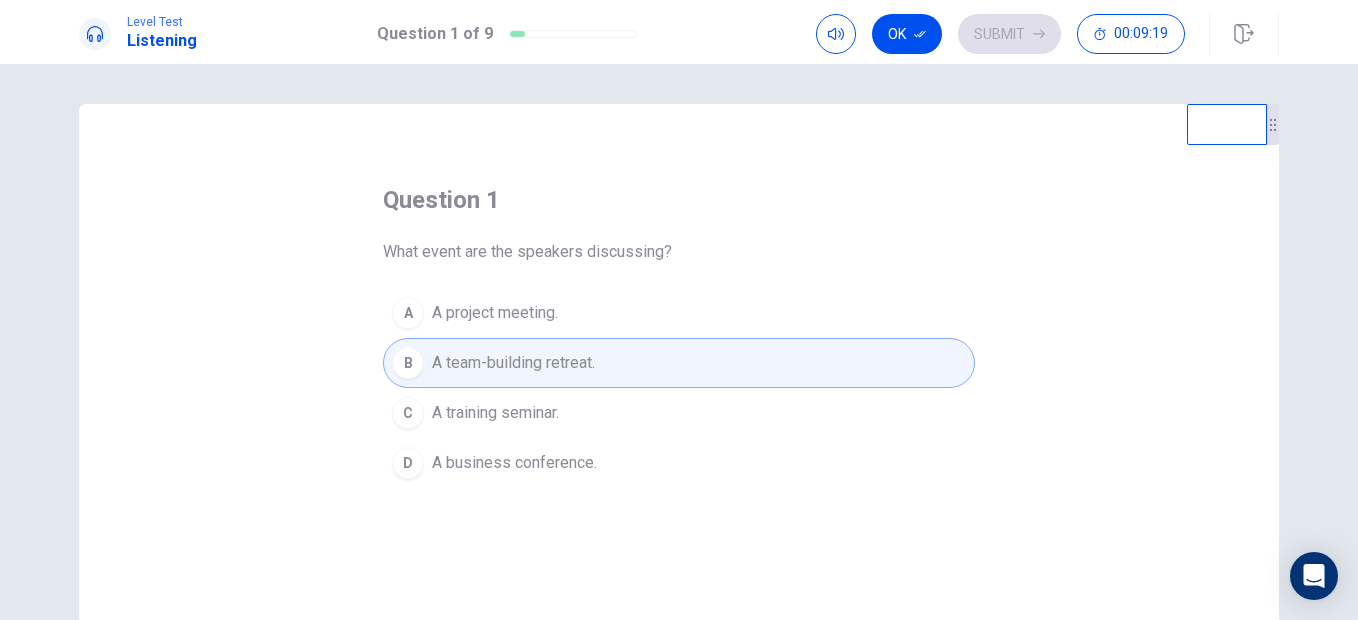 click on "B A team-building retreat." at bounding box center [679, 363] 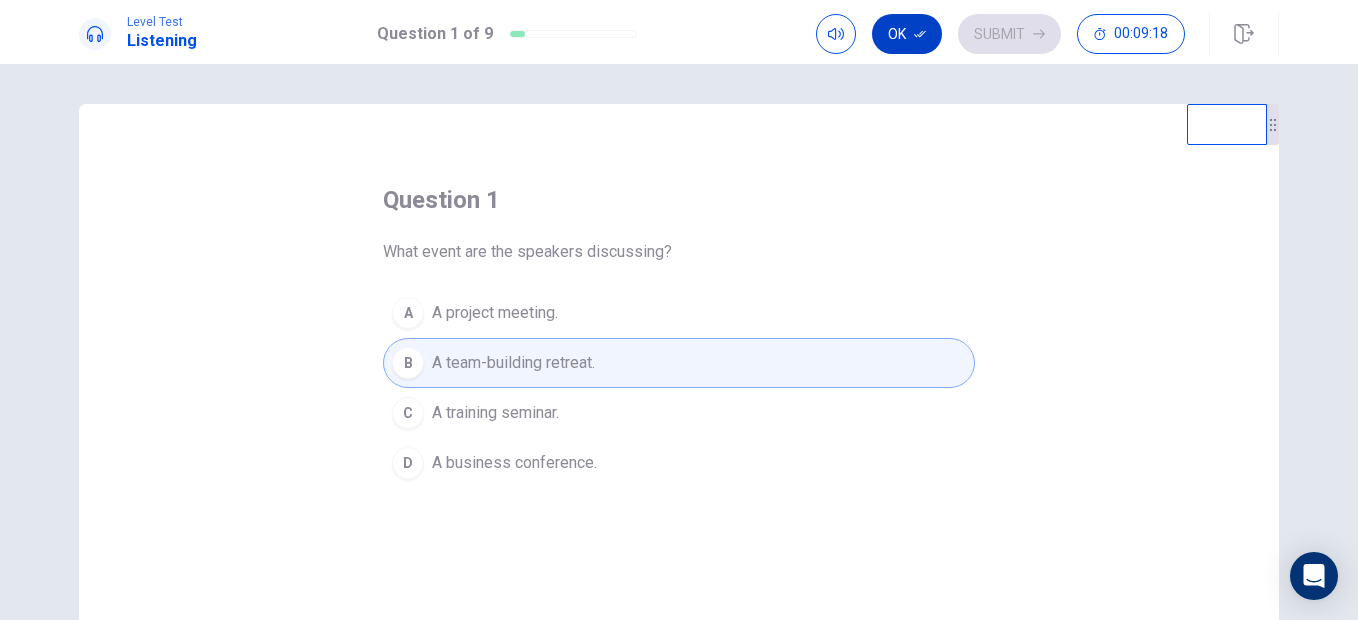 click on "Ok" at bounding box center (907, 34) 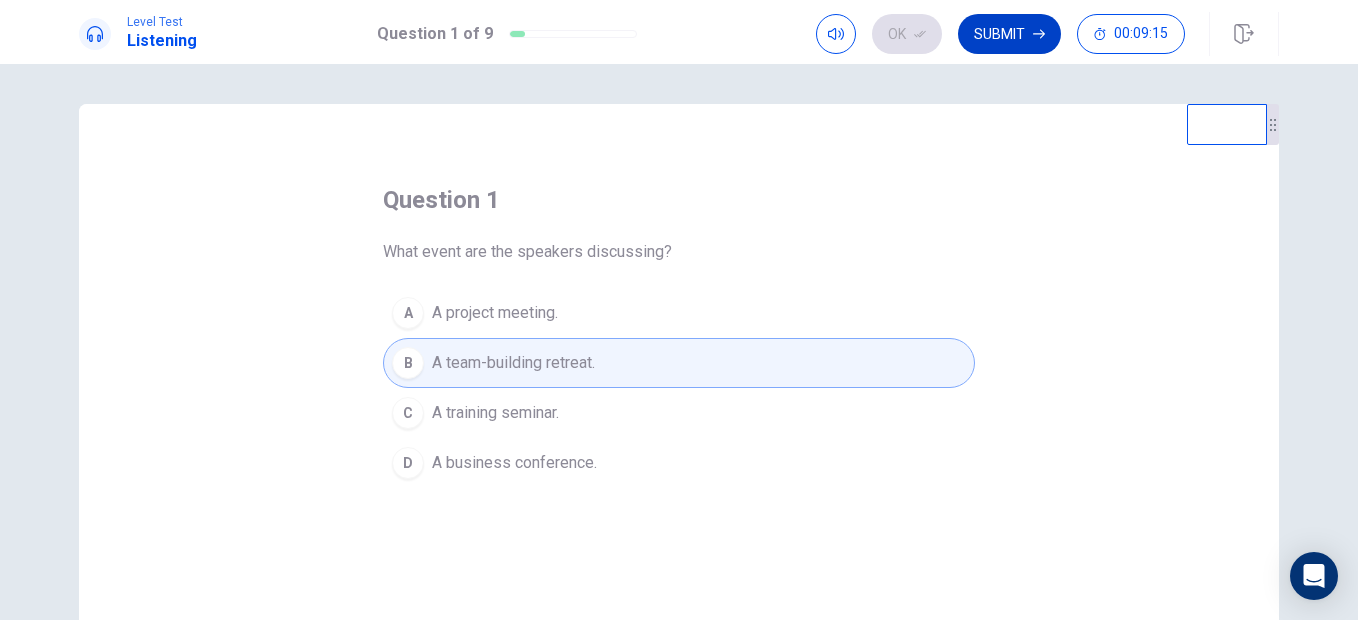 click on "Submit" at bounding box center (1009, 34) 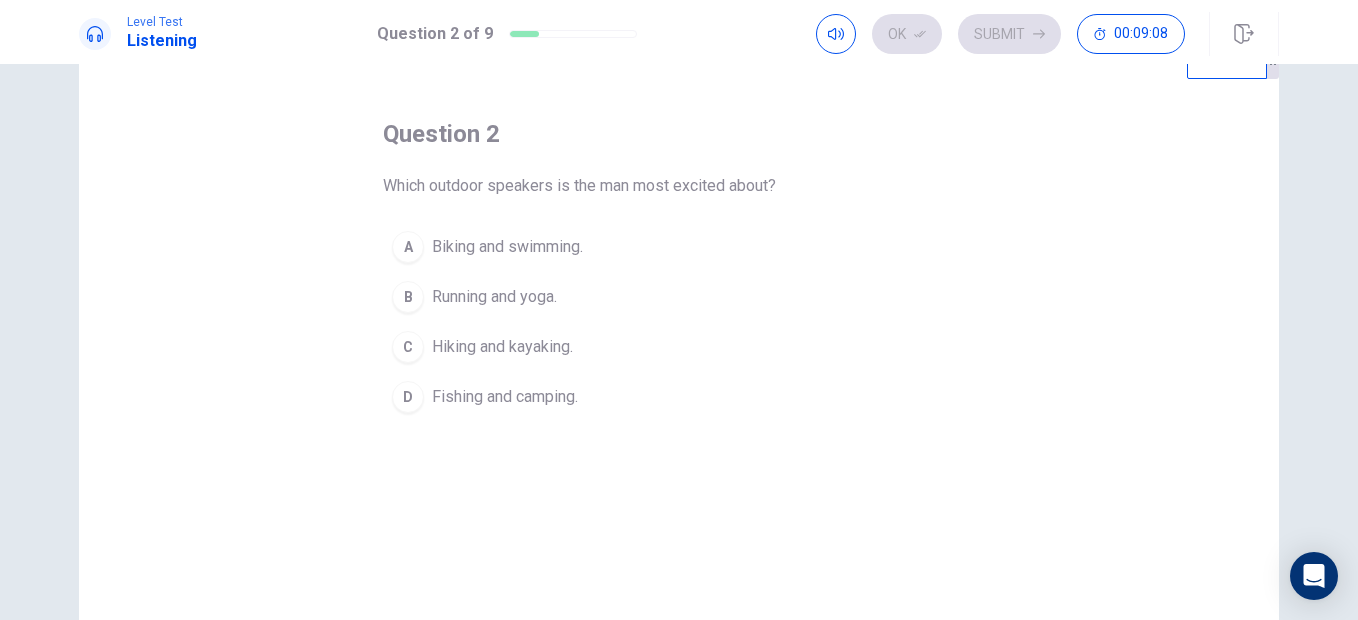 scroll, scrollTop: 100, scrollLeft: 0, axis: vertical 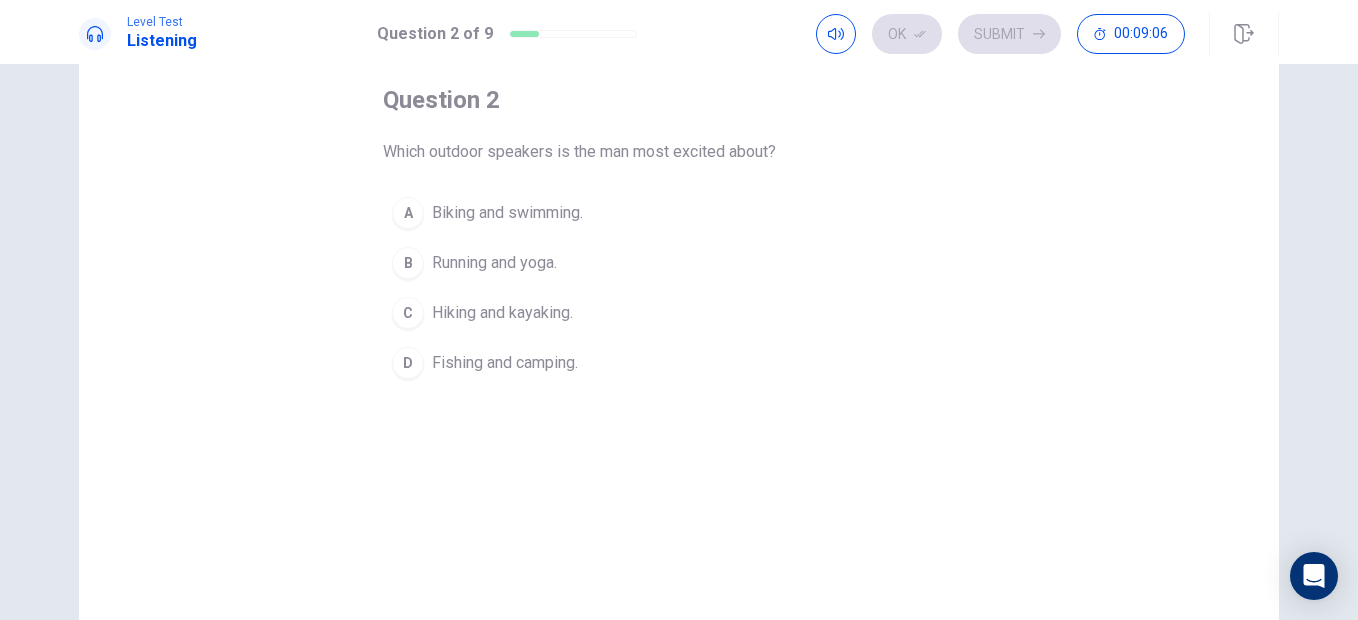 click on "Hiking and kayaking." at bounding box center [502, 313] 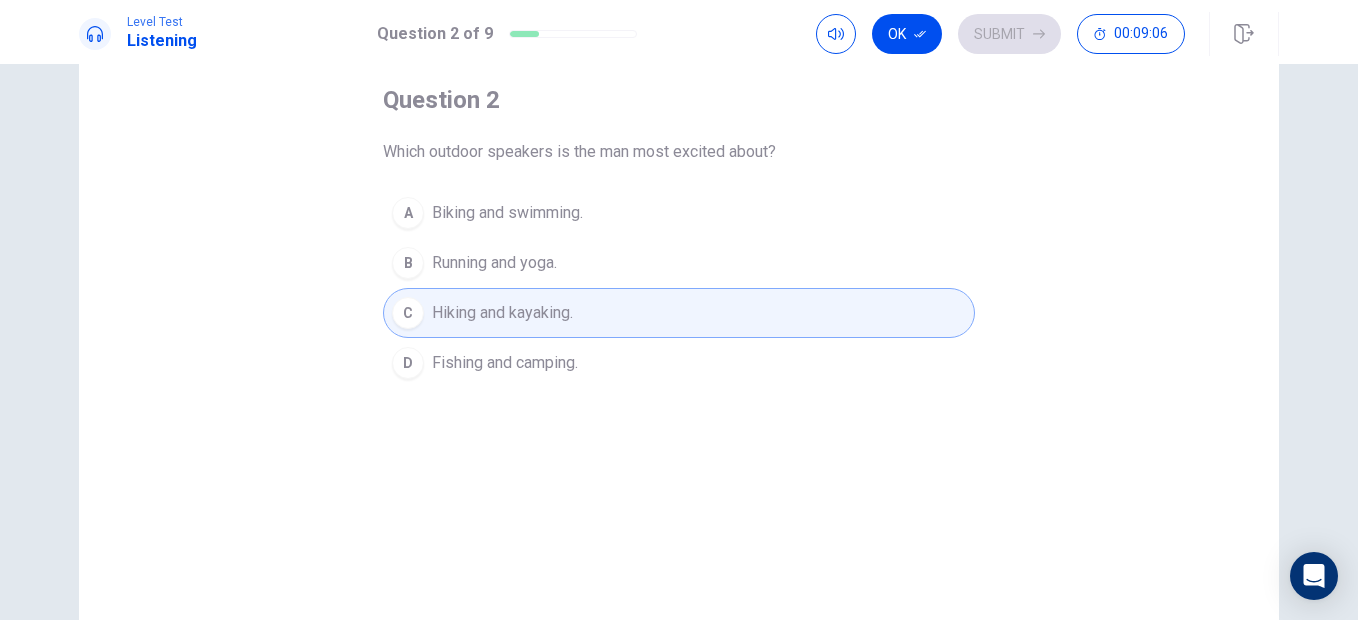 scroll, scrollTop: 0, scrollLeft: 0, axis: both 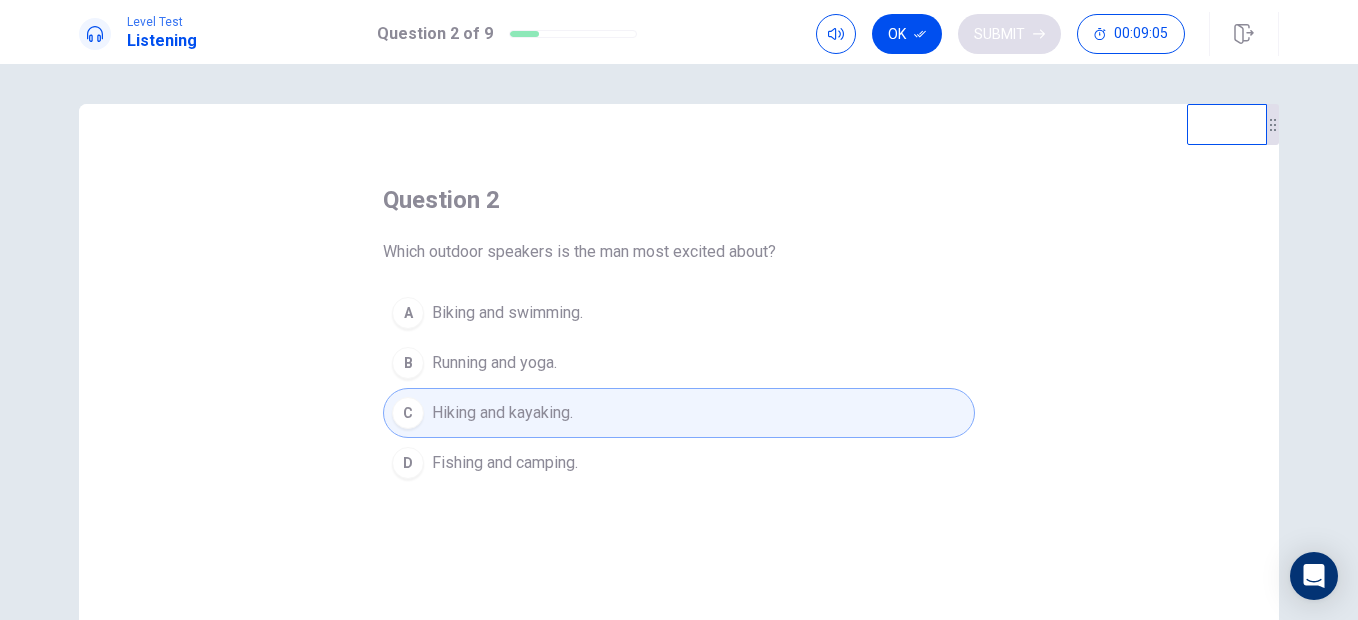 click 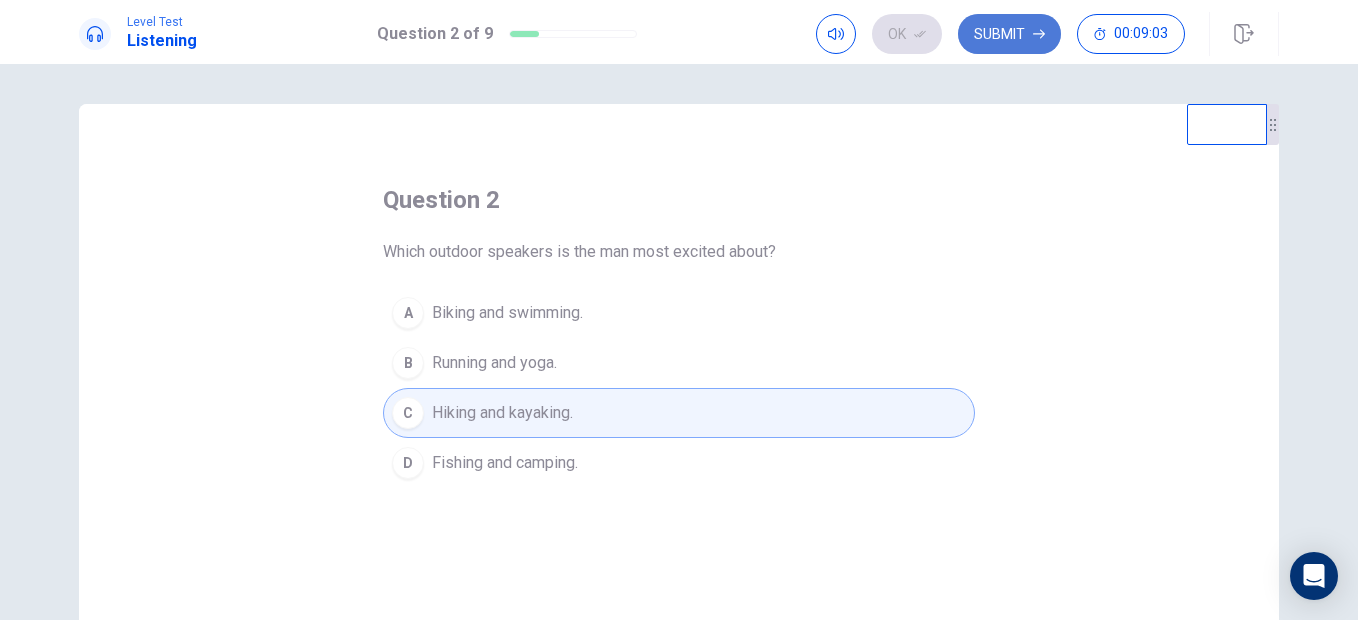click on "Submit" at bounding box center [1009, 34] 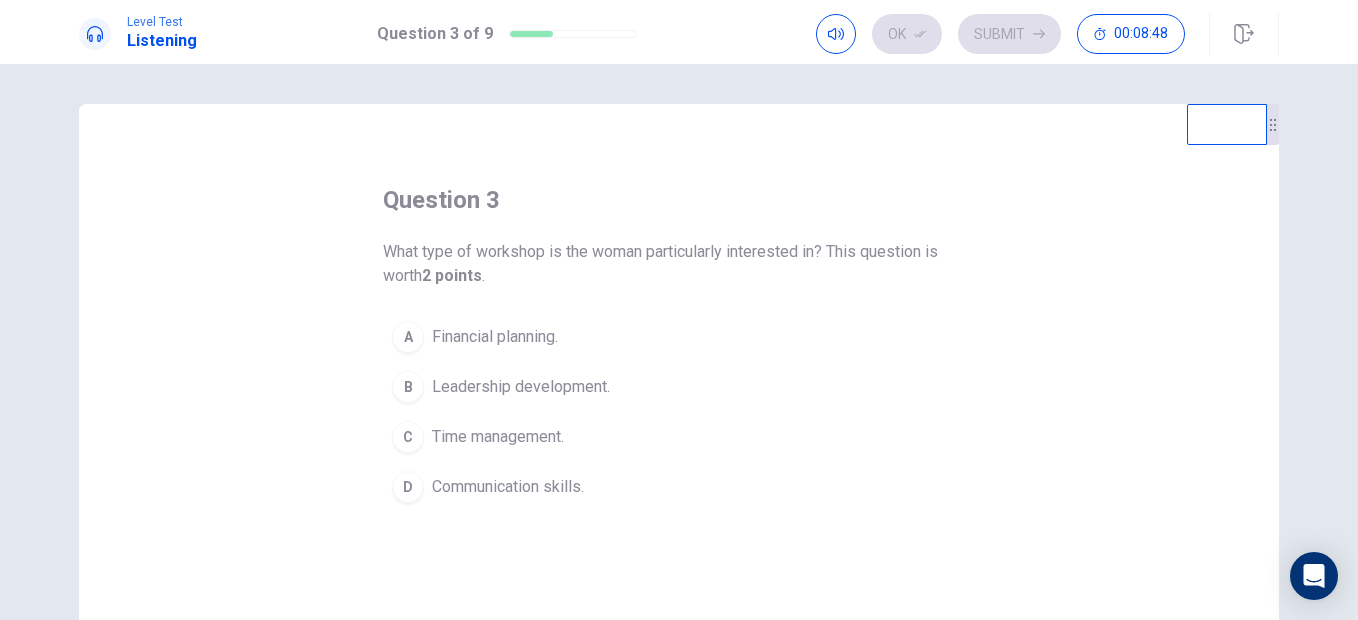 click on "Time management." at bounding box center (498, 437) 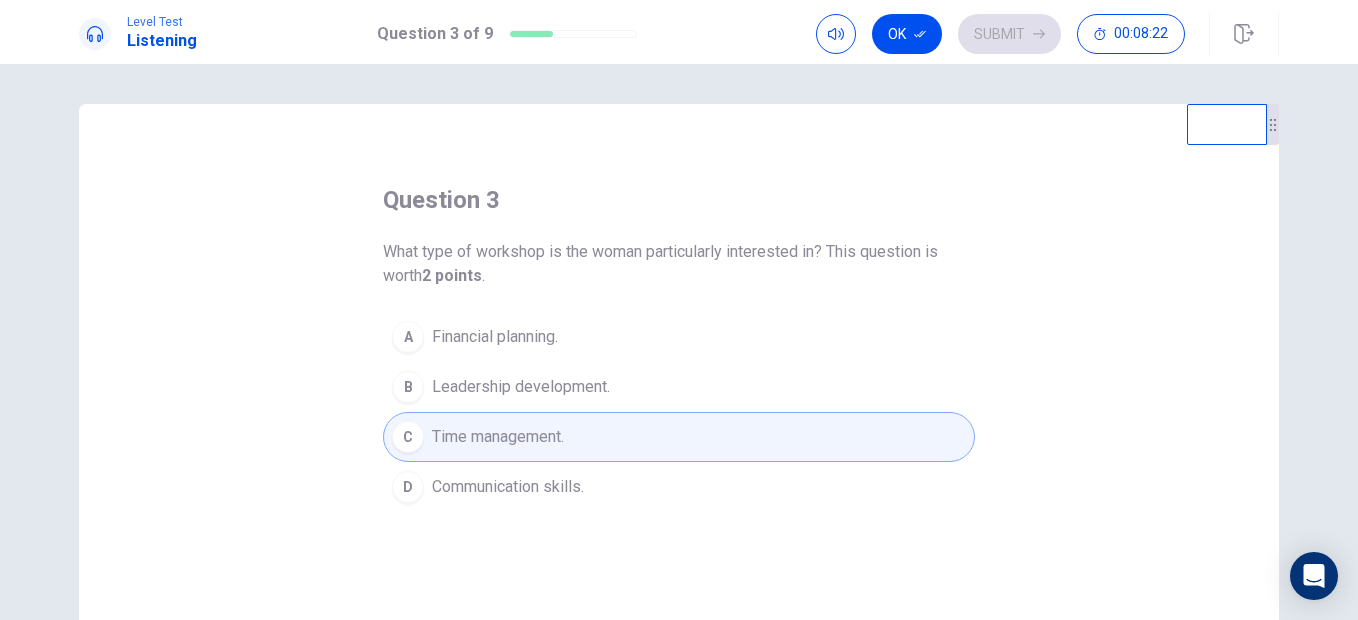 drag, startPoint x: 884, startPoint y: 34, endPoint x: 958, endPoint y: 32, distance: 74.02702 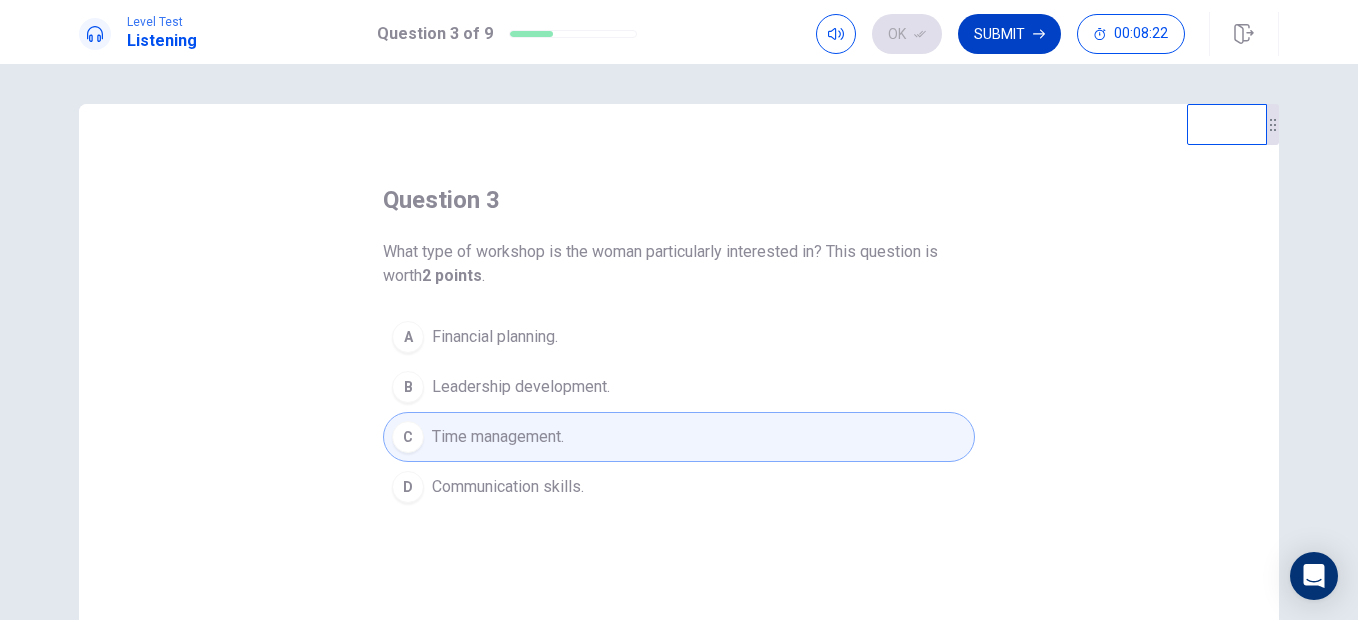 click on "Submit" at bounding box center (1009, 34) 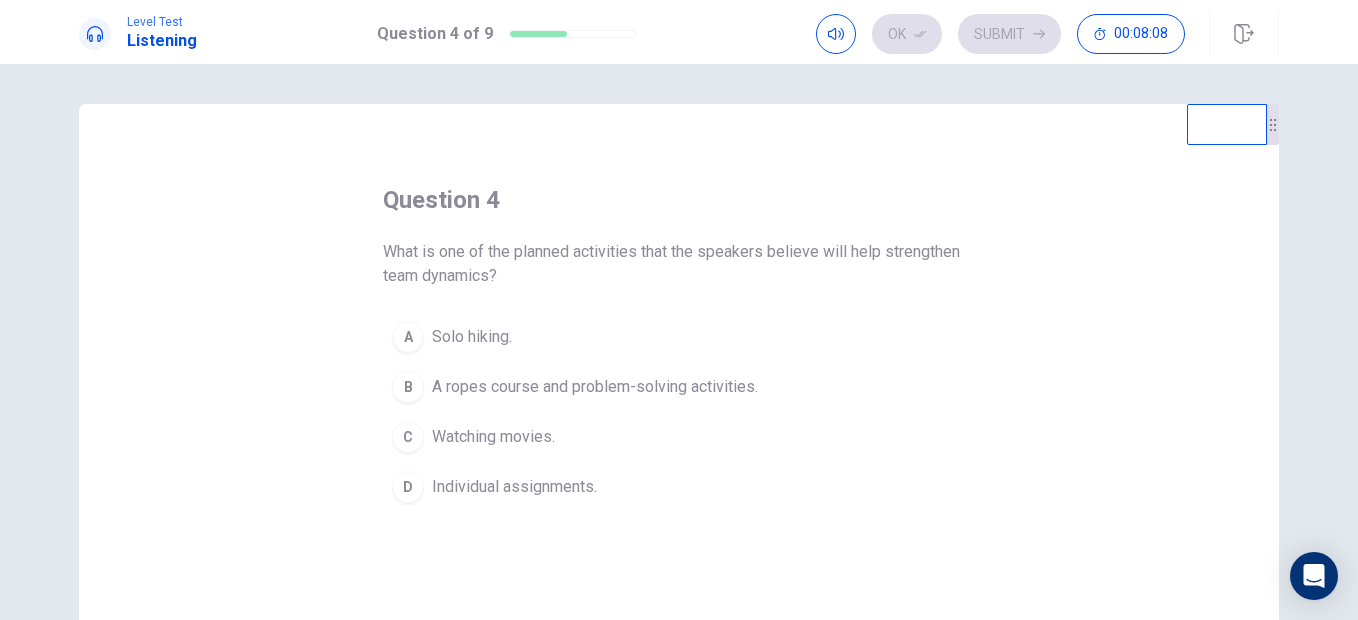 click on "A ropes course and problem-solving activities." at bounding box center [595, 387] 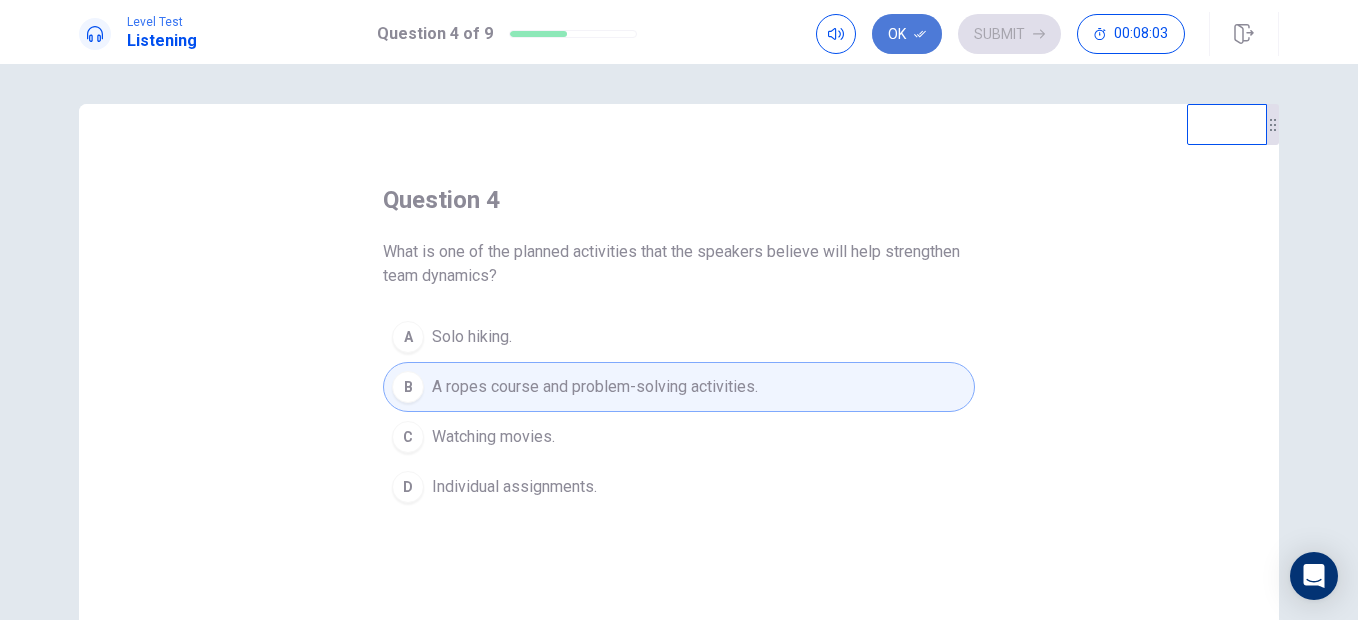 click on "Ok" at bounding box center [907, 34] 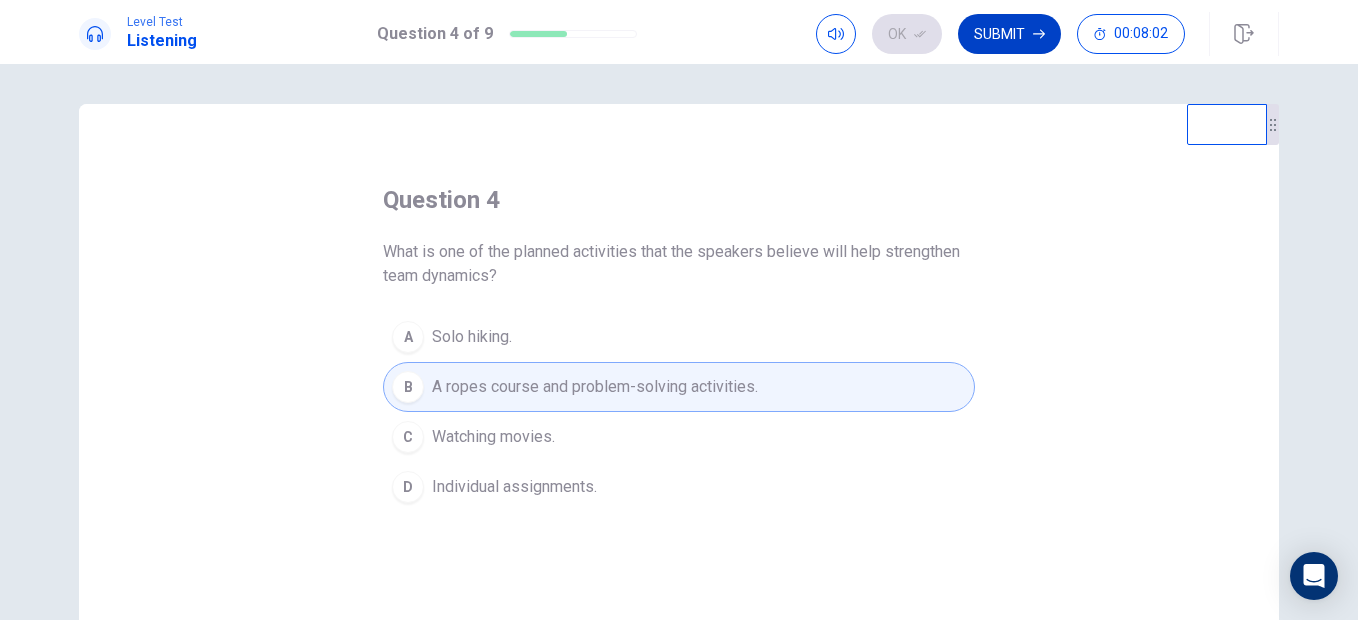 click on "Submit" at bounding box center [1009, 34] 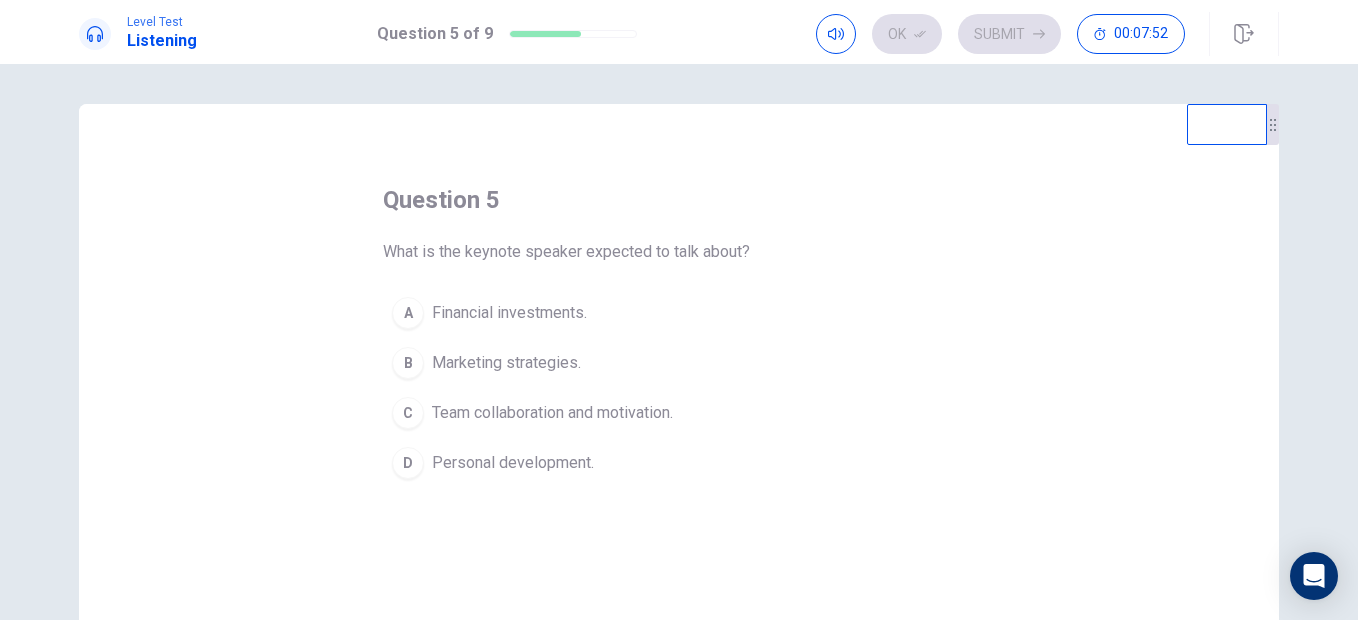 click on "Team collaboration and motivation." at bounding box center [552, 413] 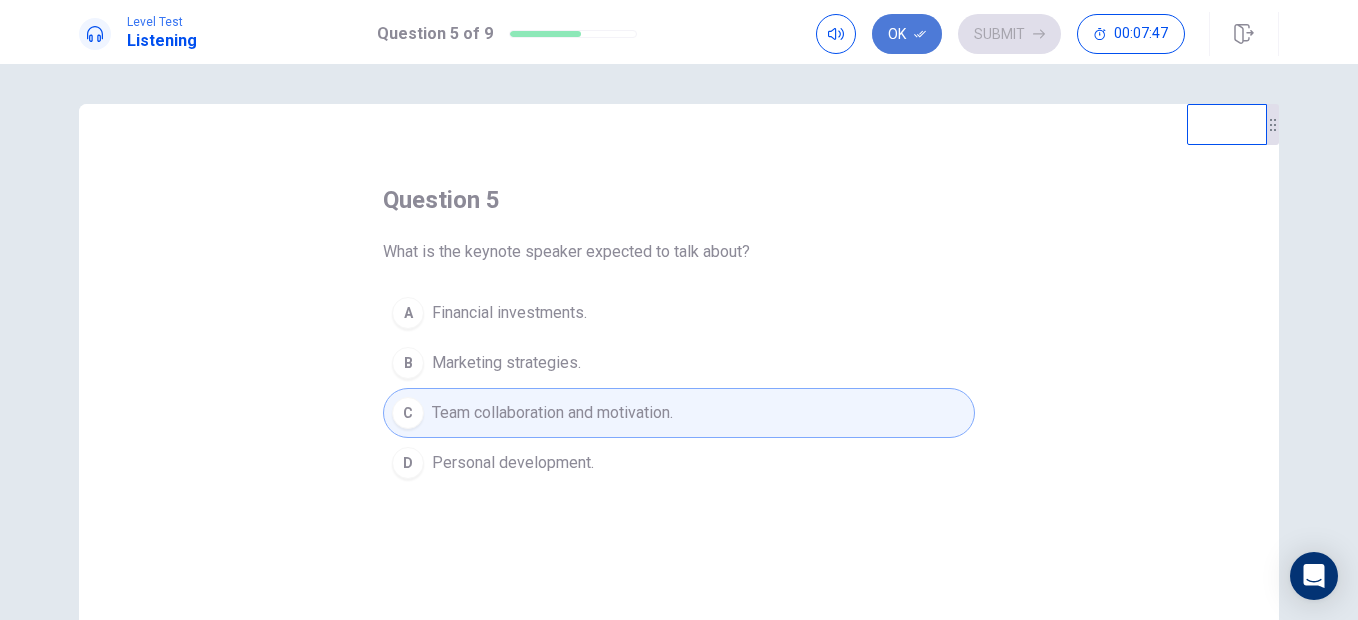 click on "Ok" at bounding box center [907, 34] 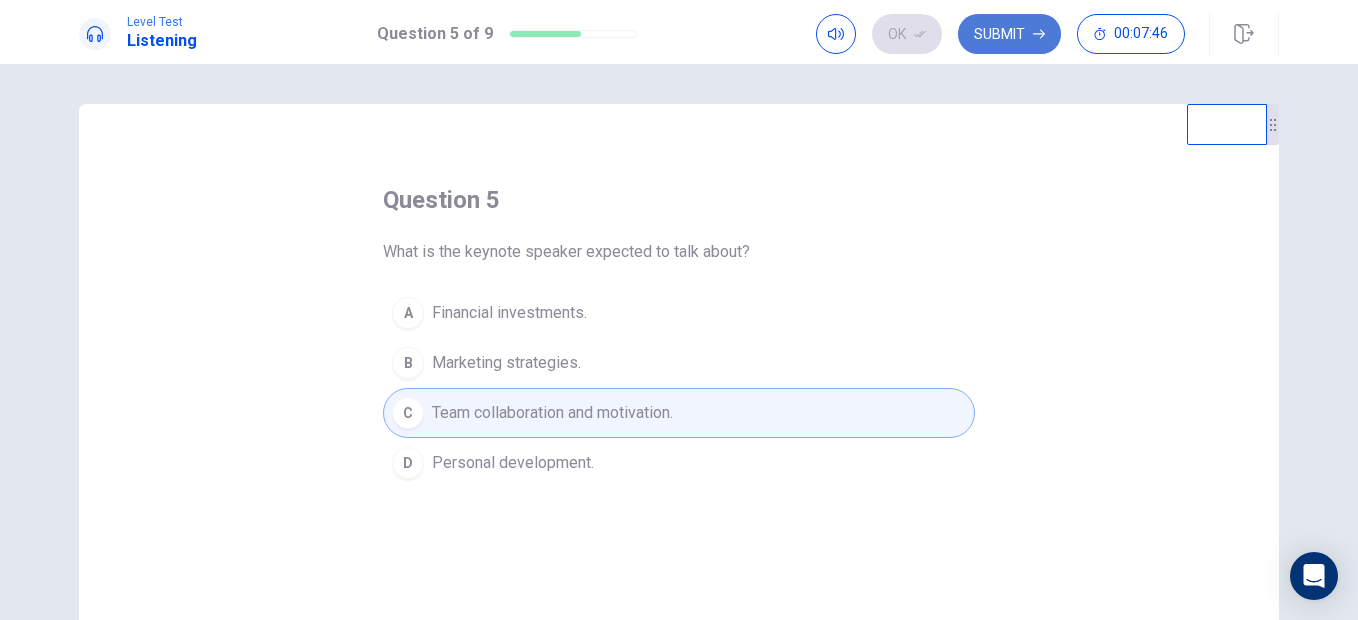 click on "Submit" at bounding box center (1009, 34) 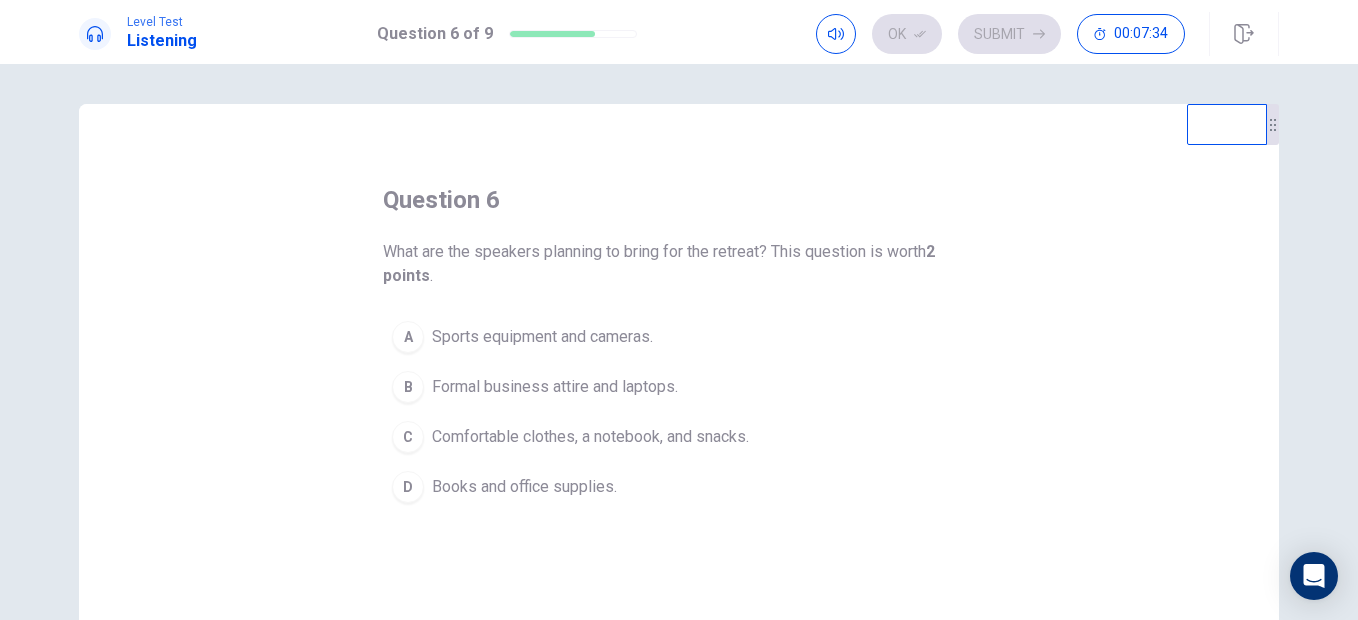 click on "Comfortable clothes, a notebook, and snacks." at bounding box center (590, 437) 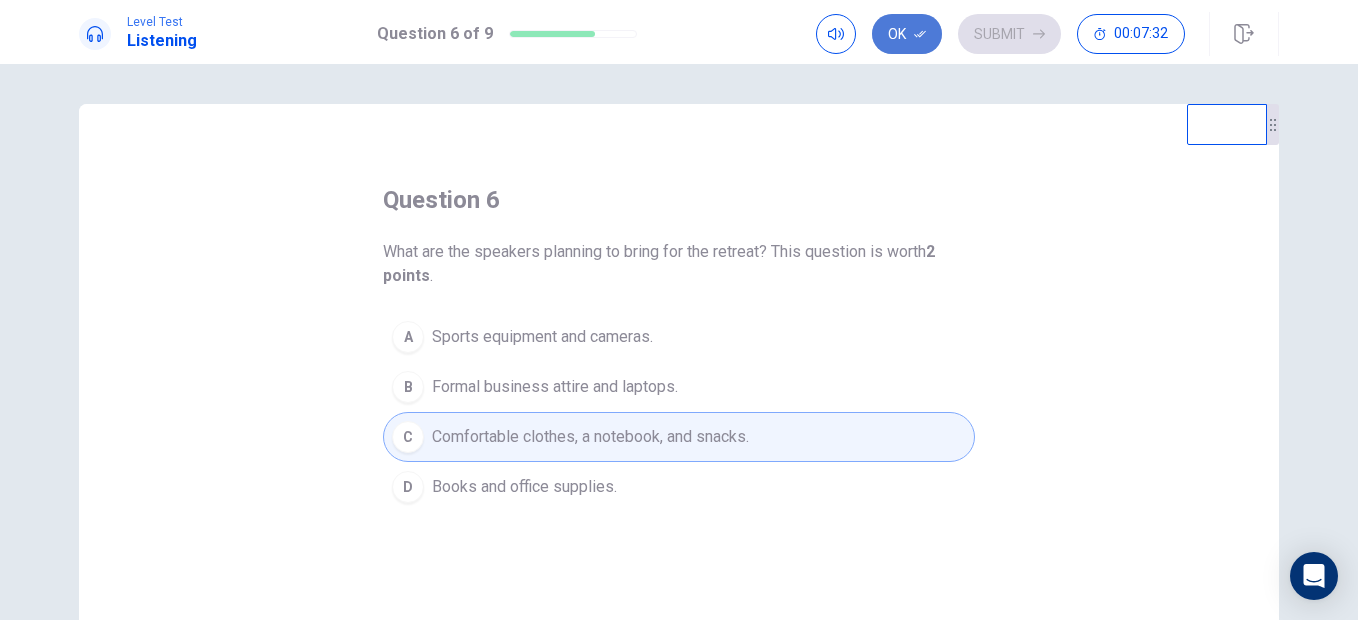 click on "Ok" at bounding box center (907, 34) 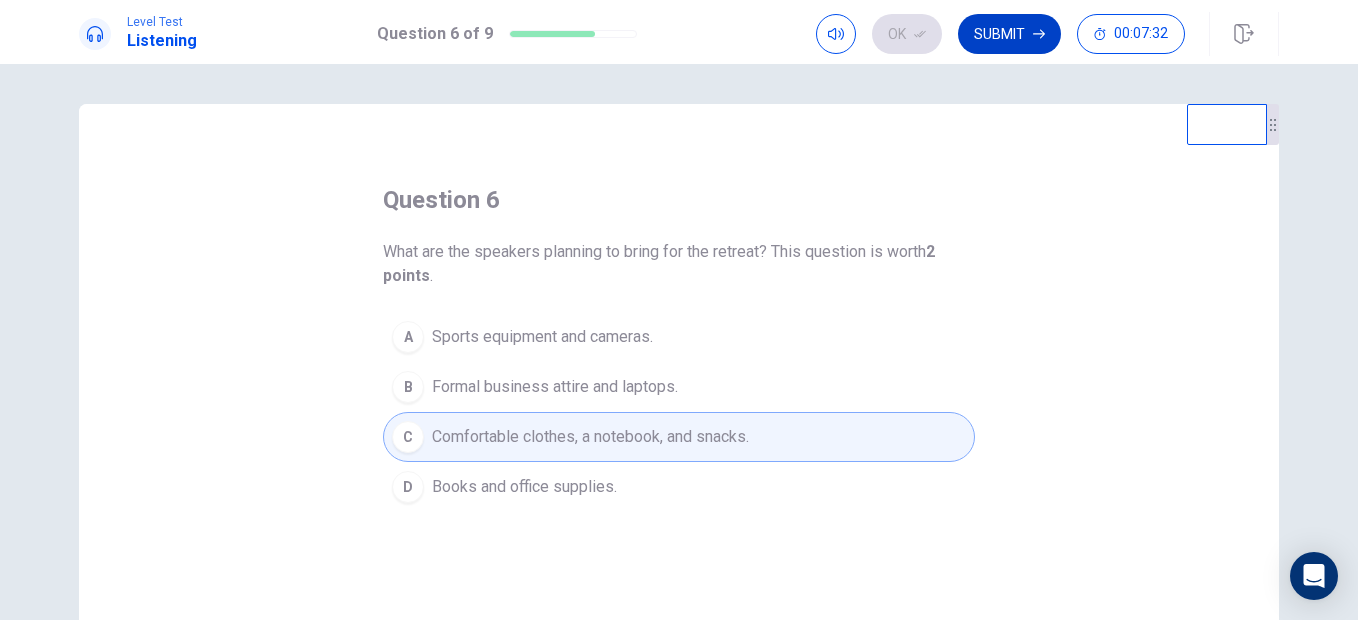 click on "Submit" at bounding box center [1009, 34] 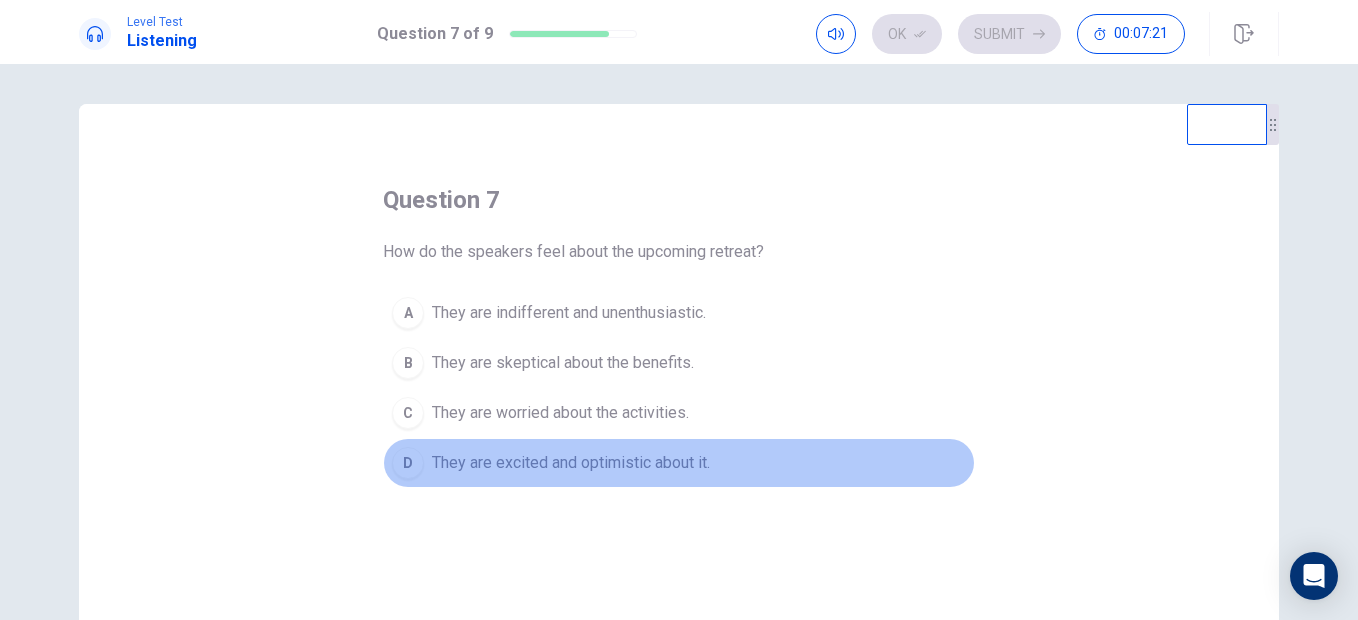 click on "They are excited and optimistic about it." at bounding box center (571, 463) 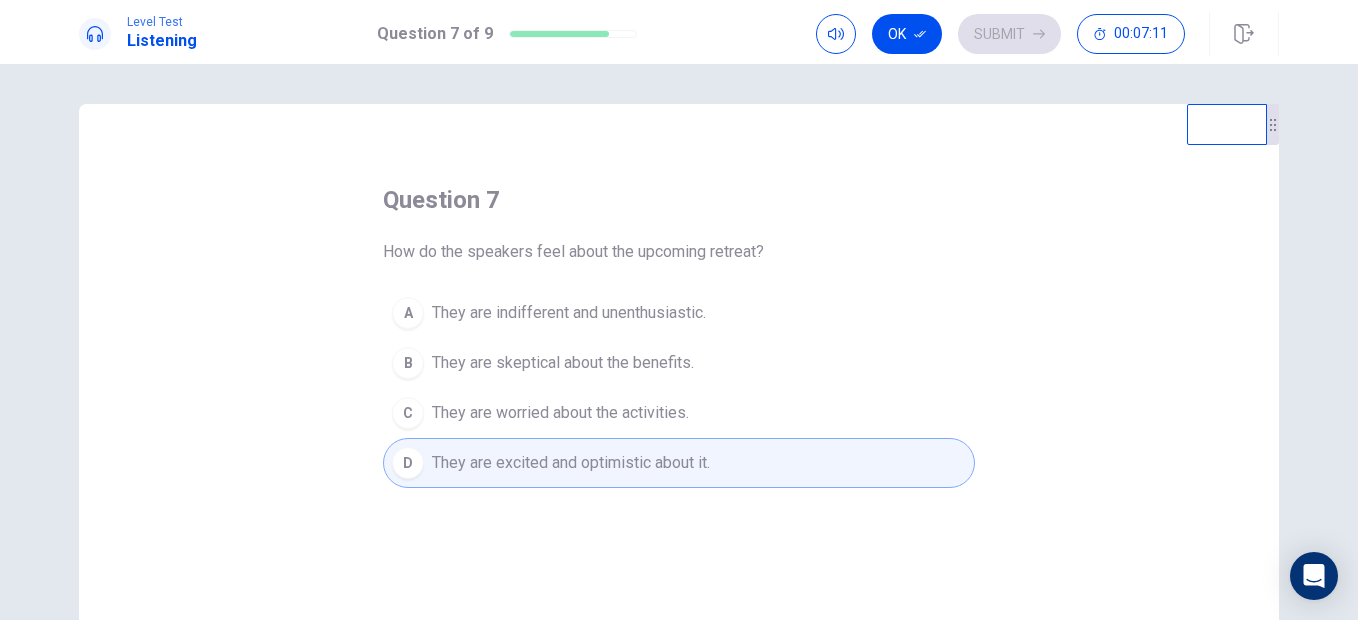 drag, startPoint x: 902, startPoint y: 19, endPoint x: 913, endPoint y: 19, distance: 11 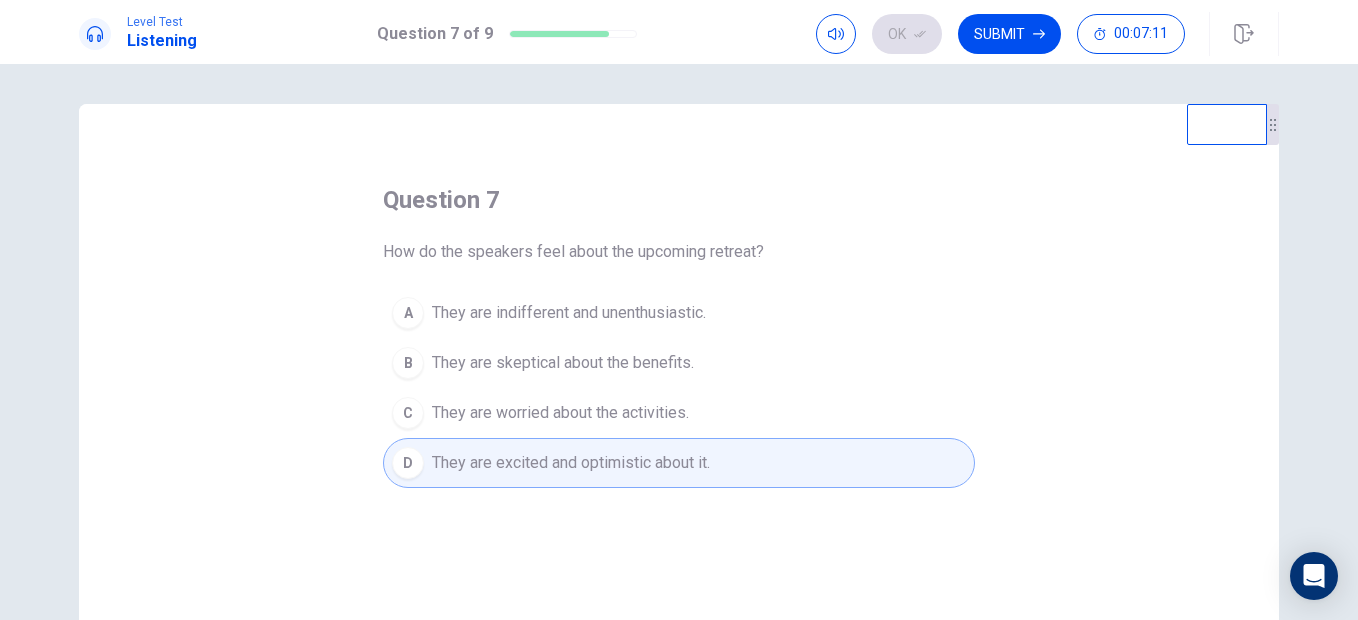 click on "Submit" at bounding box center (1009, 34) 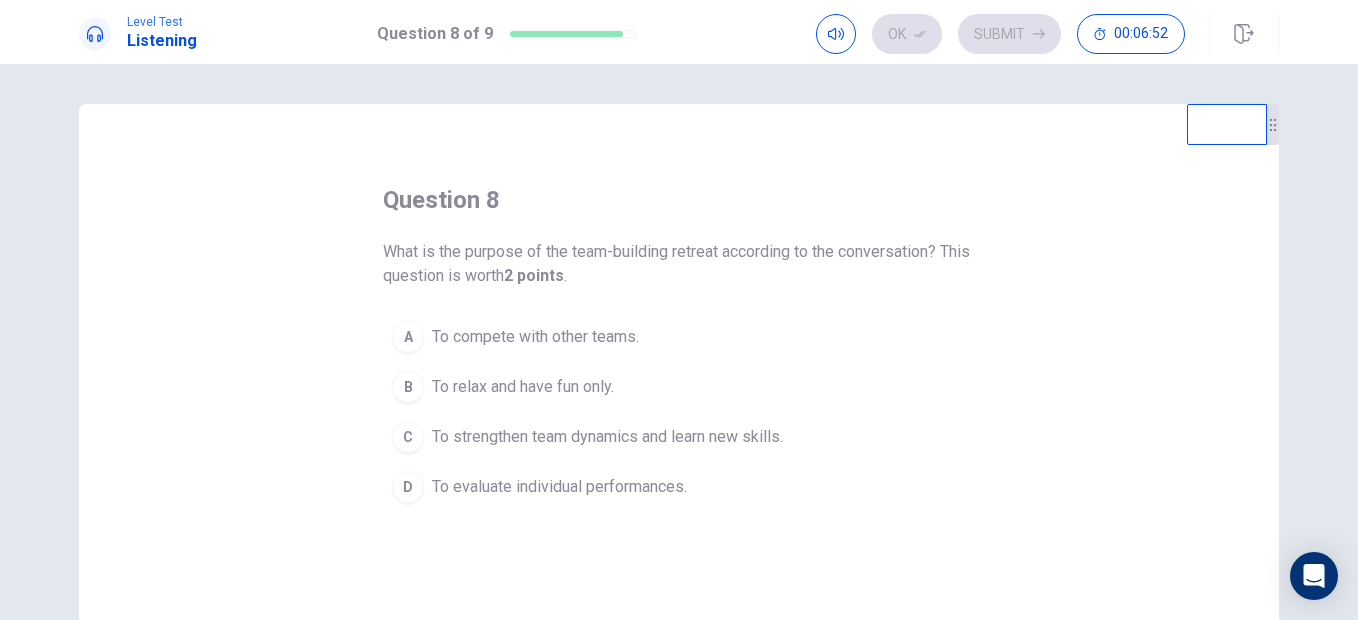 click on "To relax and have fun only." at bounding box center [523, 387] 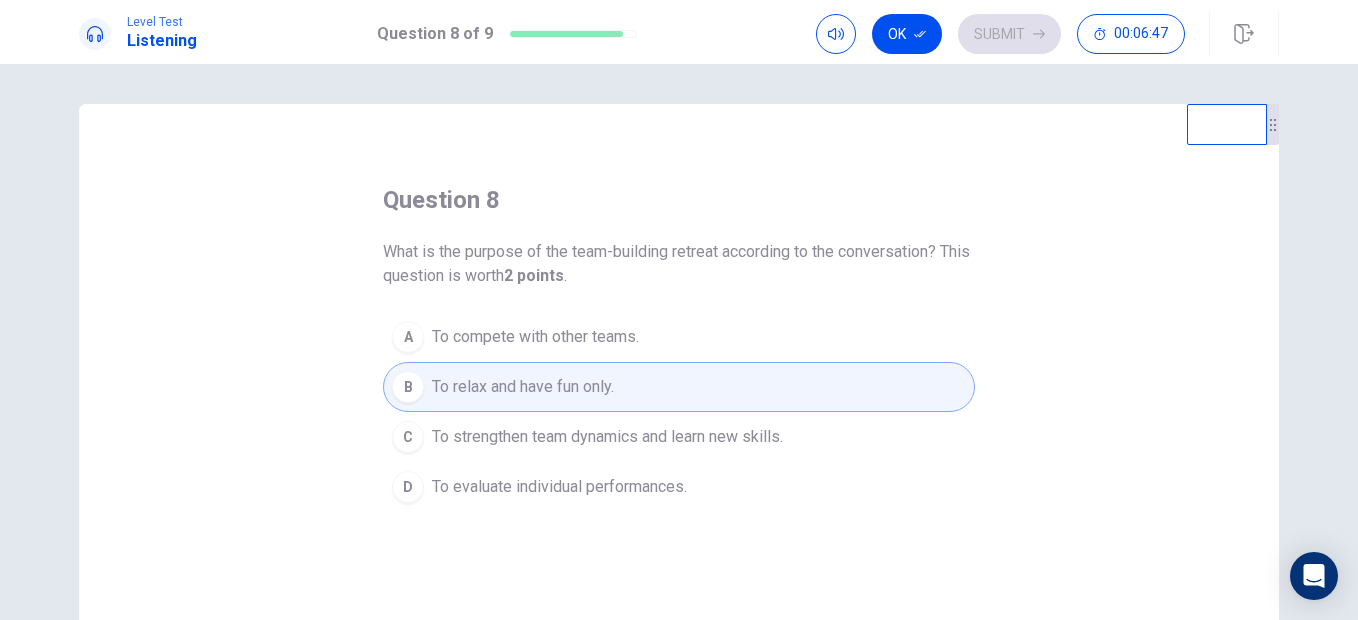 click on "To strengthen team dynamics and learn new skills." at bounding box center [607, 437] 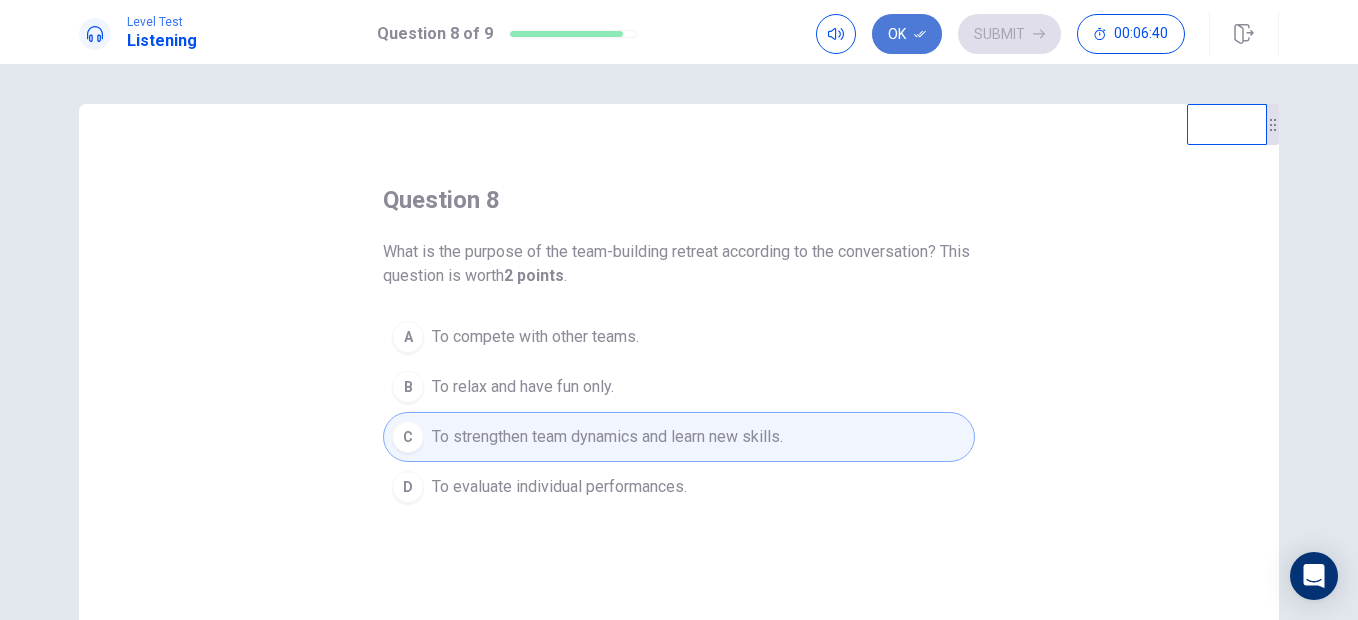 click on "Ok" at bounding box center [907, 34] 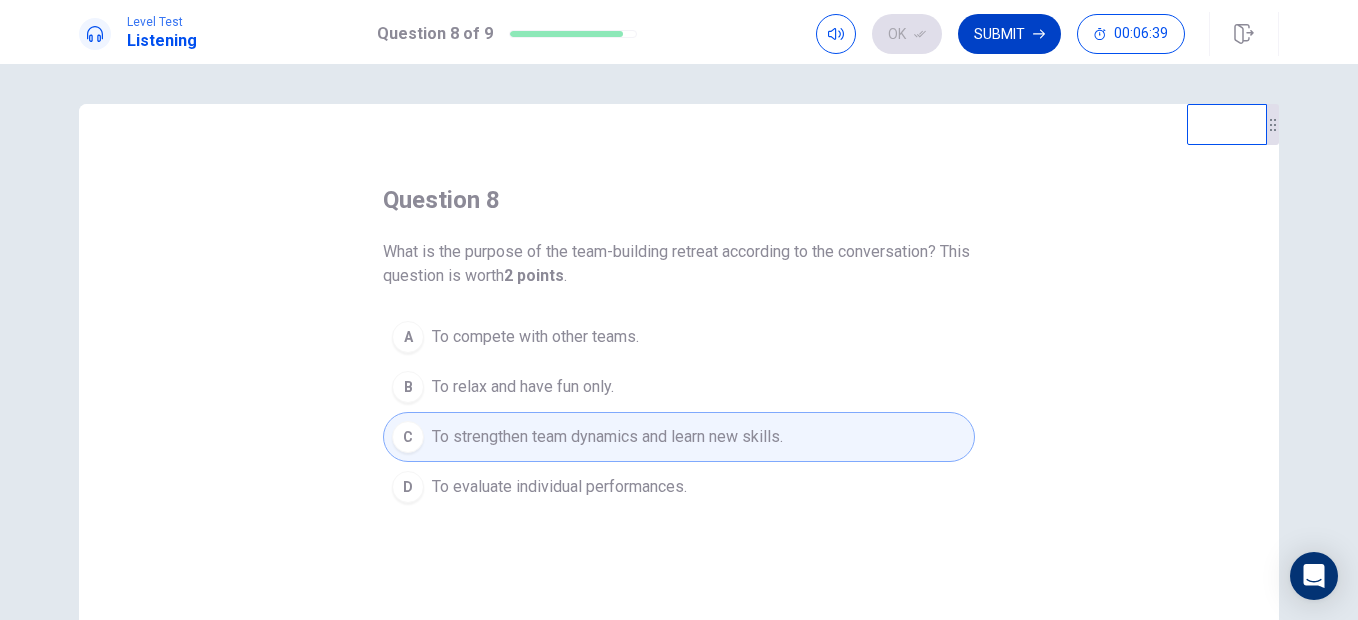 click on "Submit" at bounding box center (1009, 34) 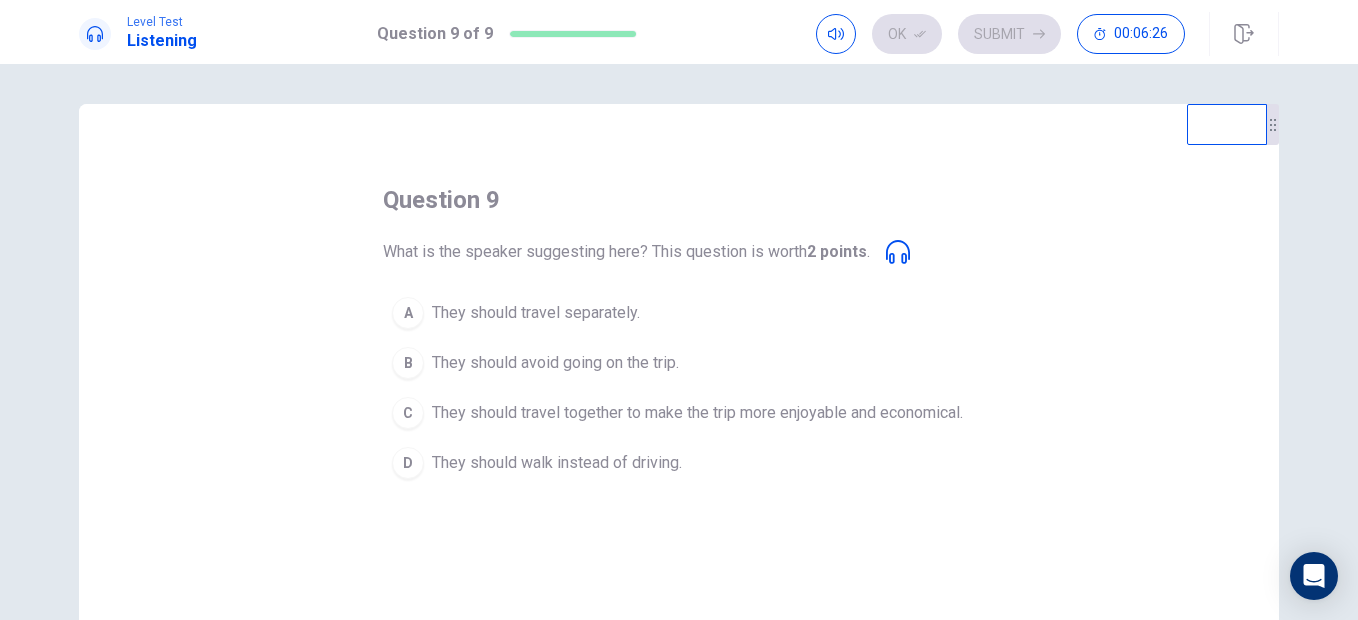 click 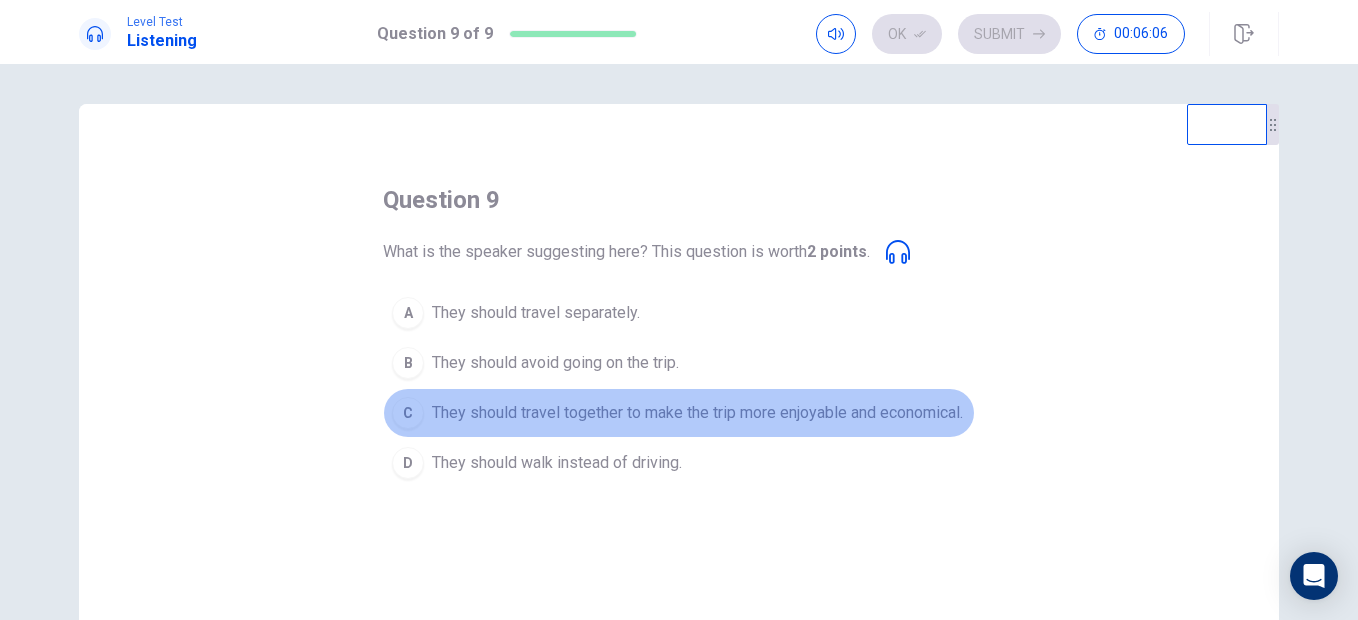 click on "They should travel together to make the trip more enjoyable and economical." at bounding box center [697, 413] 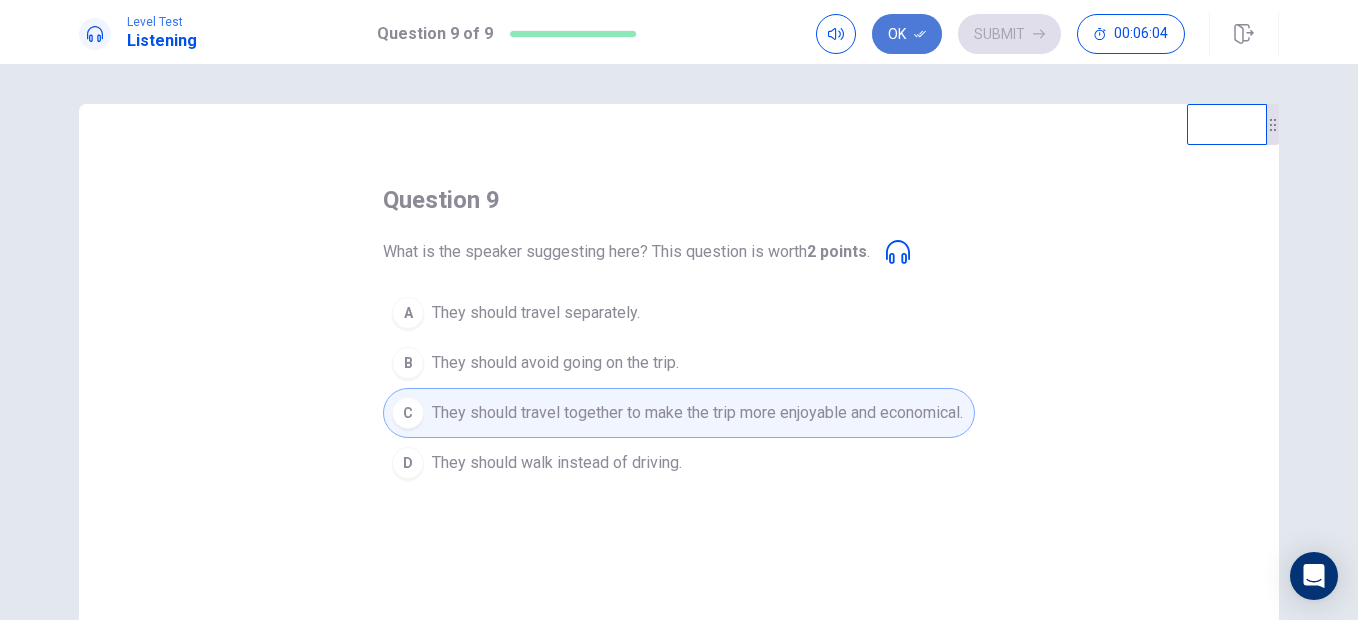 click on "Ok" at bounding box center [907, 34] 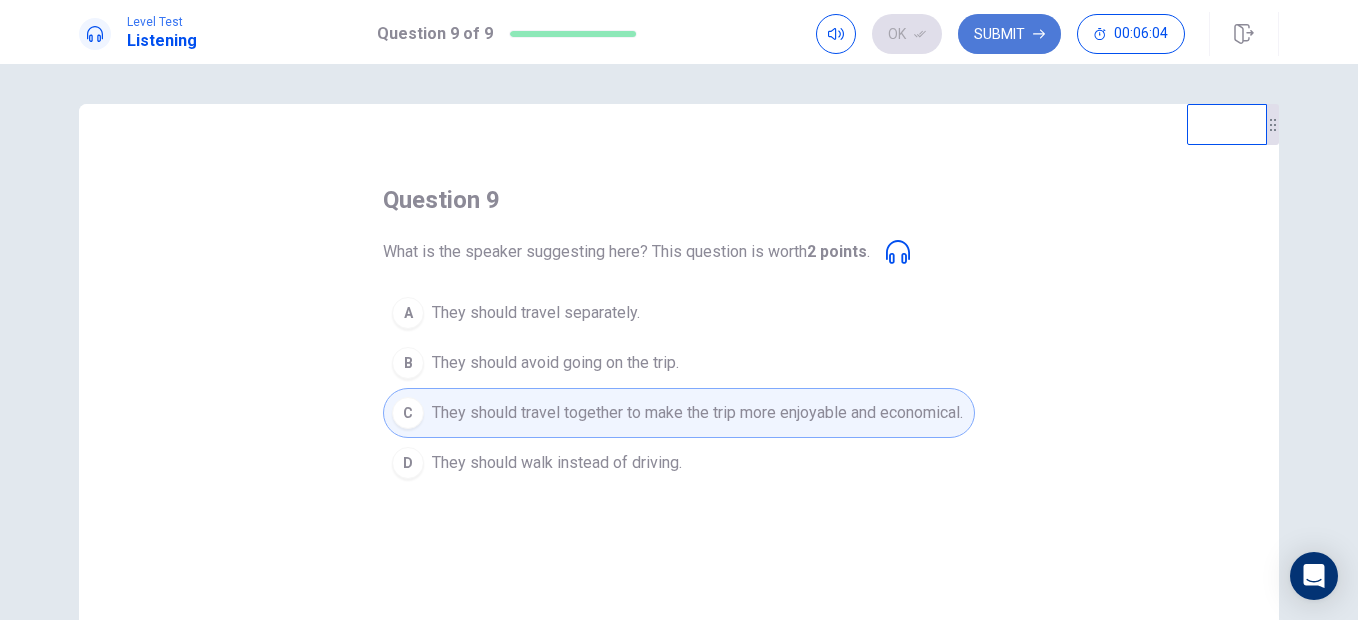 click on "Submit" at bounding box center (1009, 34) 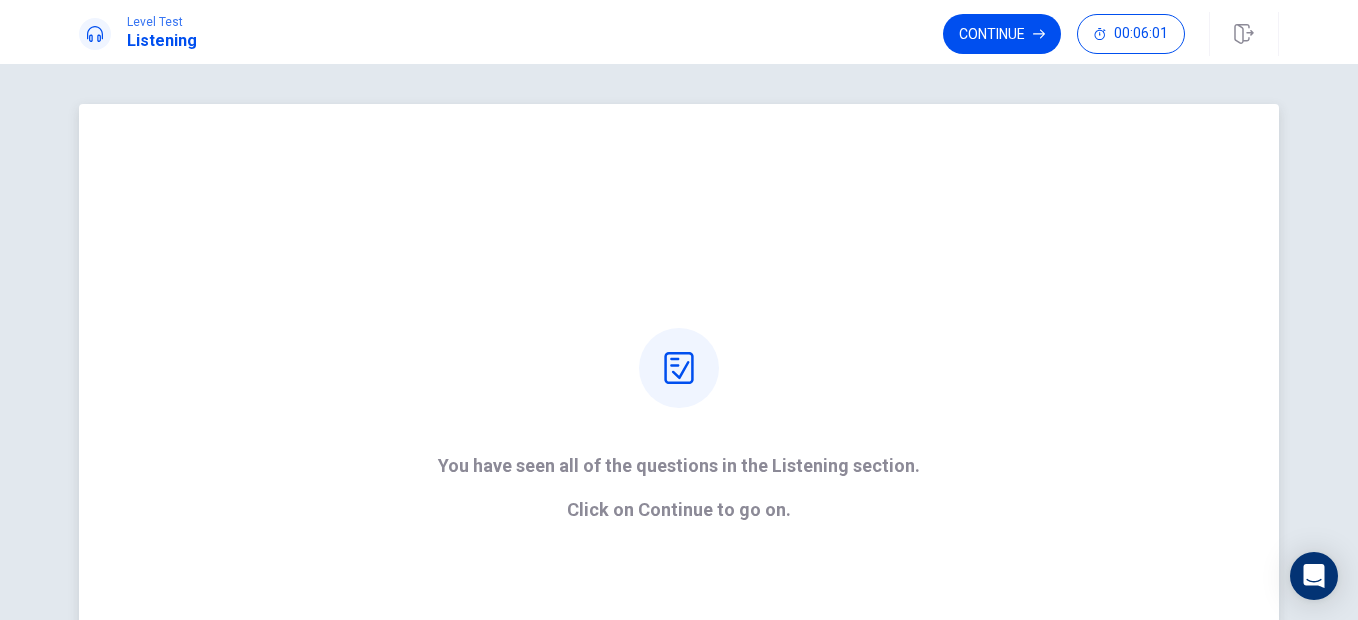 click on "Click on Continue to go on." at bounding box center (679, 510) 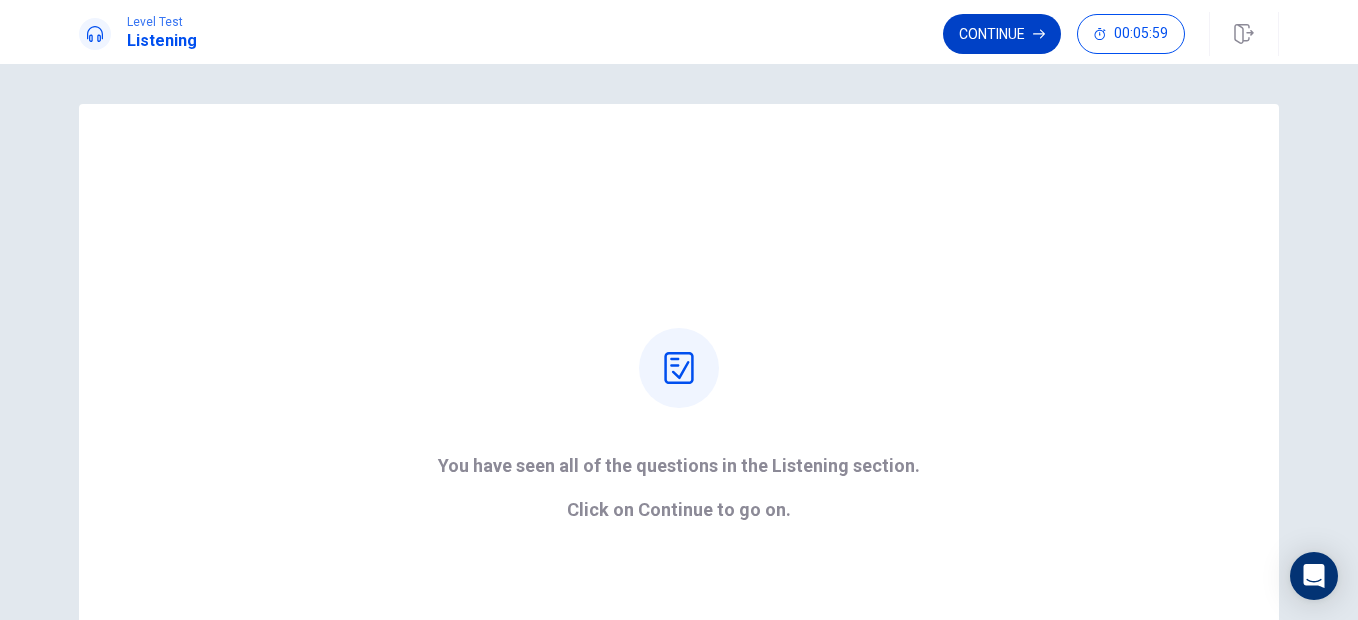 click on "Continue" at bounding box center [1002, 34] 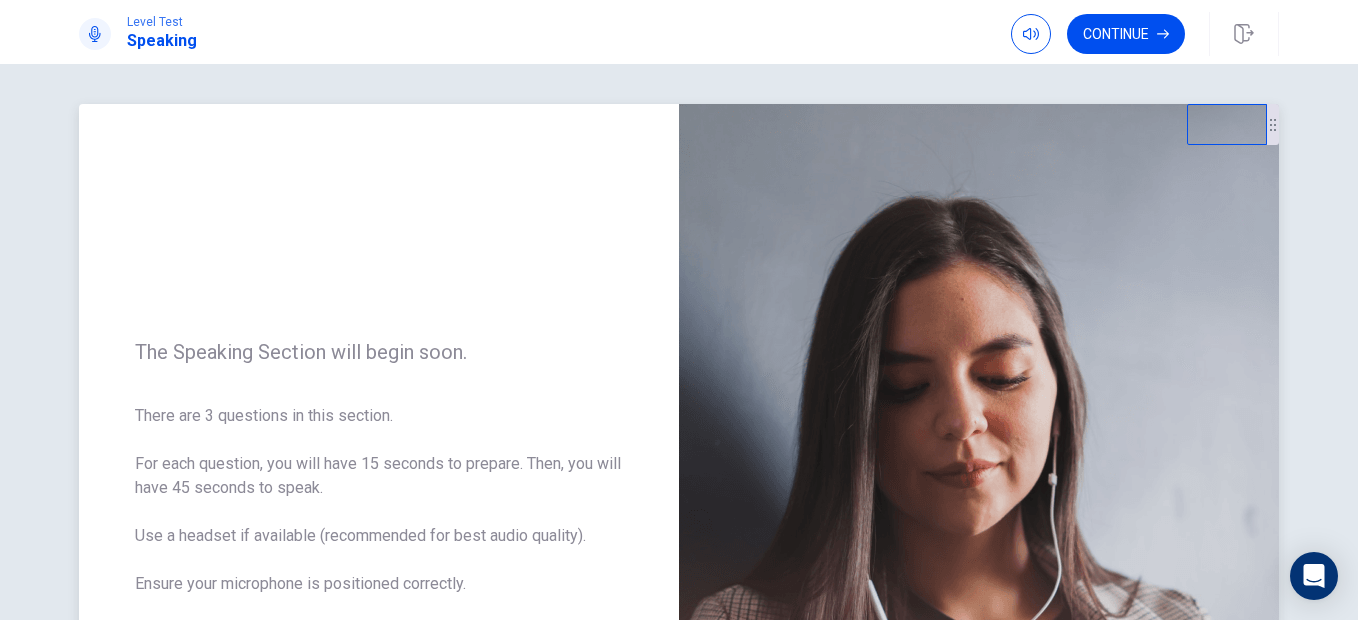 scroll, scrollTop: 300, scrollLeft: 0, axis: vertical 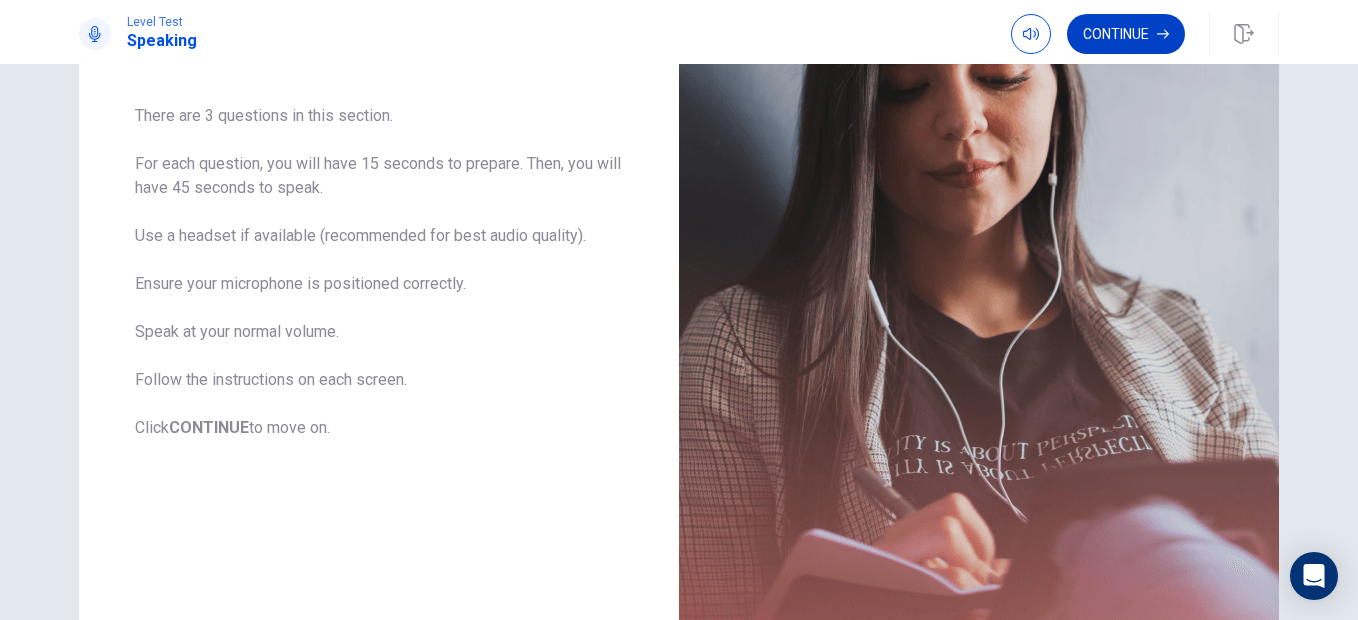 click on "Continue" at bounding box center [1126, 34] 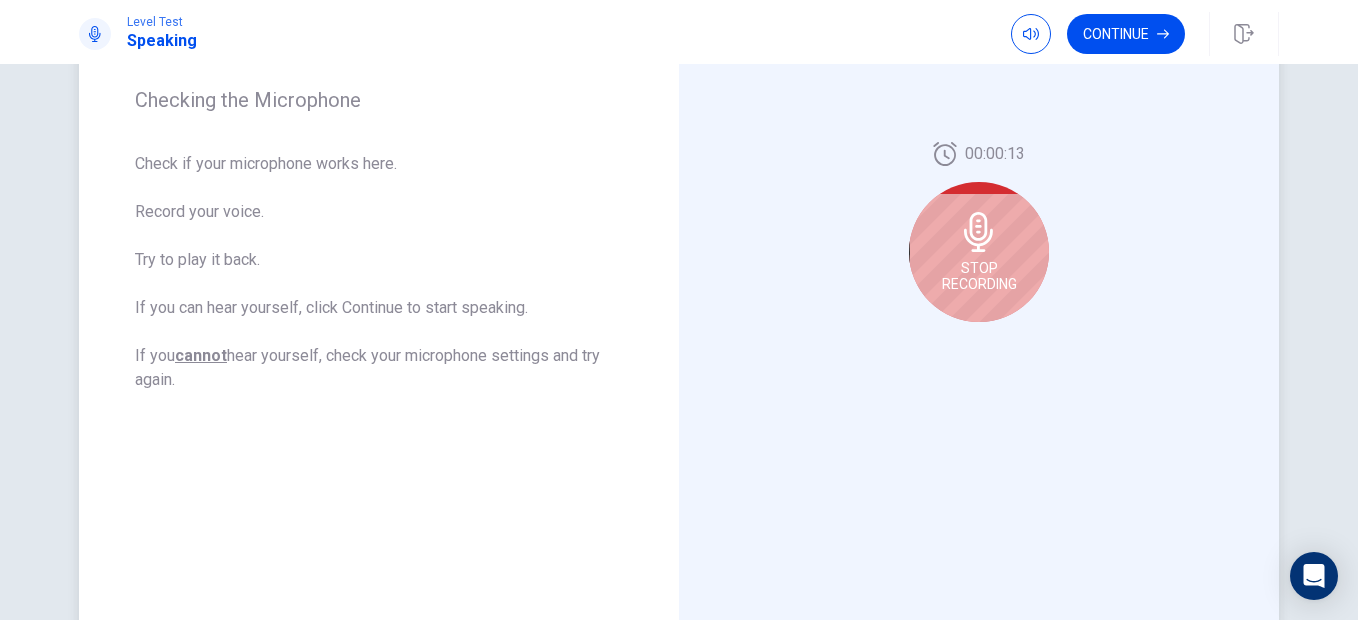 scroll, scrollTop: 200, scrollLeft: 0, axis: vertical 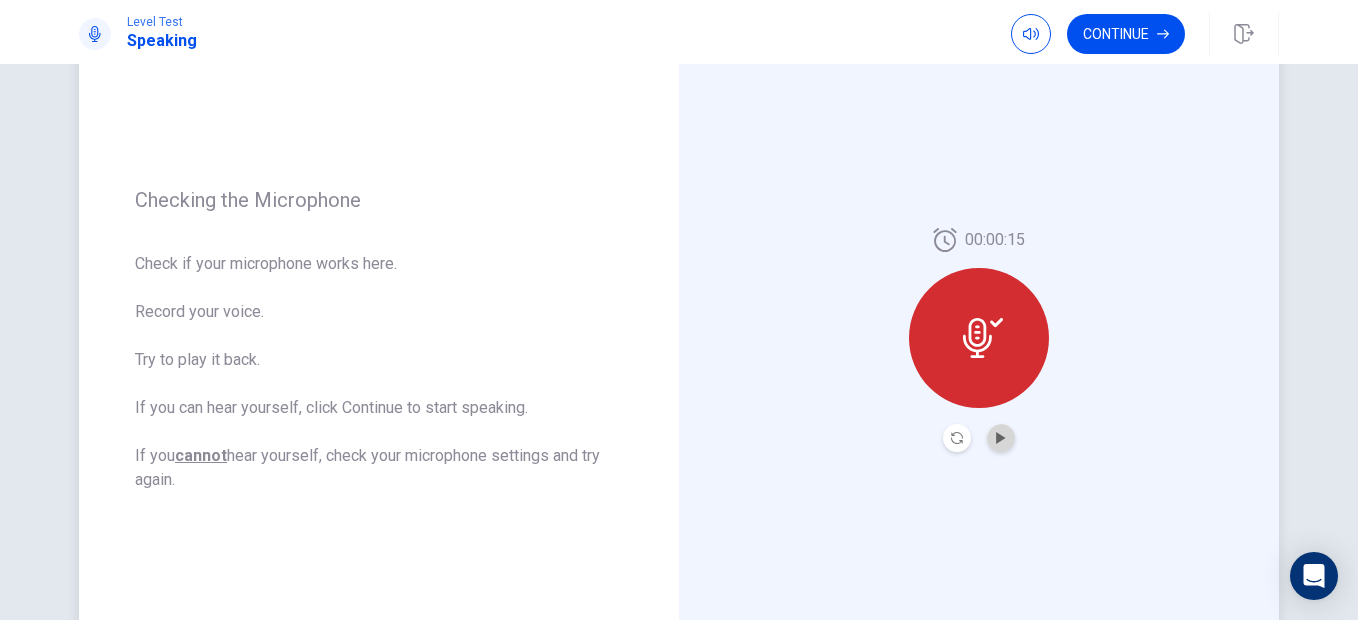 click at bounding box center (1001, 438) 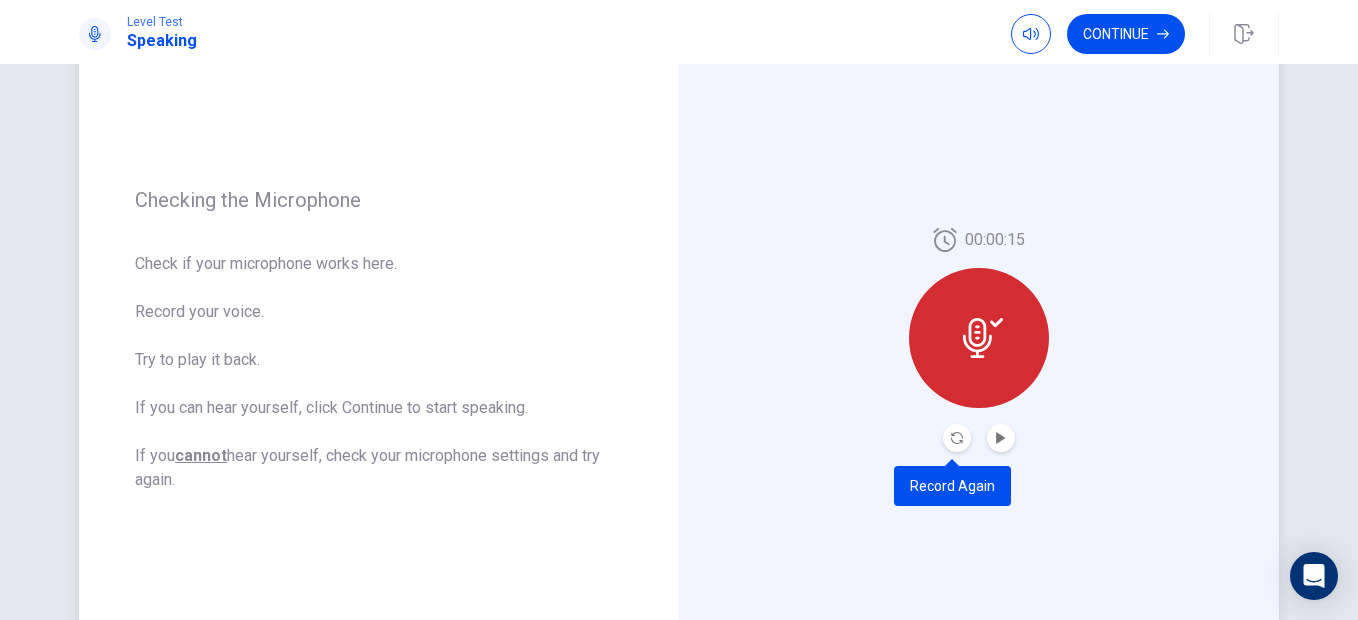 click at bounding box center [957, 438] 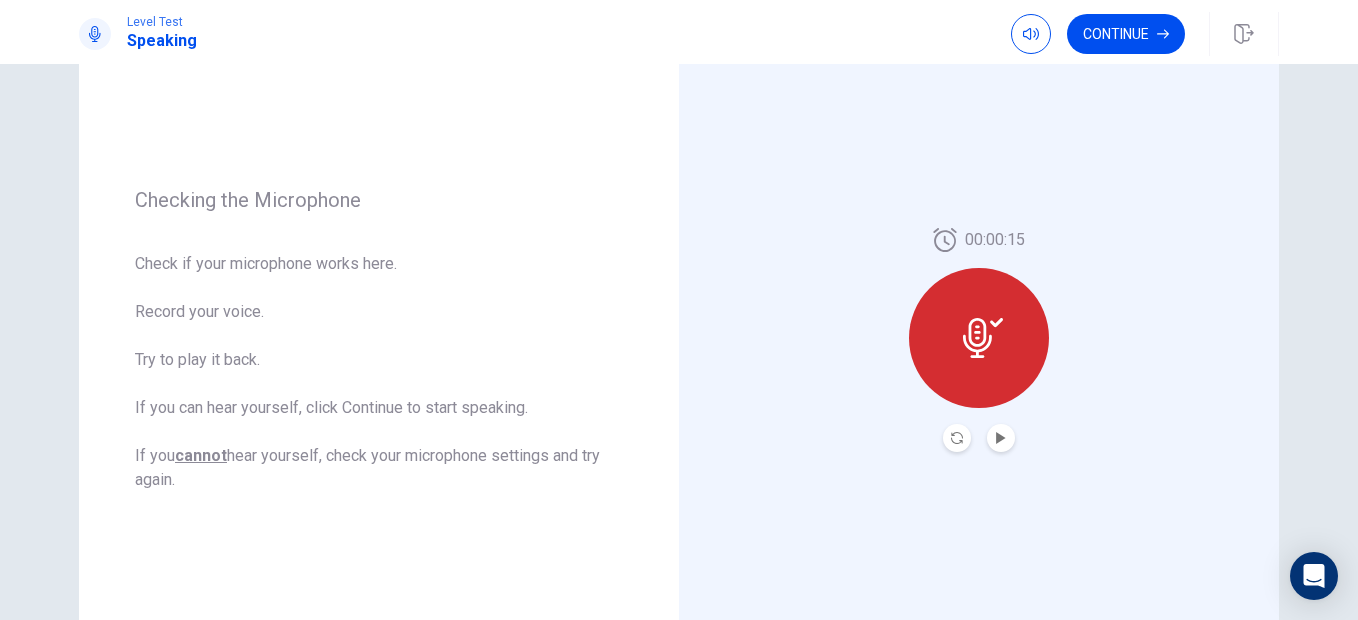 click at bounding box center [1001, 438] 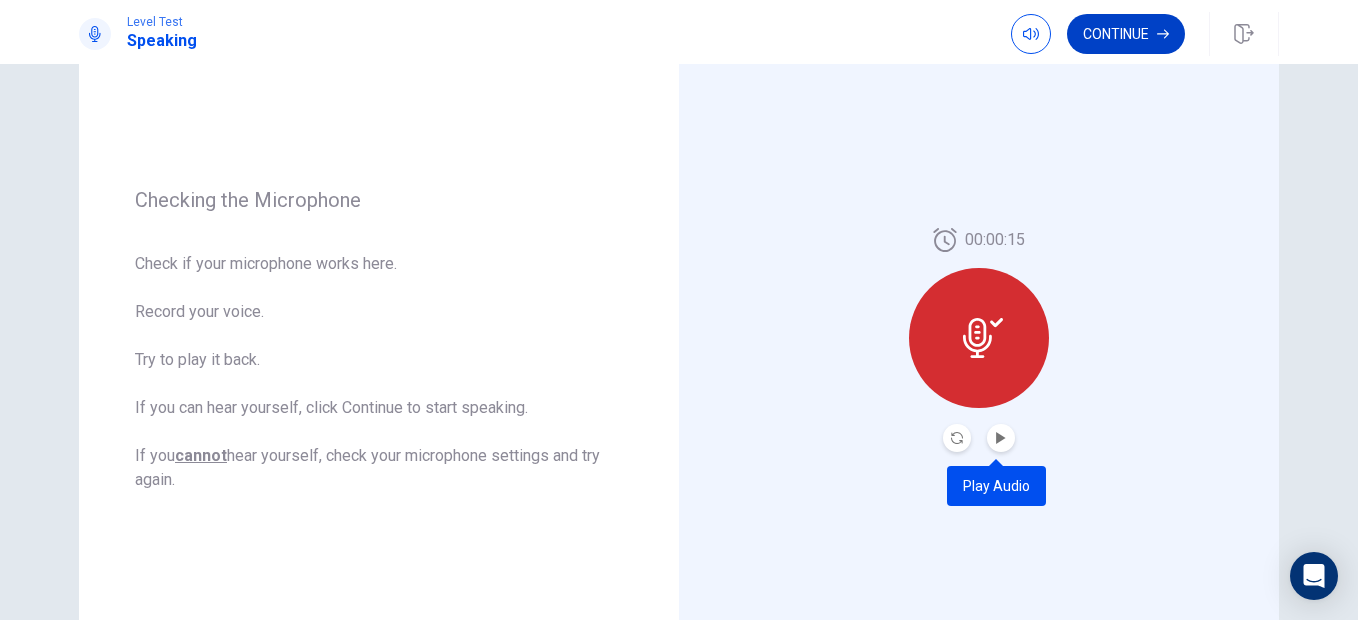 click on "Continue" at bounding box center (1126, 34) 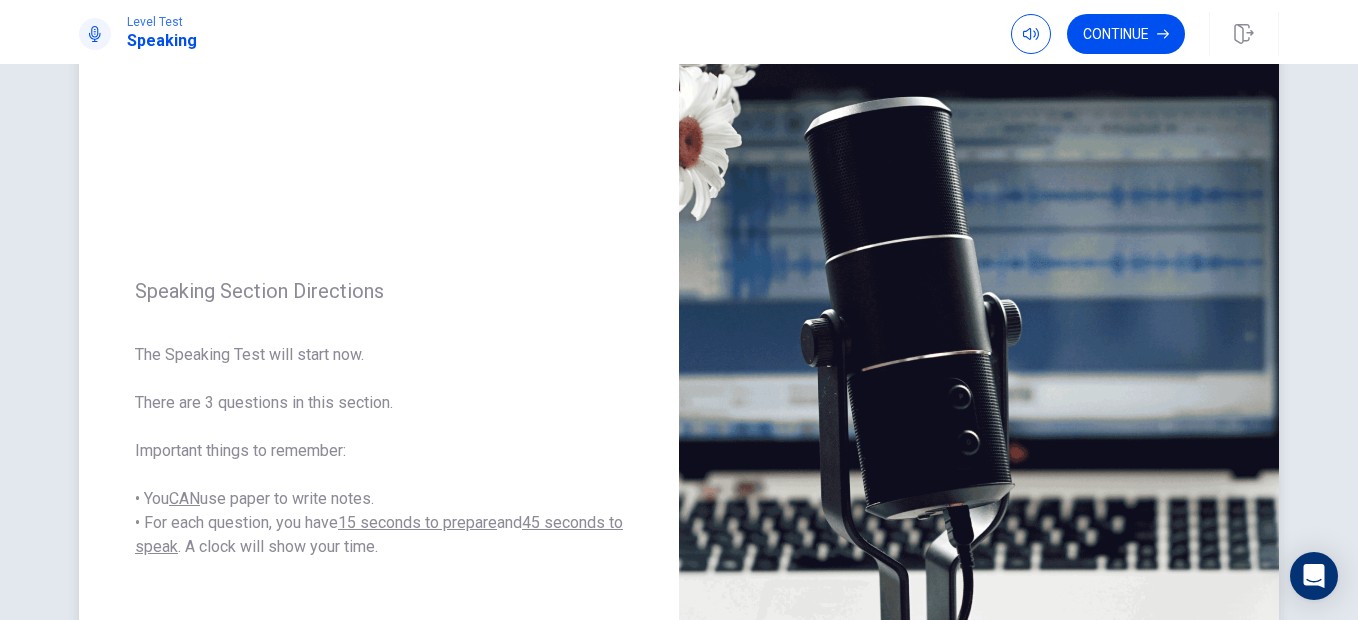 scroll, scrollTop: 0, scrollLeft: 0, axis: both 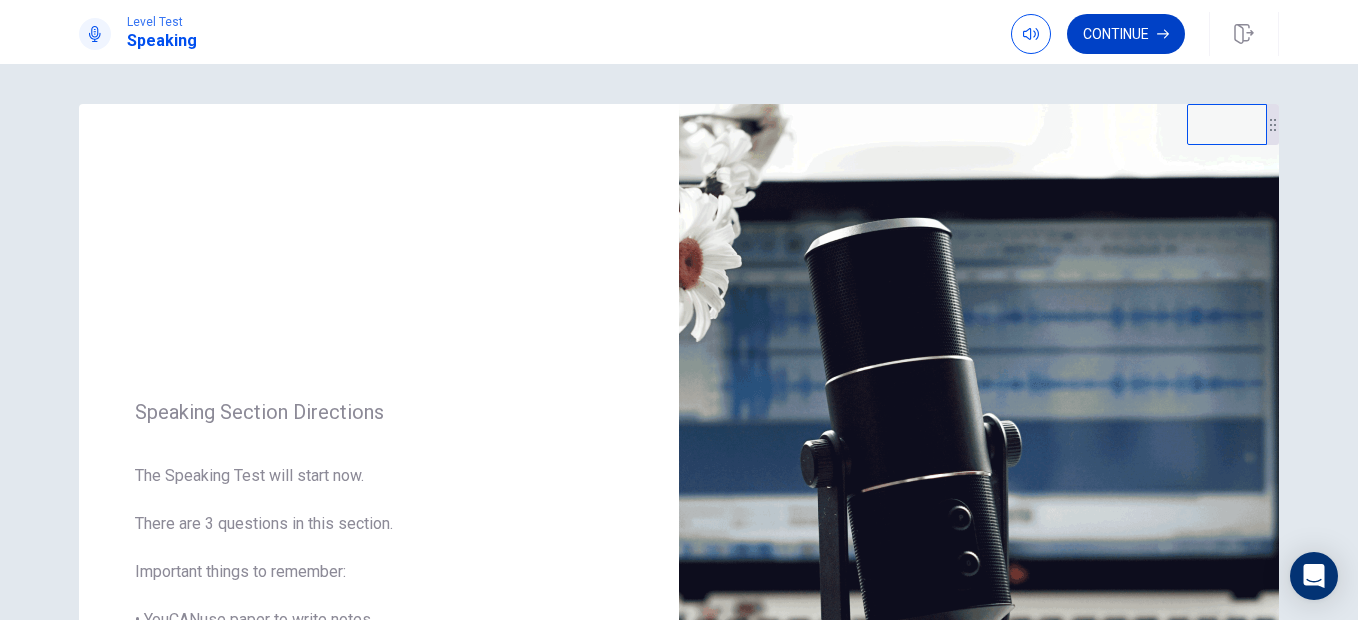 click on "Continue" at bounding box center (1126, 34) 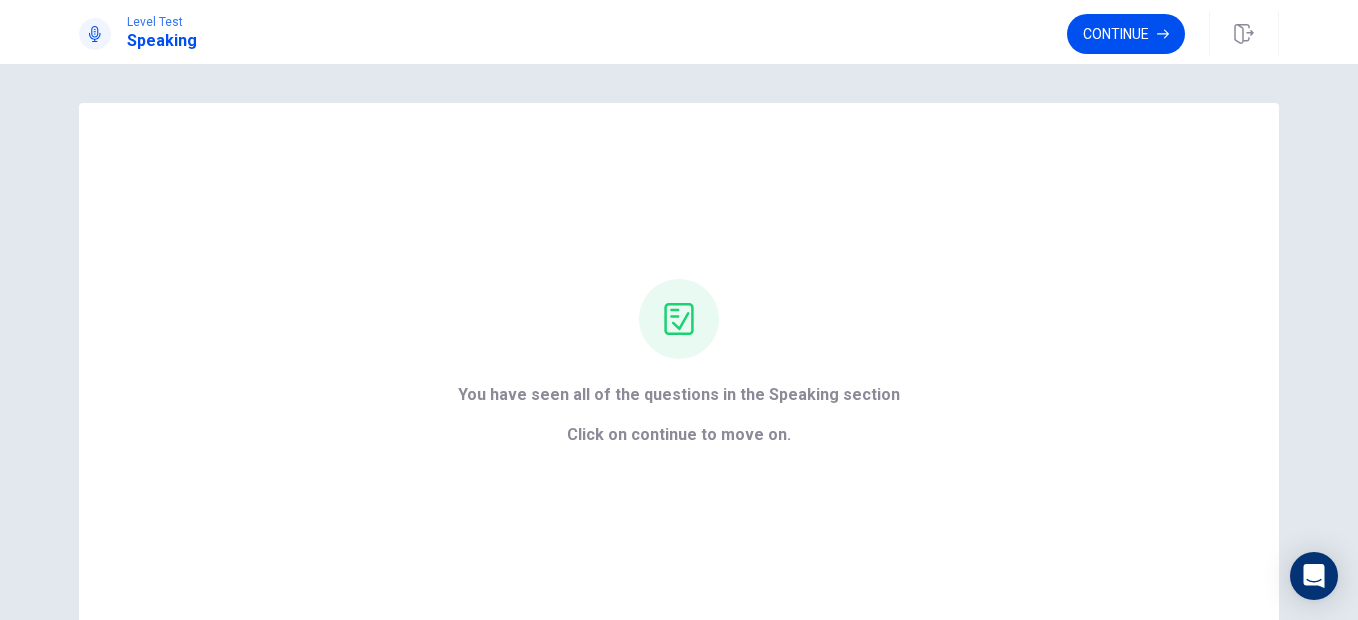 scroll, scrollTop: 0, scrollLeft: 0, axis: both 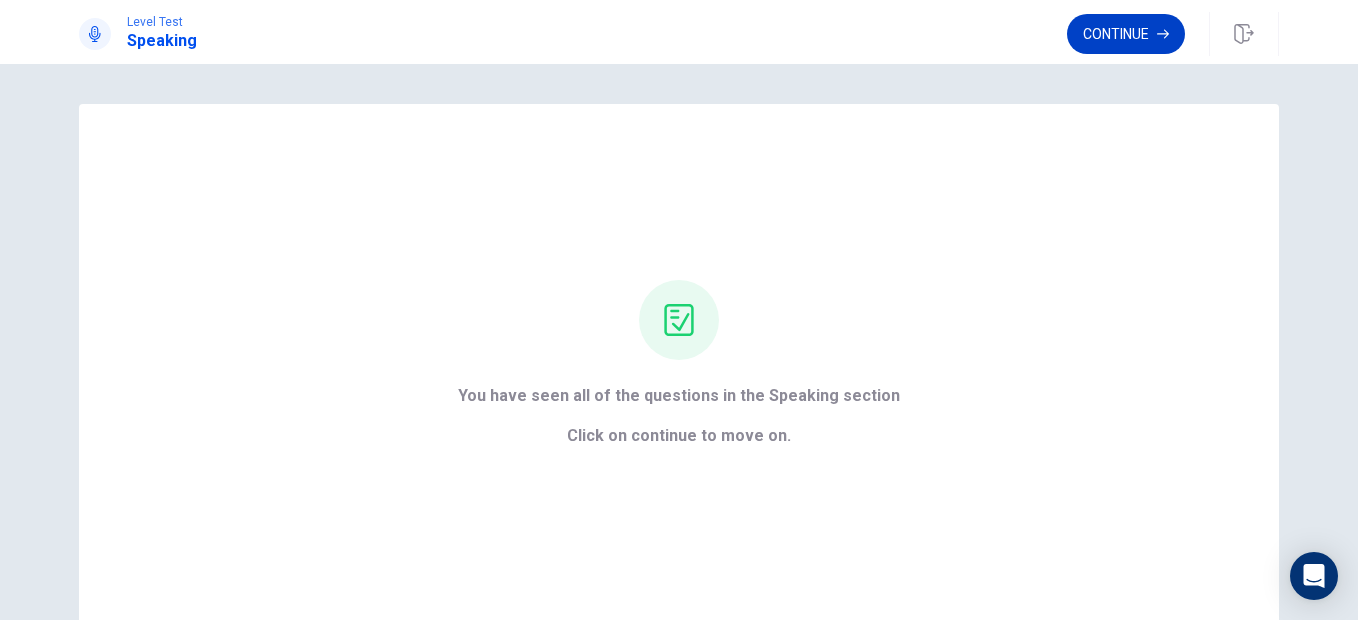 click on "Continue" at bounding box center [1126, 34] 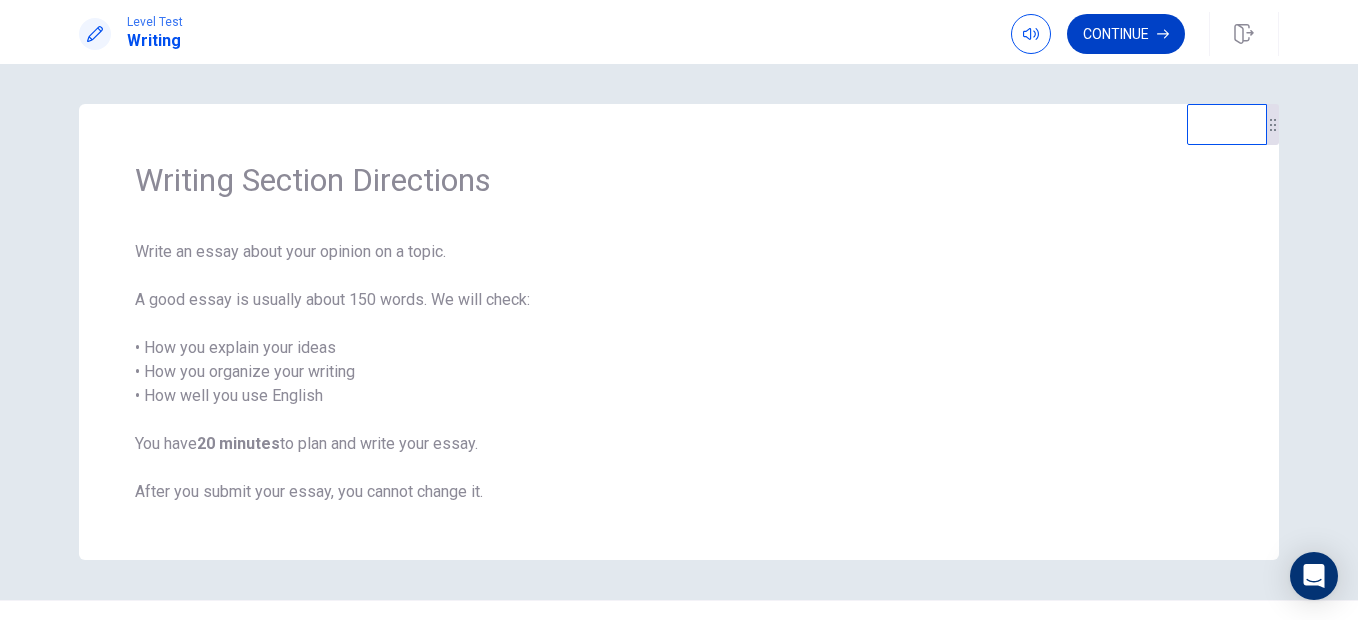 click on "Continue" at bounding box center (1126, 34) 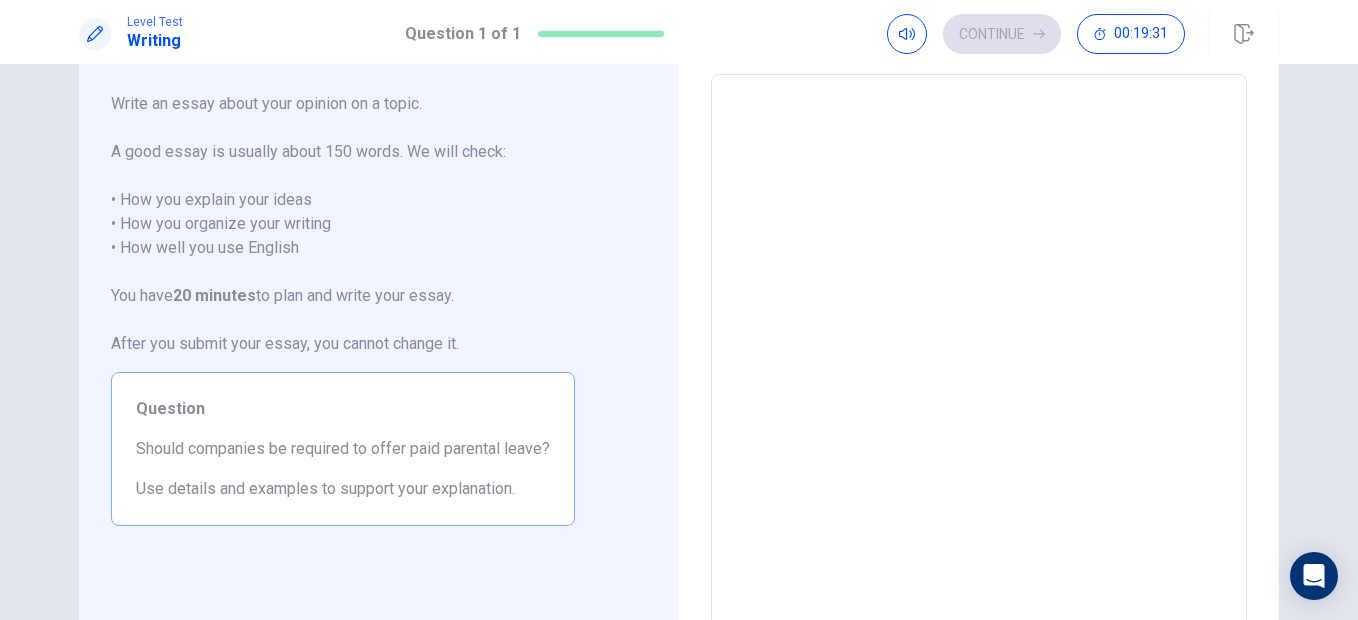 scroll, scrollTop: 0, scrollLeft: 0, axis: both 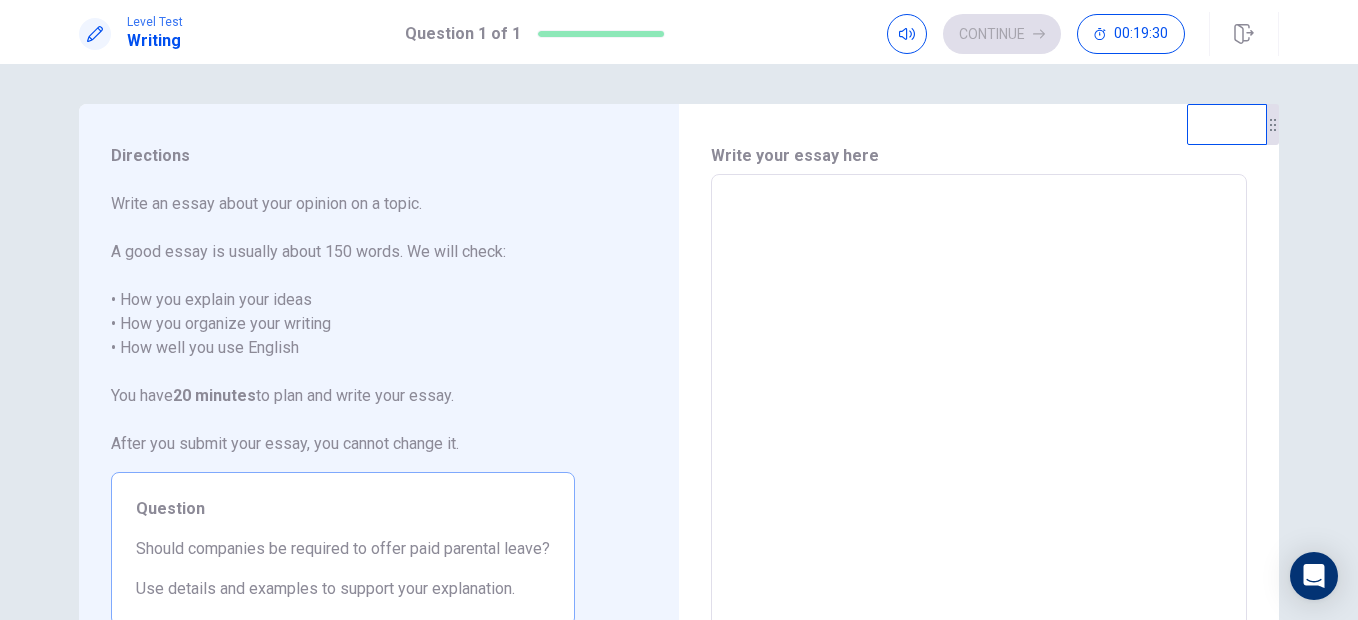click at bounding box center (979, 451) 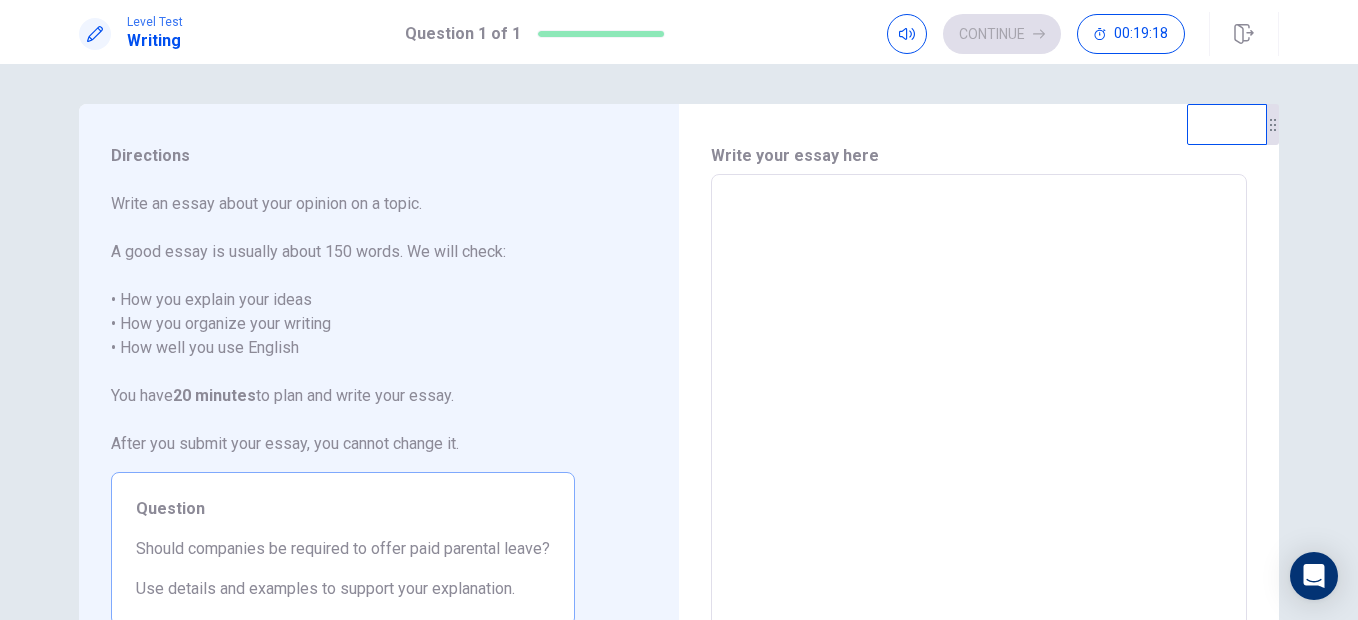 type on "*" 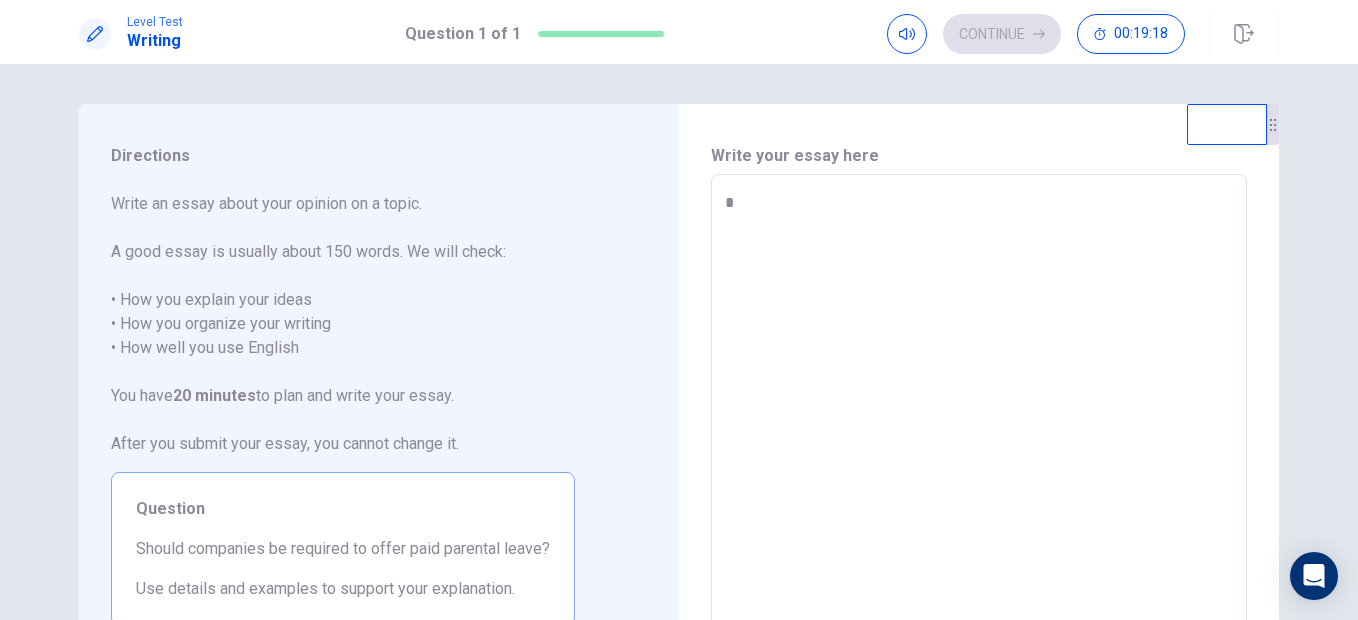 type on "*" 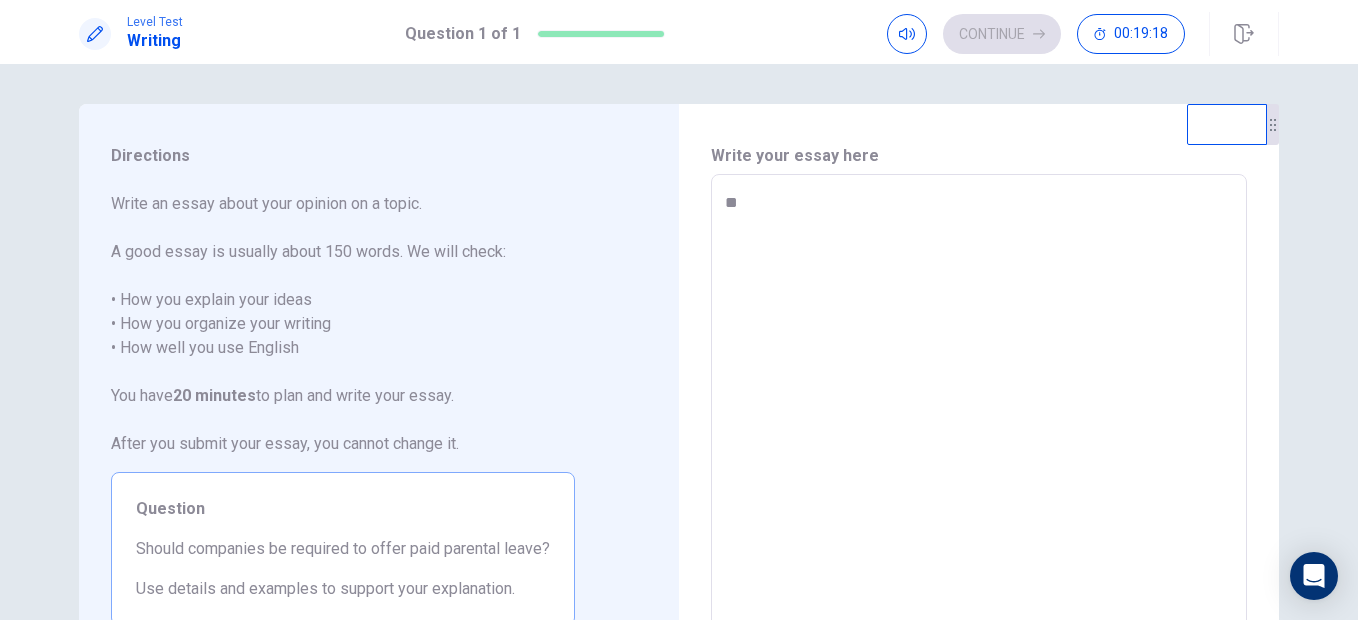 type on "***" 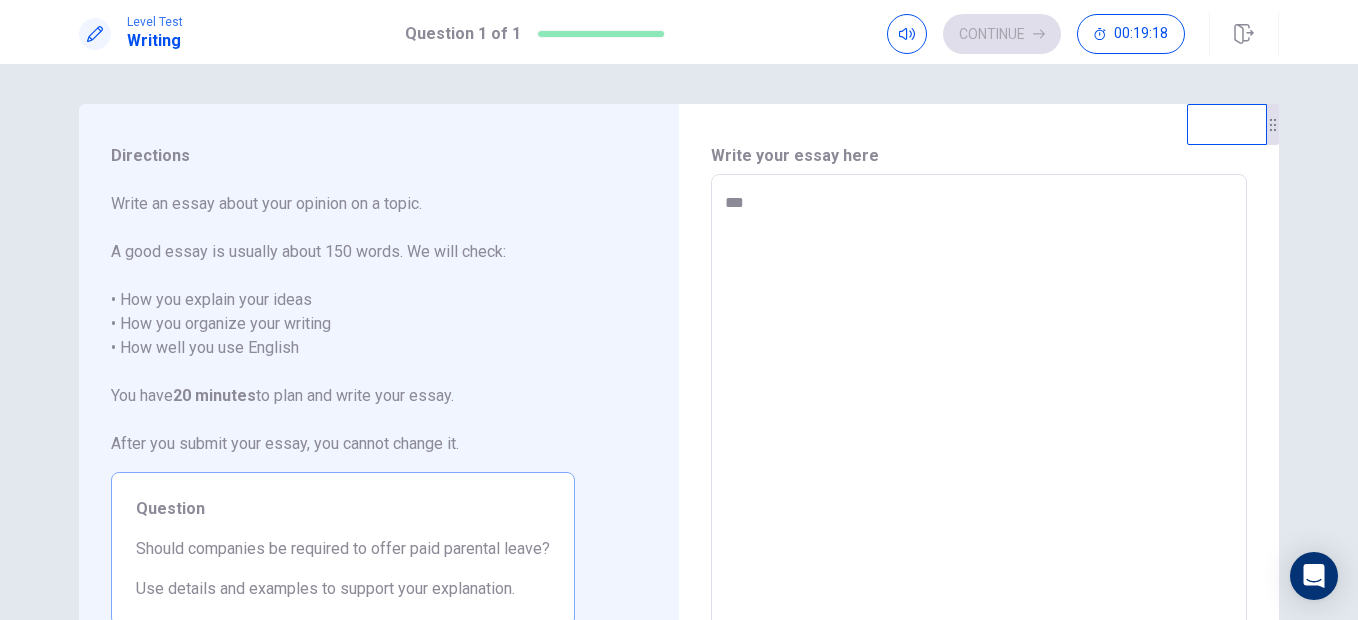 type on "*" 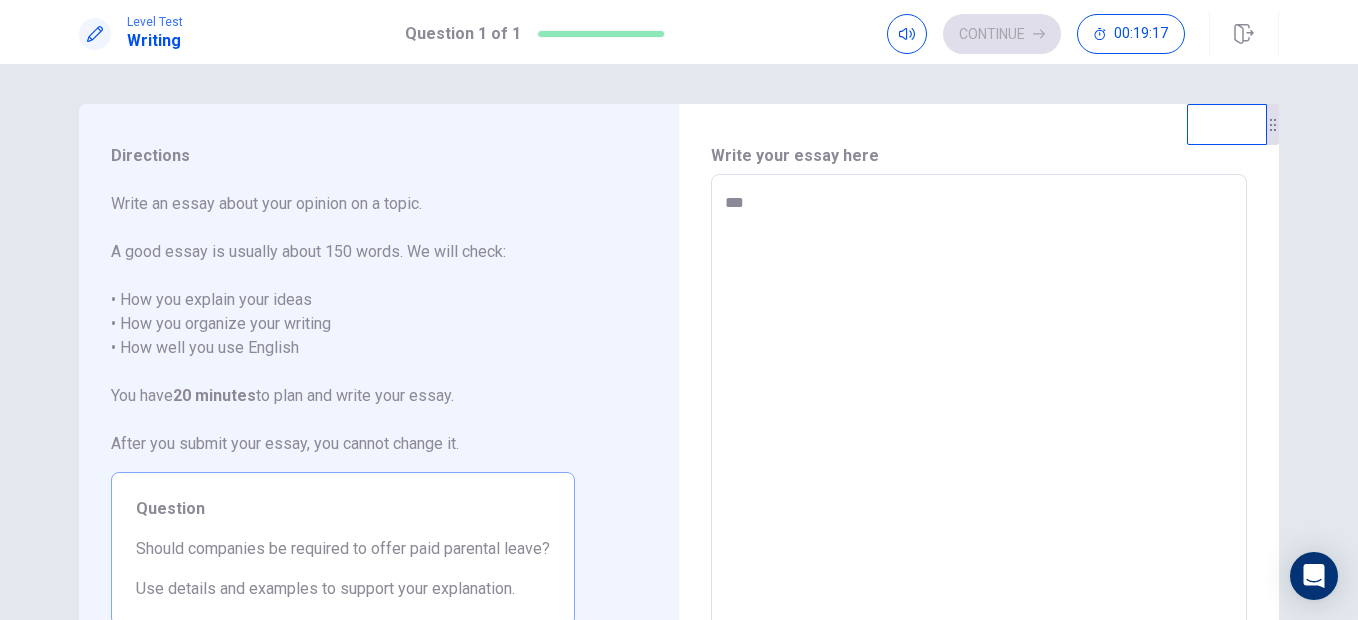 type on "***" 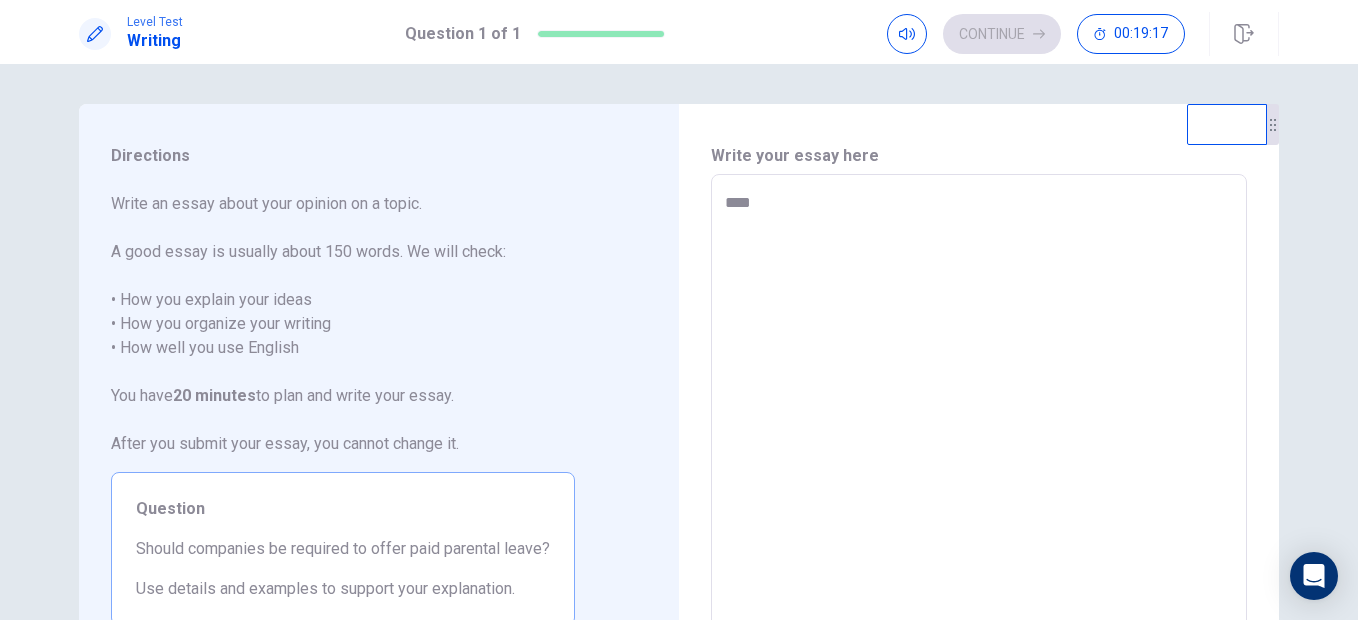 type on "*" 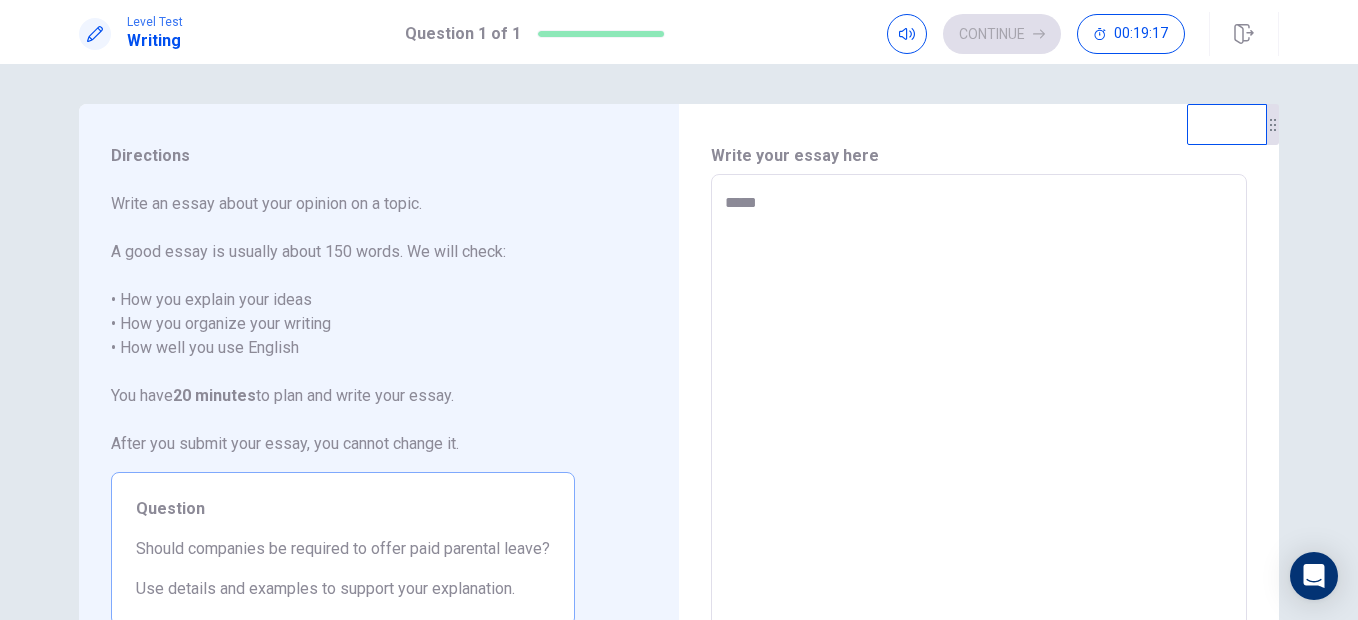 type on "******" 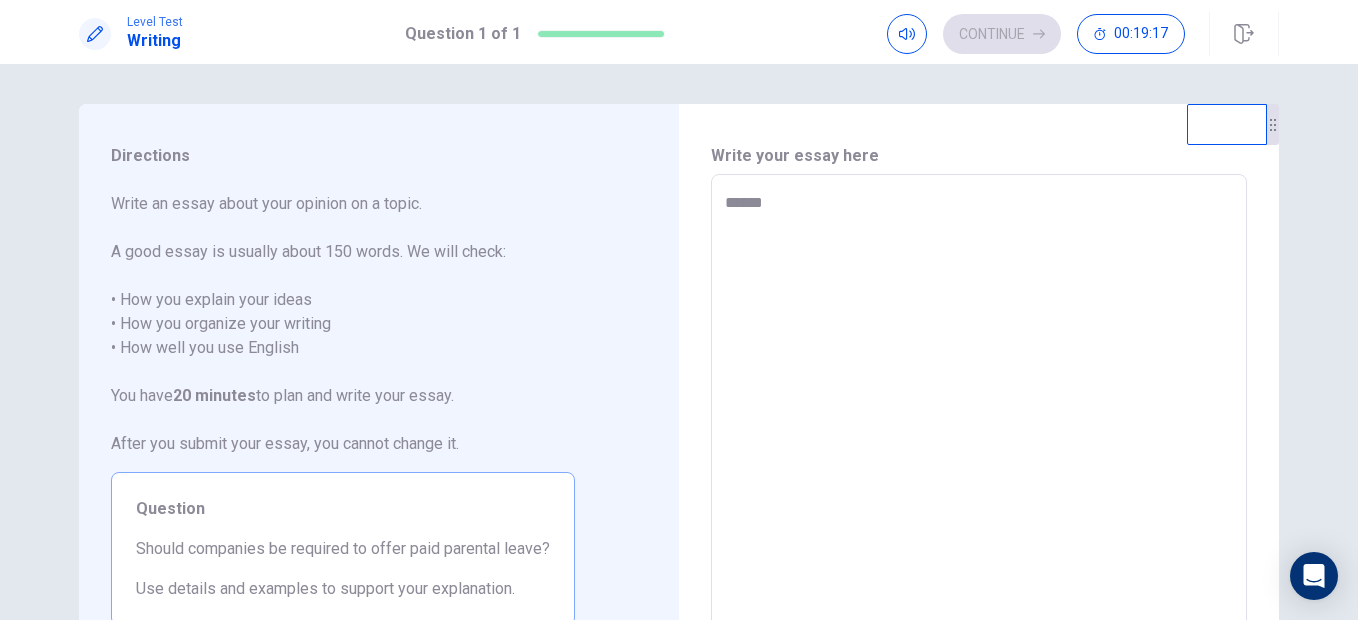 type on "*******" 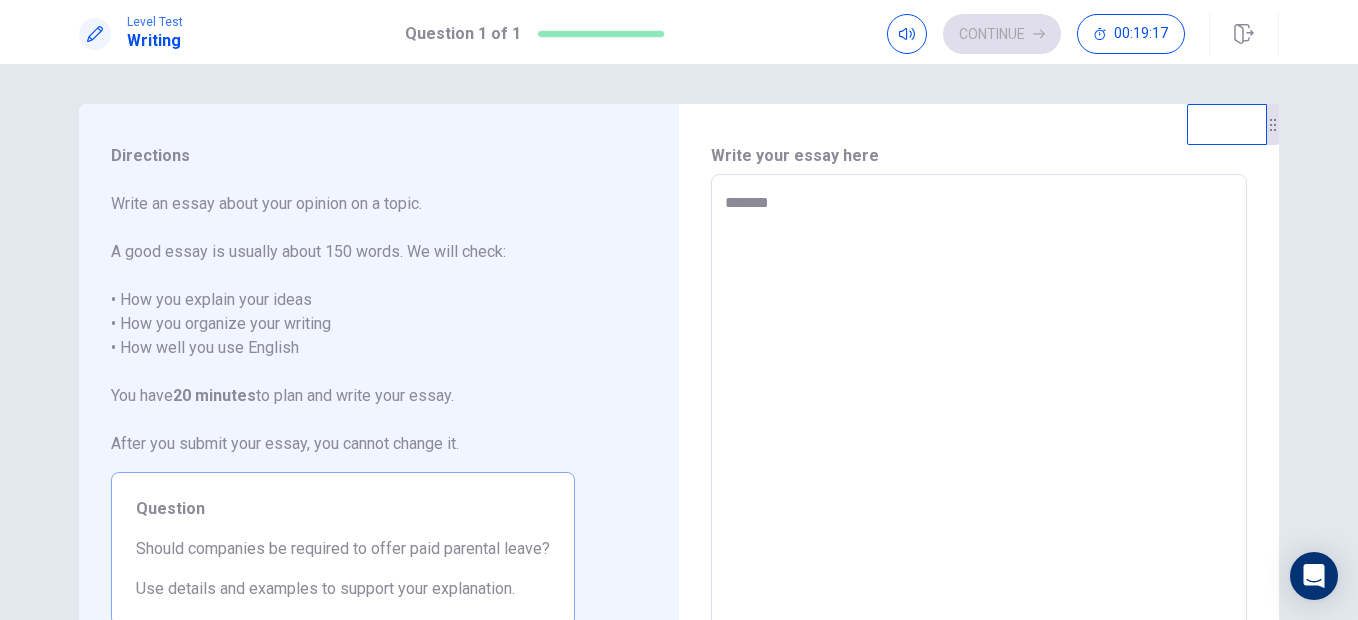 type on "*" 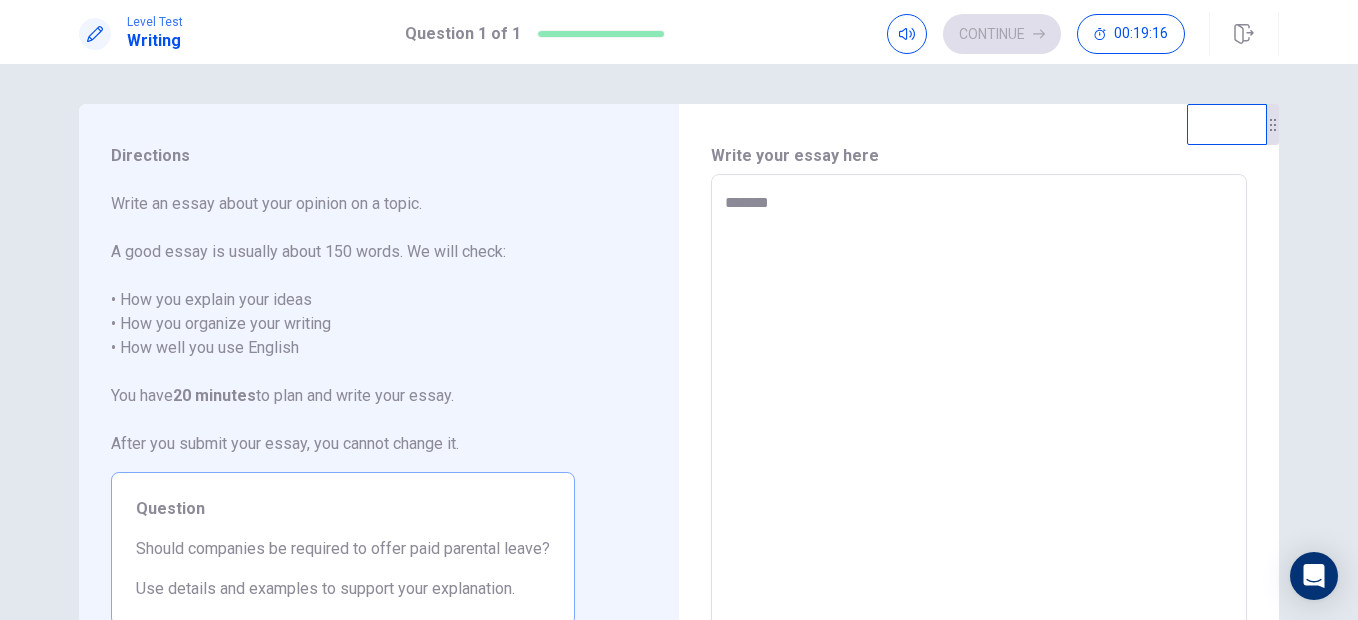 type on "********" 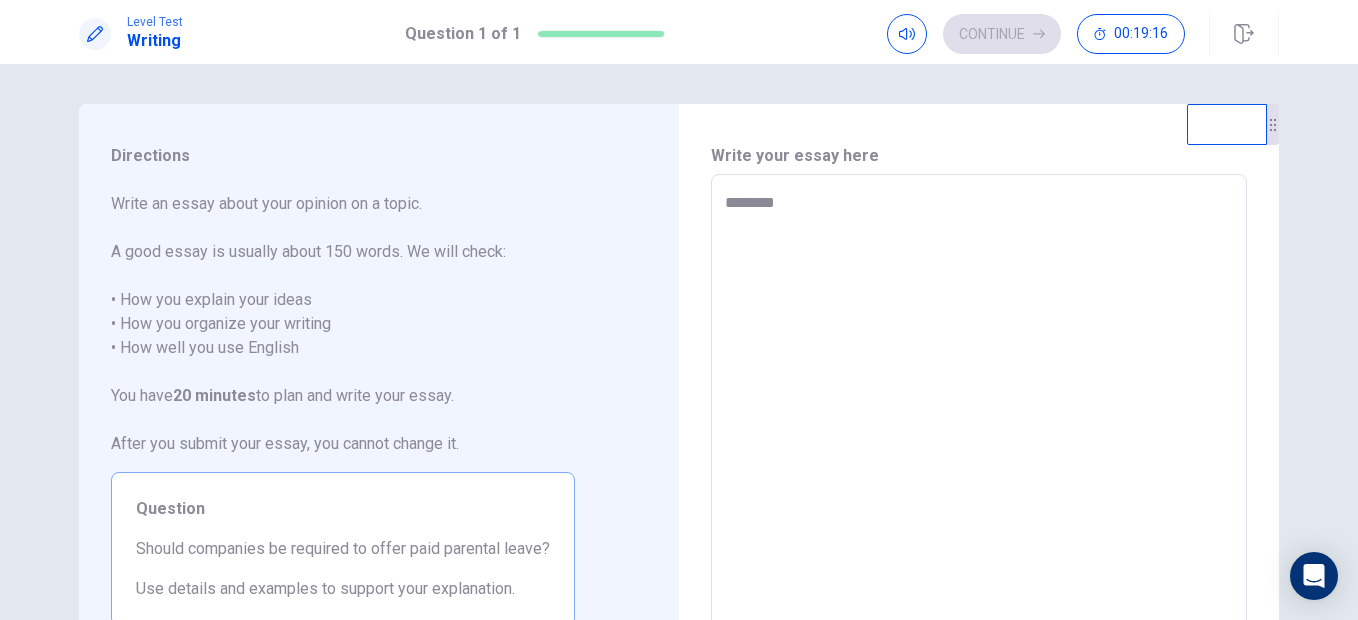 type on "*" 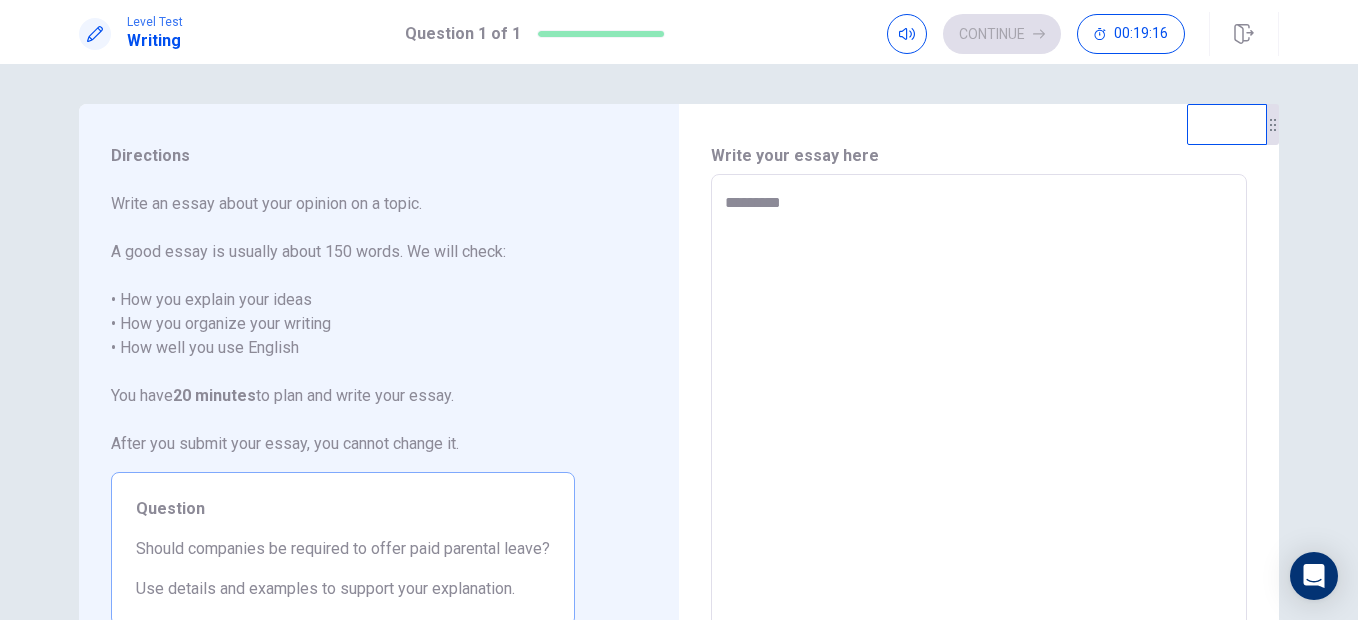 type on "*********" 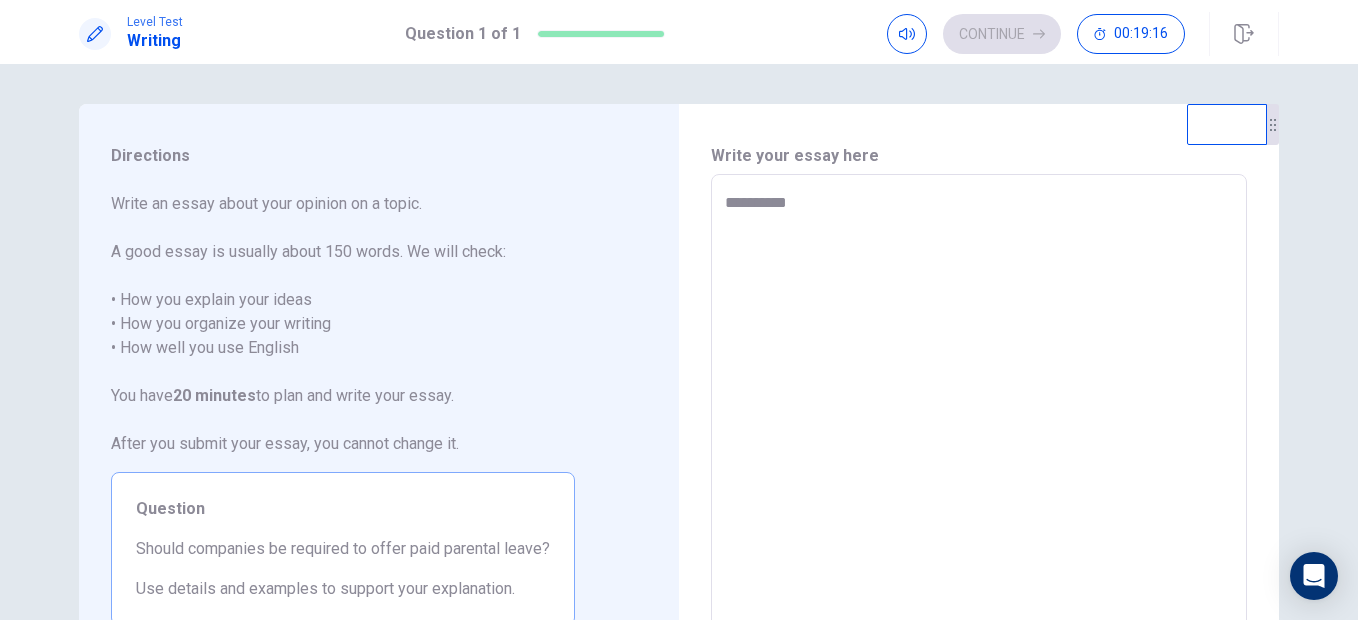 type on "*" 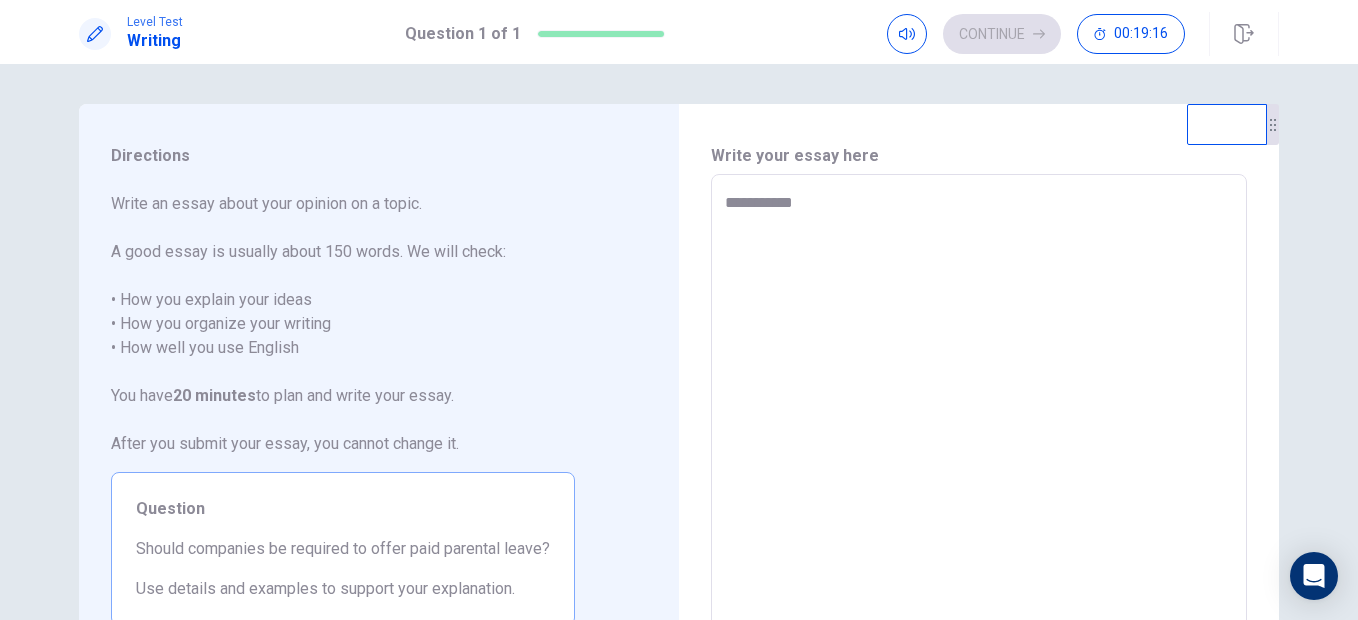 type on "*" 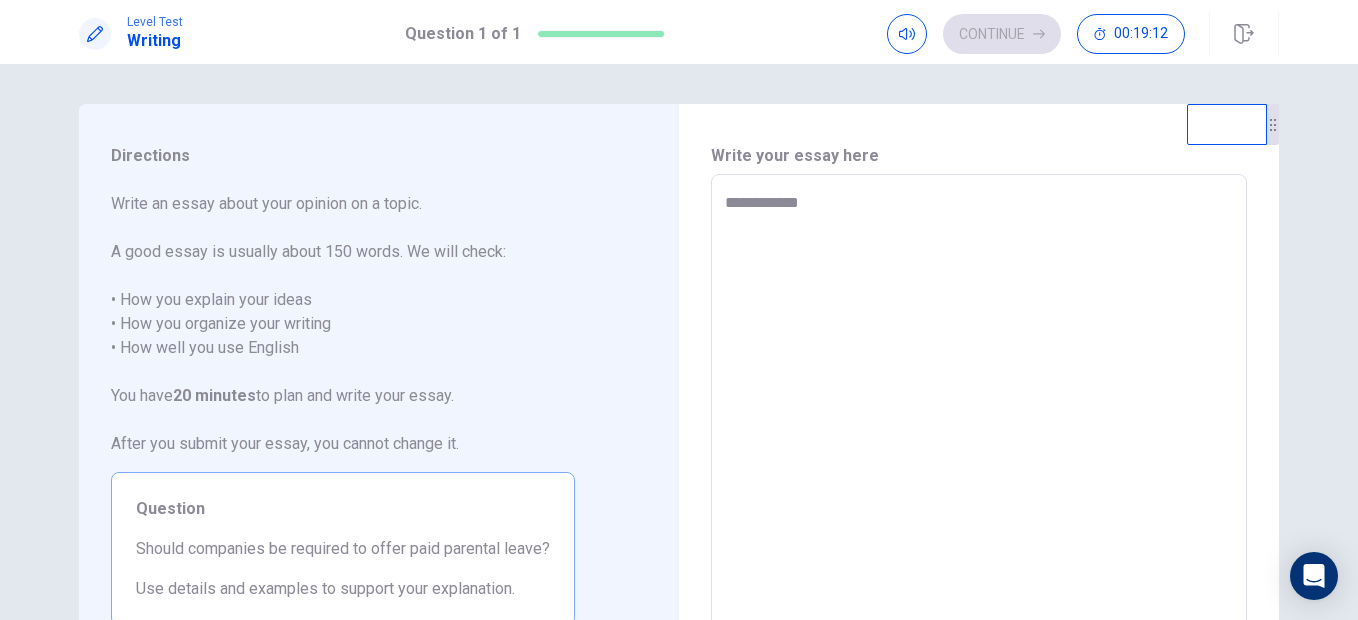 type on "*" 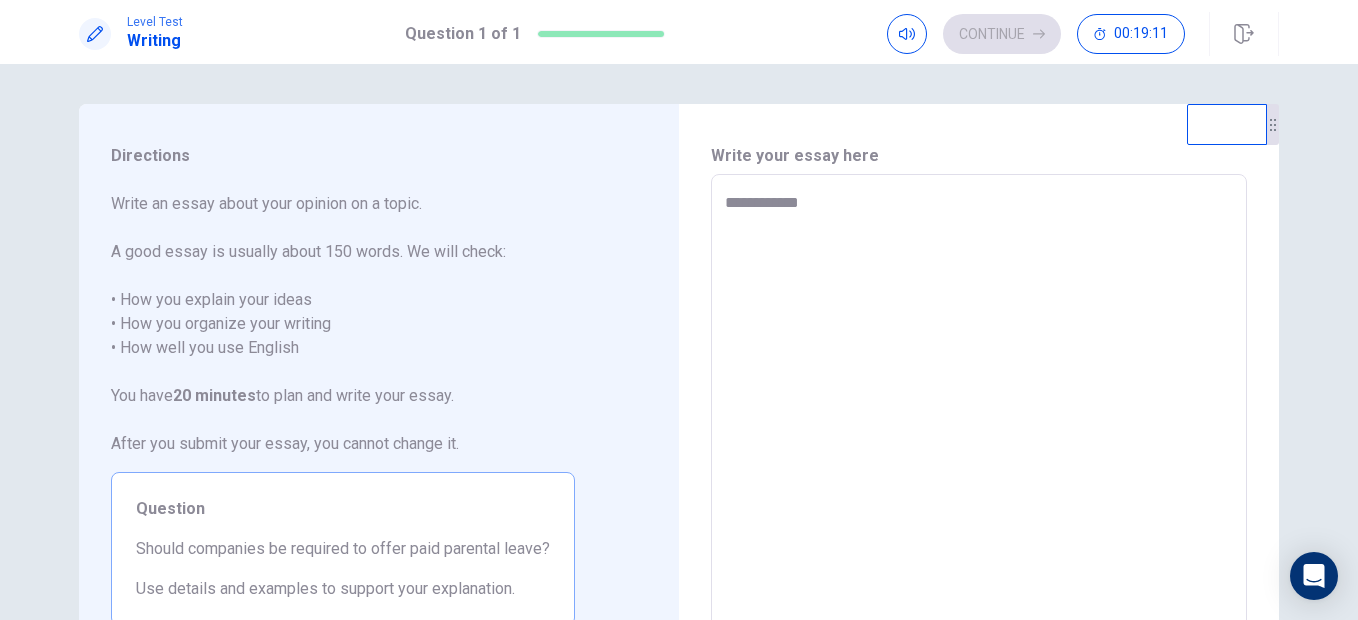 type on "**********" 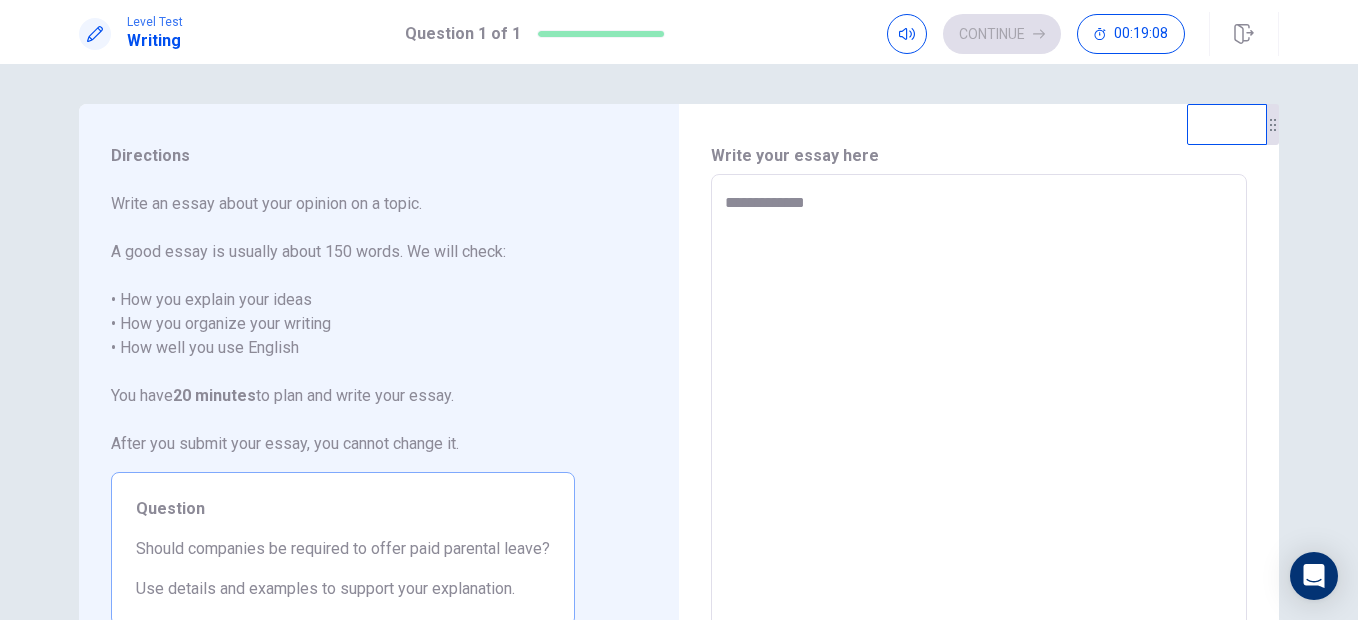 type on "*" 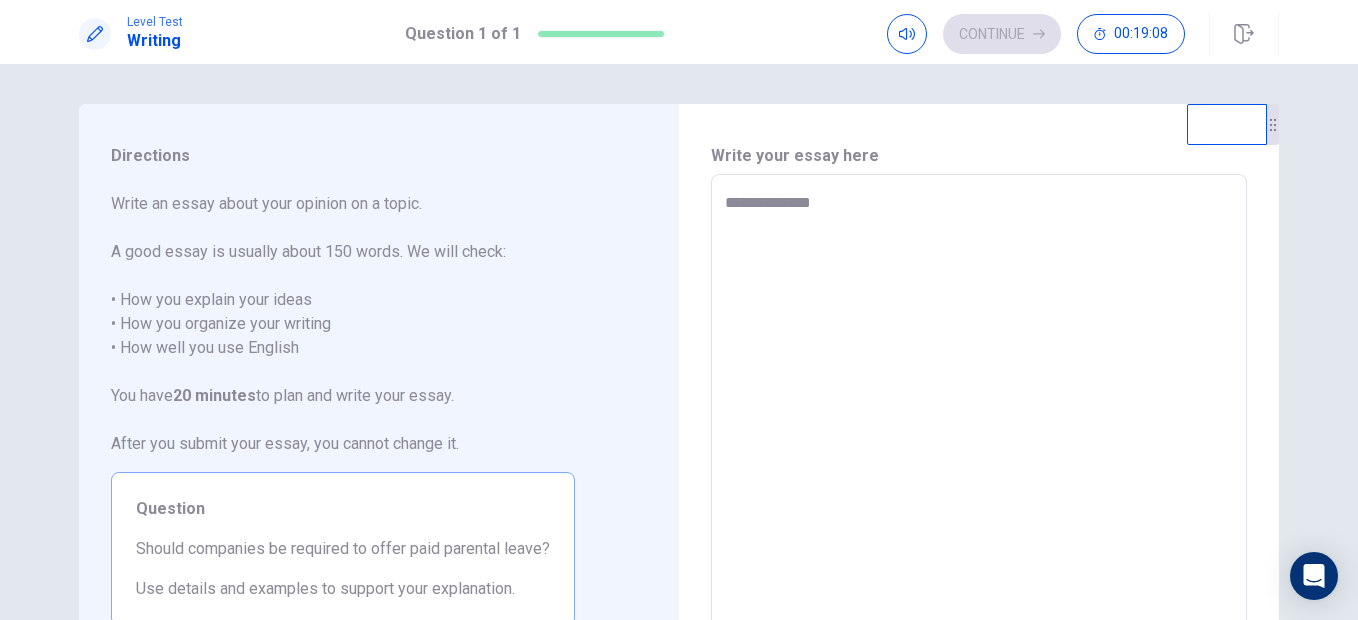 type on "**********" 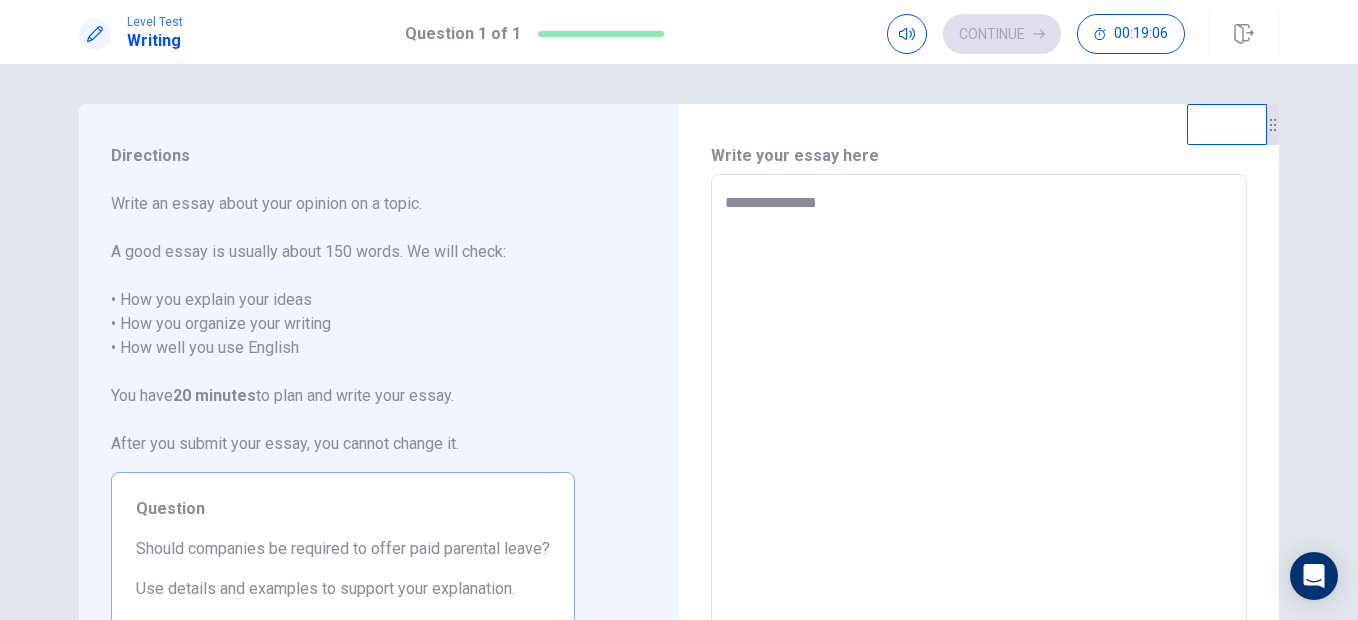 type on "*" 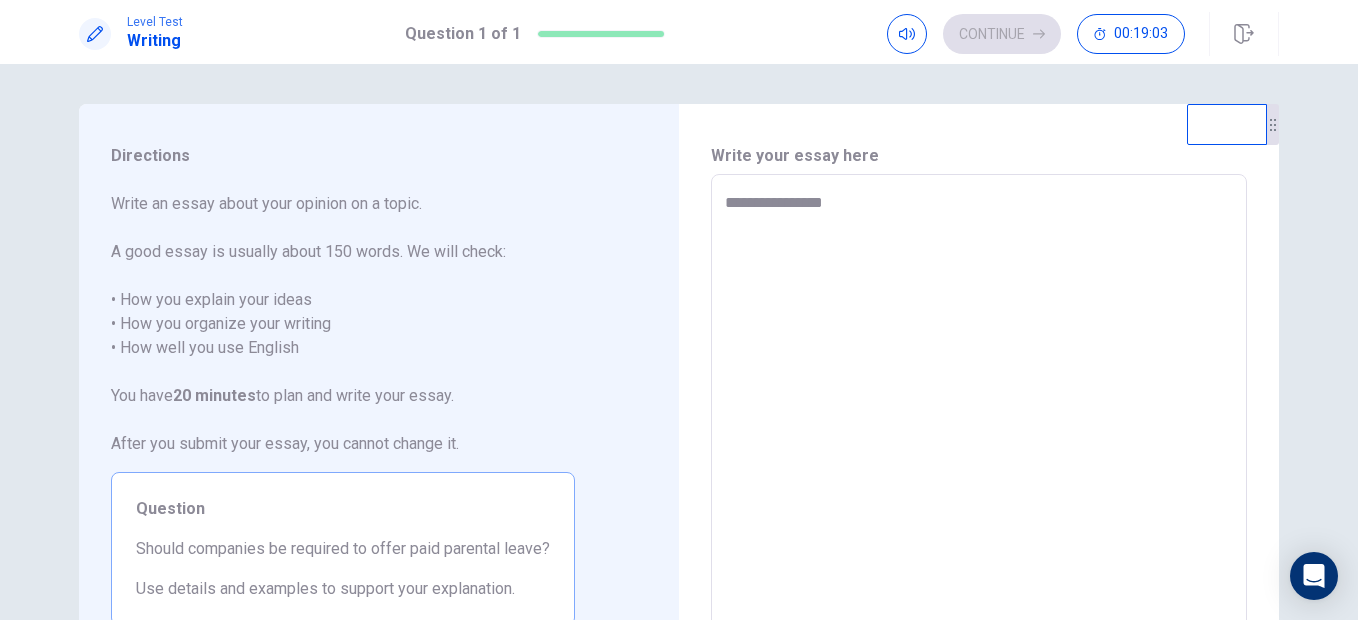 type on "*" 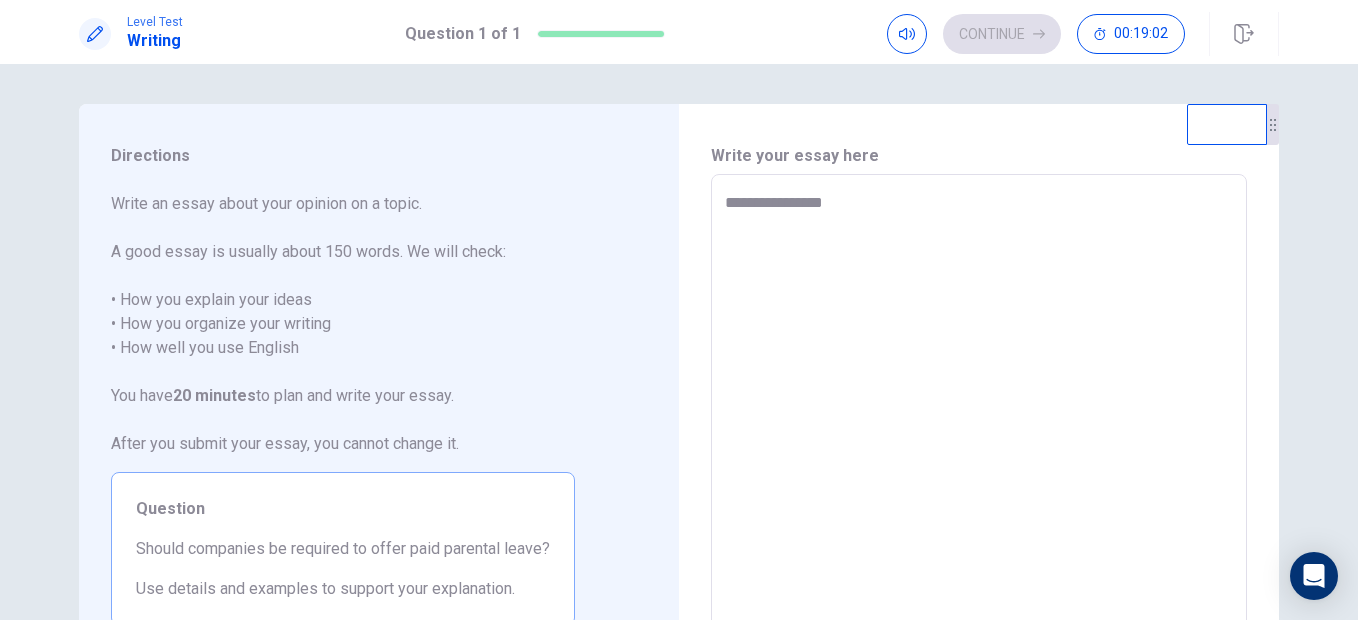 type on "**********" 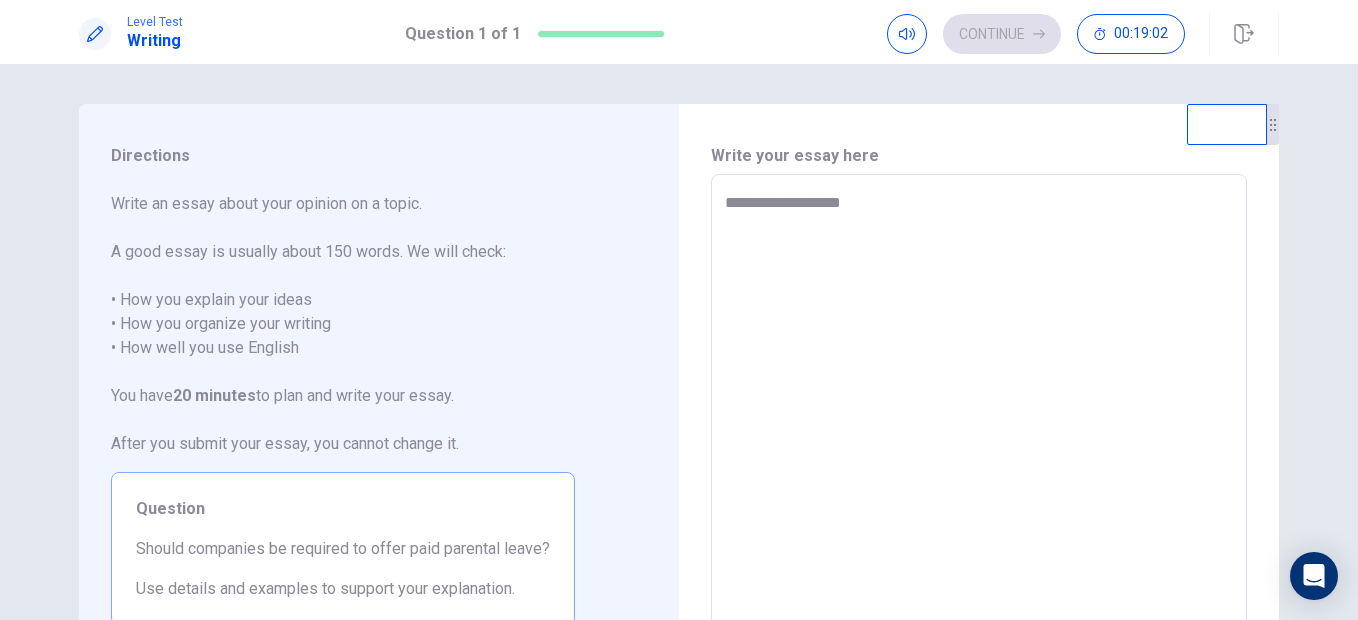 type on "**********" 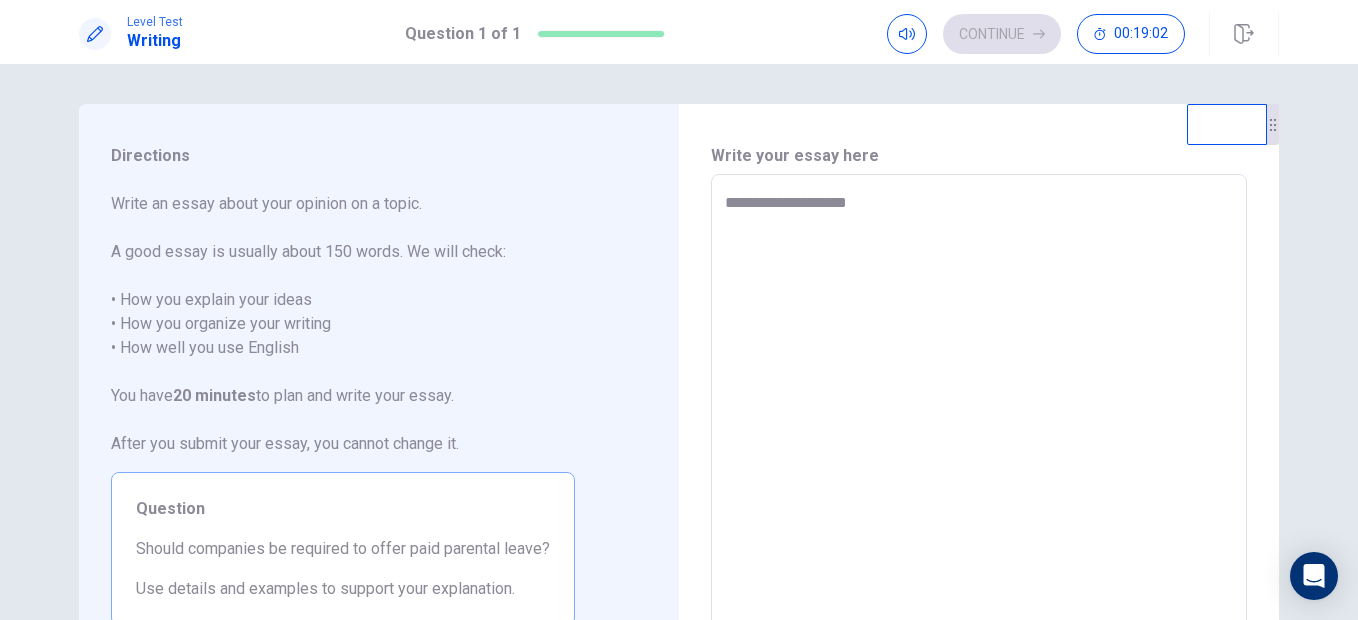 type on "*" 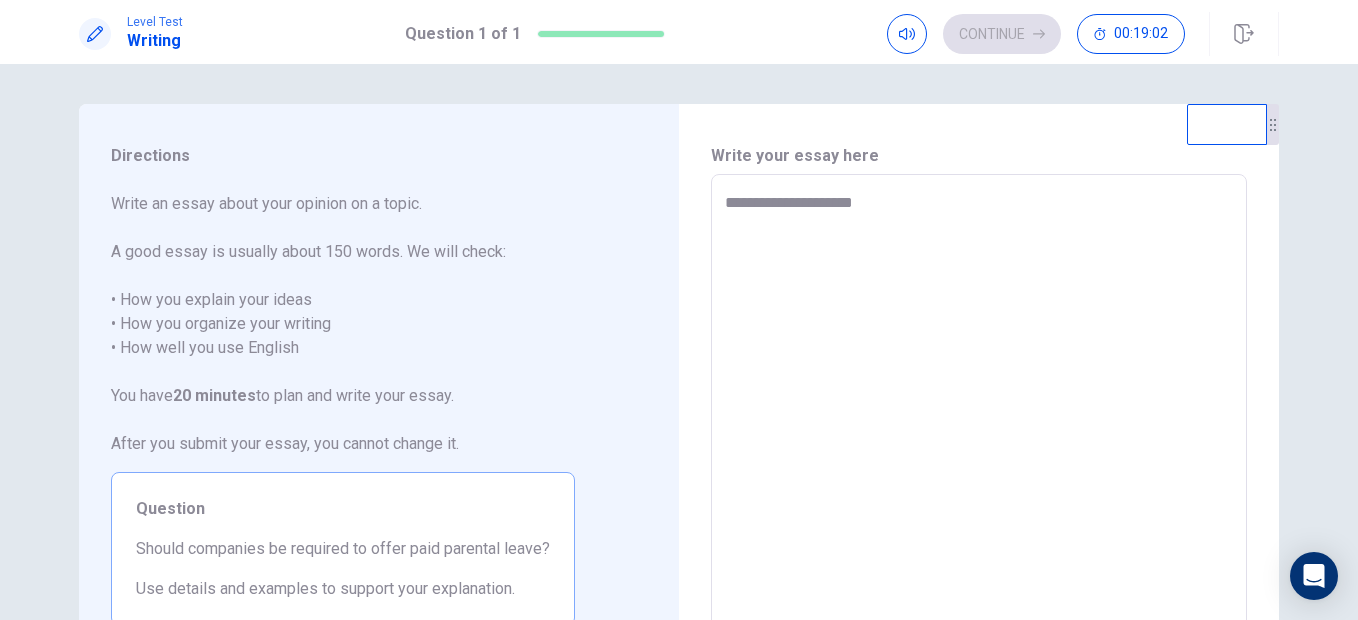 type on "**********" 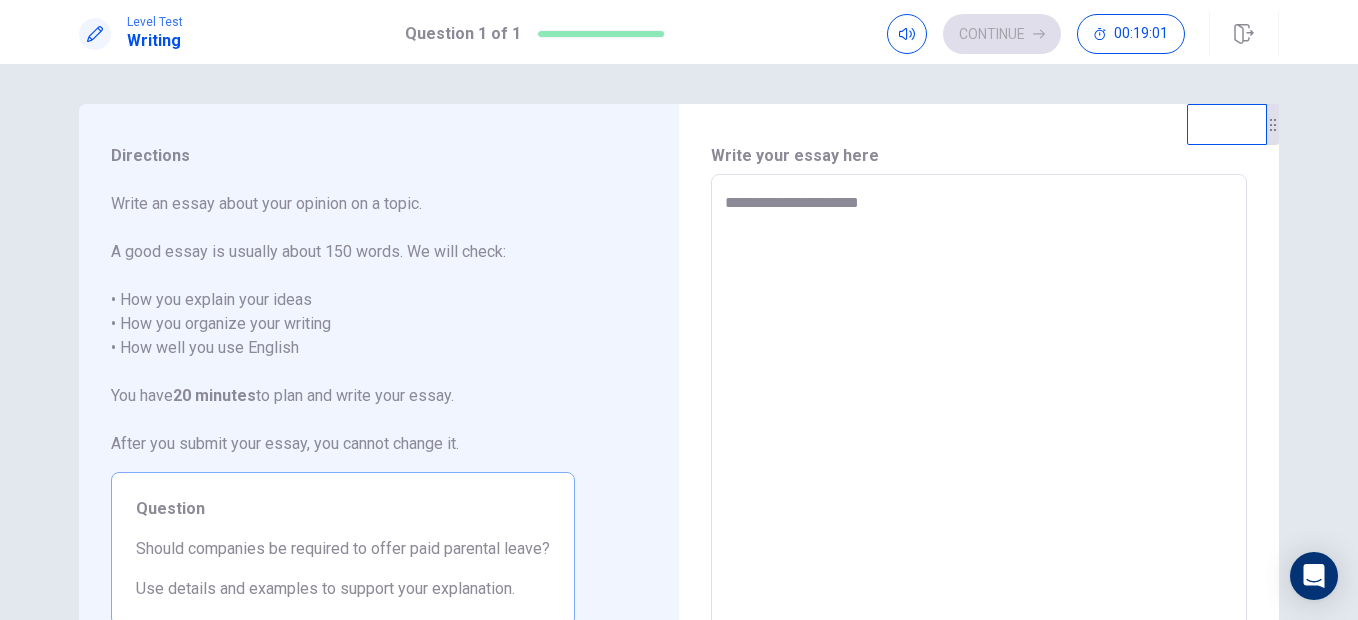 type on "**********" 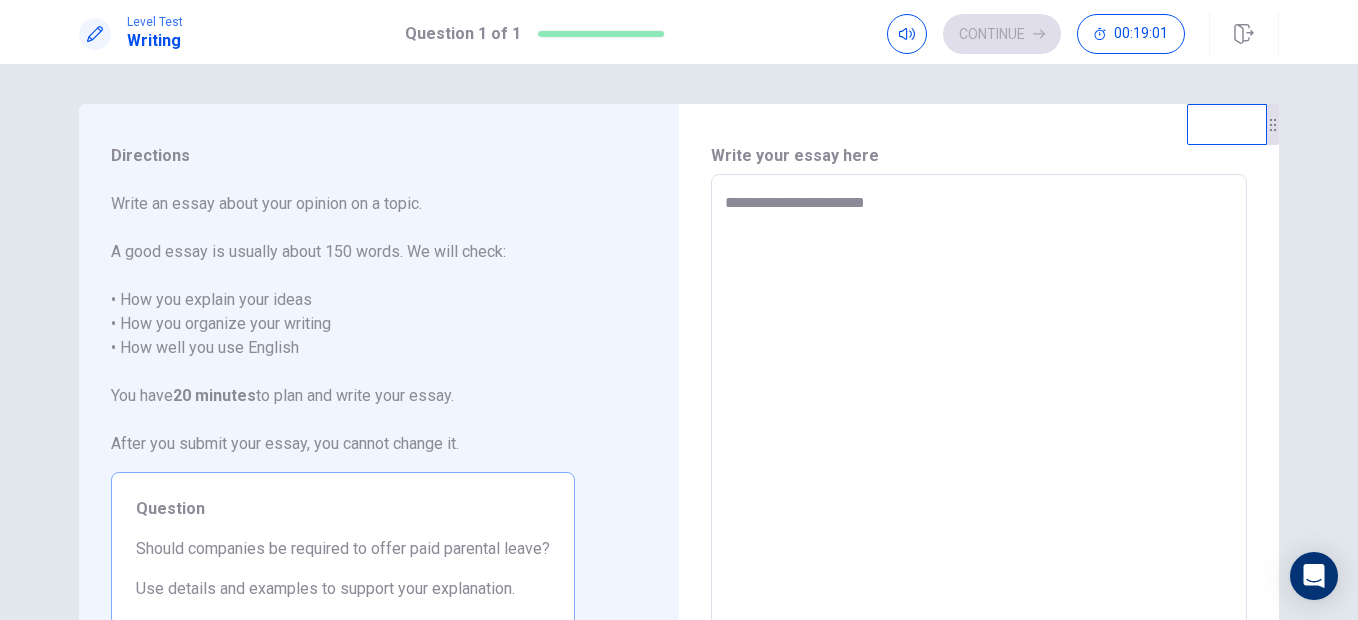 type on "*" 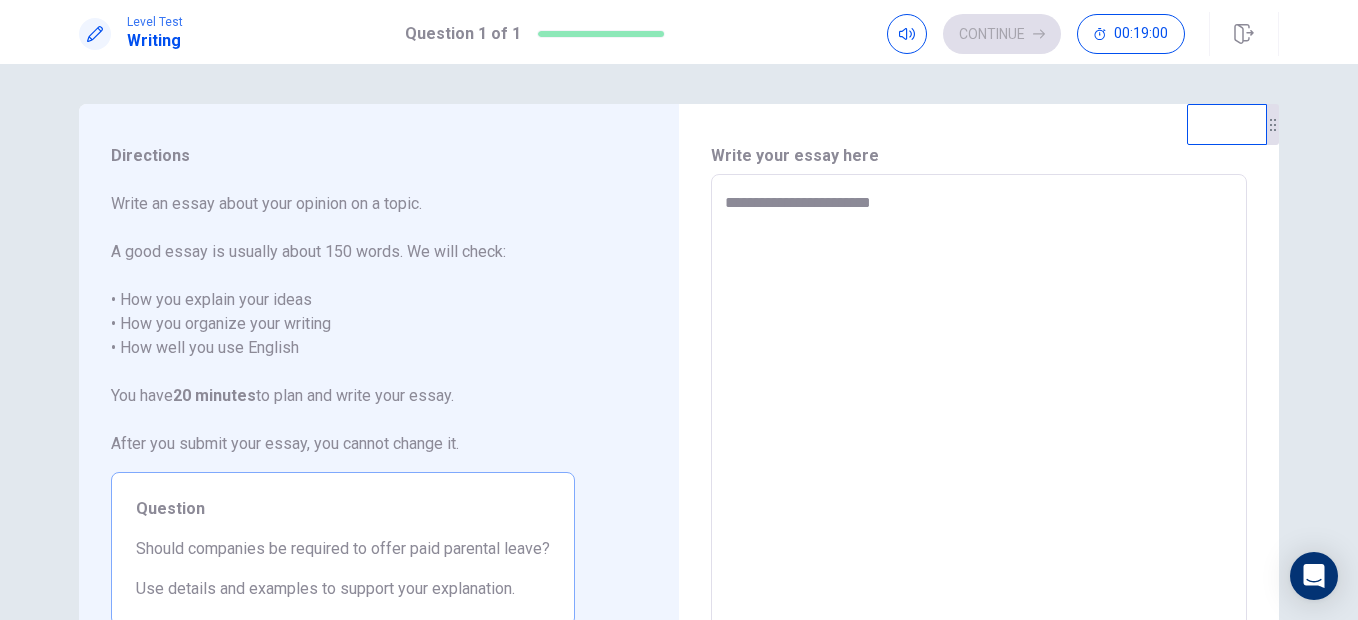 type on "*" 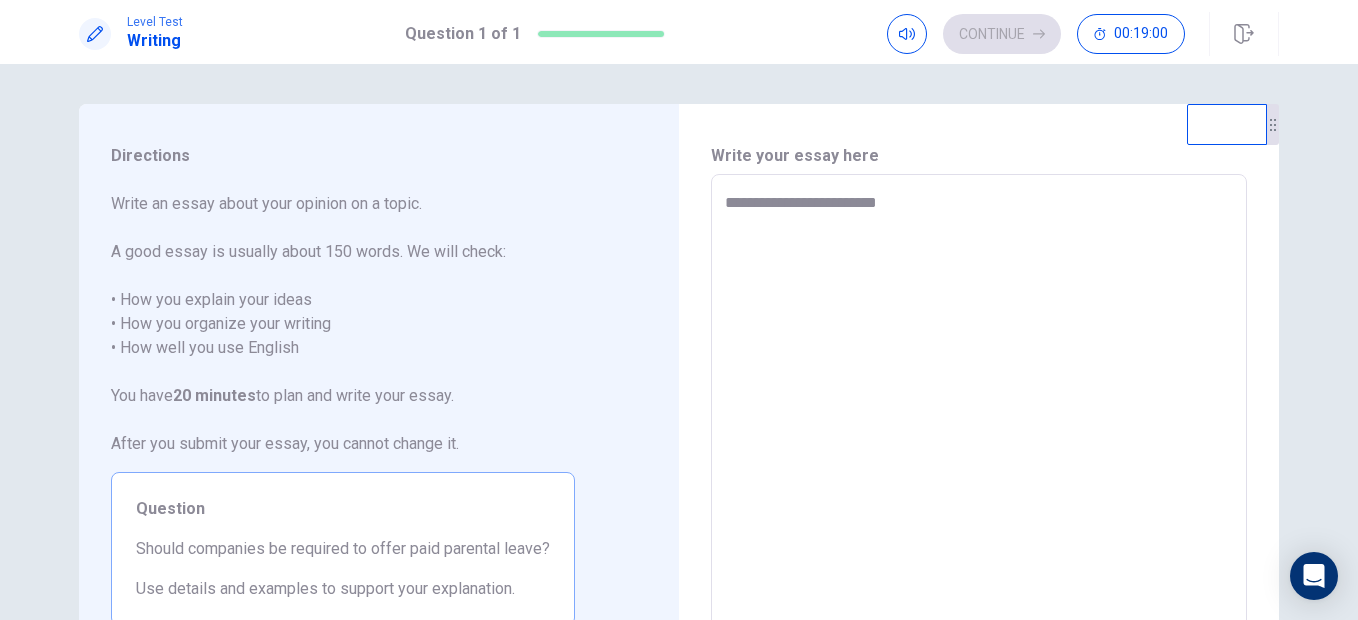 type on "*" 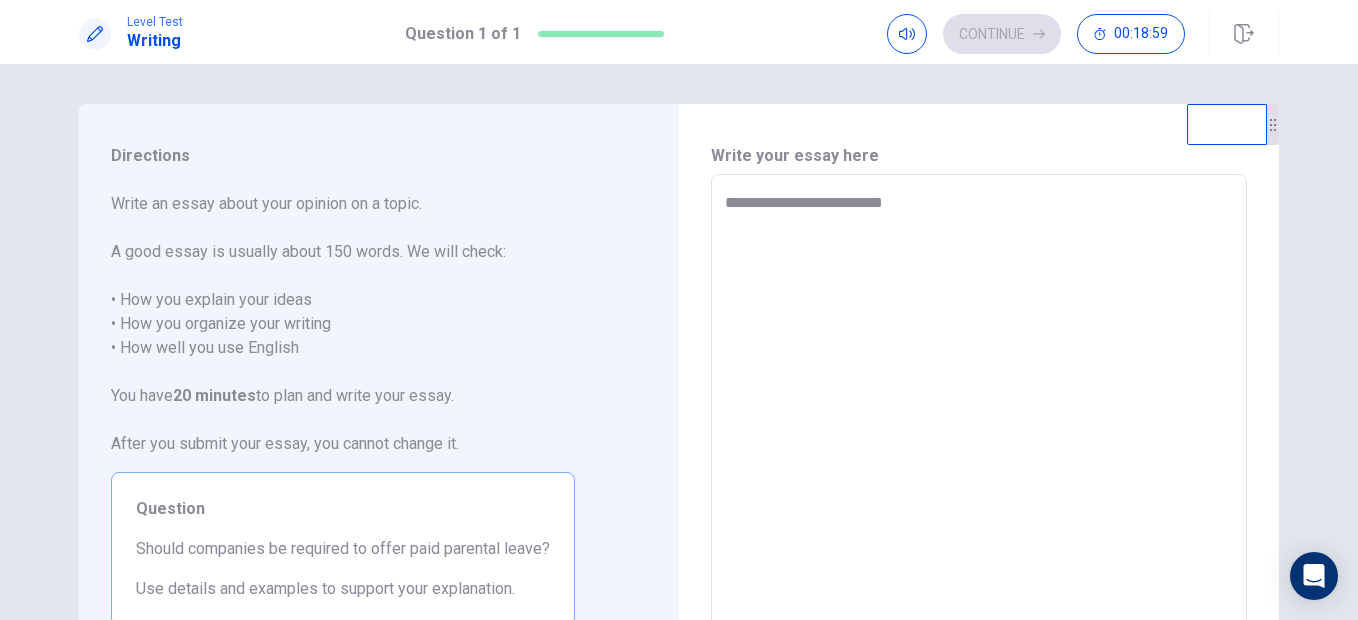 type on "*" 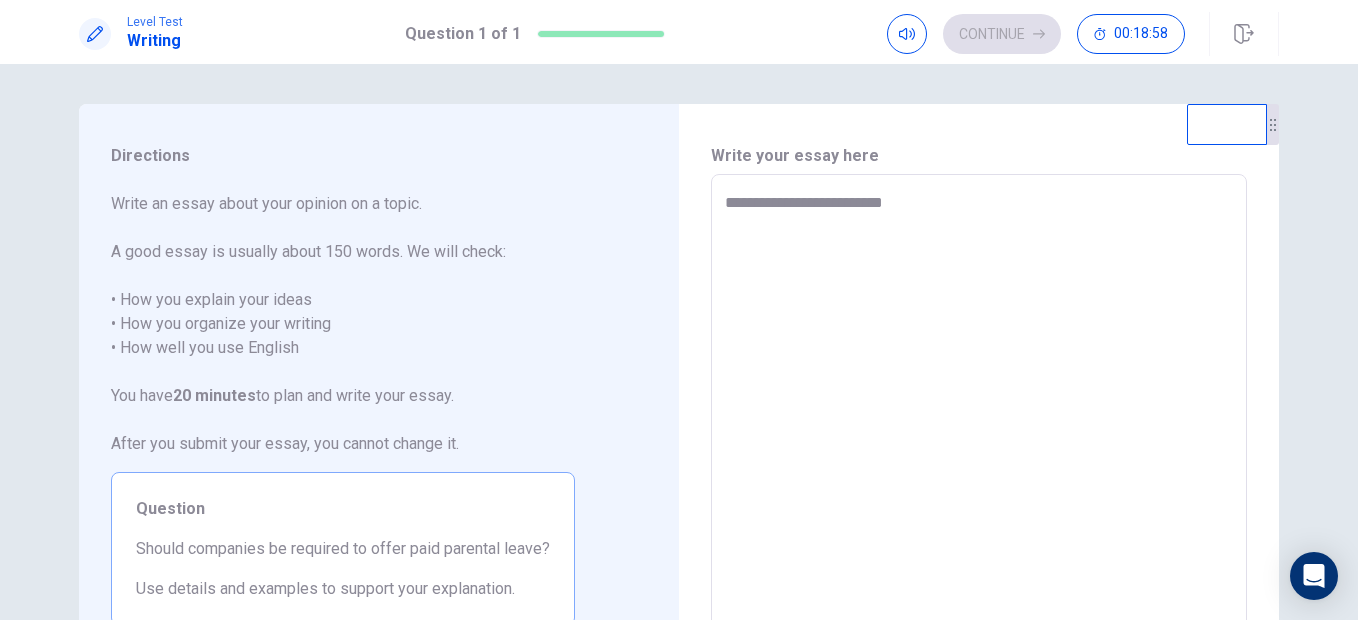 type on "**********" 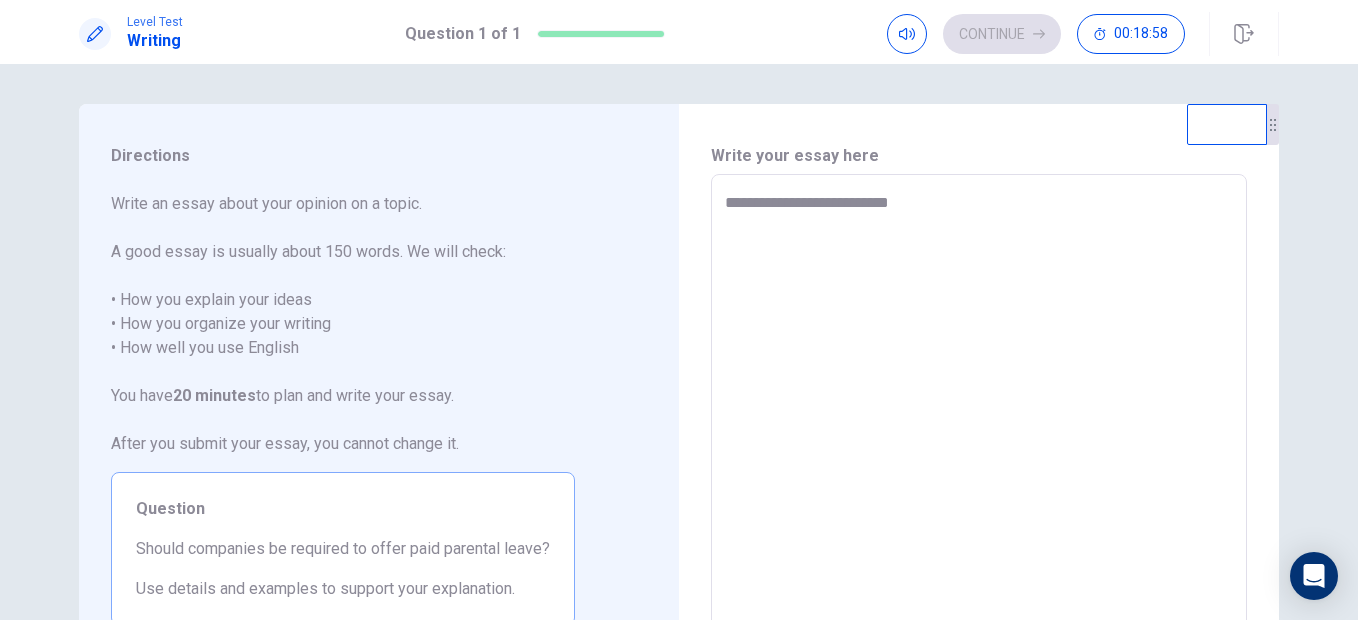 type on "*" 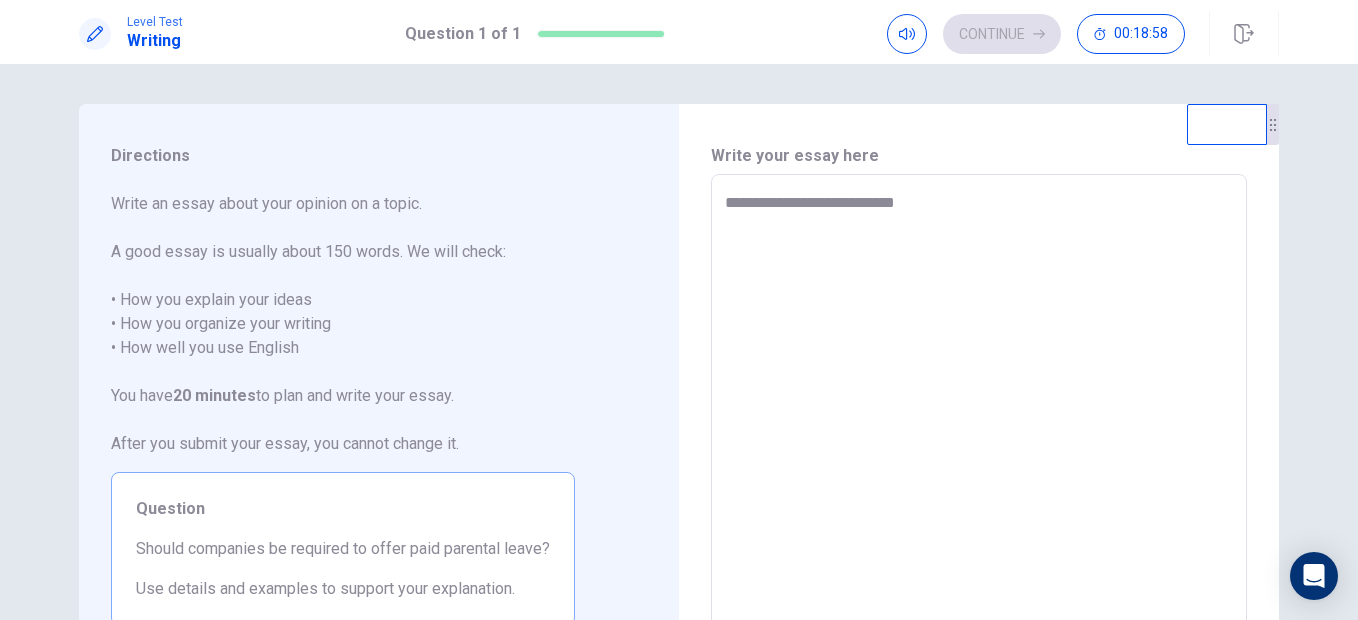 type on "*" 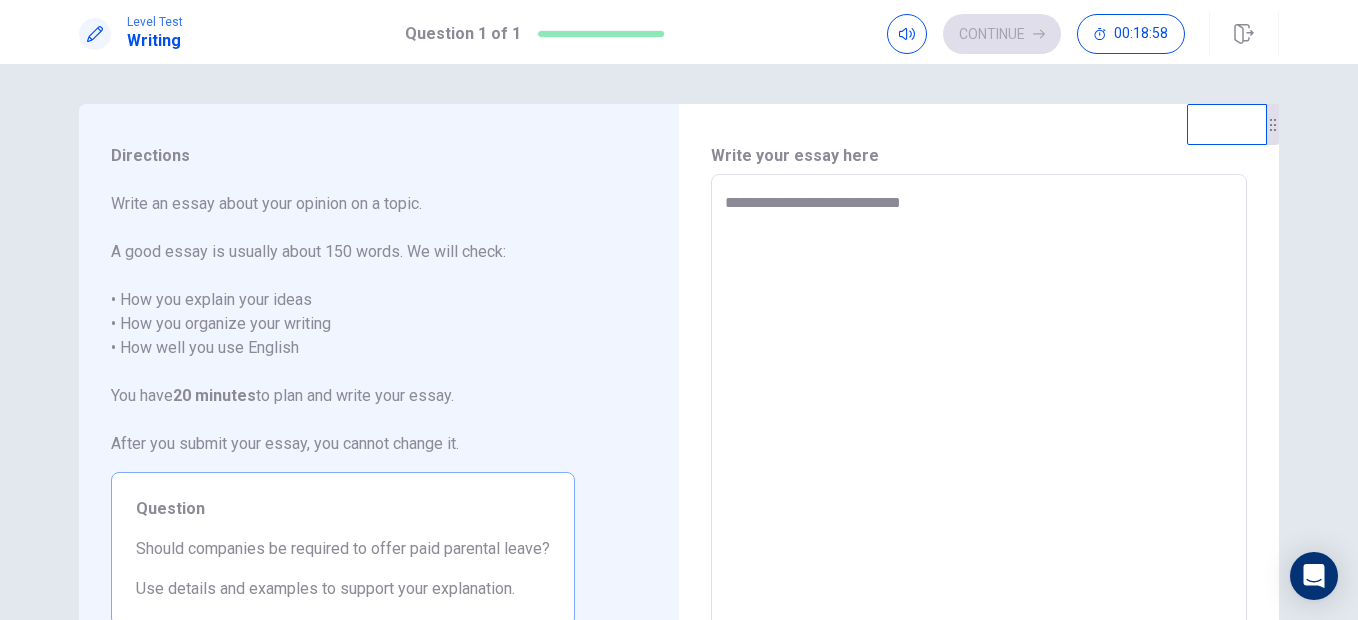 type on "*" 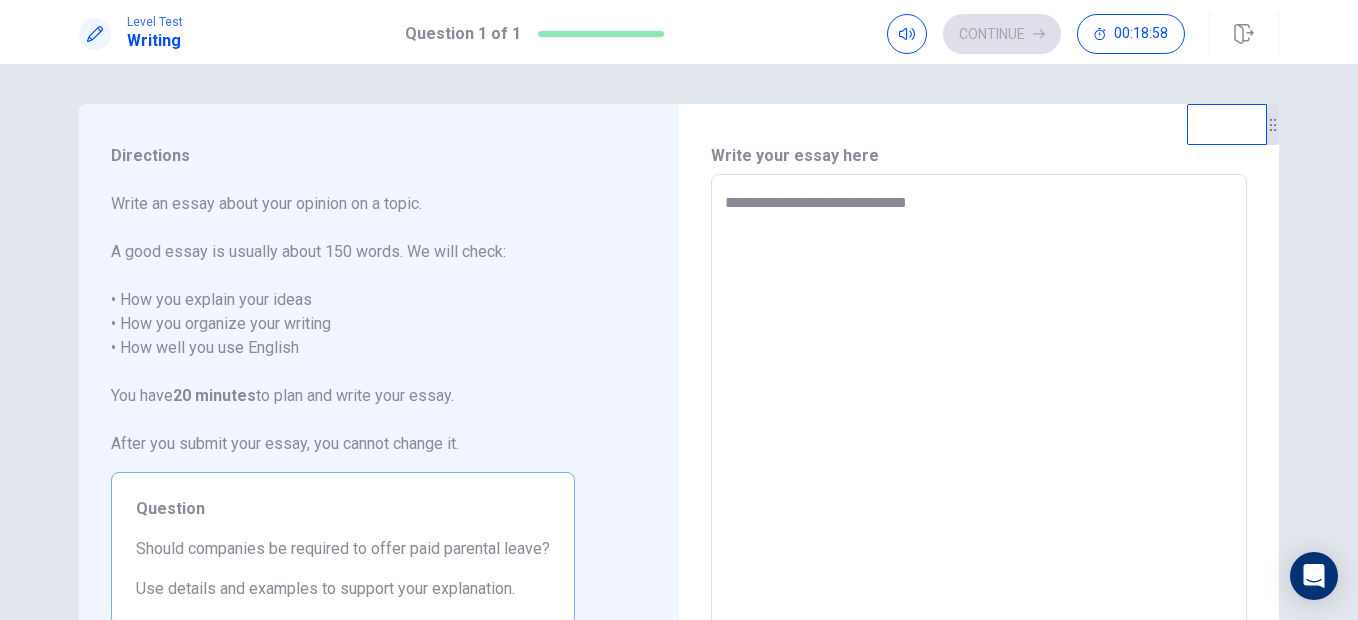 type on "*" 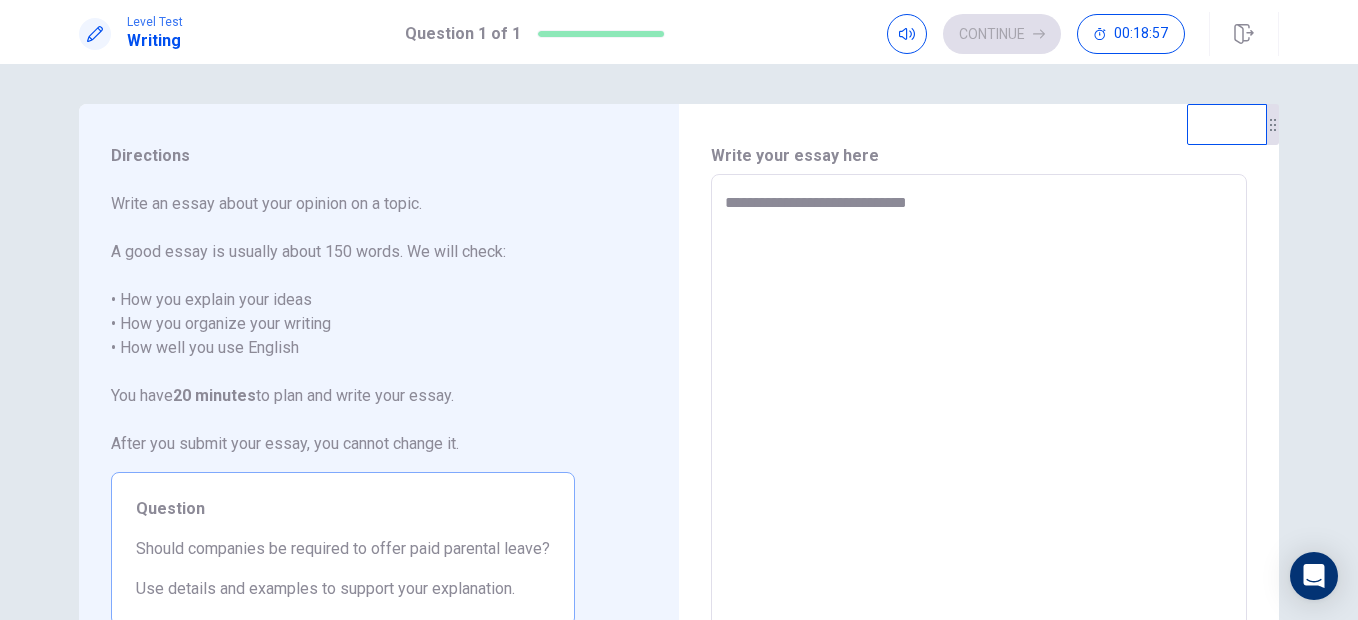 type on "**********" 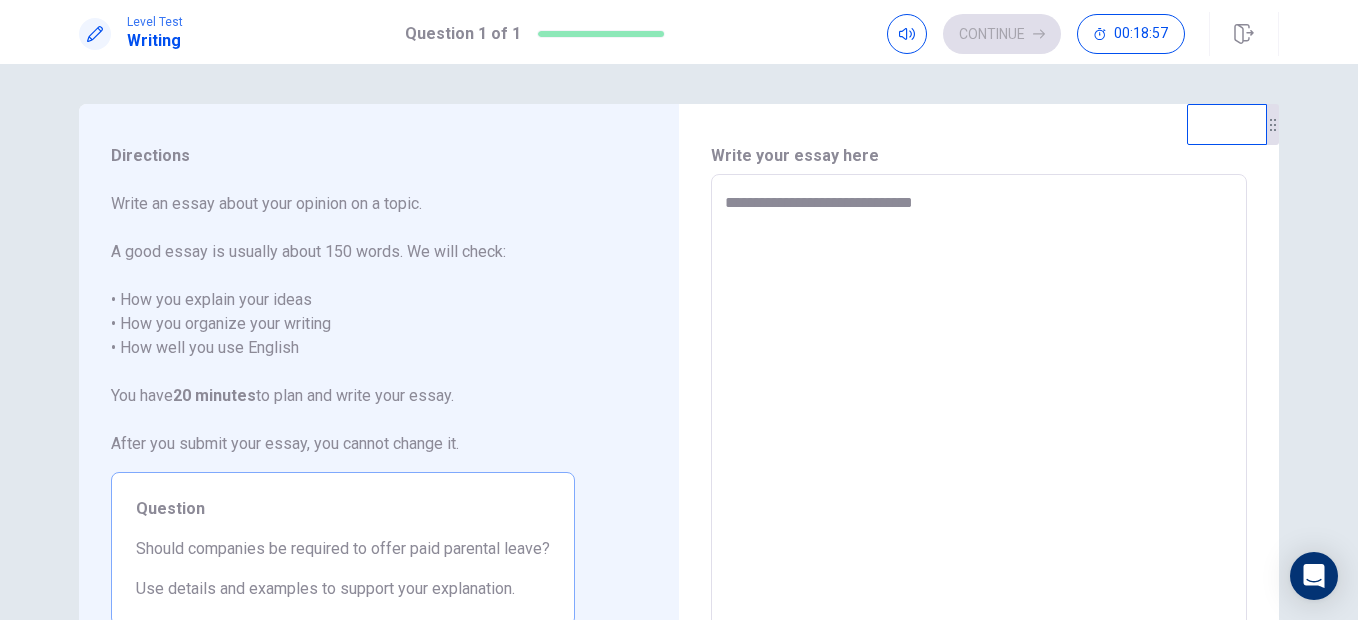 type on "*" 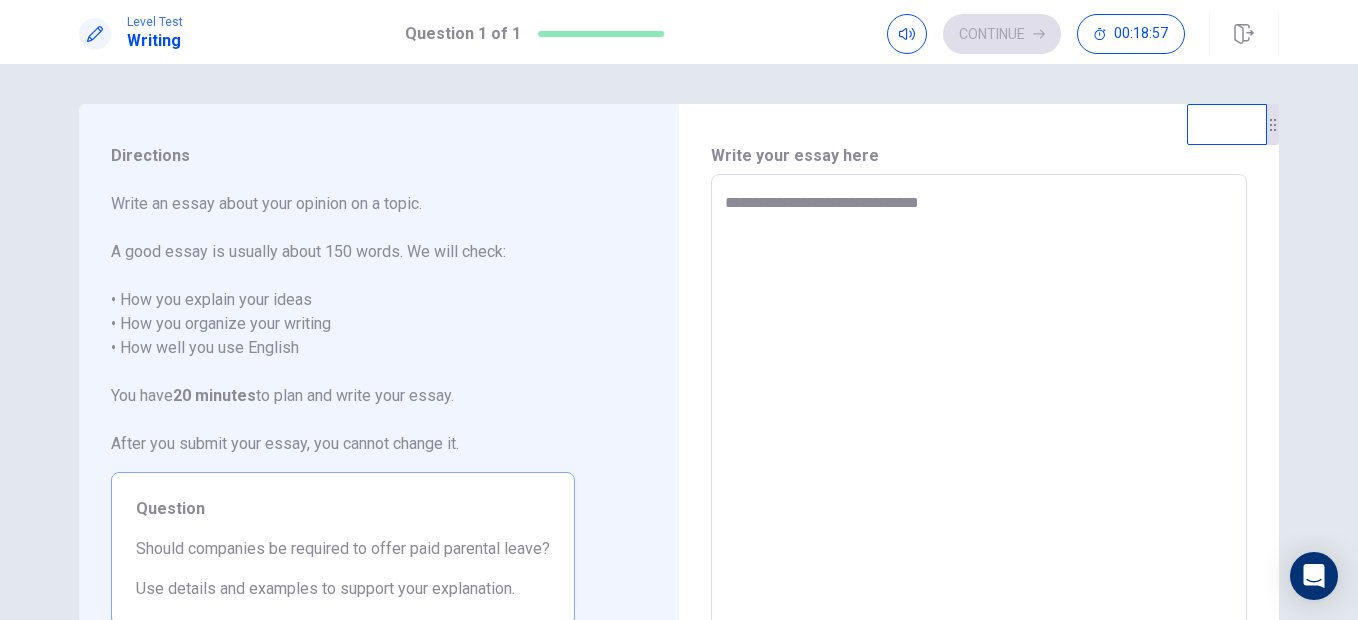 type on "**********" 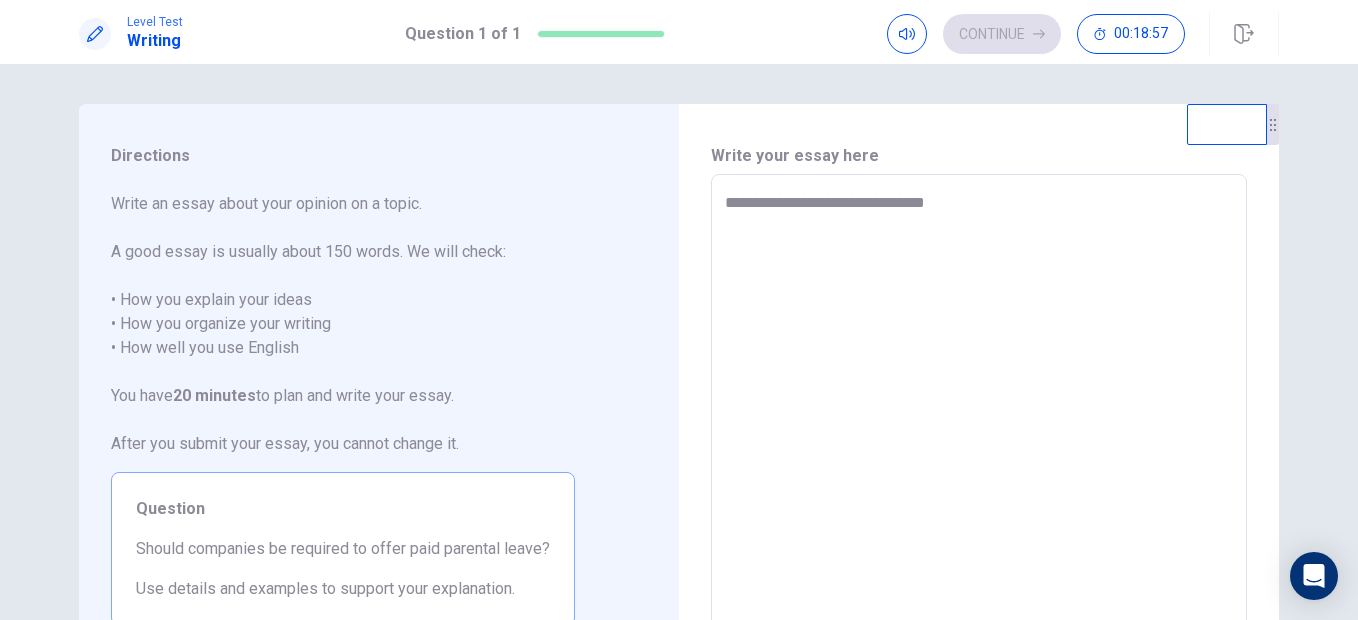 type on "**********" 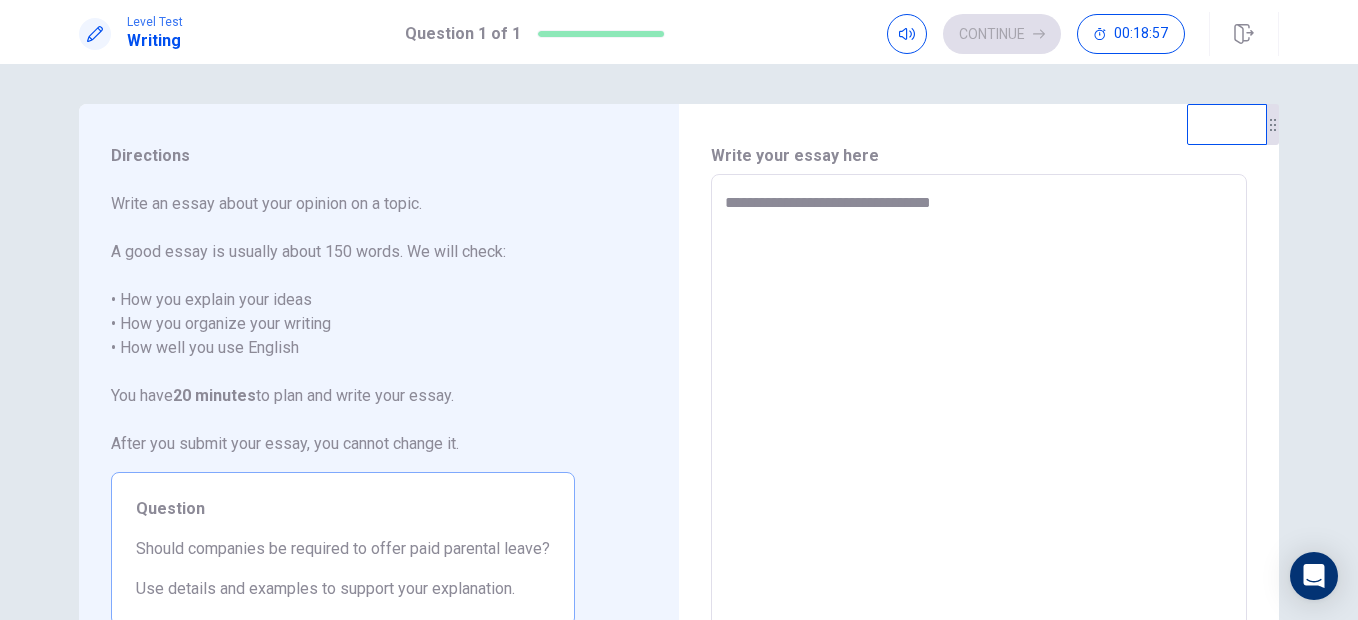 type on "*" 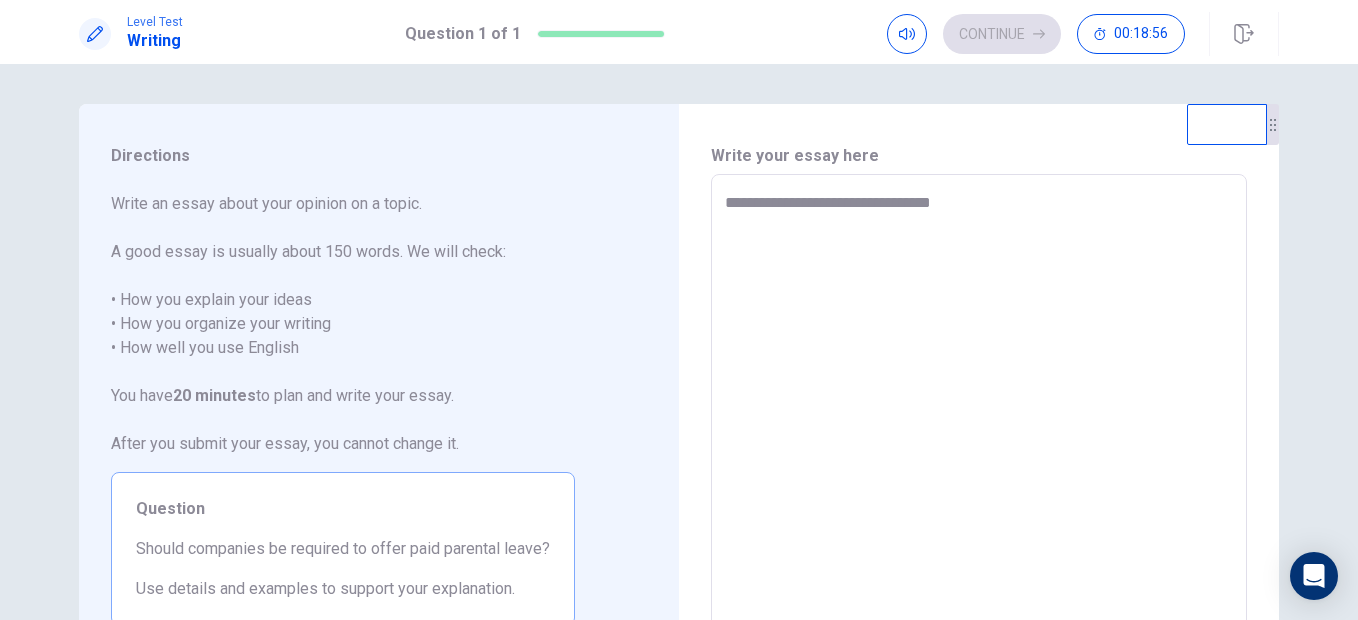 type on "**********" 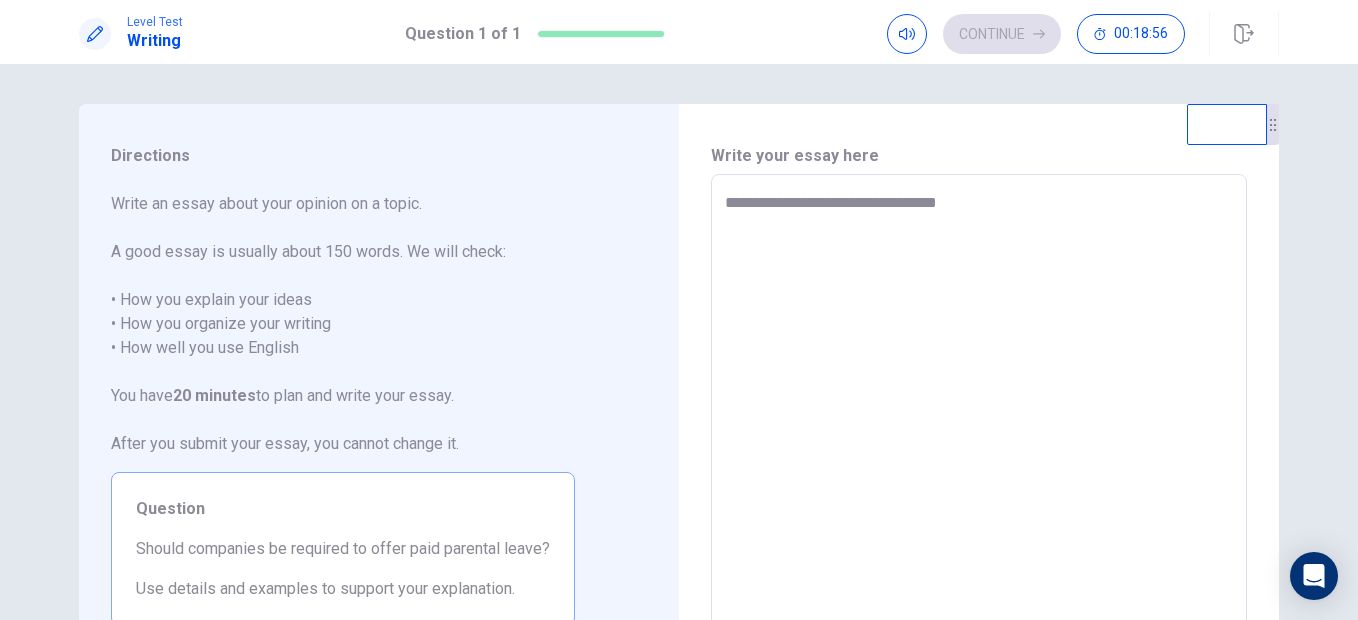 type on "*" 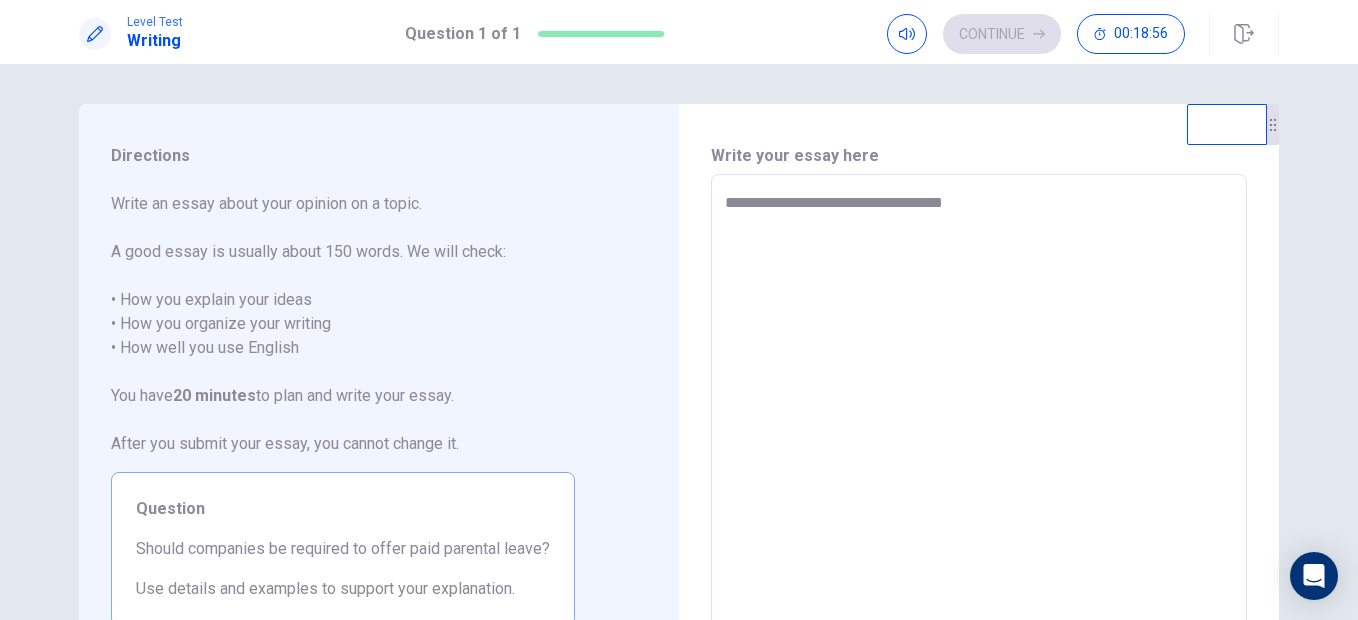 type on "*" 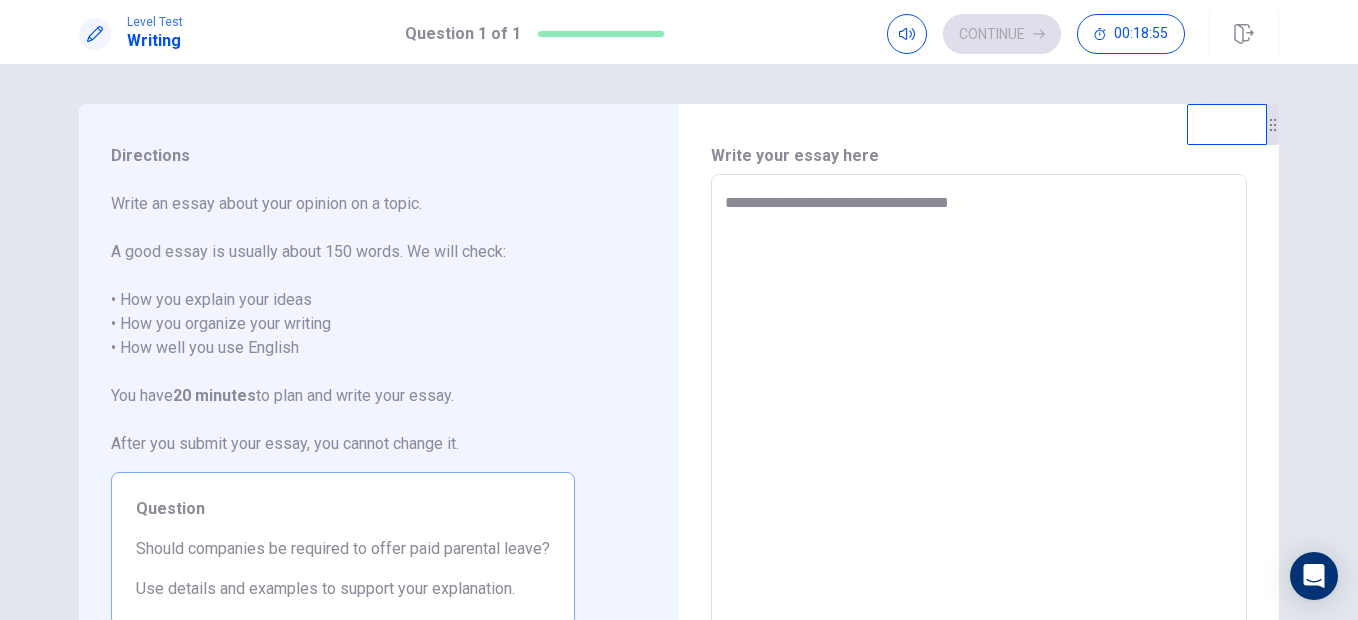 type on "**********" 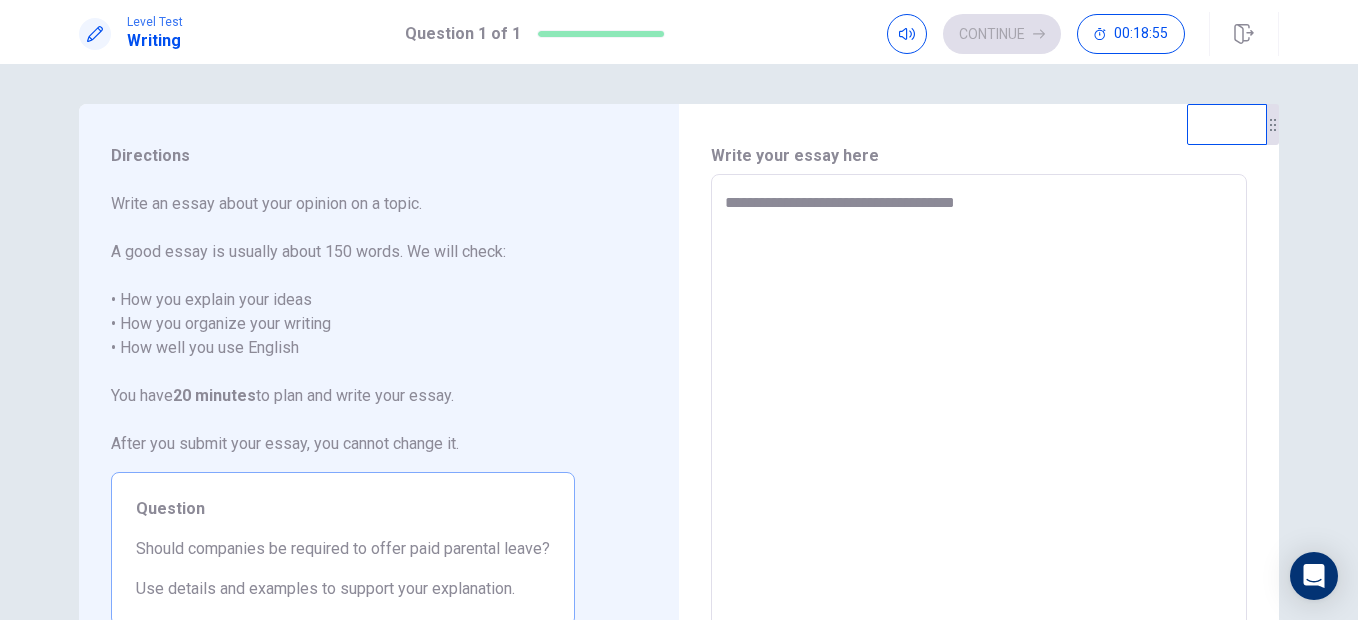 type on "*" 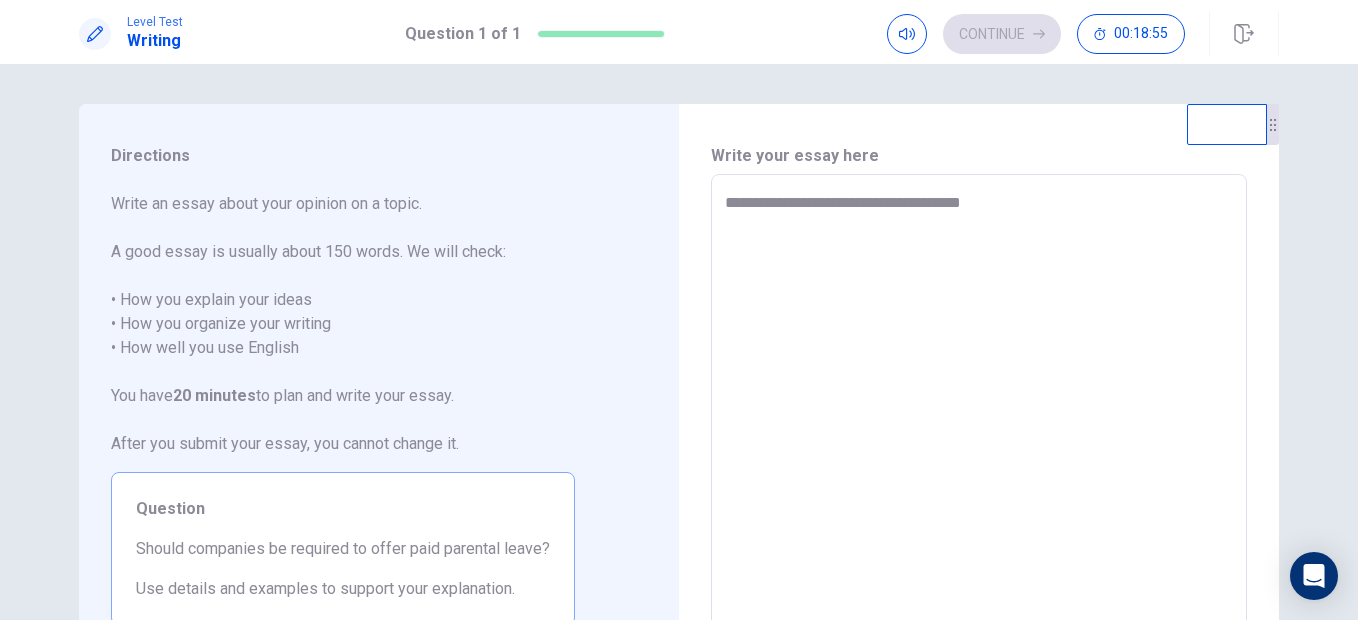 type on "*" 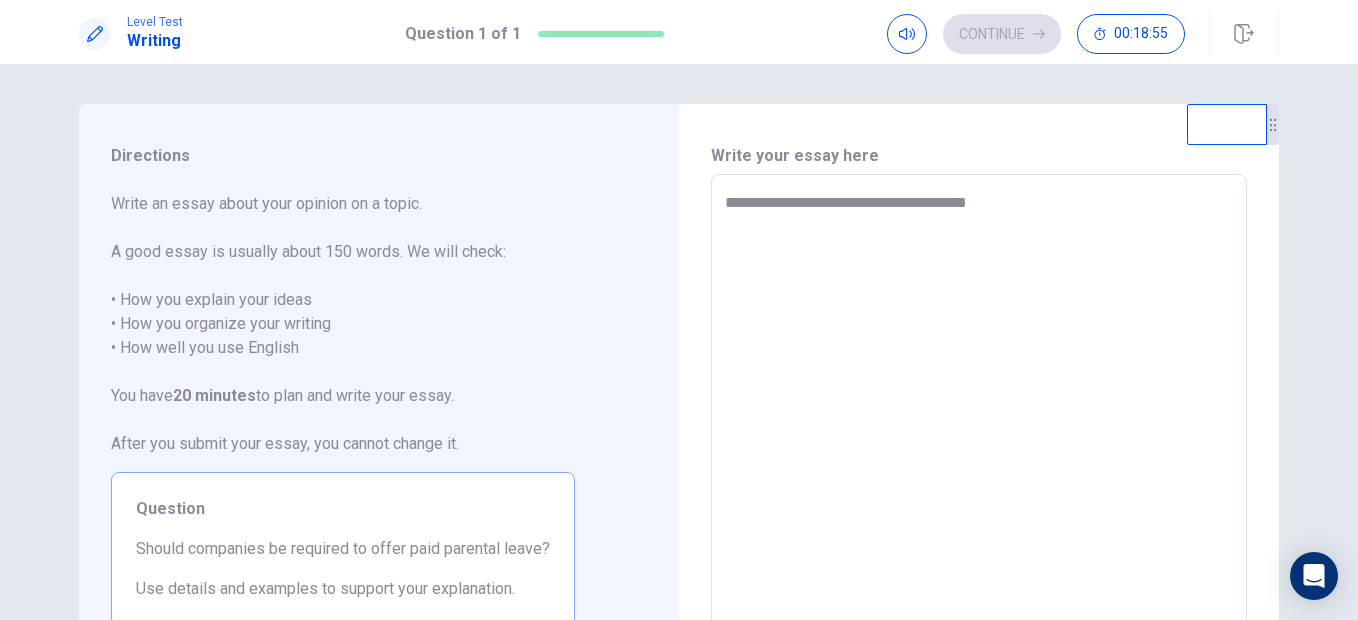 type on "*" 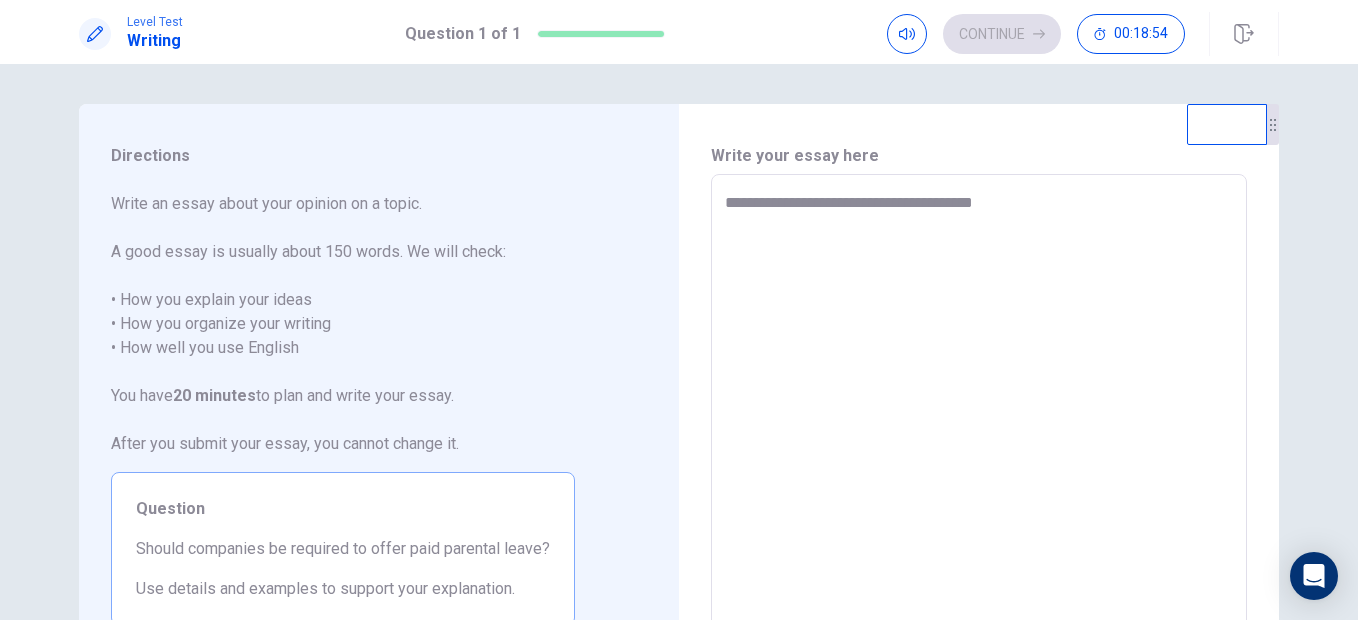 type on "**********" 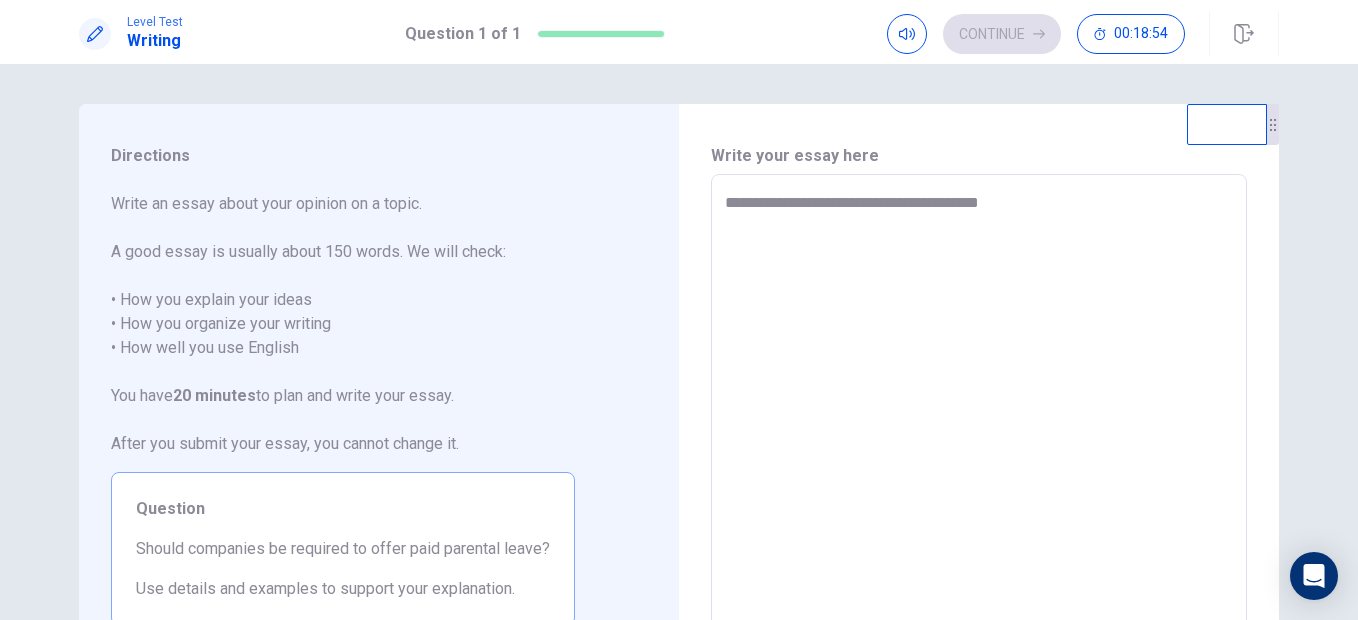 type on "*" 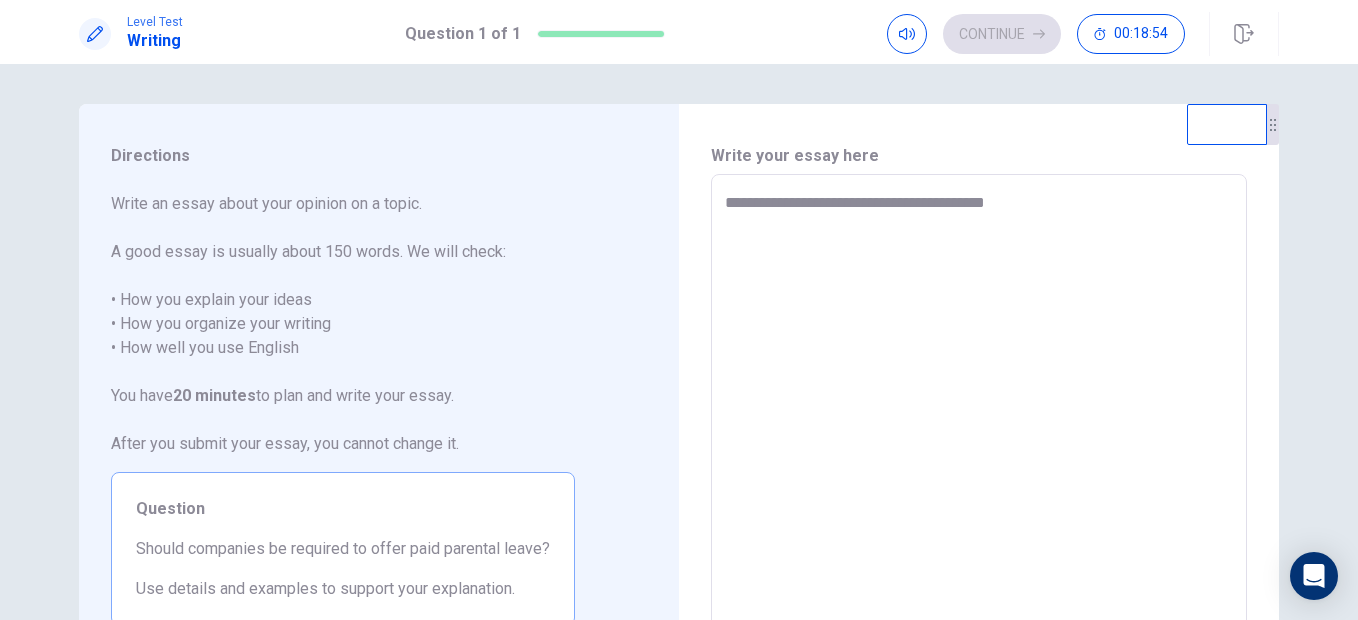 type on "*" 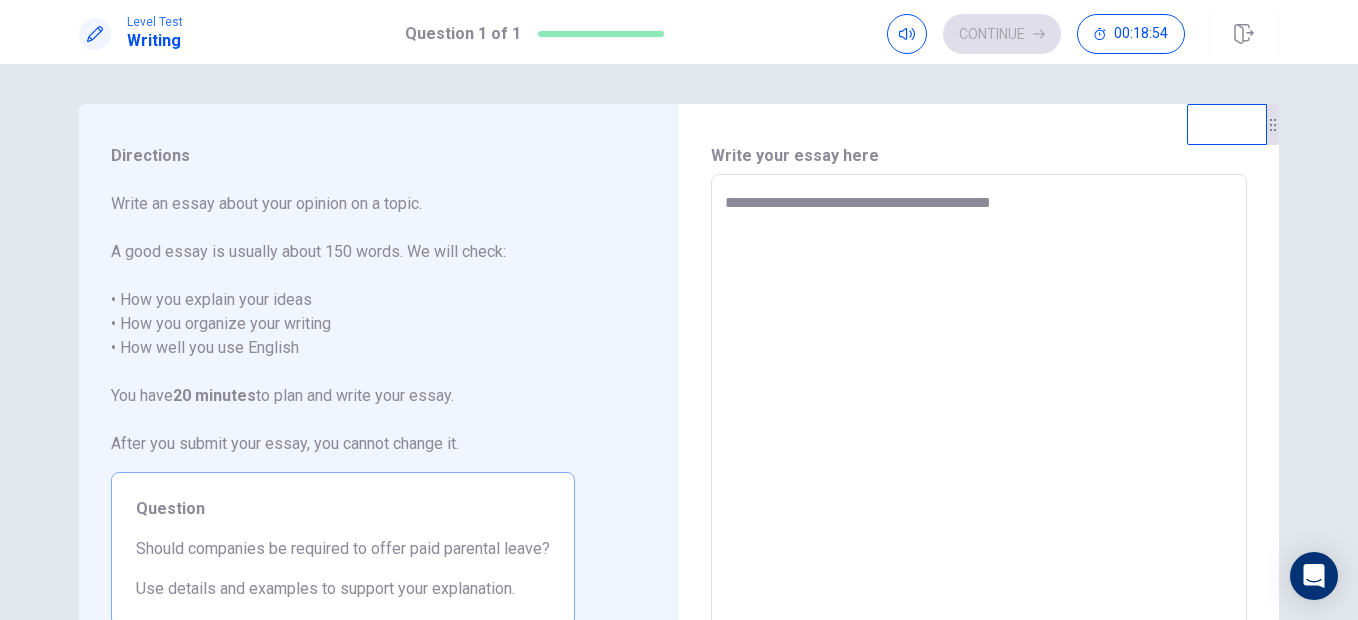 type on "*" 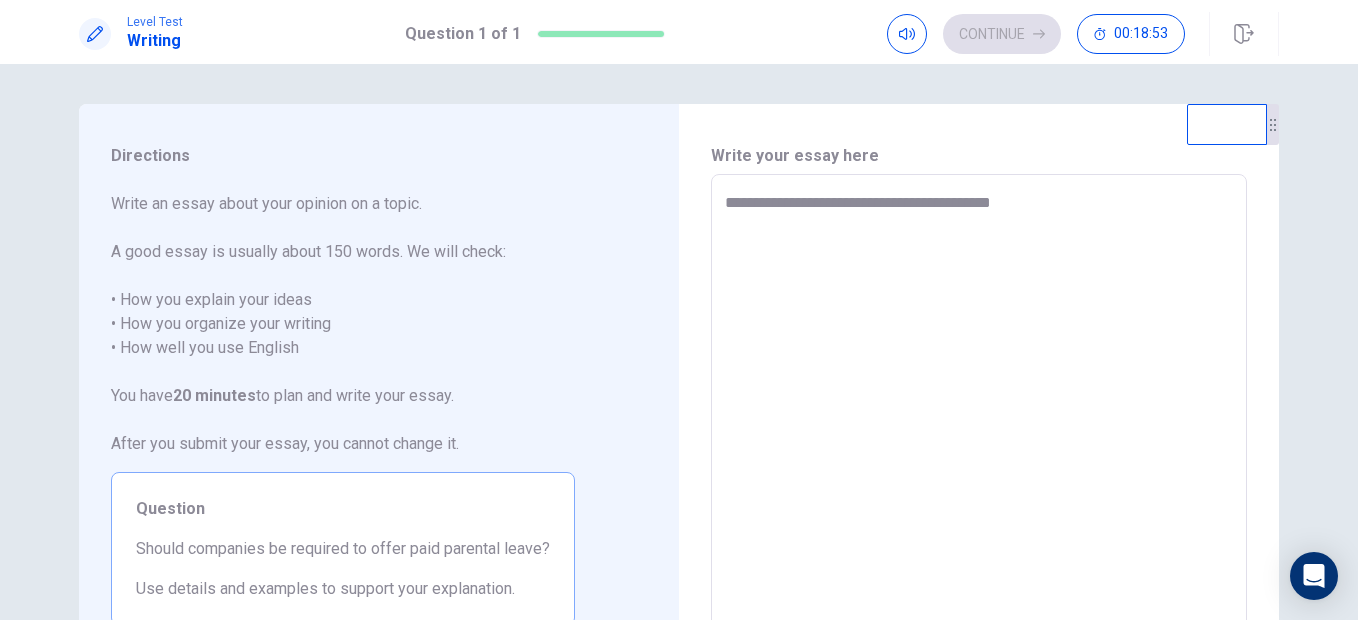 type on "**********" 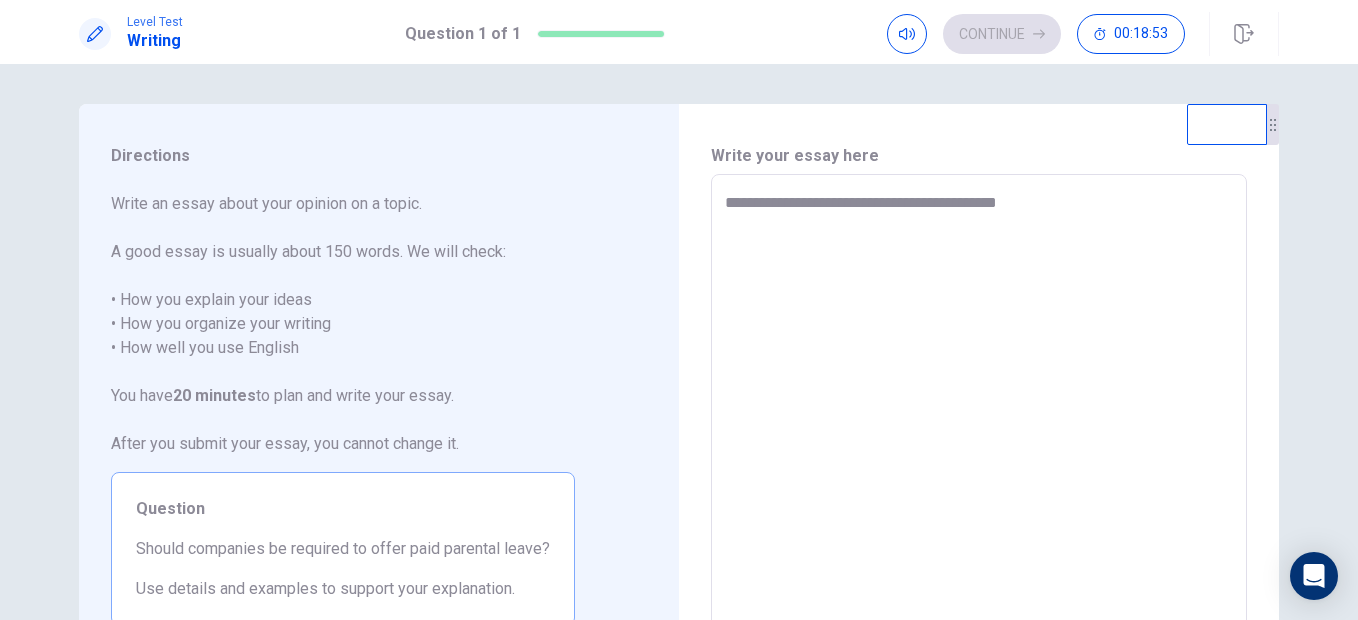 type on "*" 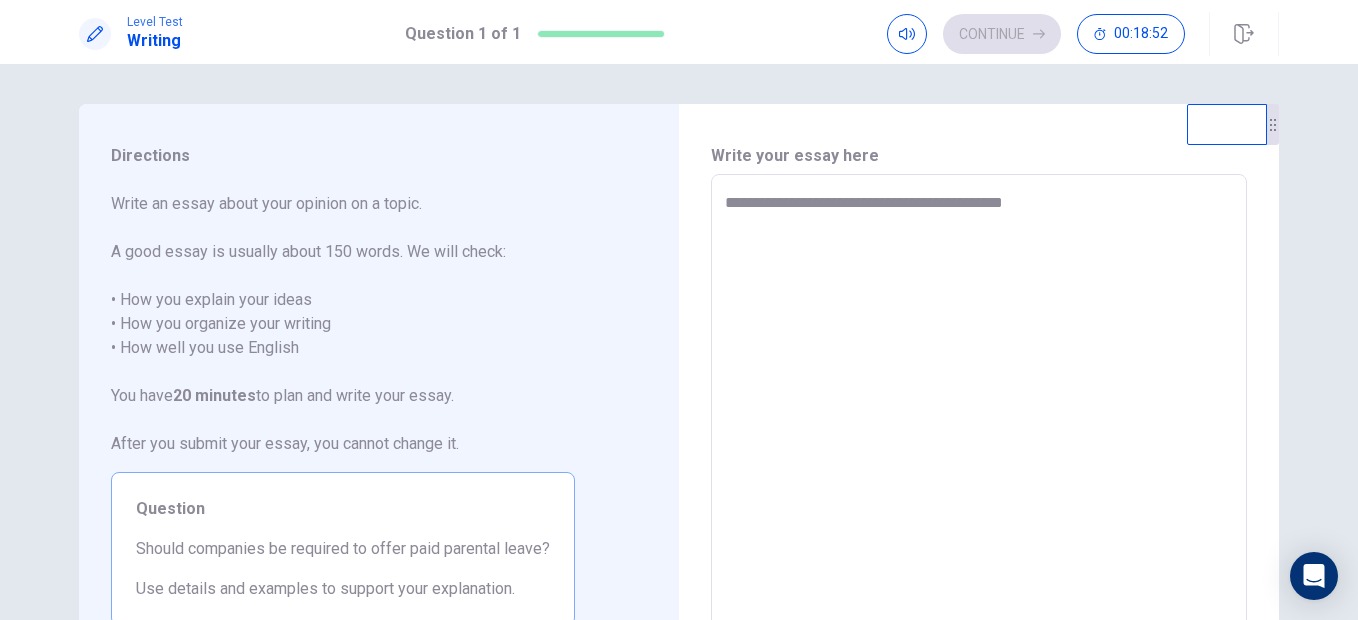 type on "**********" 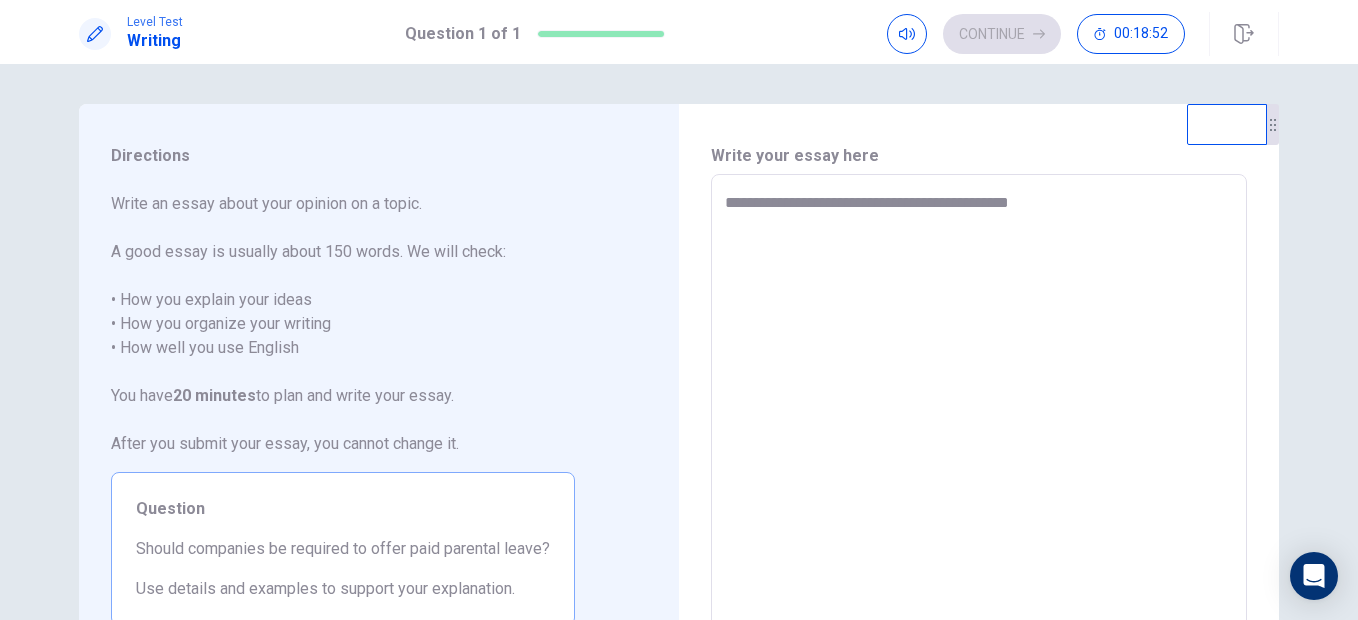 type on "**********" 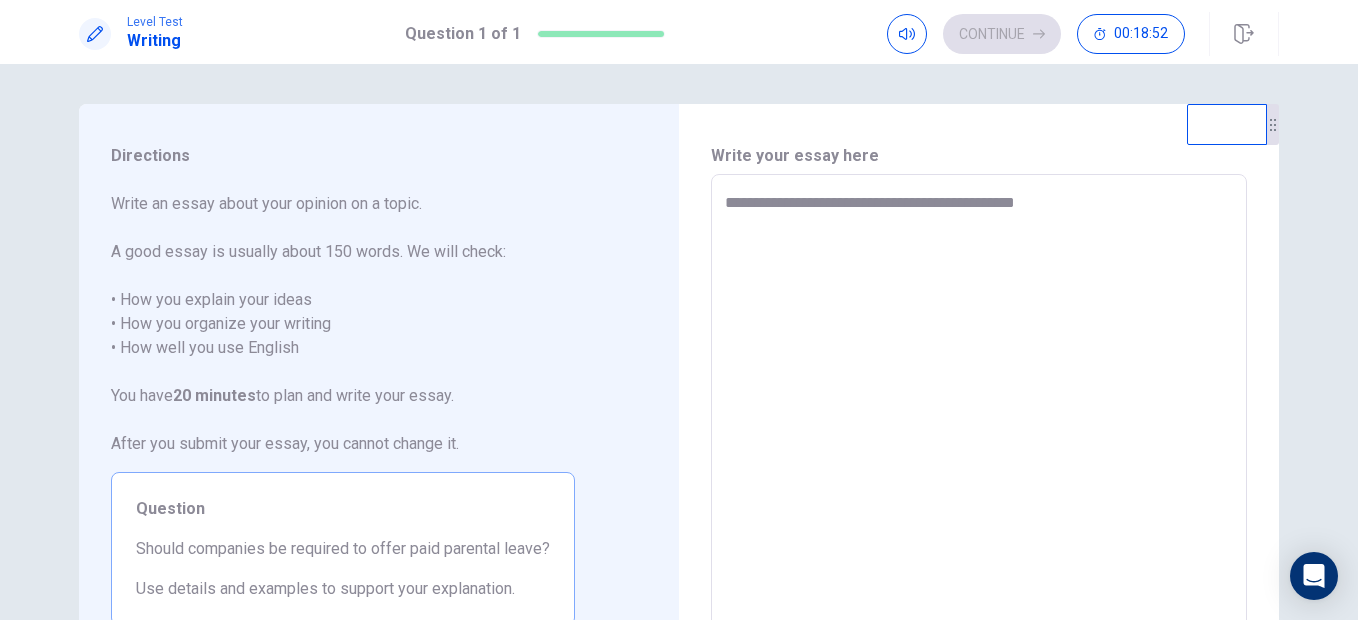 type on "*" 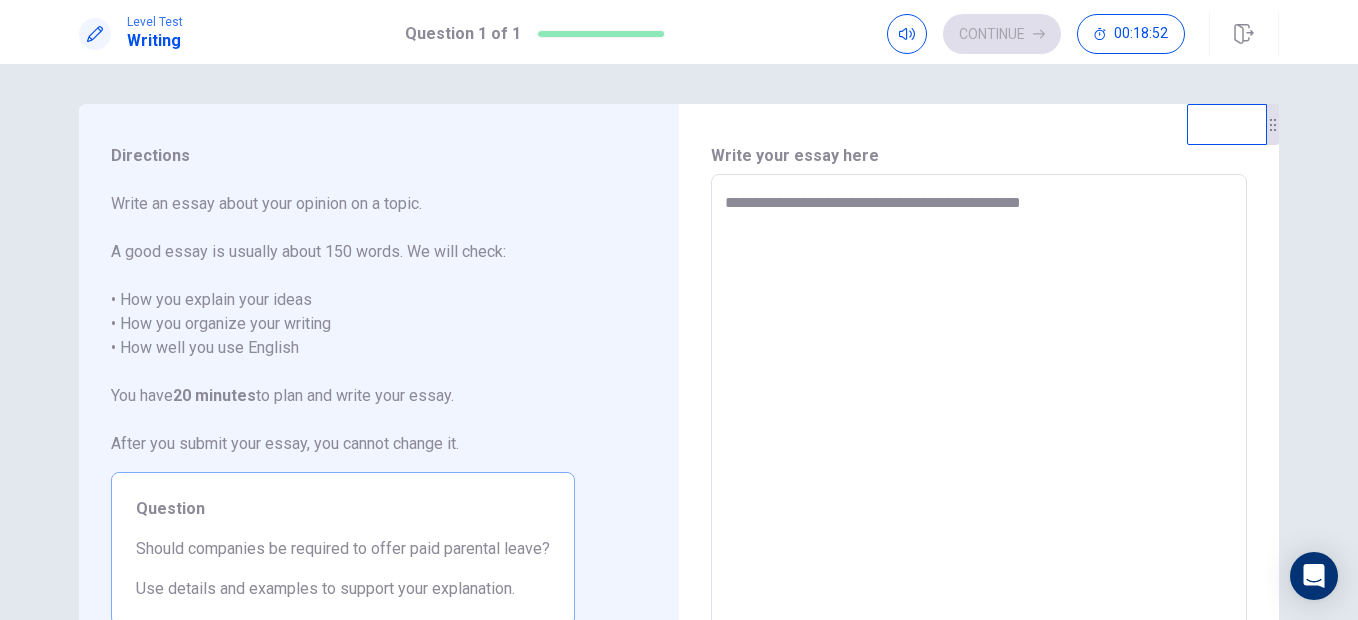 type on "*" 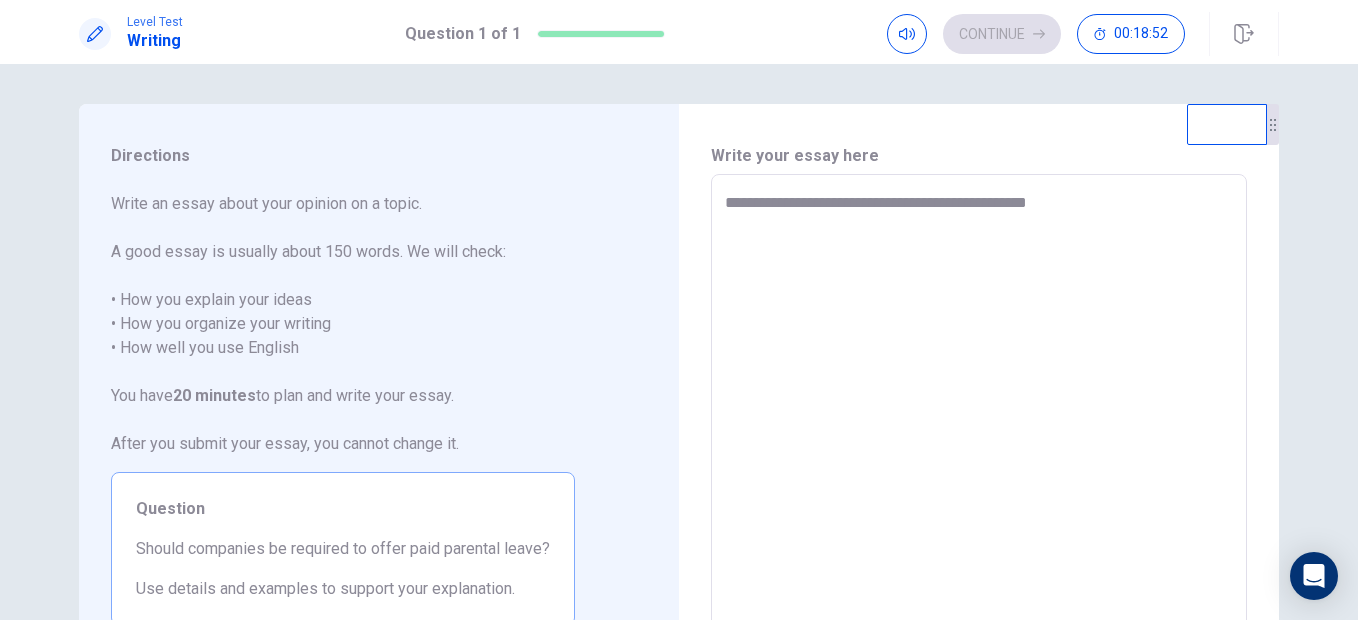 type on "**********" 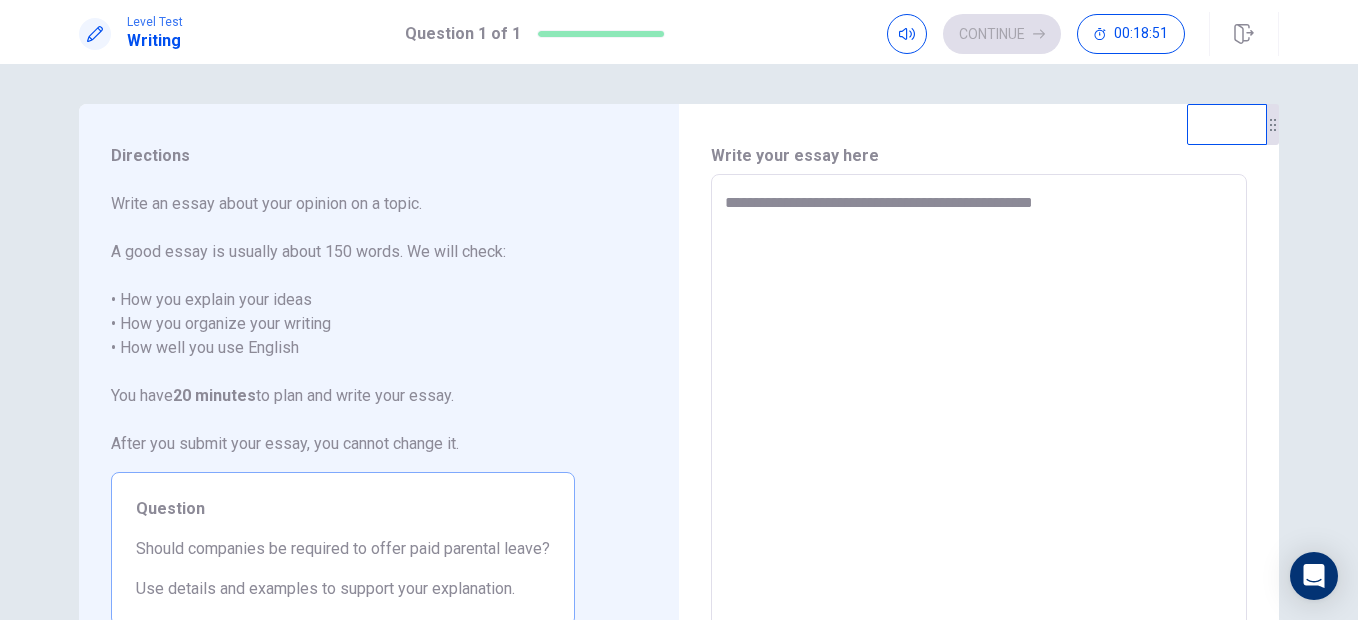 type on "**********" 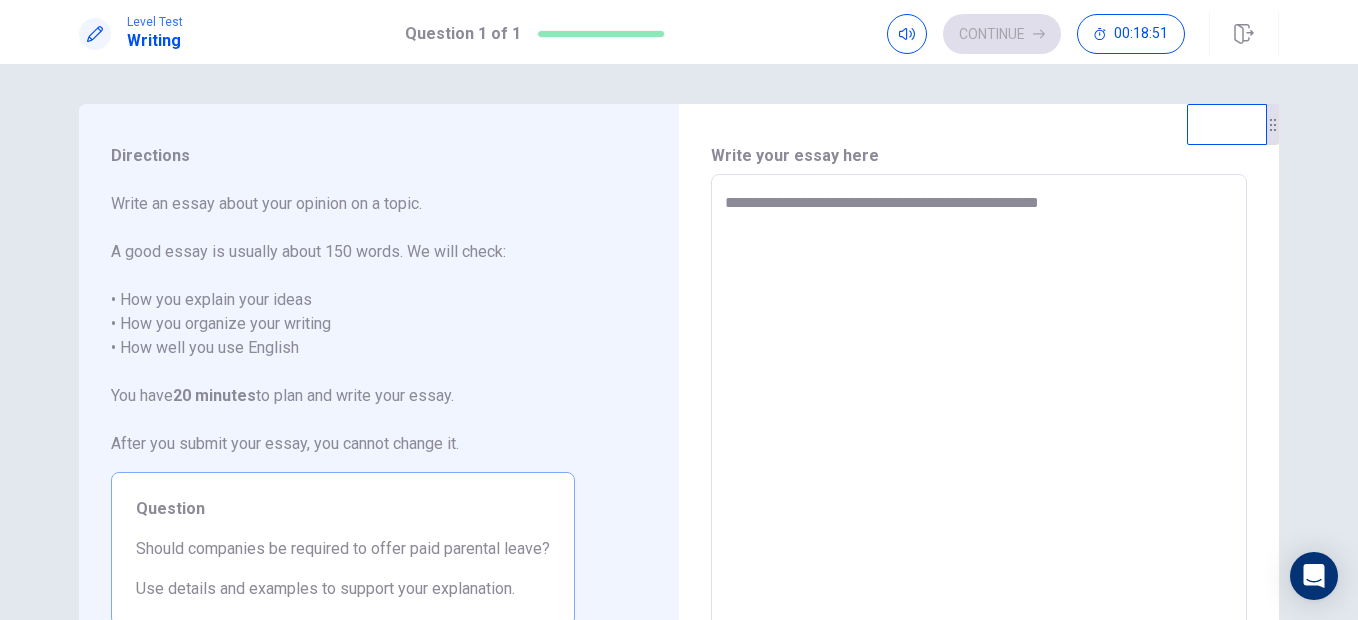 type on "**********" 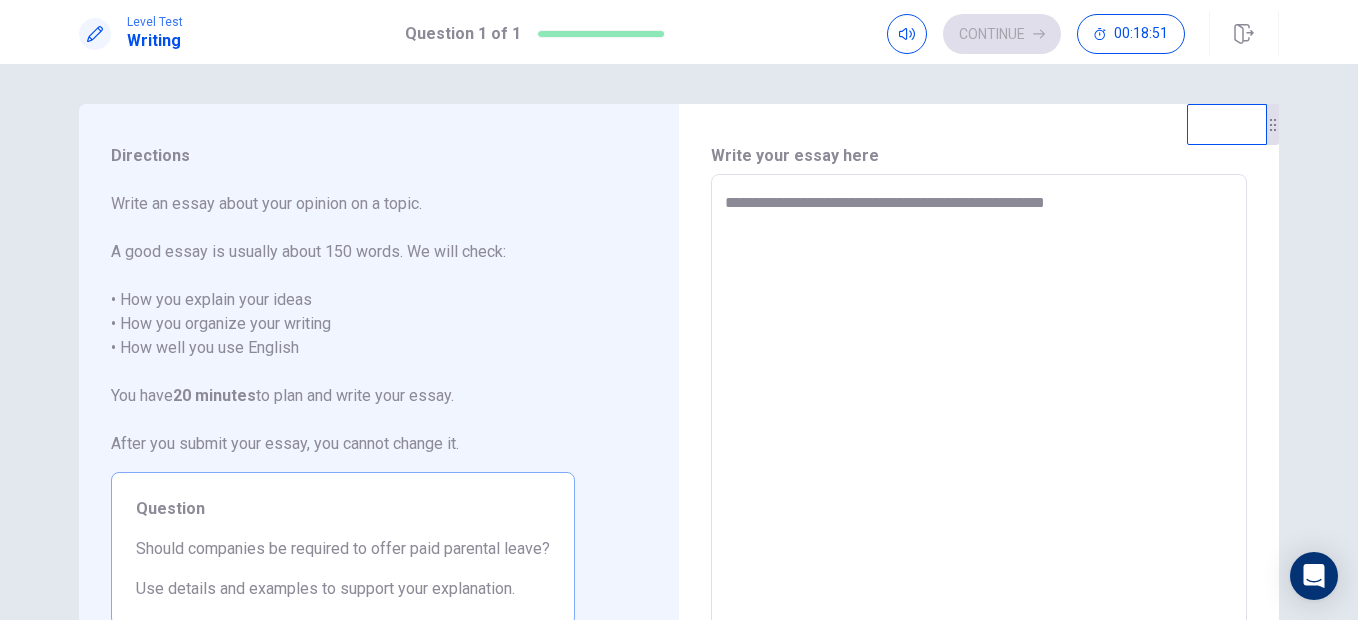 type on "*" 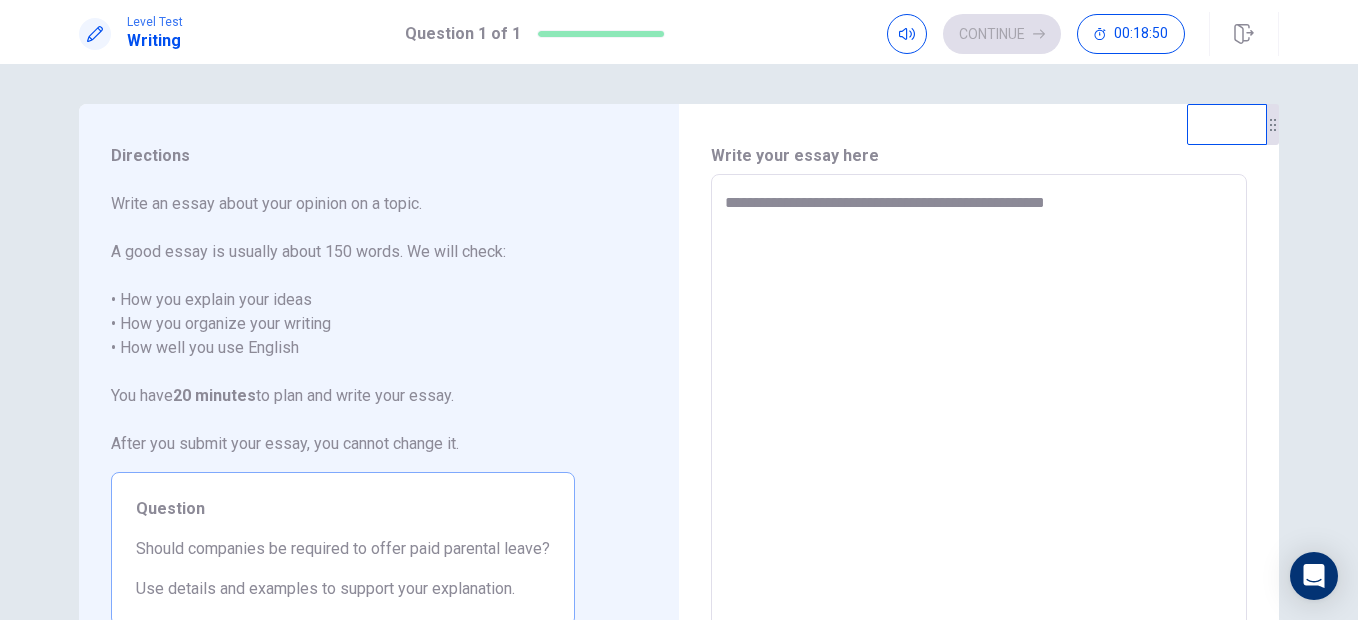 type on "**********" 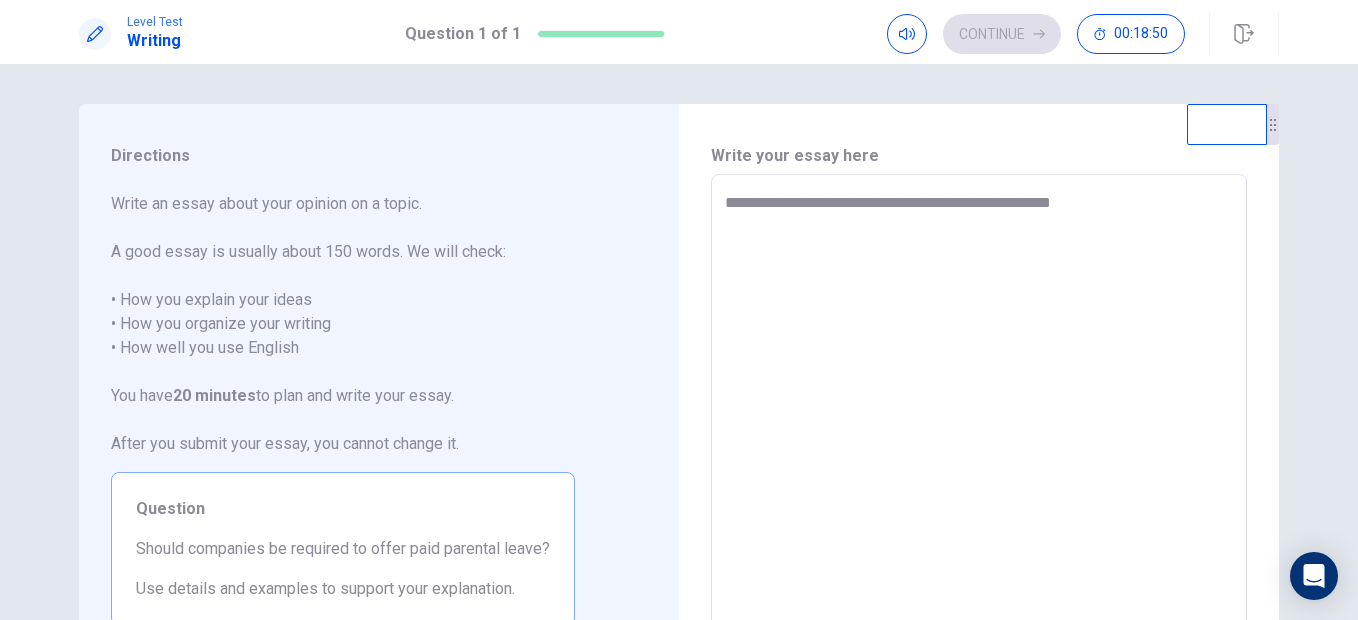 type on "*" 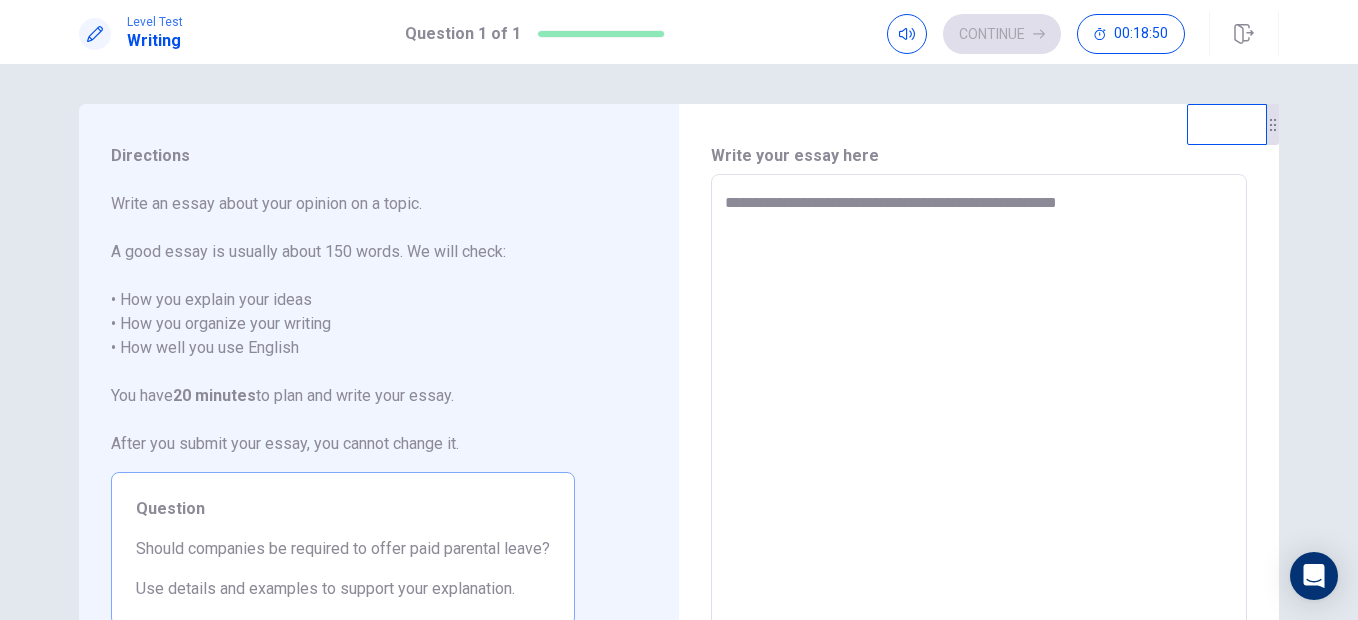 type on "*" 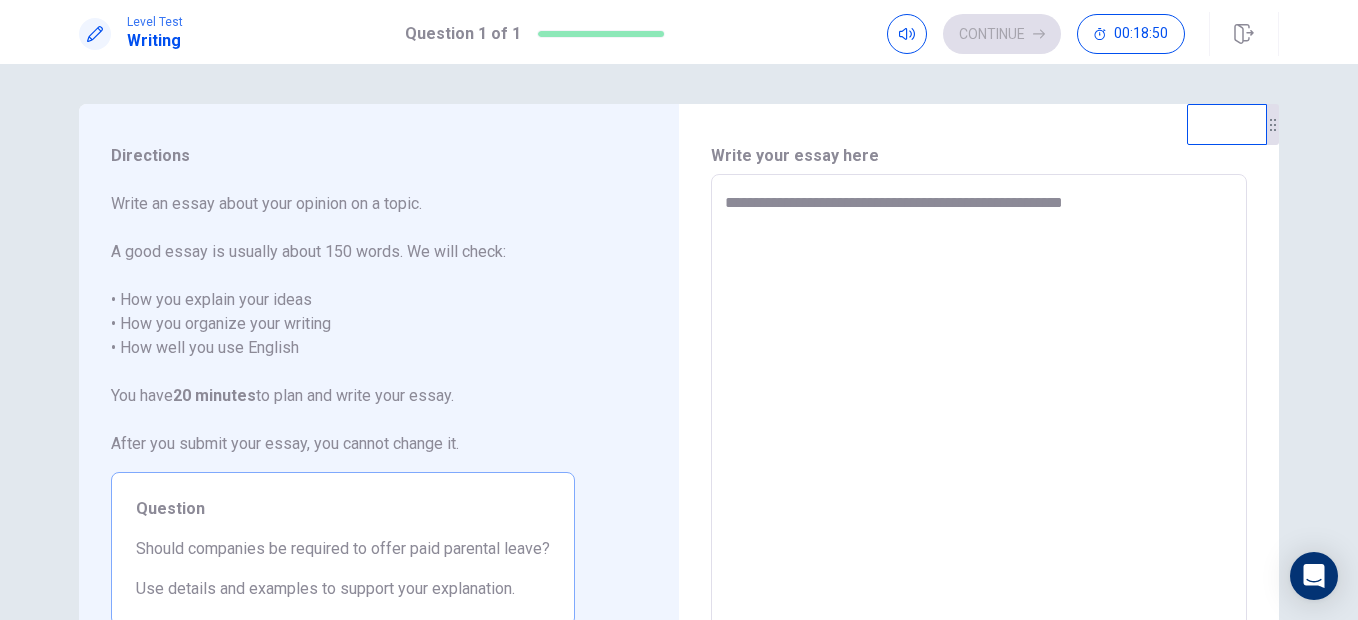 type on "**********" 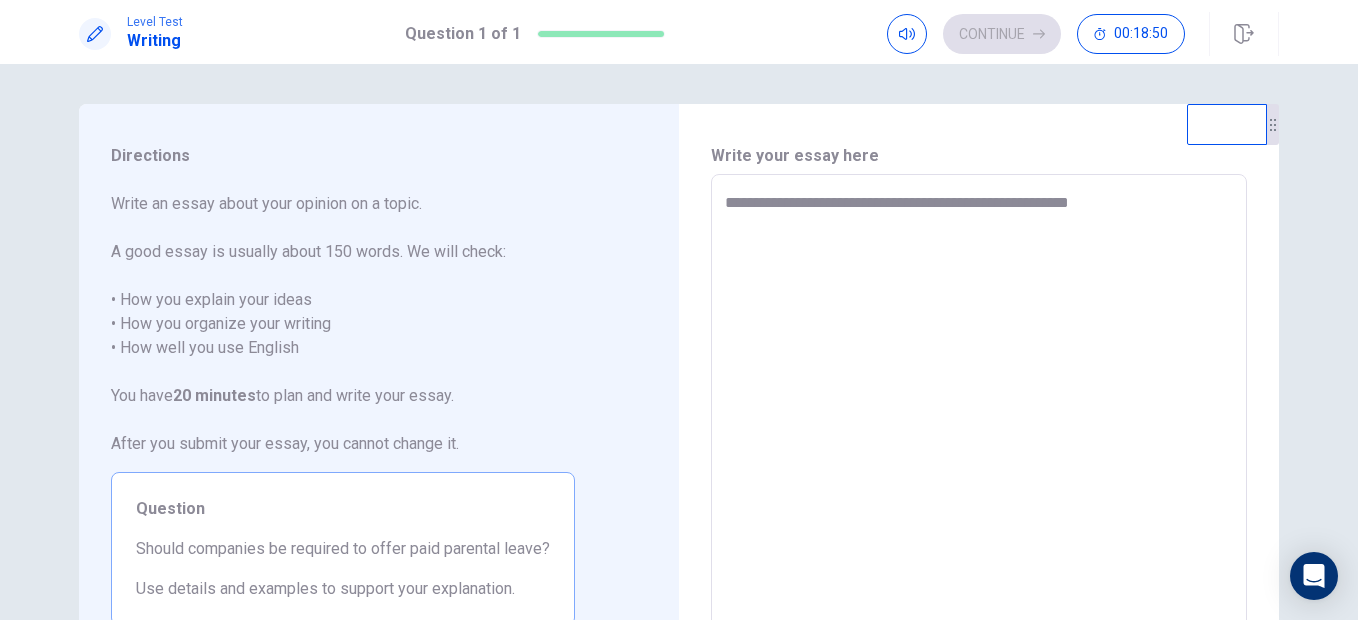 type on "**********" 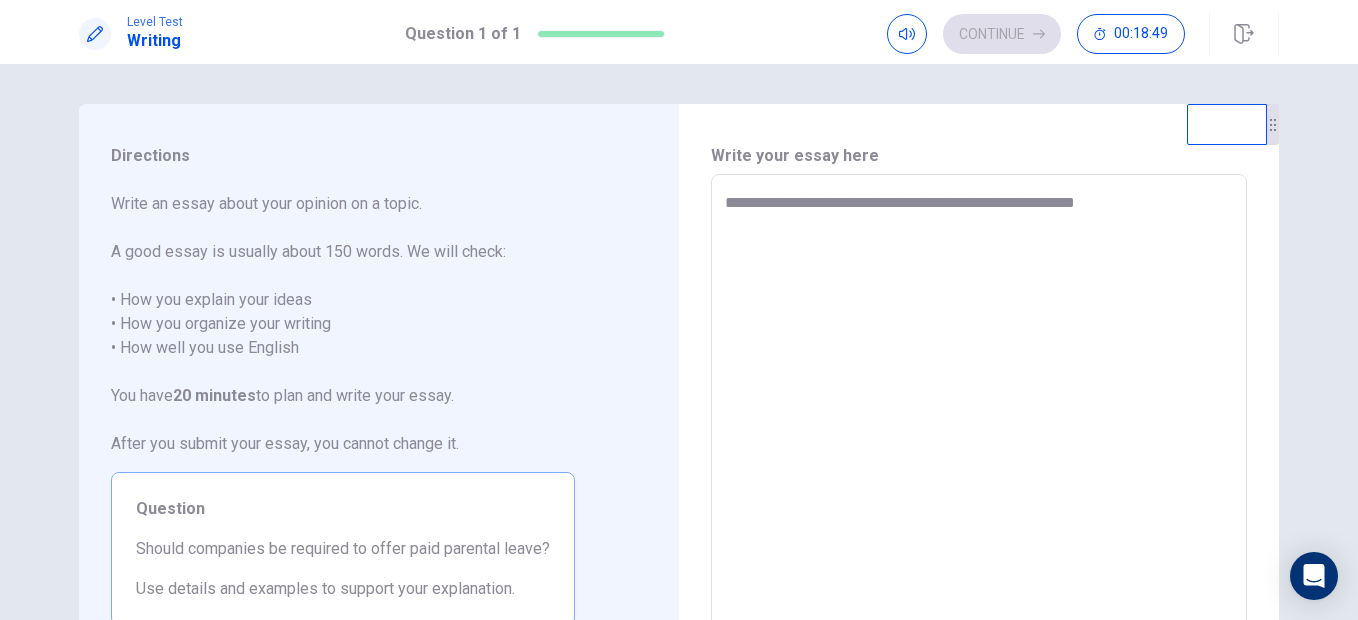 type on "*" 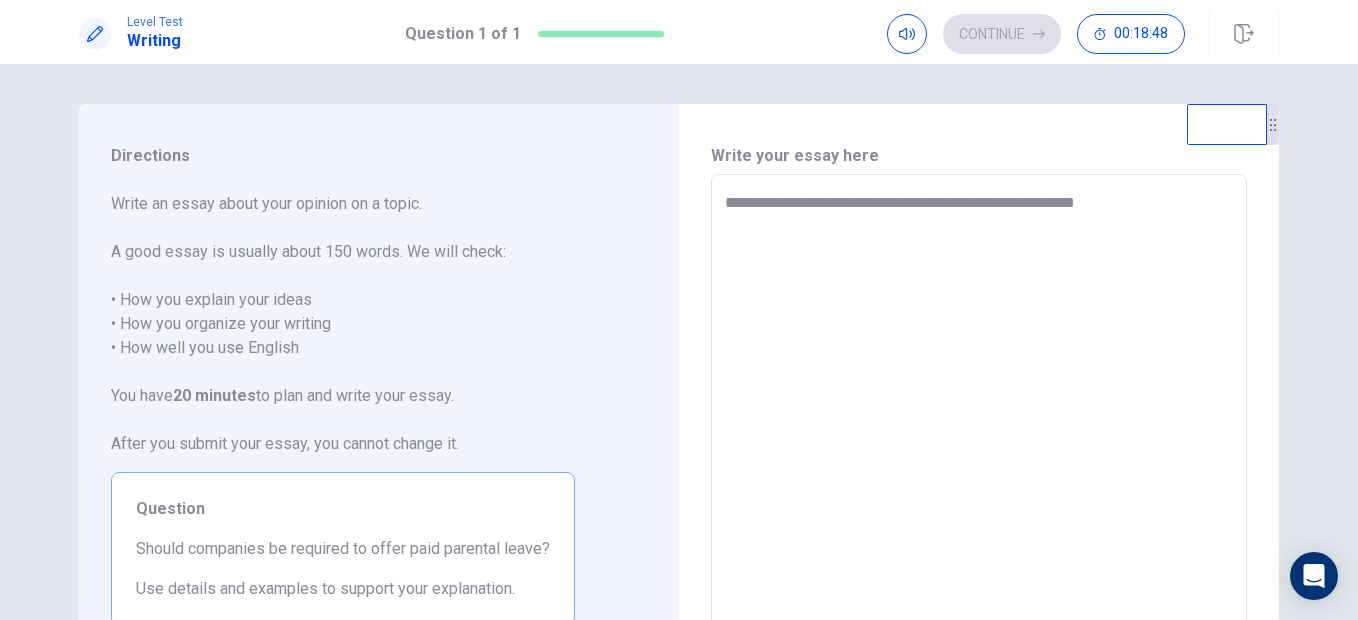 type on "**********" 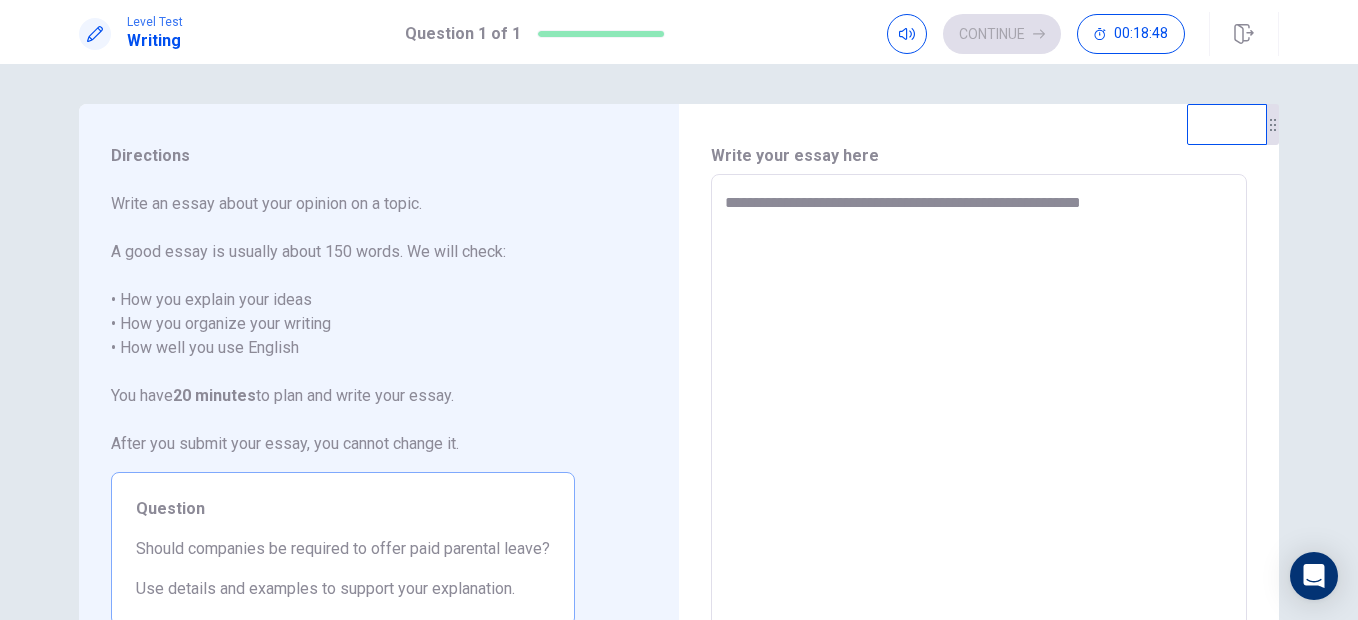 type on "*" 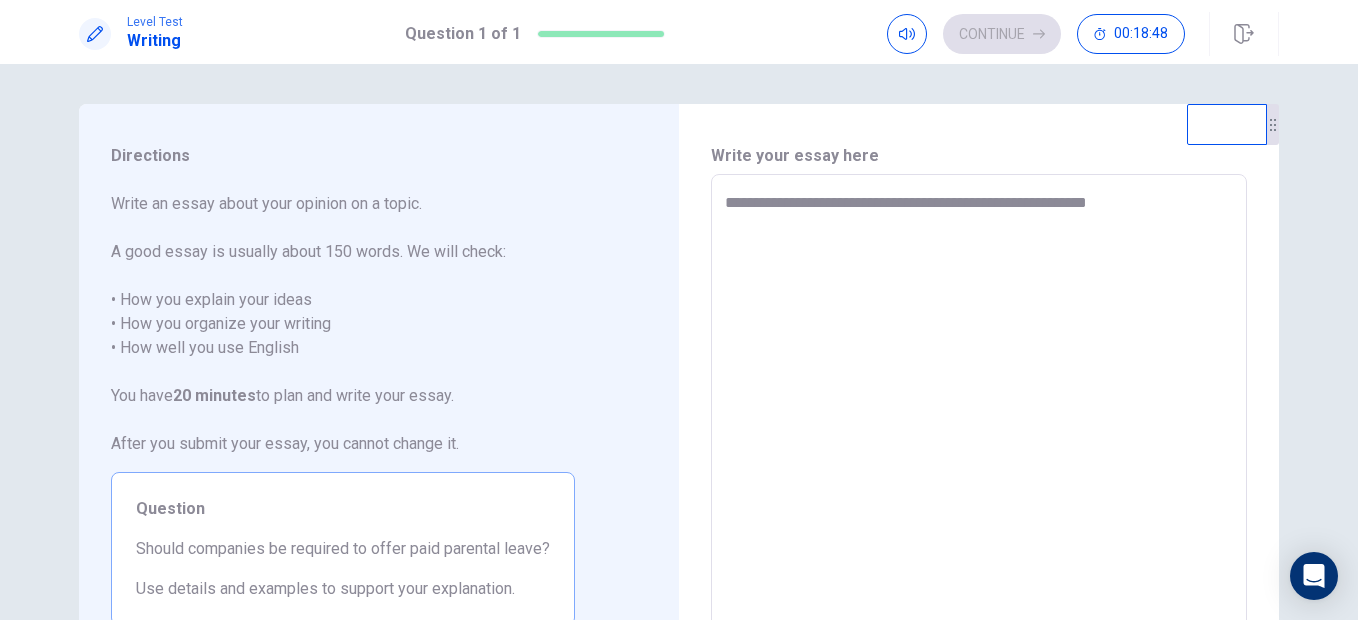 type on "**********" 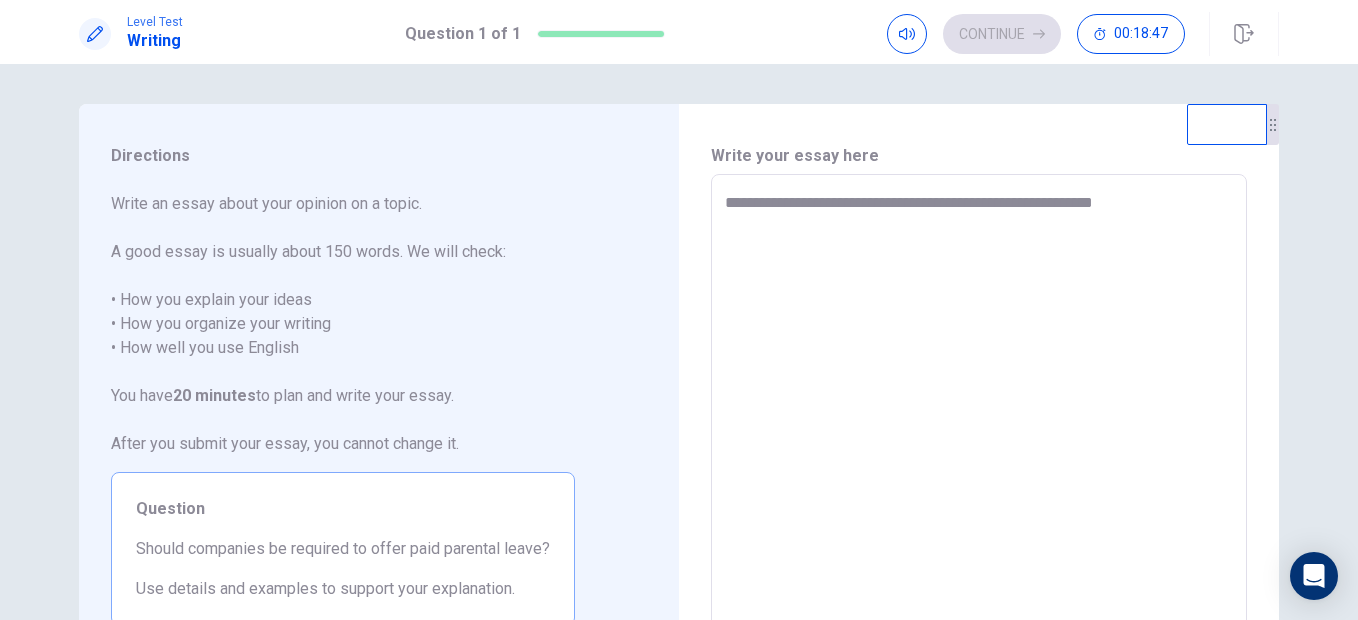 type on "*" 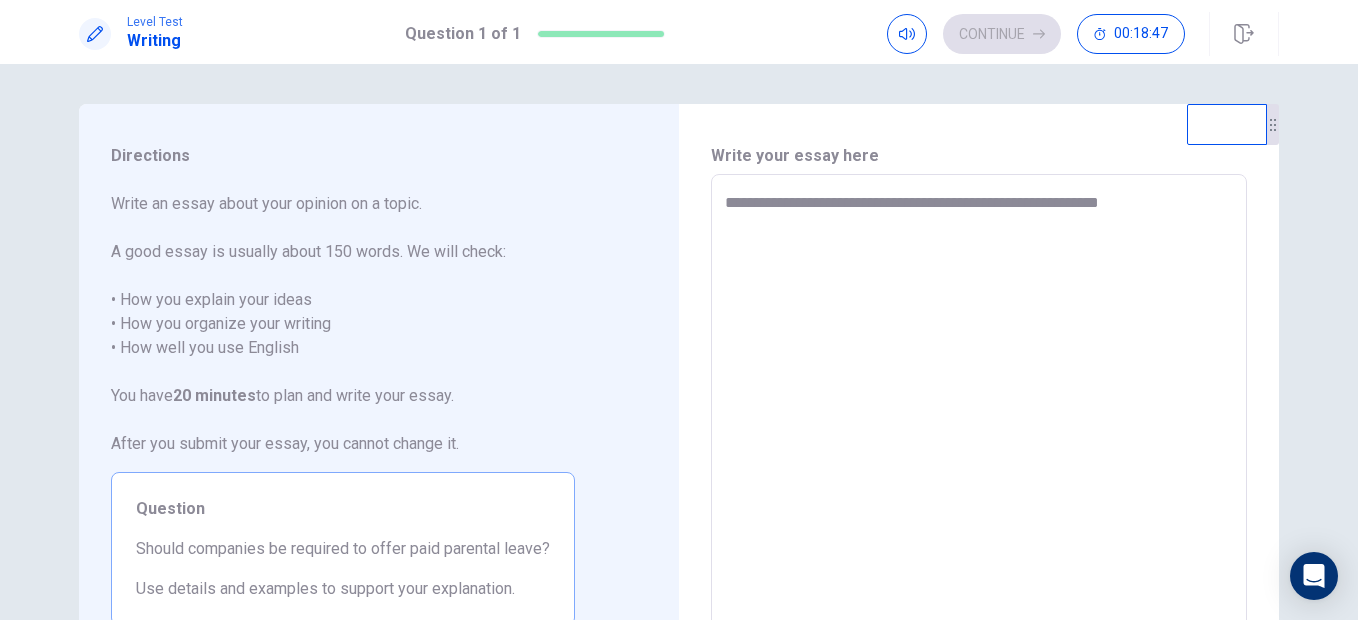 type on "*" 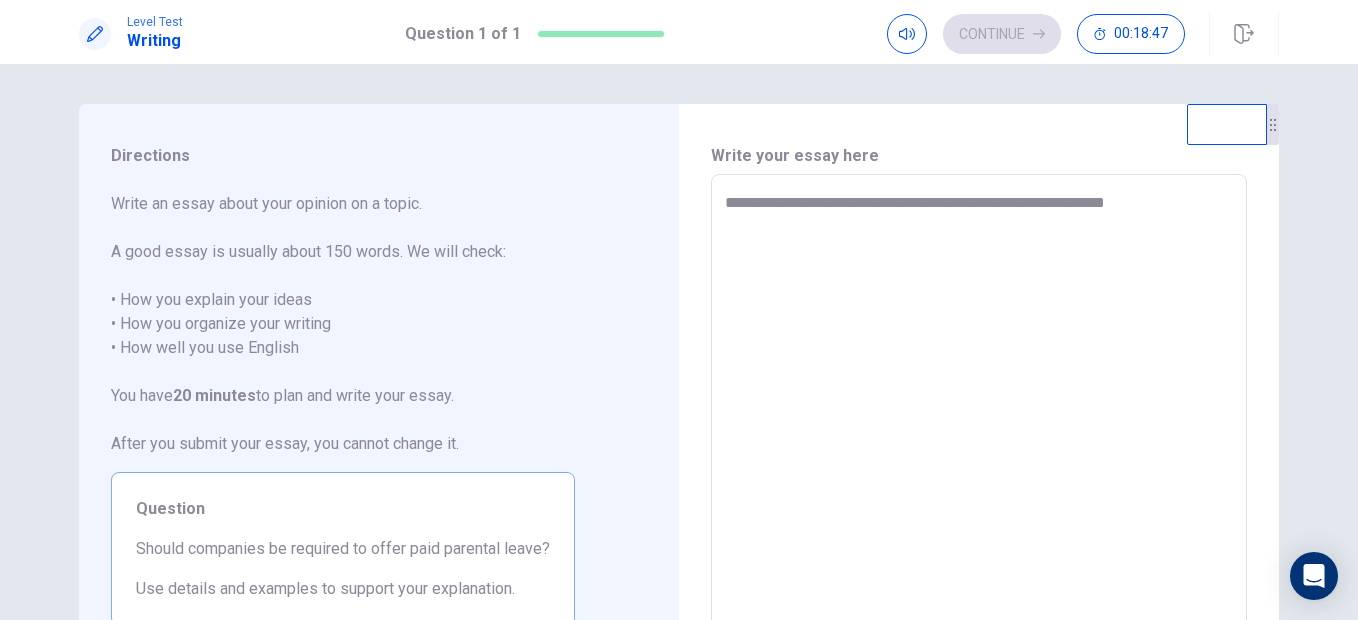 type on "**********" 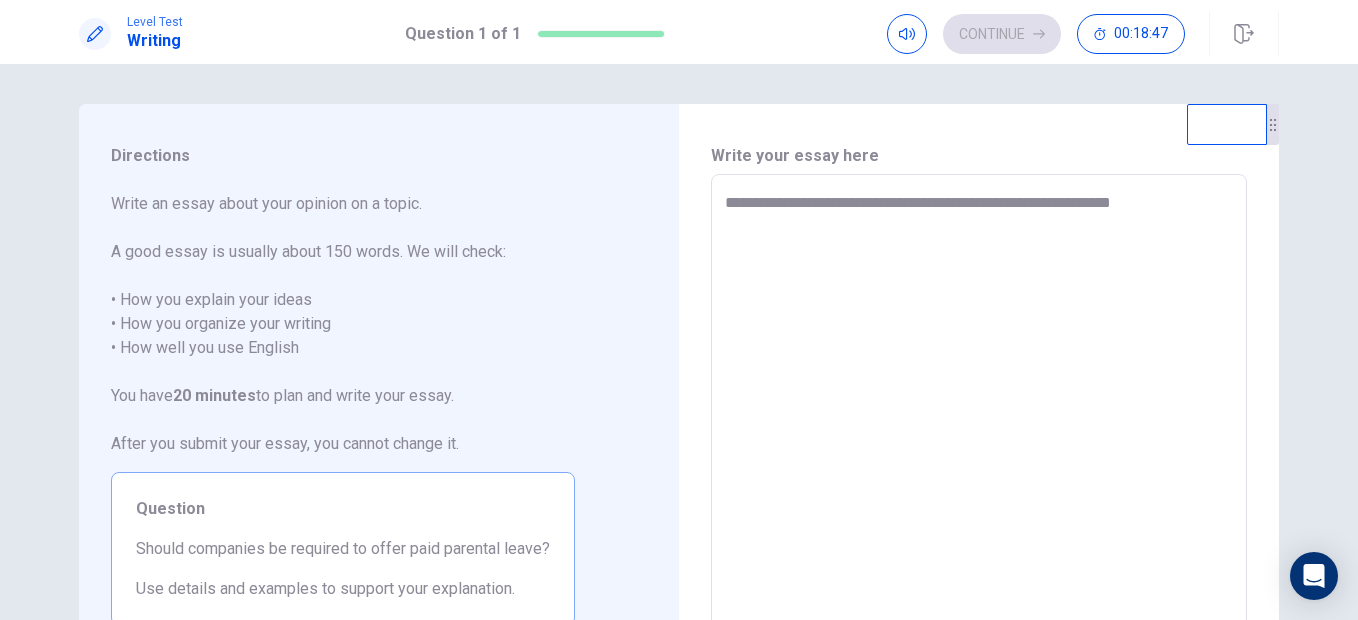 type on "*" 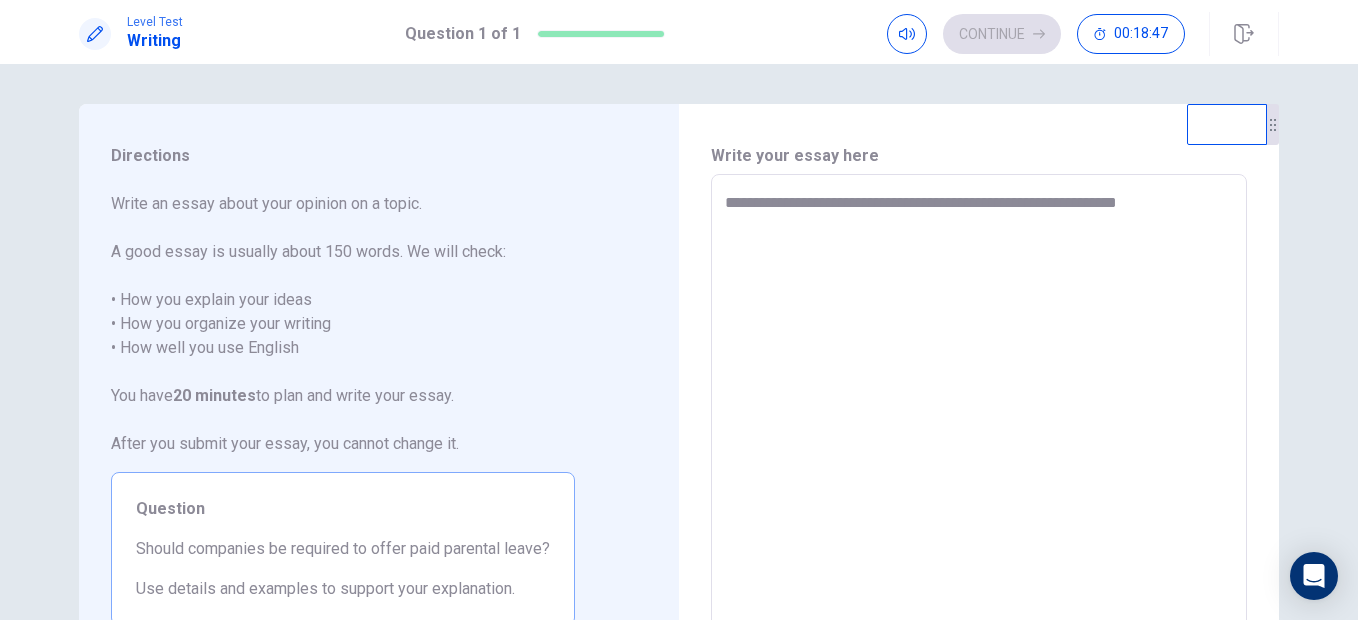 type on "*" 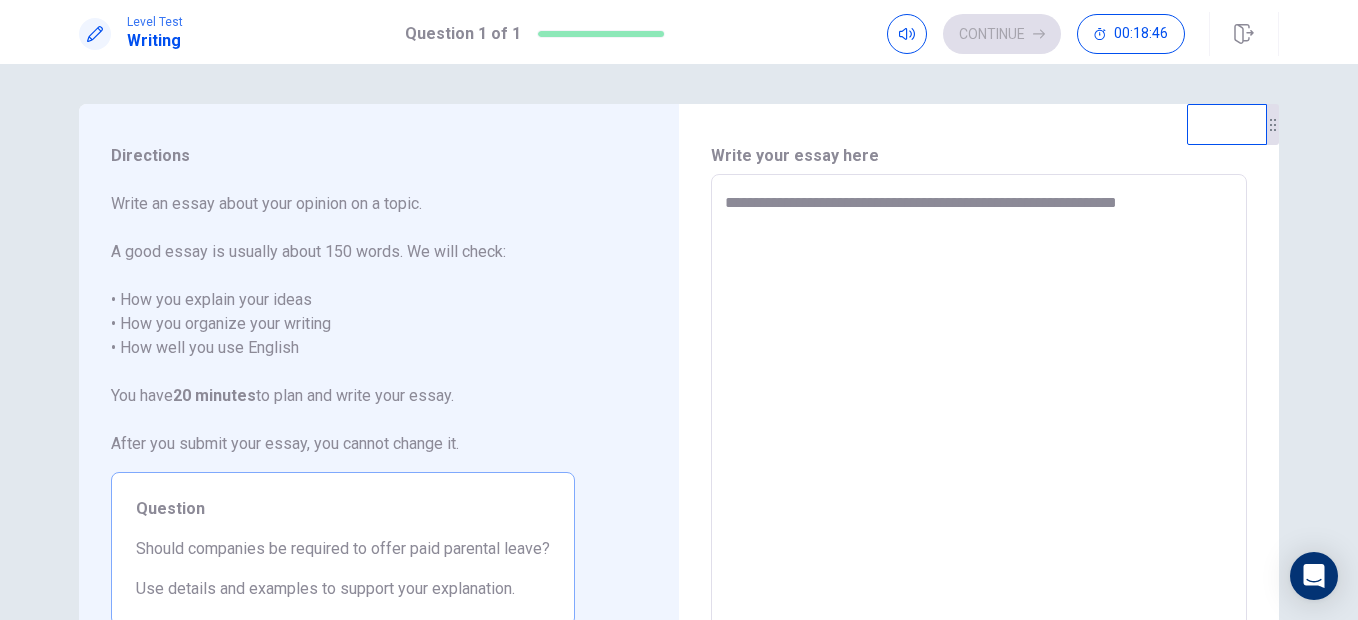 type on "**********" 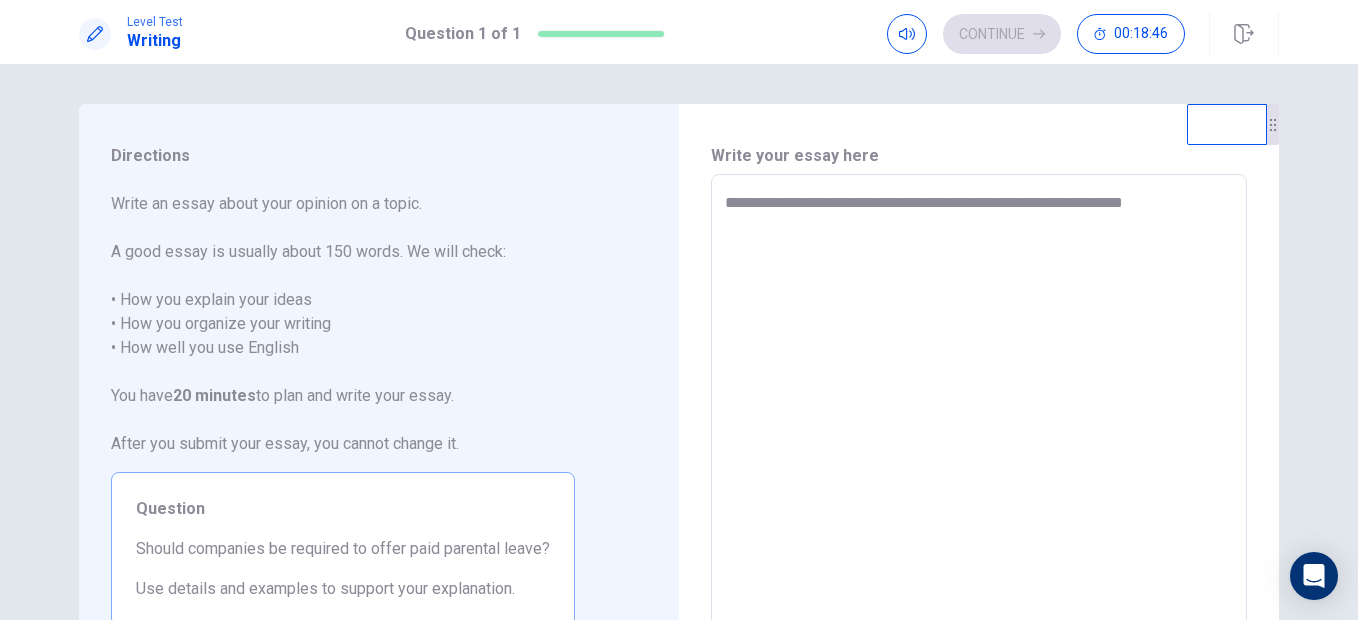 type on "*" 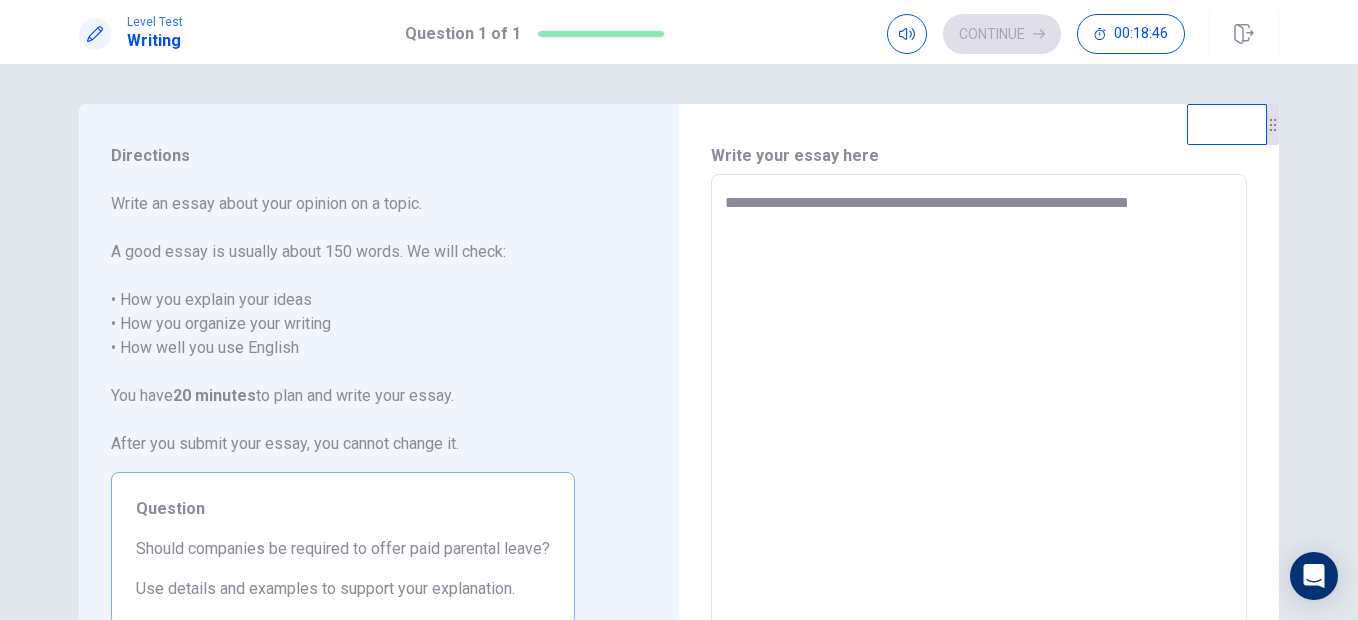 type on "*" 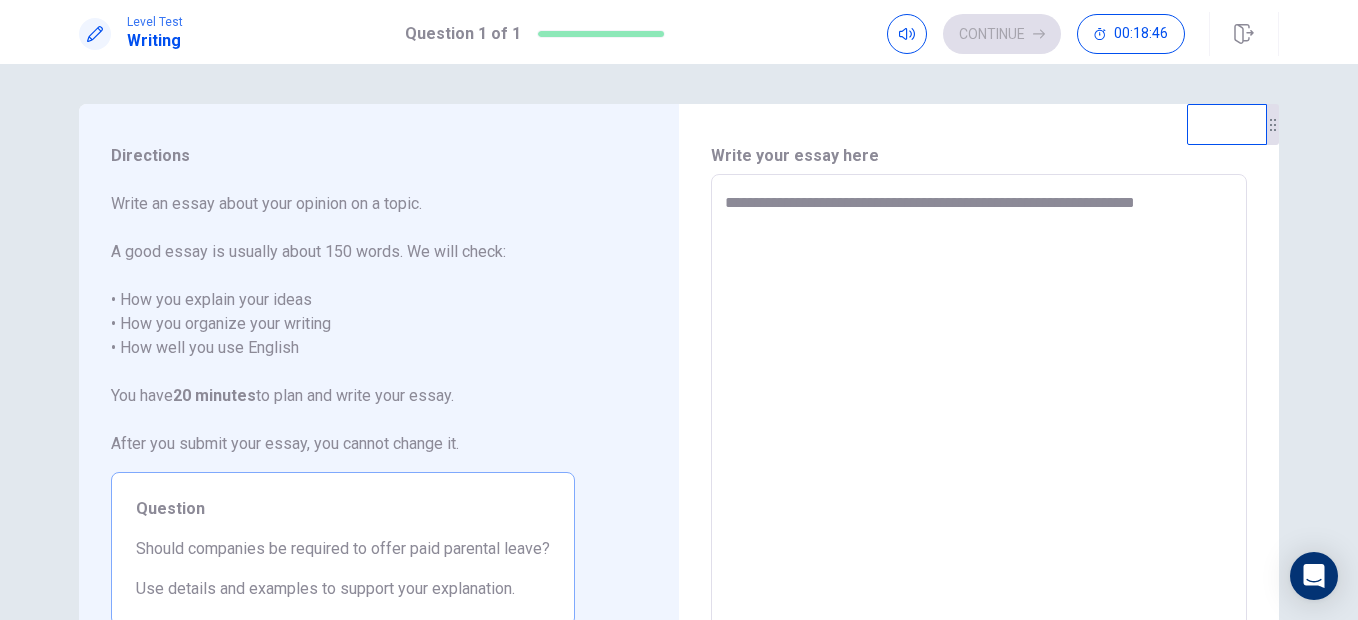 type on "**********" 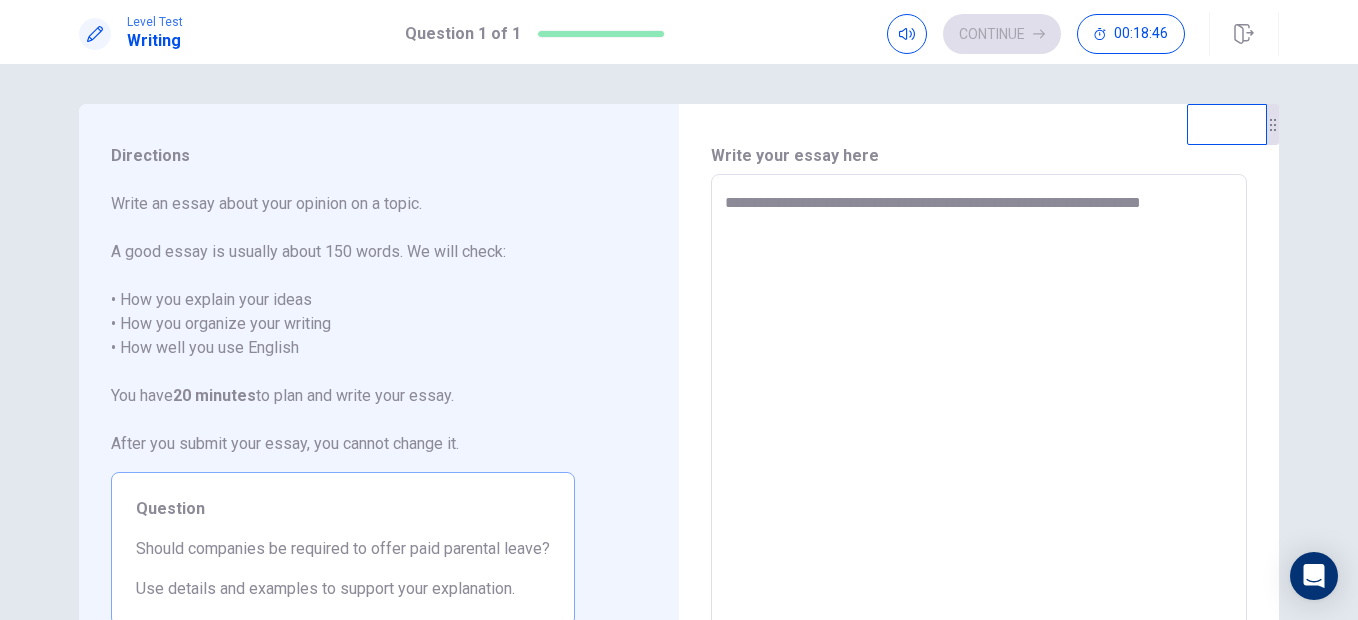type on "*" 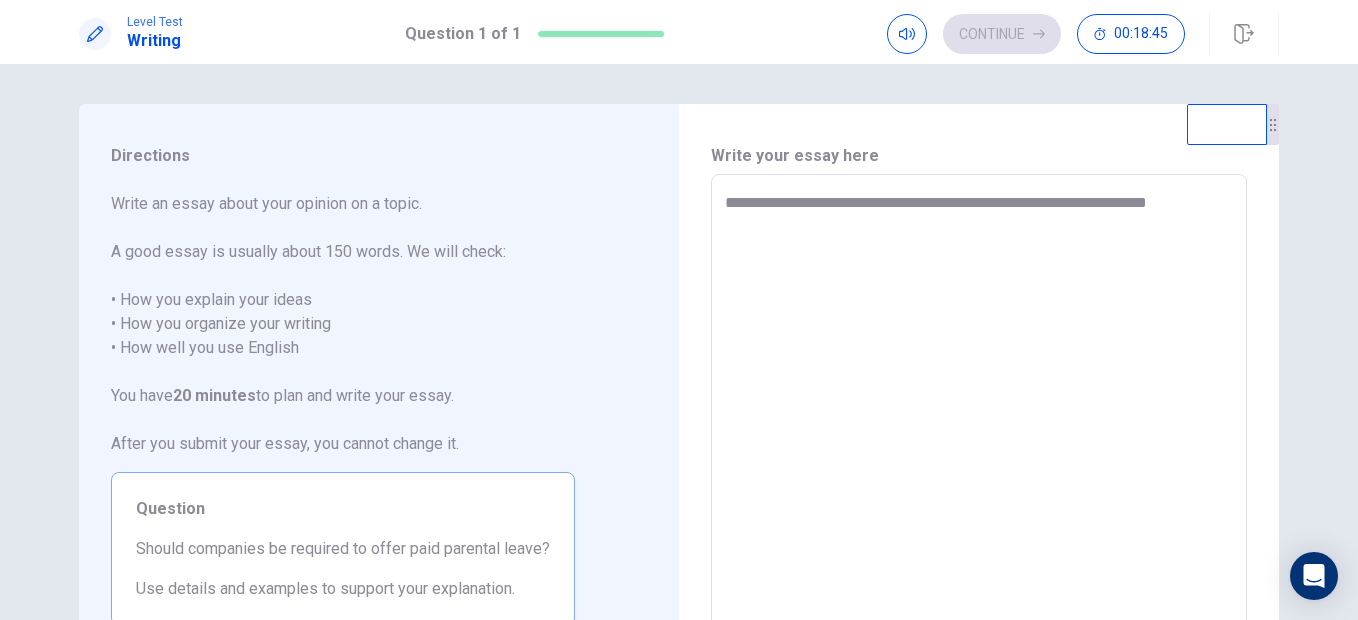 type on "*" 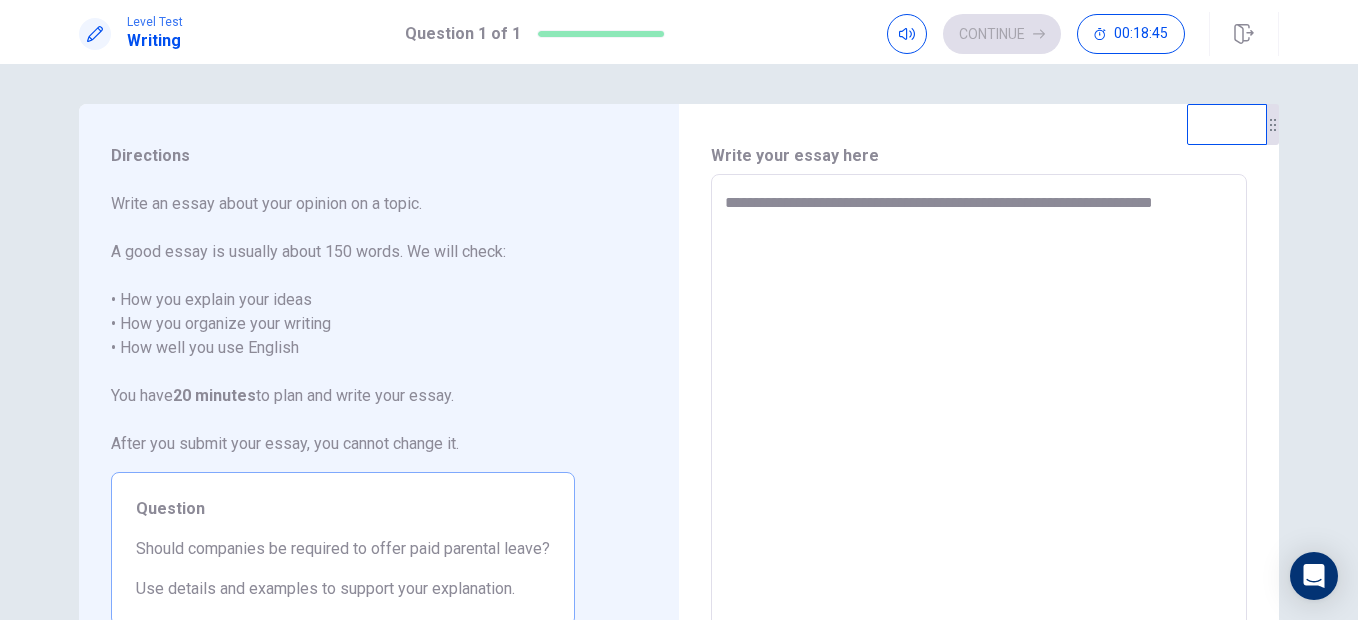 type on "*" 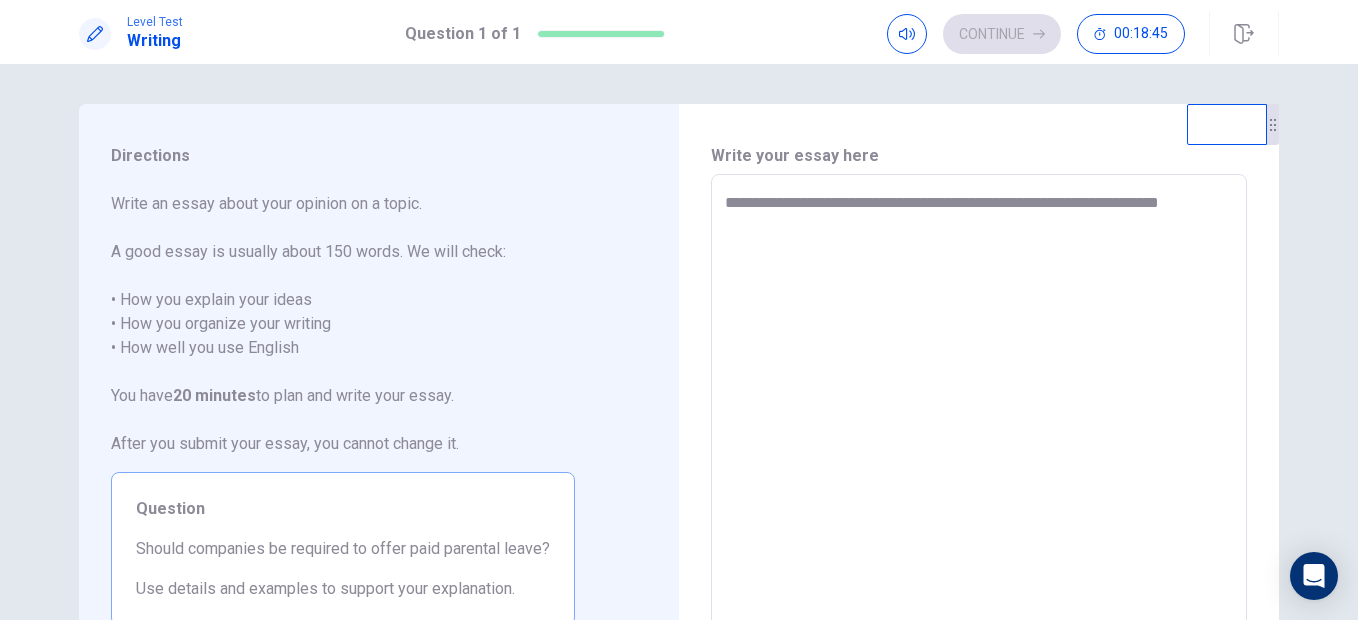 type on "*" 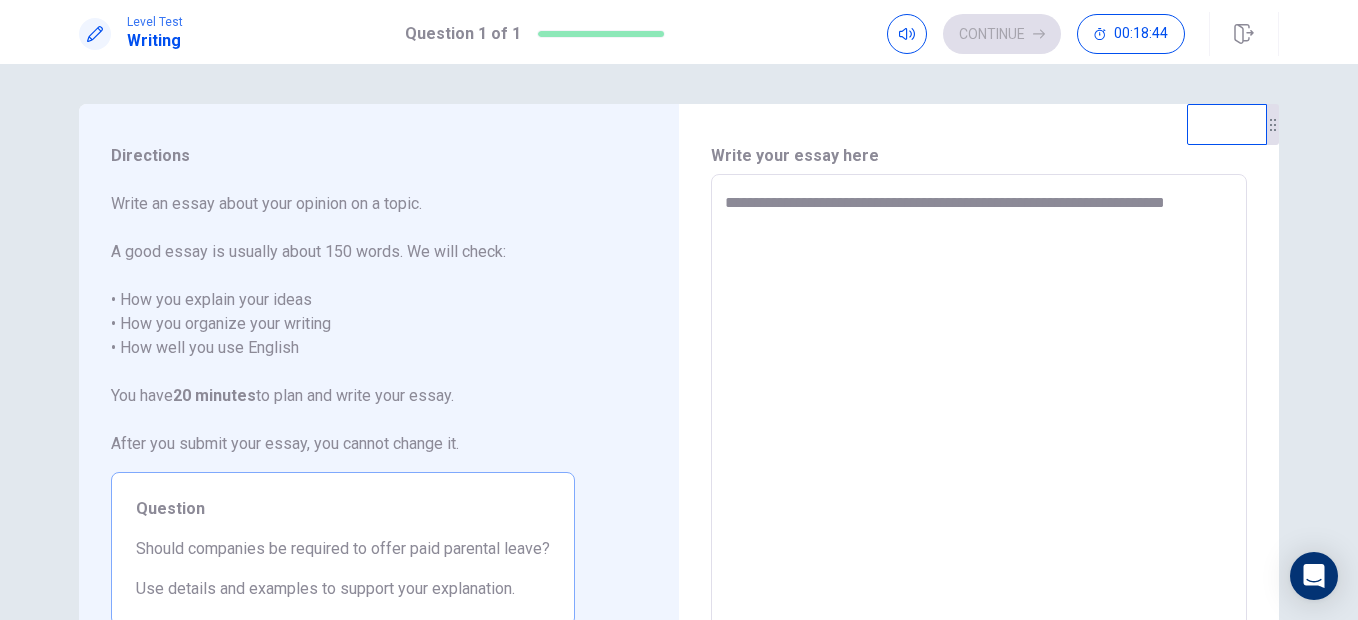 type on "*" 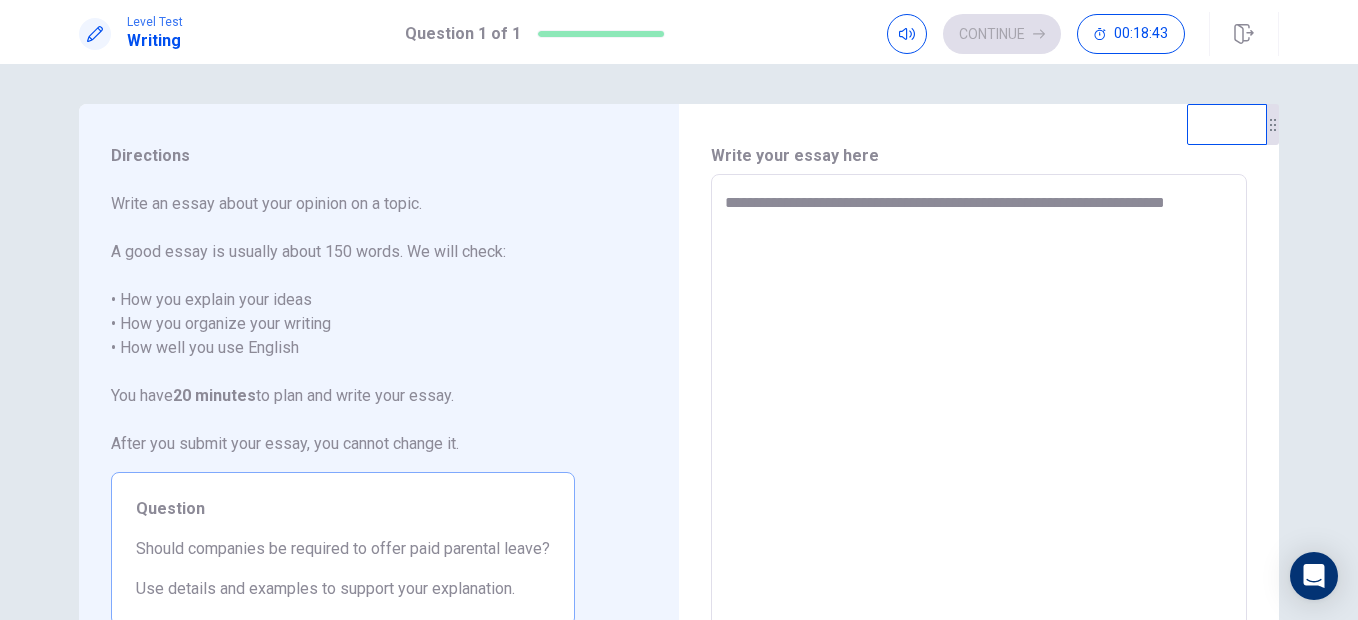 type on "**********" 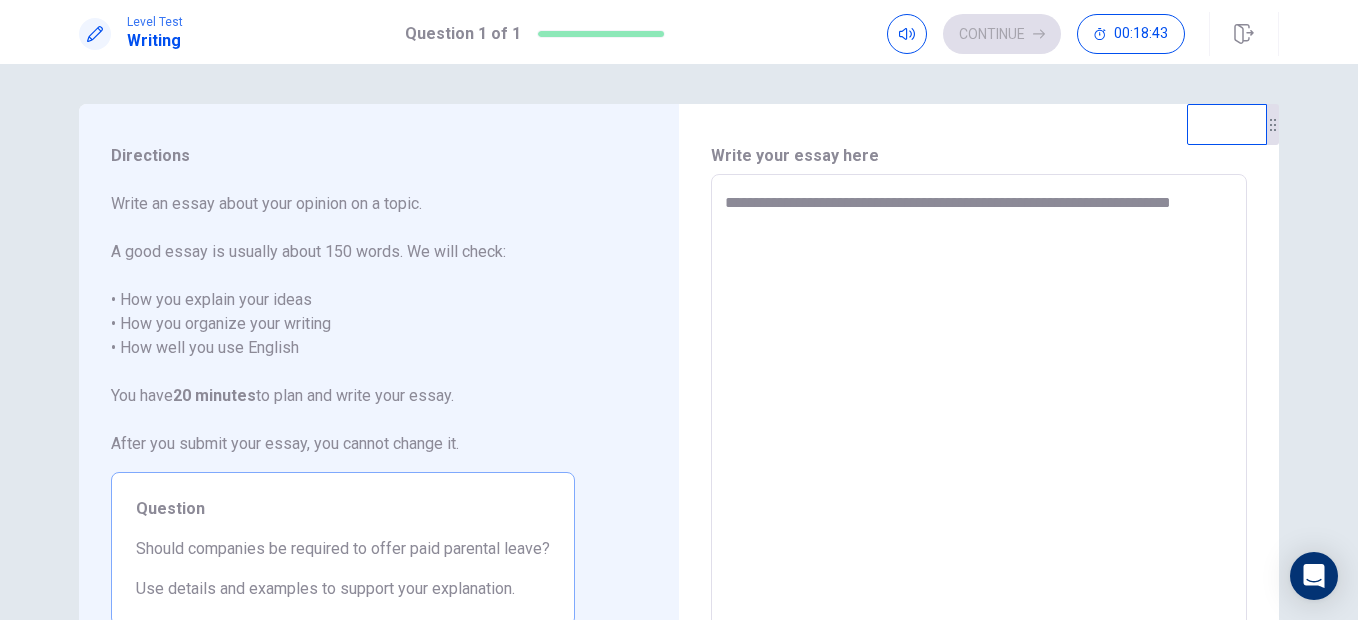 type on "*" 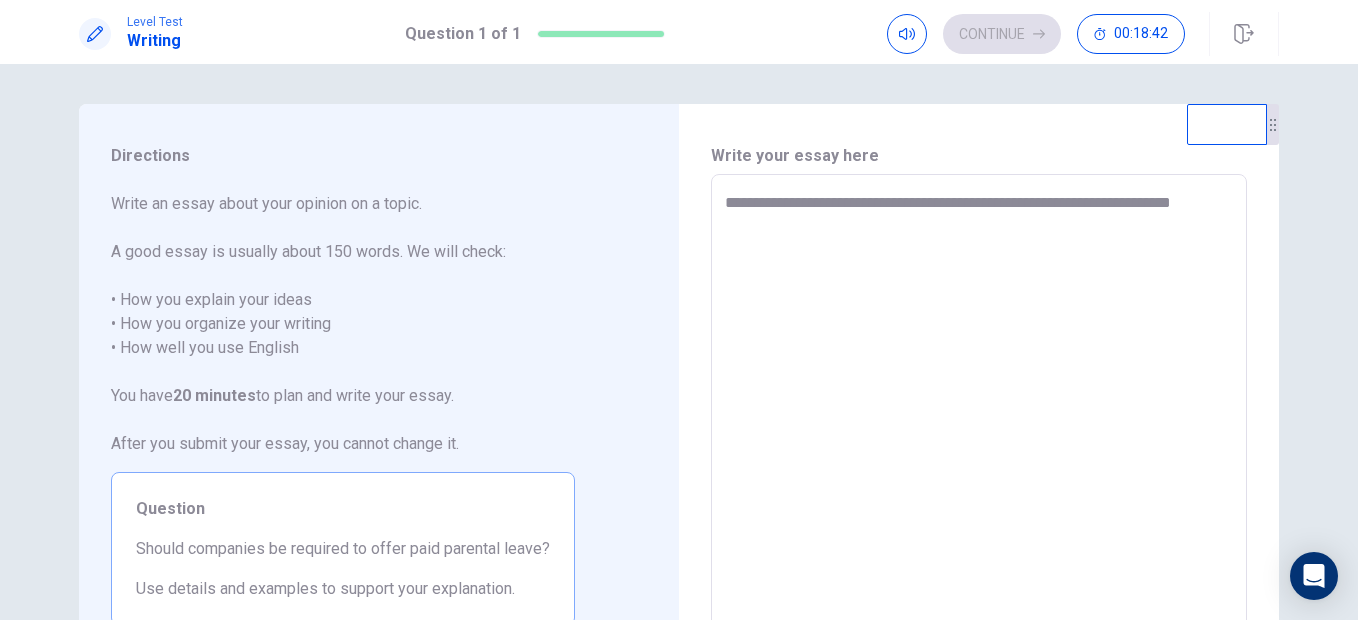 type on "**********" 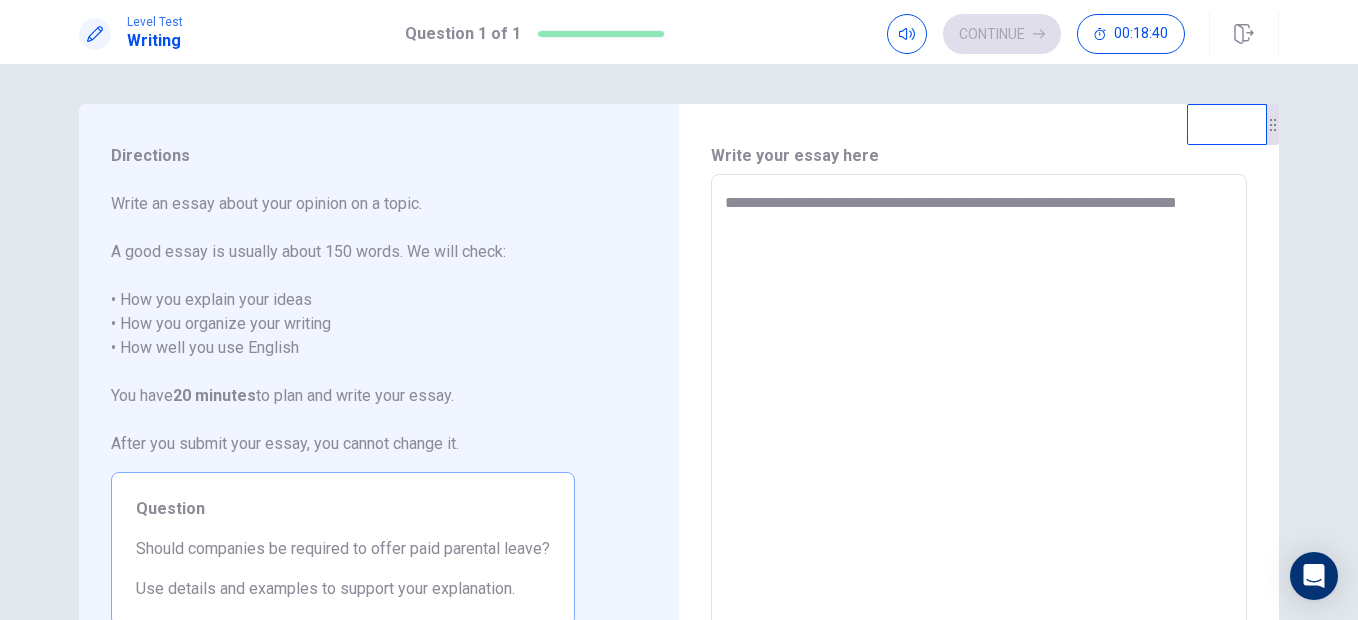 type on "*" 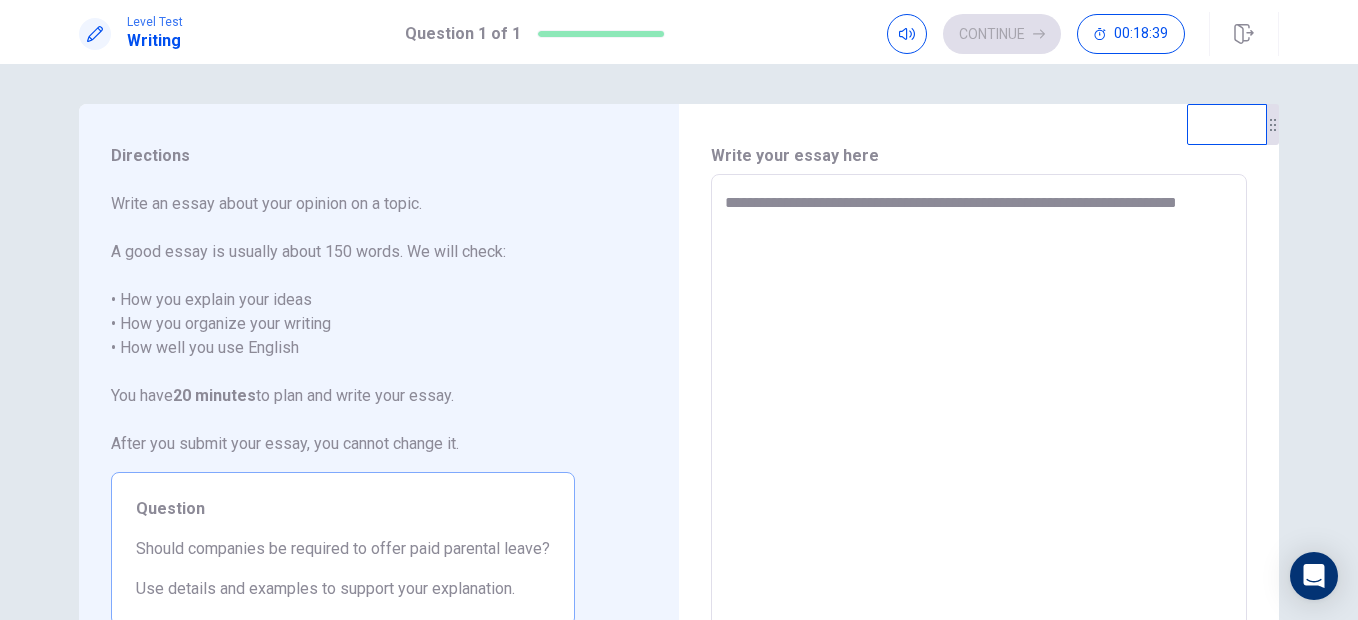 type on "**********" 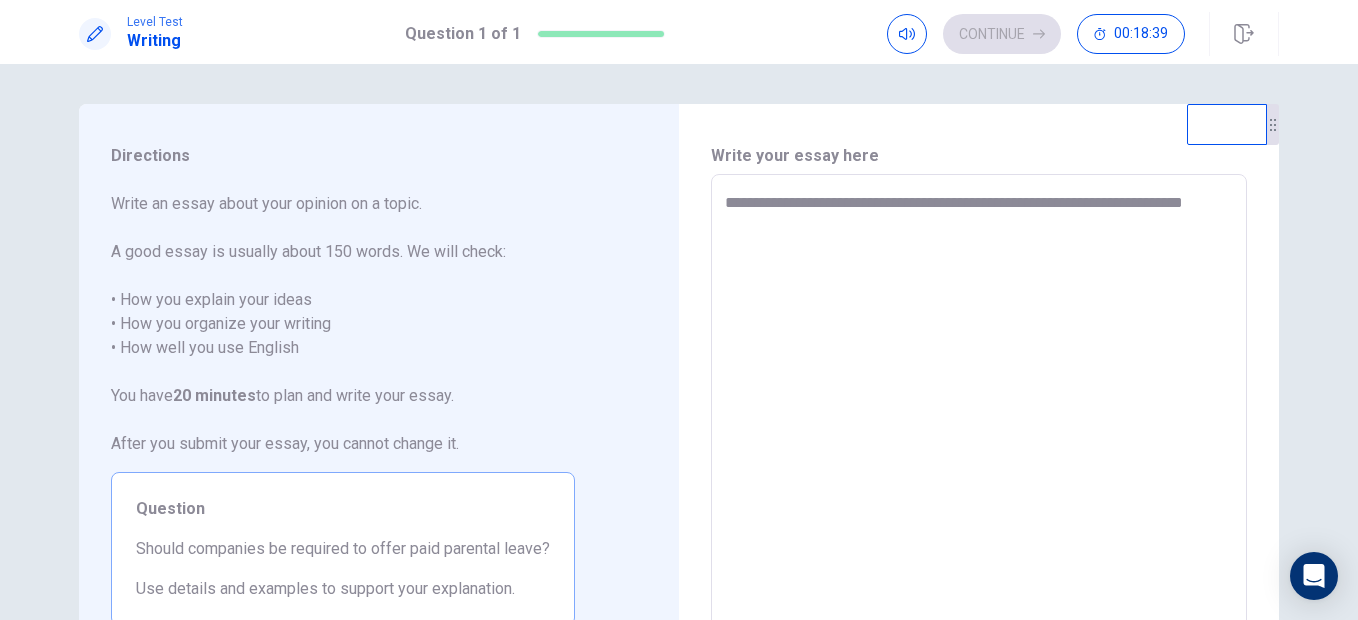 type on "*" 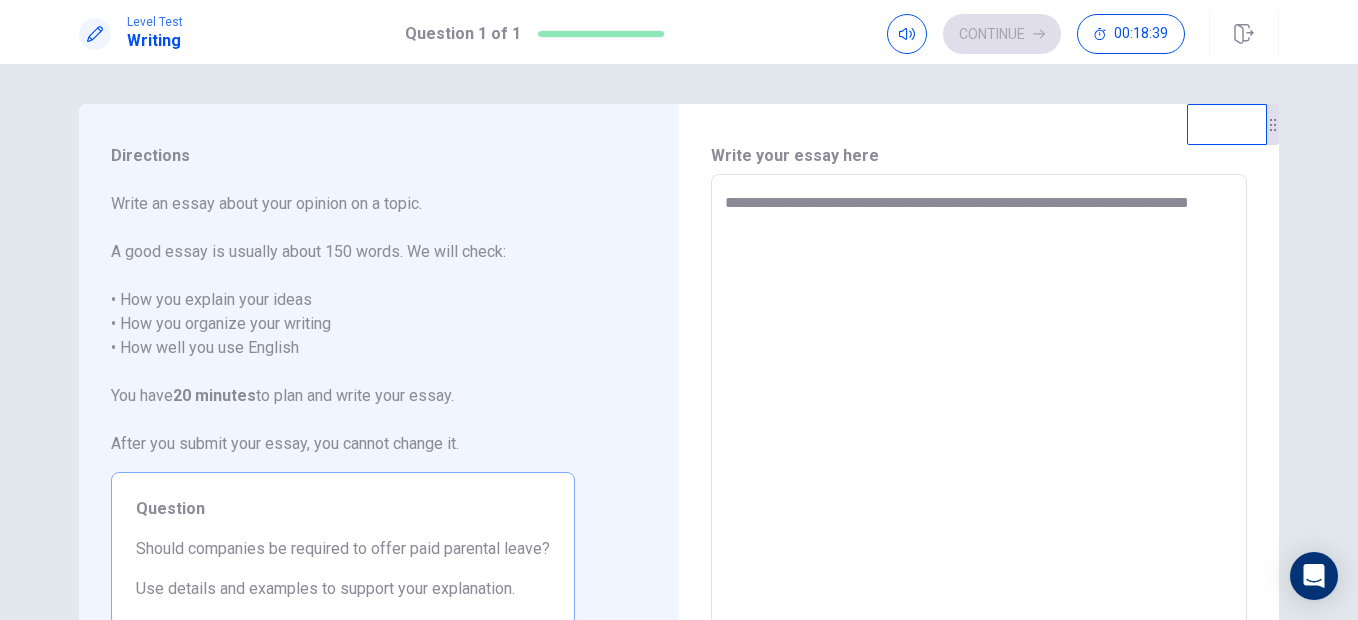 type on "*" 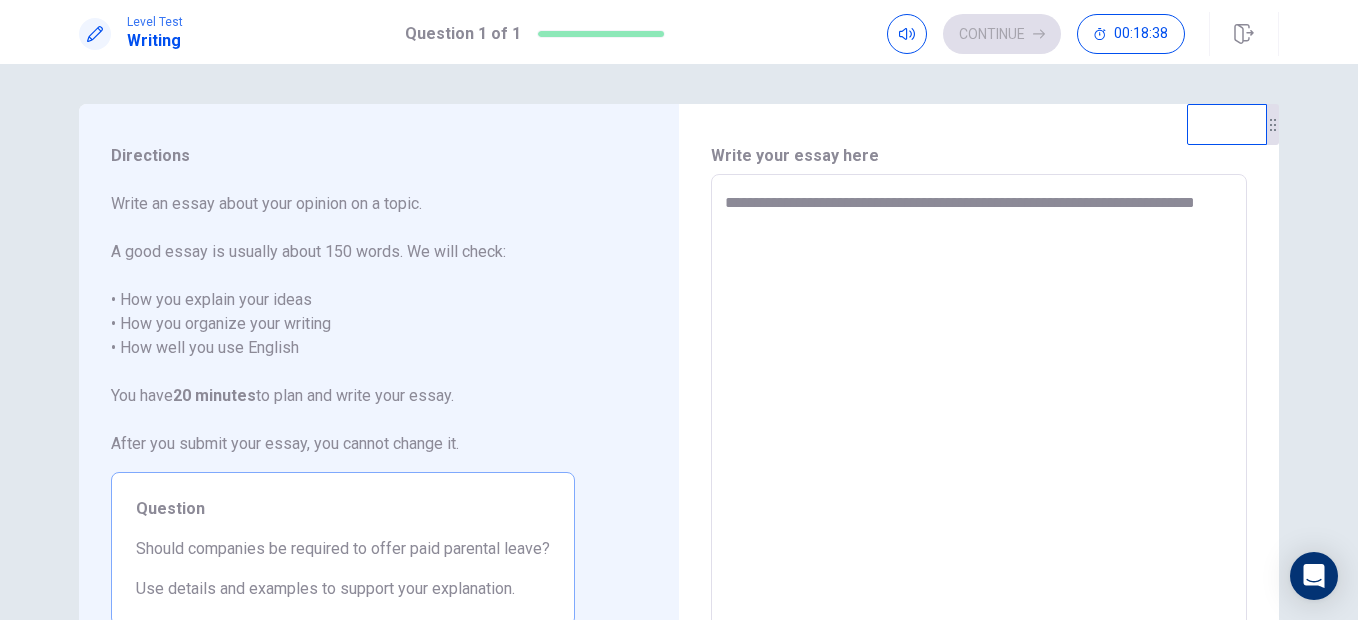 type on "**********" 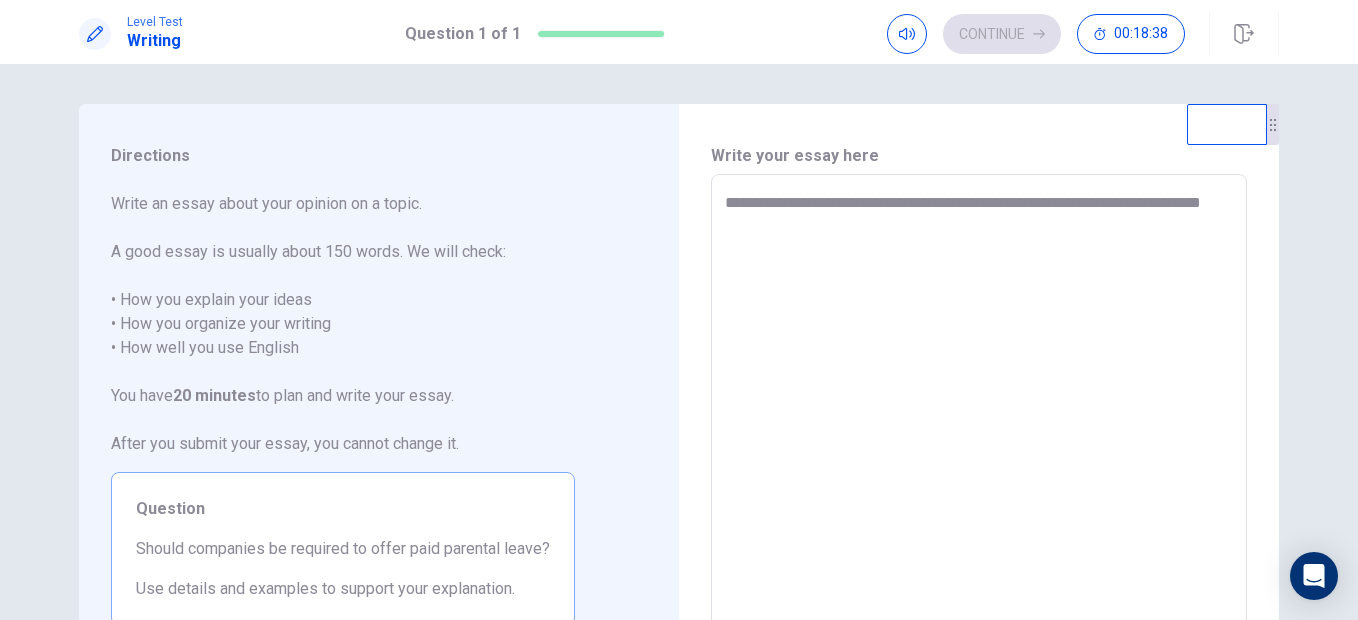 type on "*" 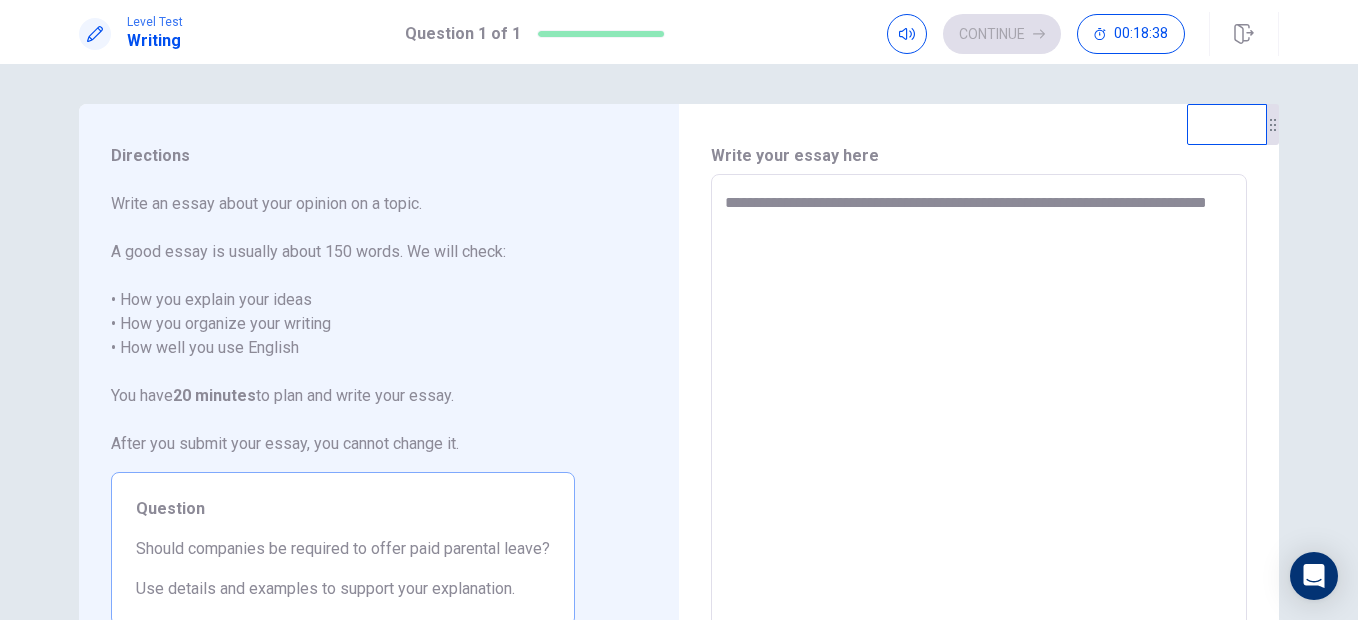 type on "*" 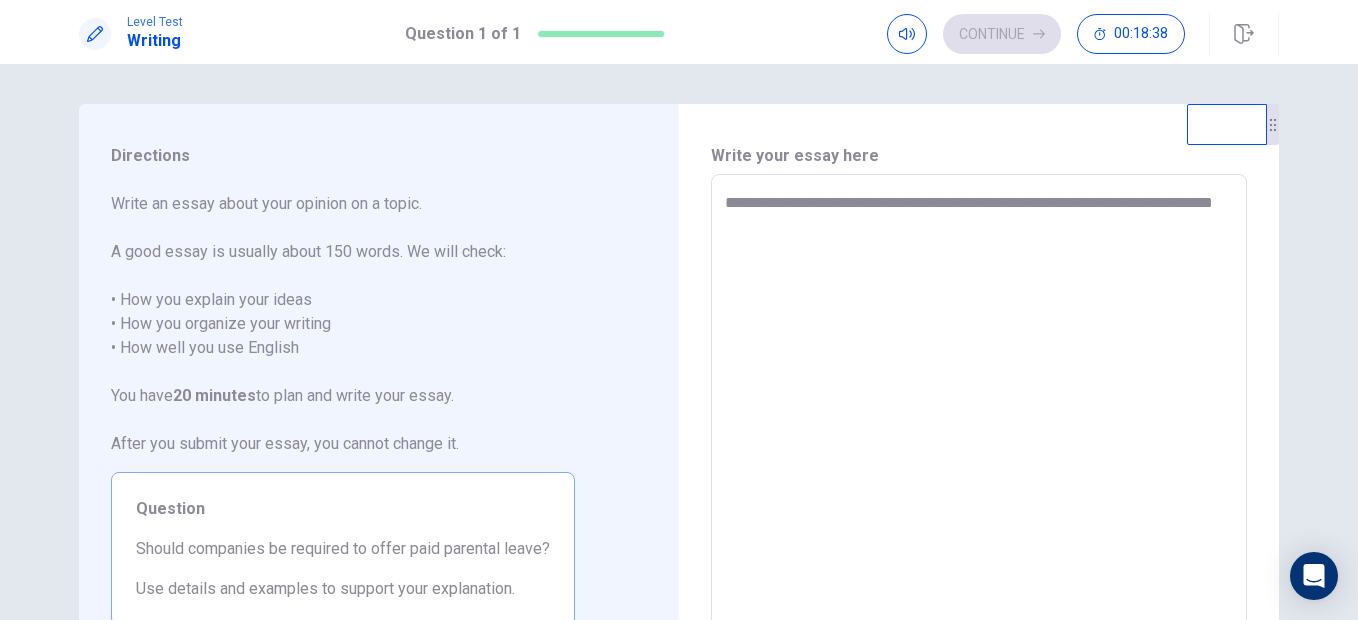 type on "*" 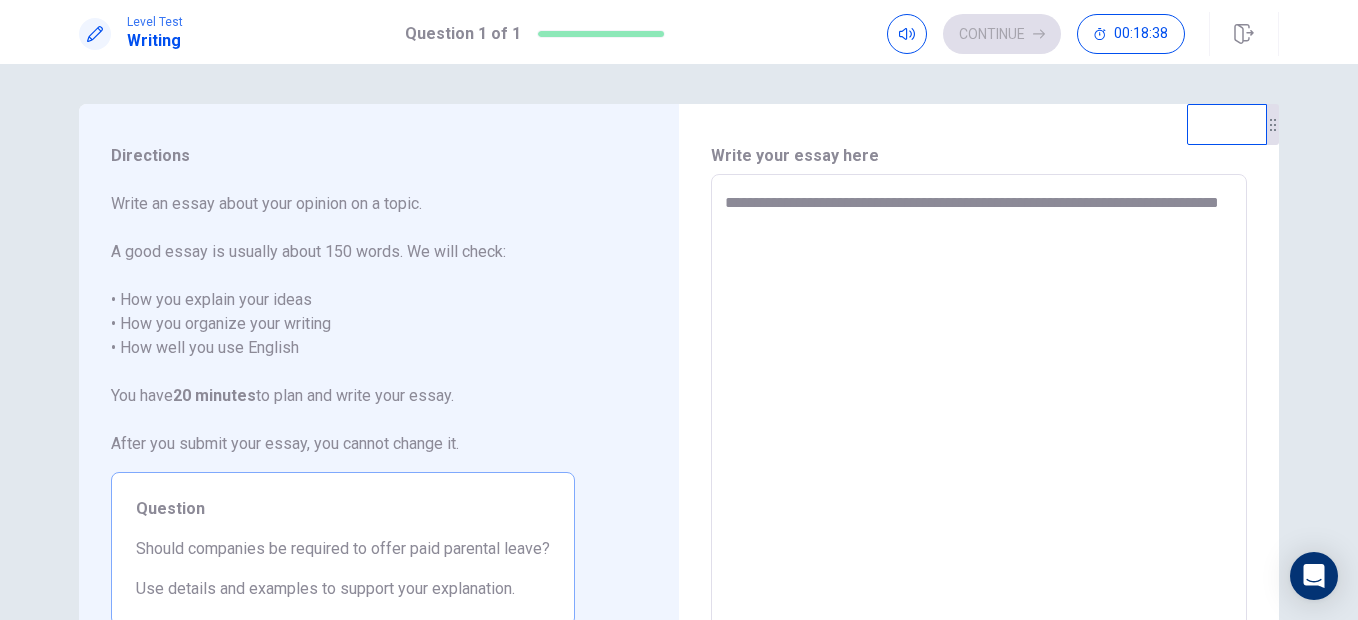 type on "*" 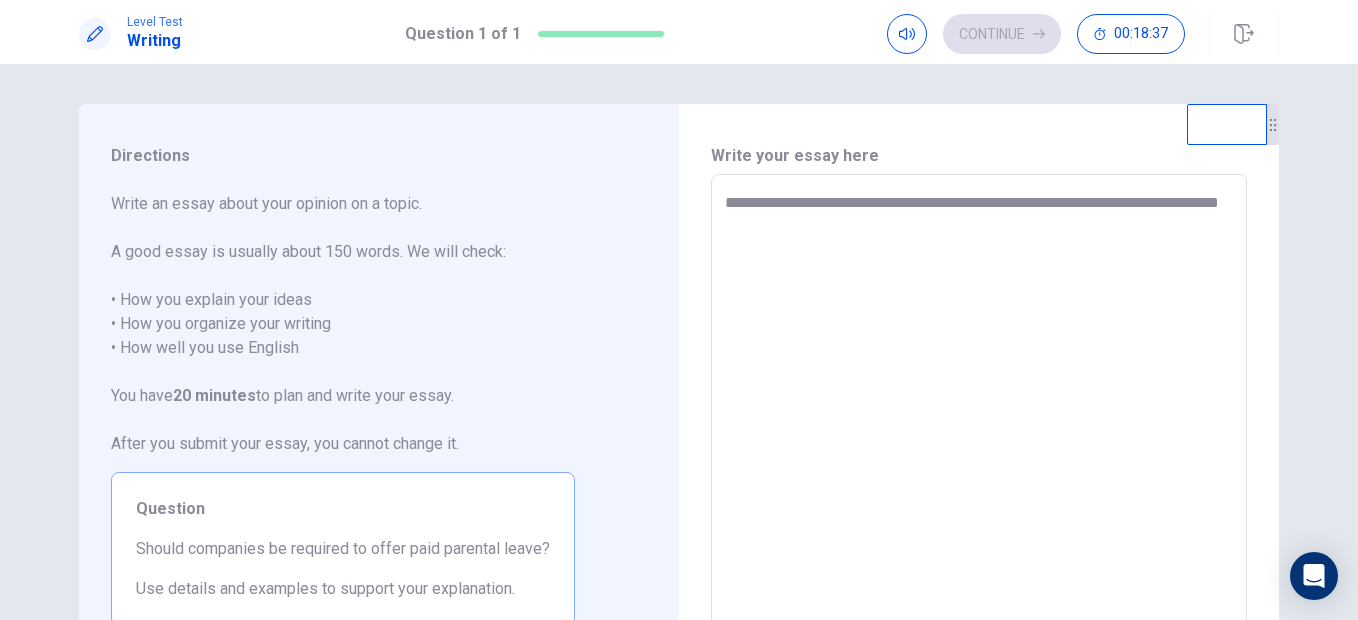 type on "**********" 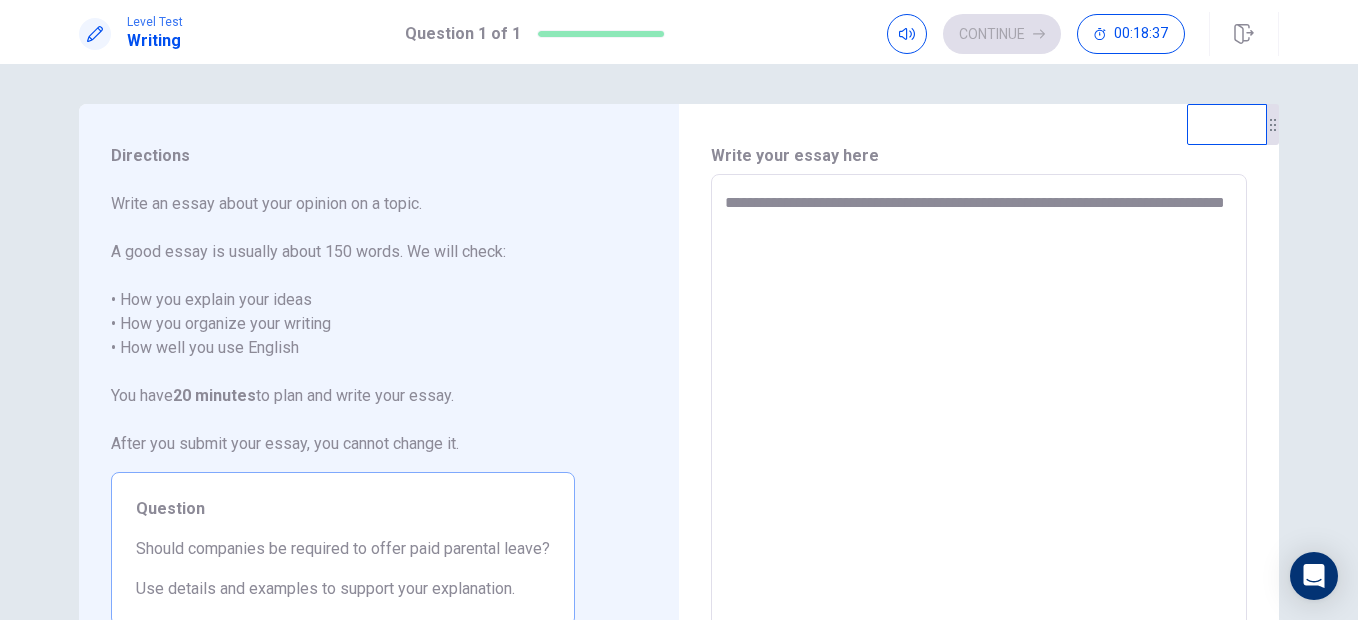 type on "*" 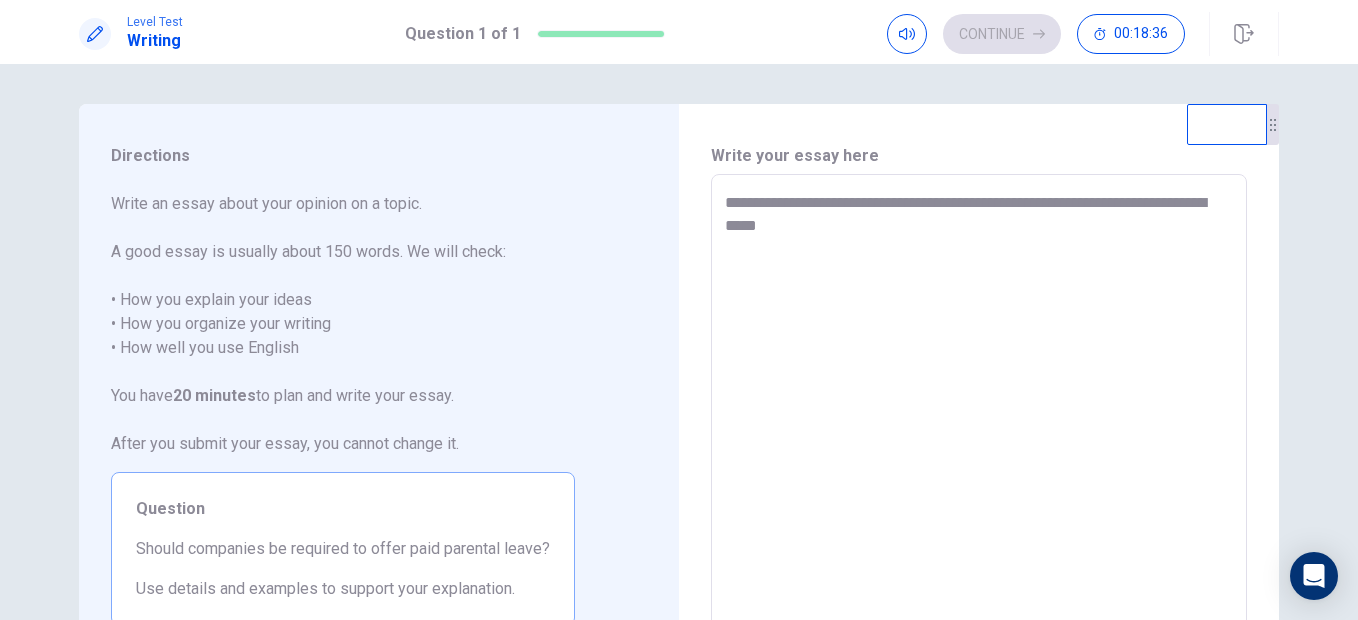 type on "**********" 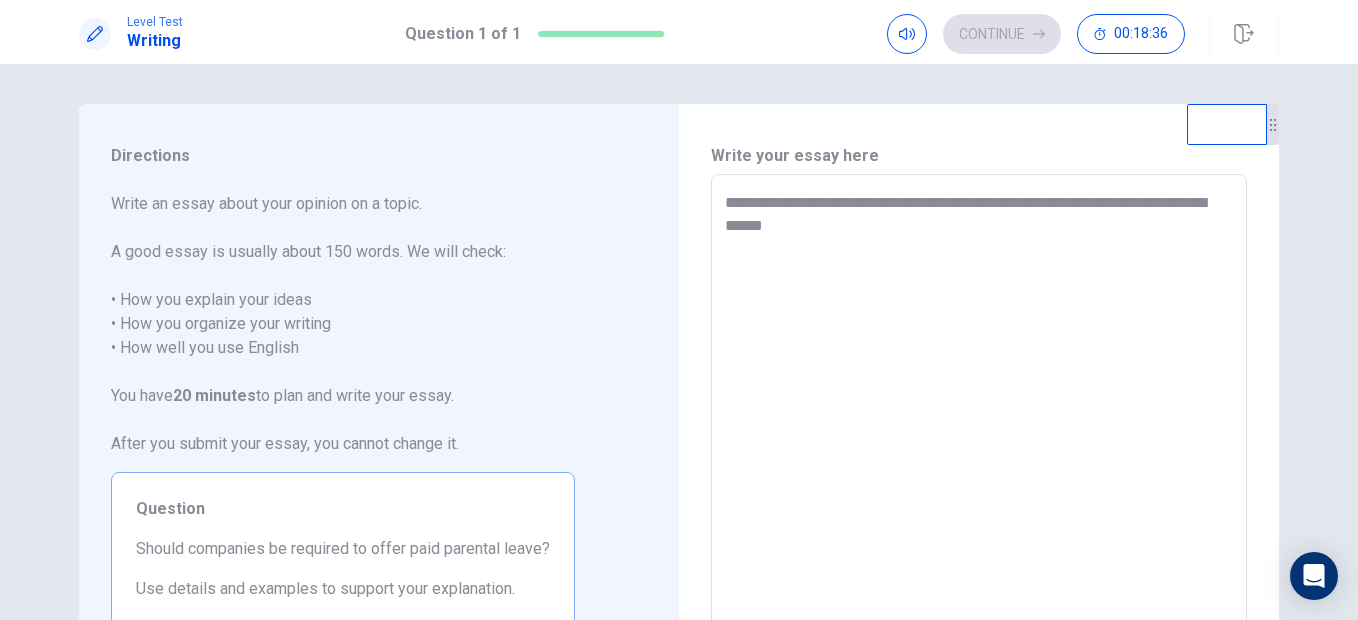 type on "*" 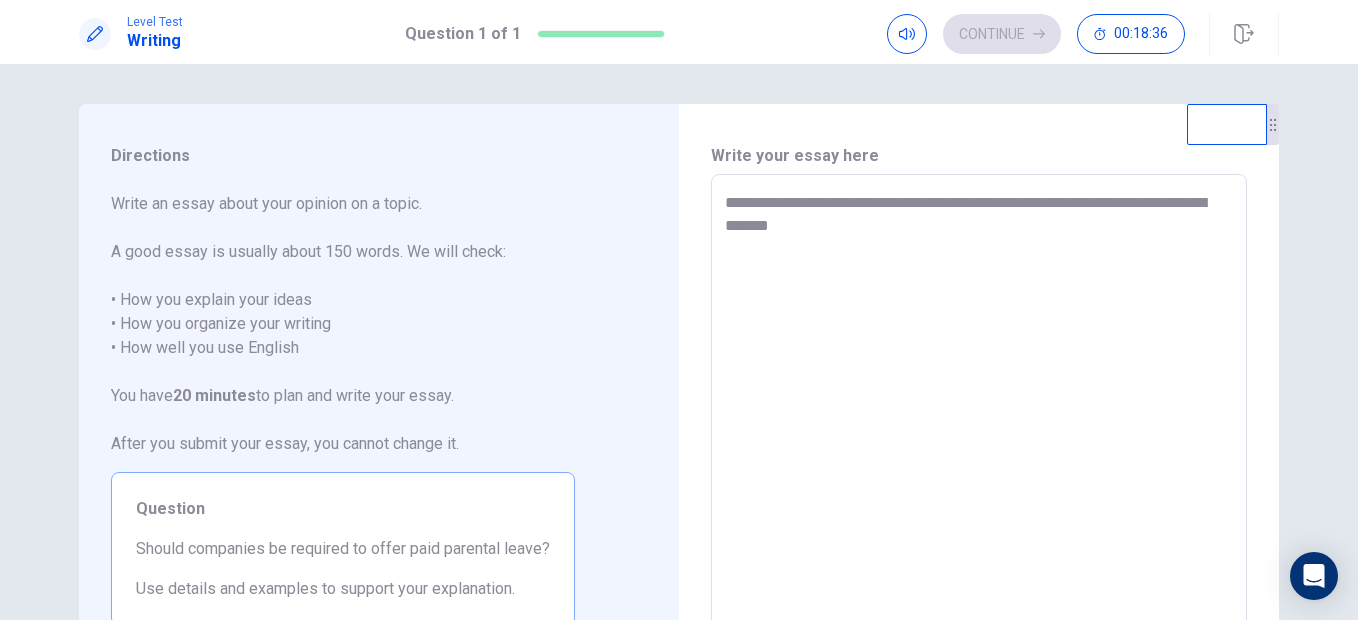 type on "*" 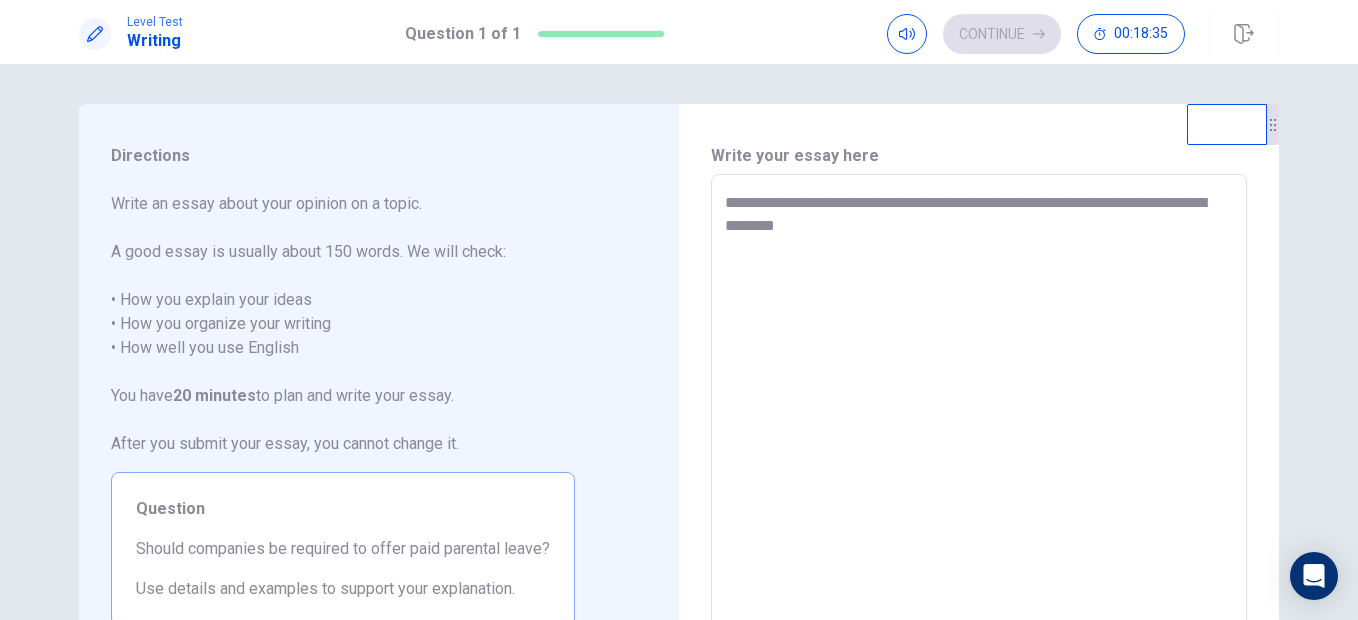 type on "*" 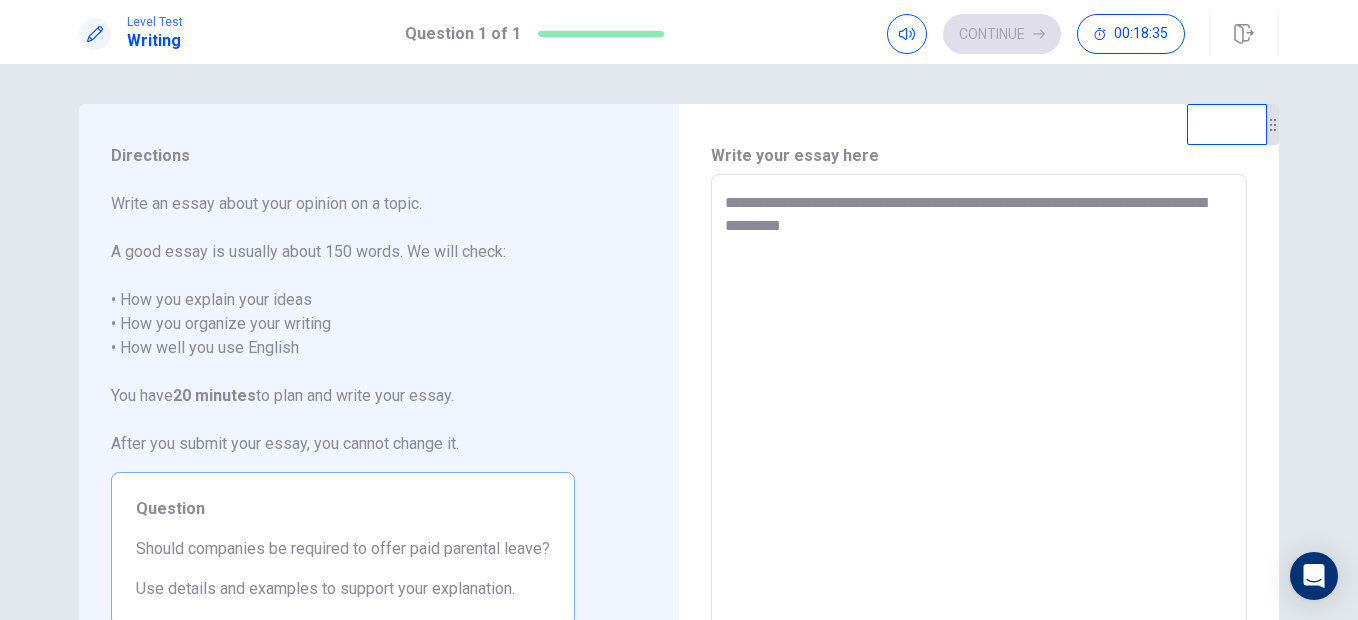 type on "*" 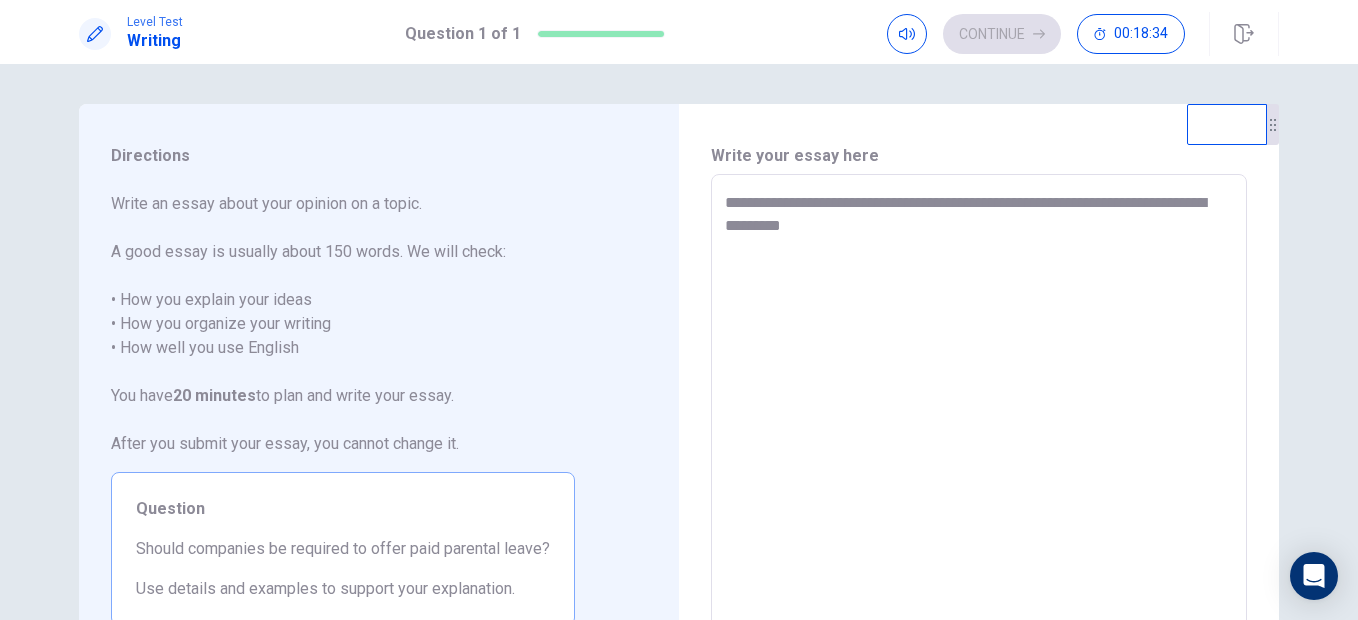 type on "**********" 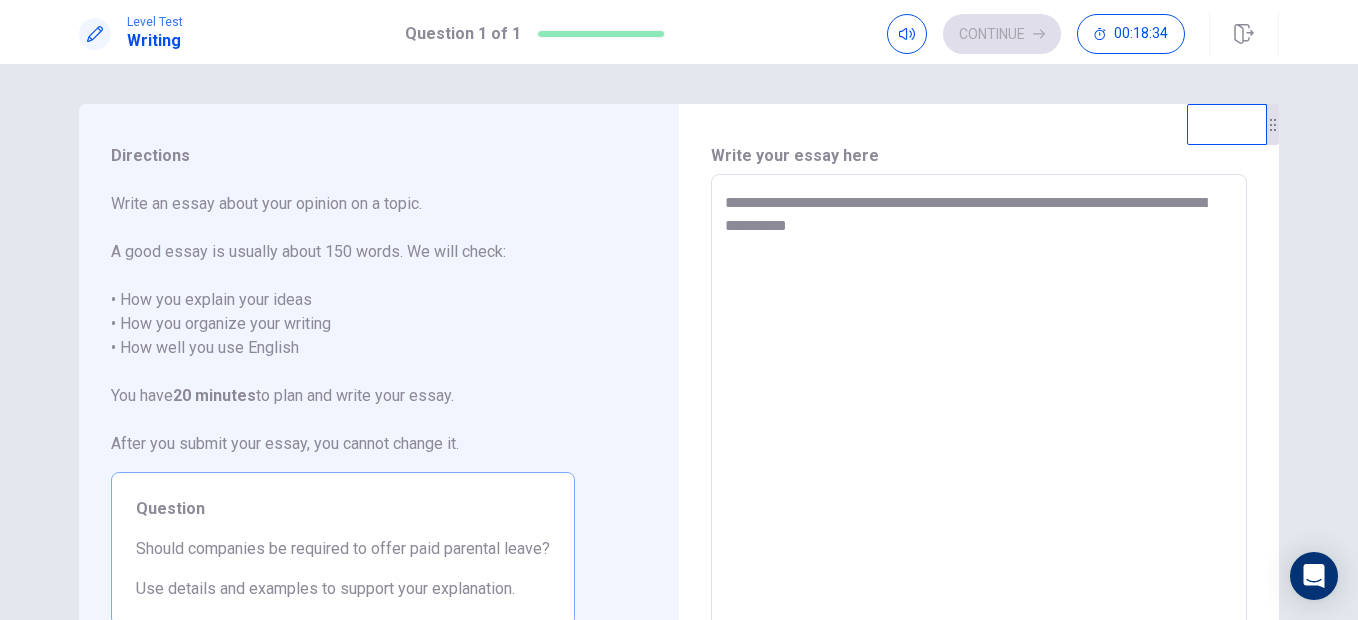 type on "*" 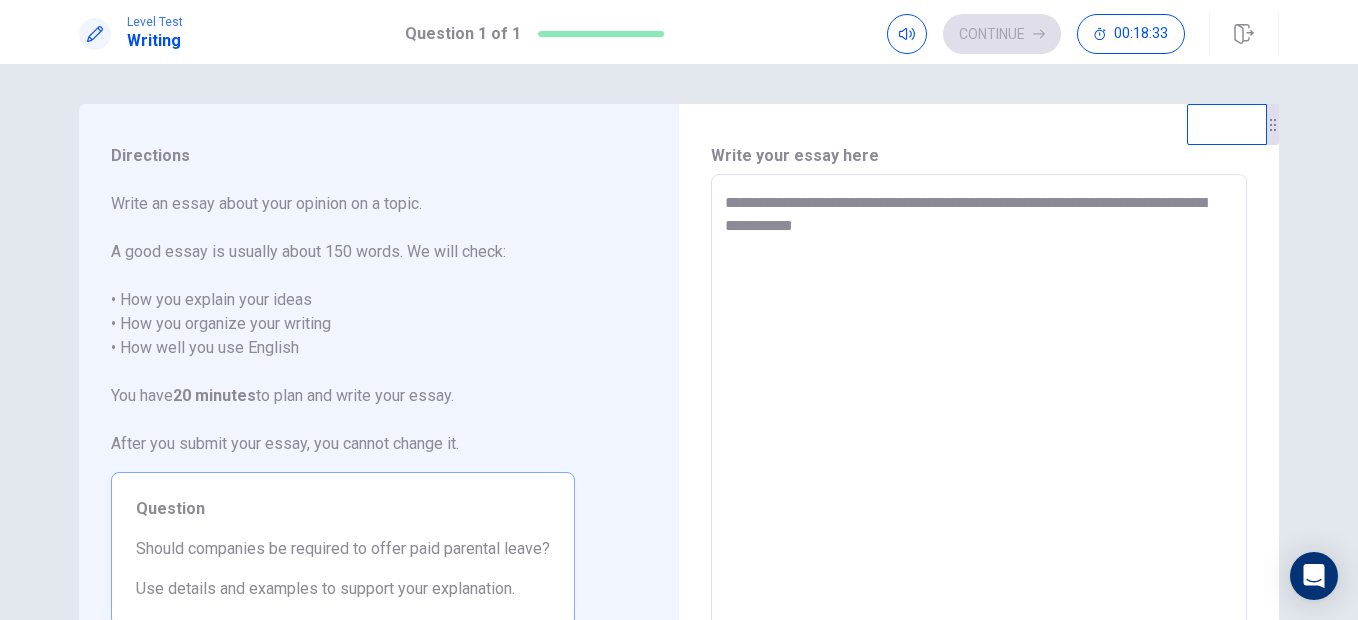 type on "**********" 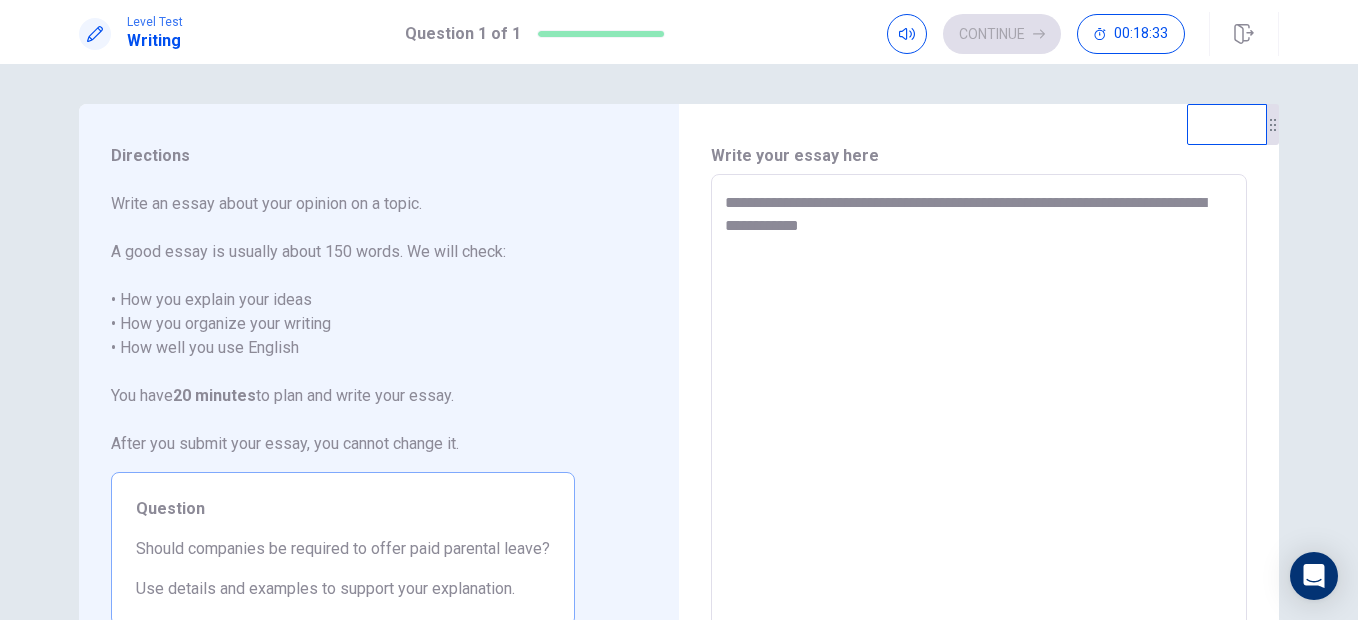 type on "*" 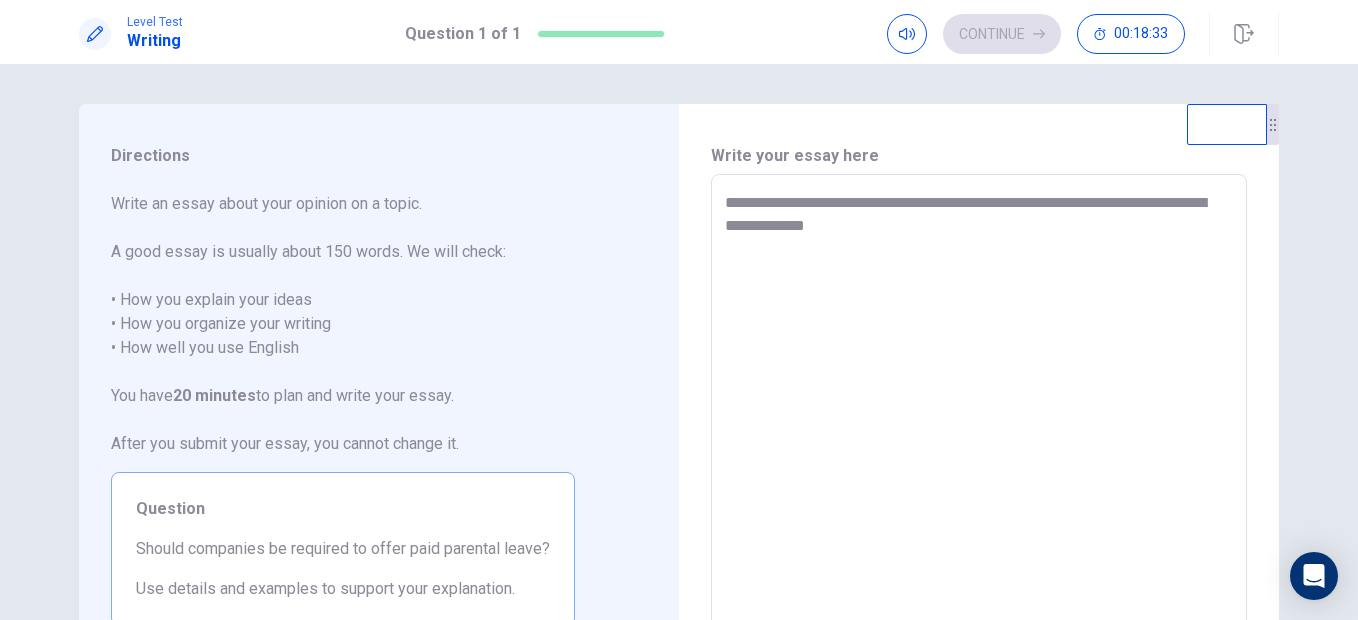 type on "*" 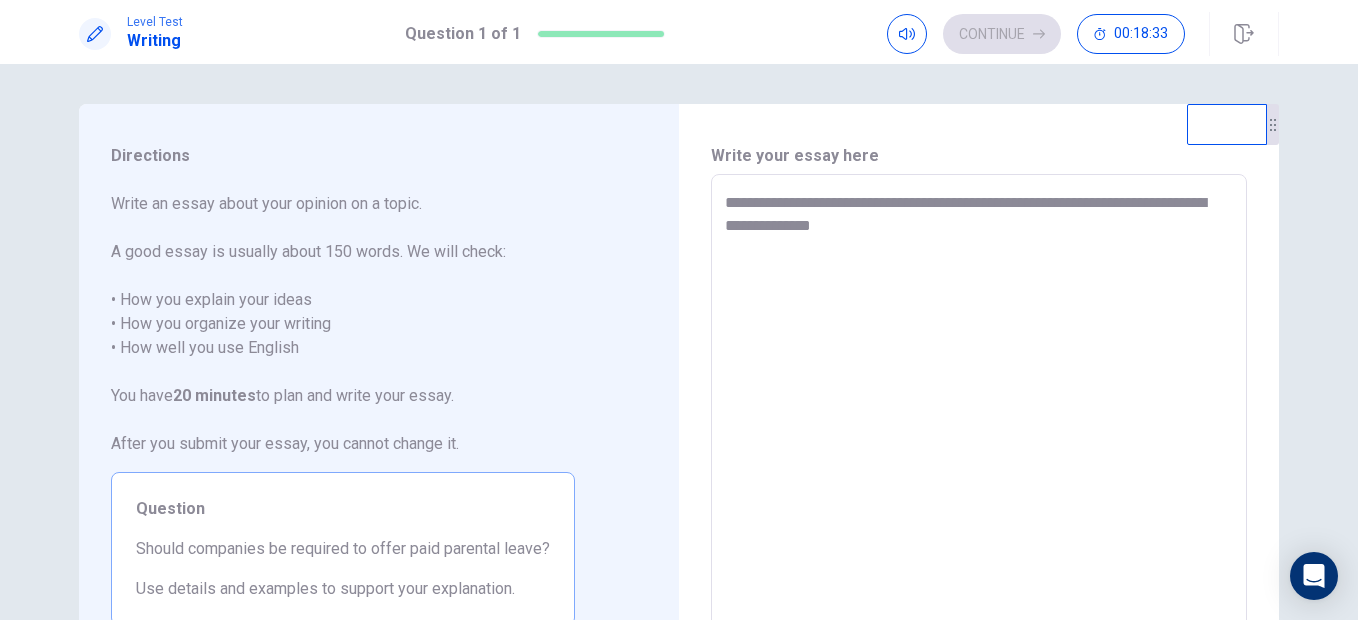 type on "**********" 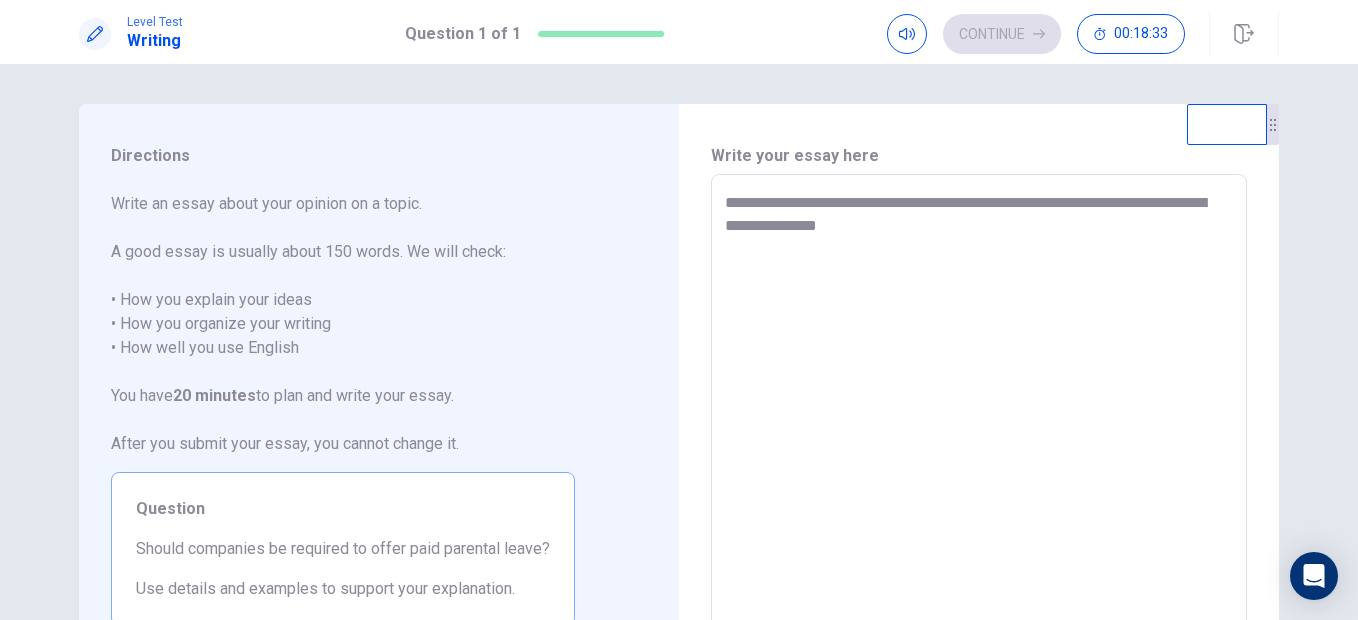 type on "**********" 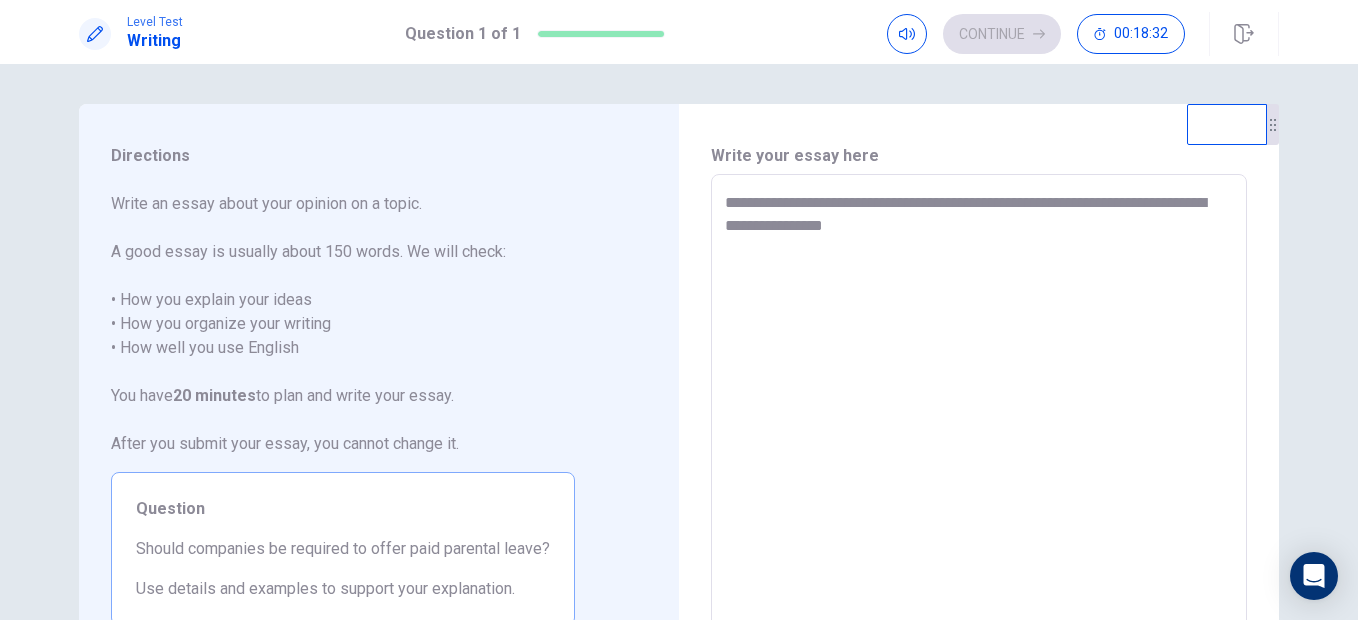 type on "*" 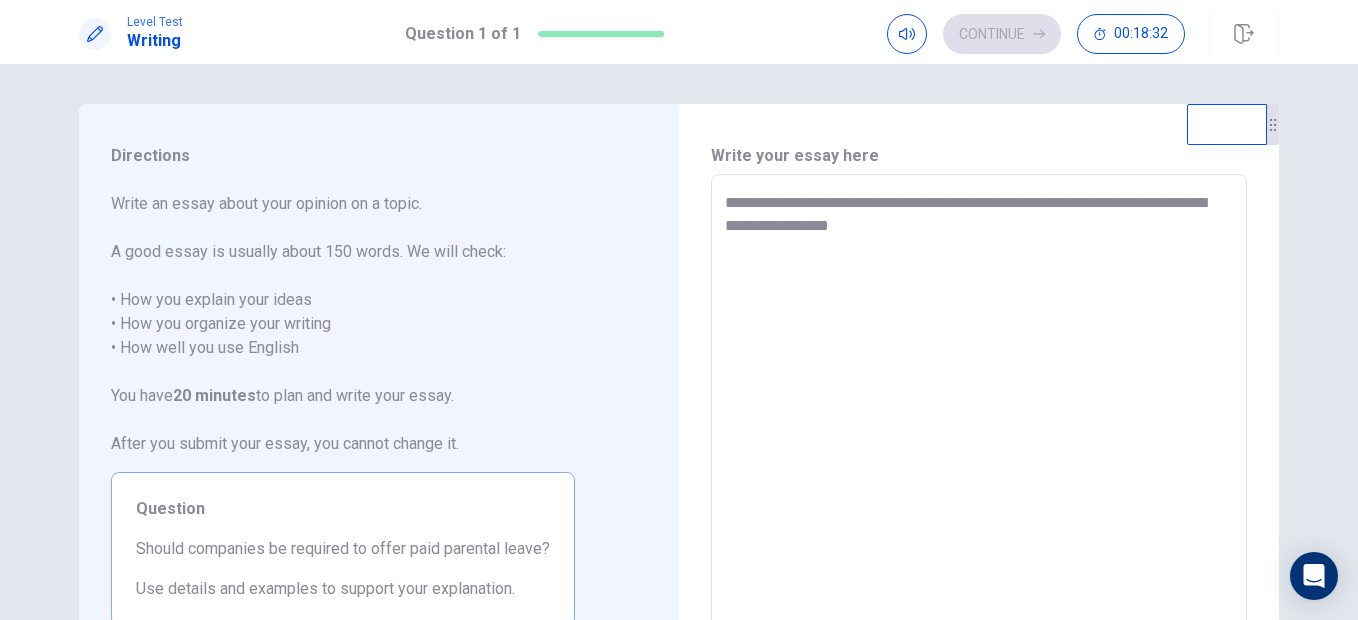 type on "*" 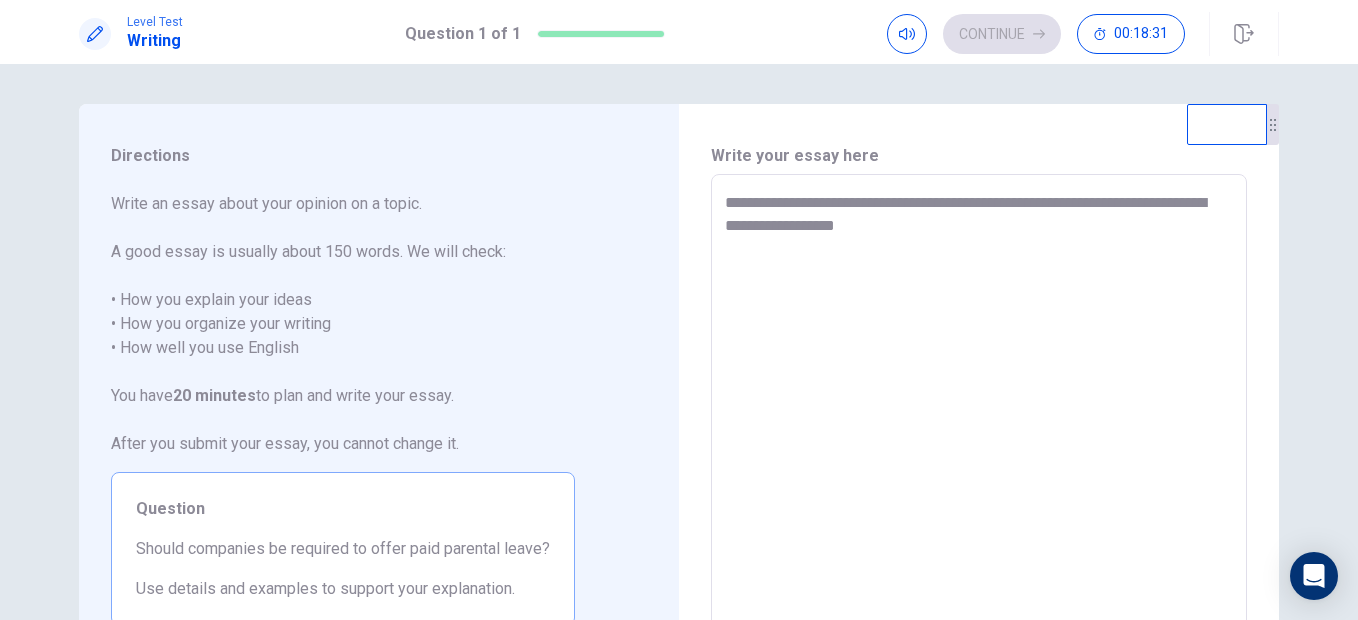 type on "*" 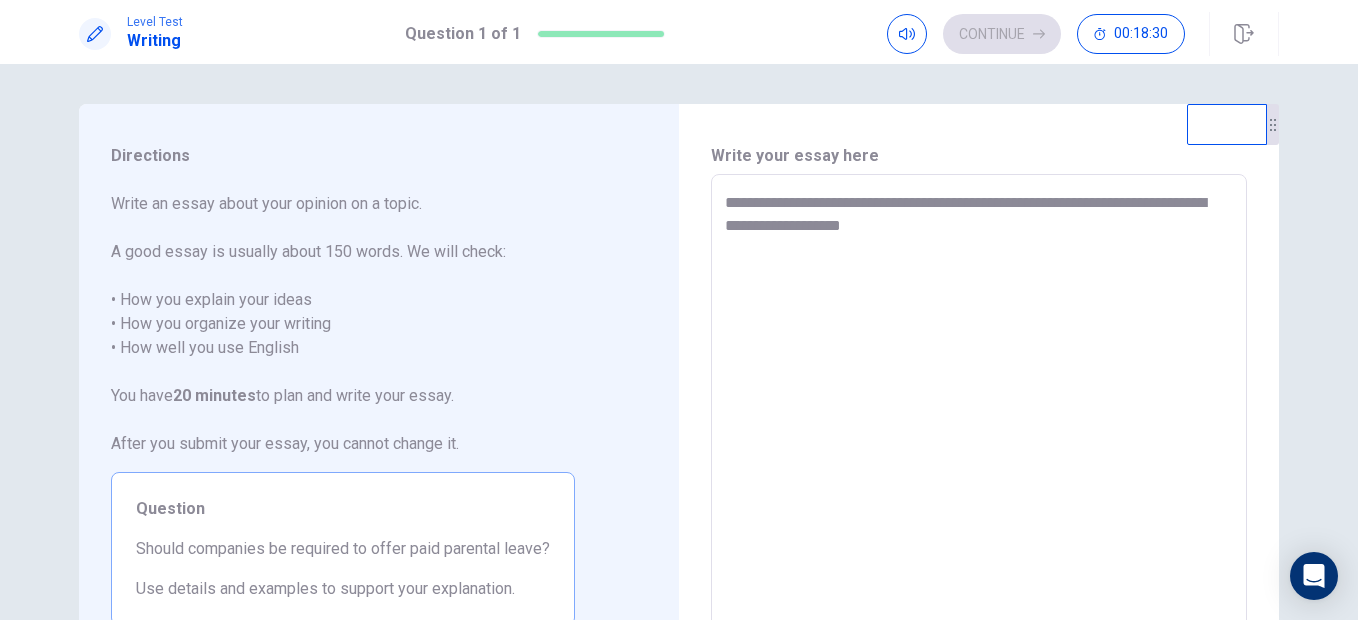 type on "*" 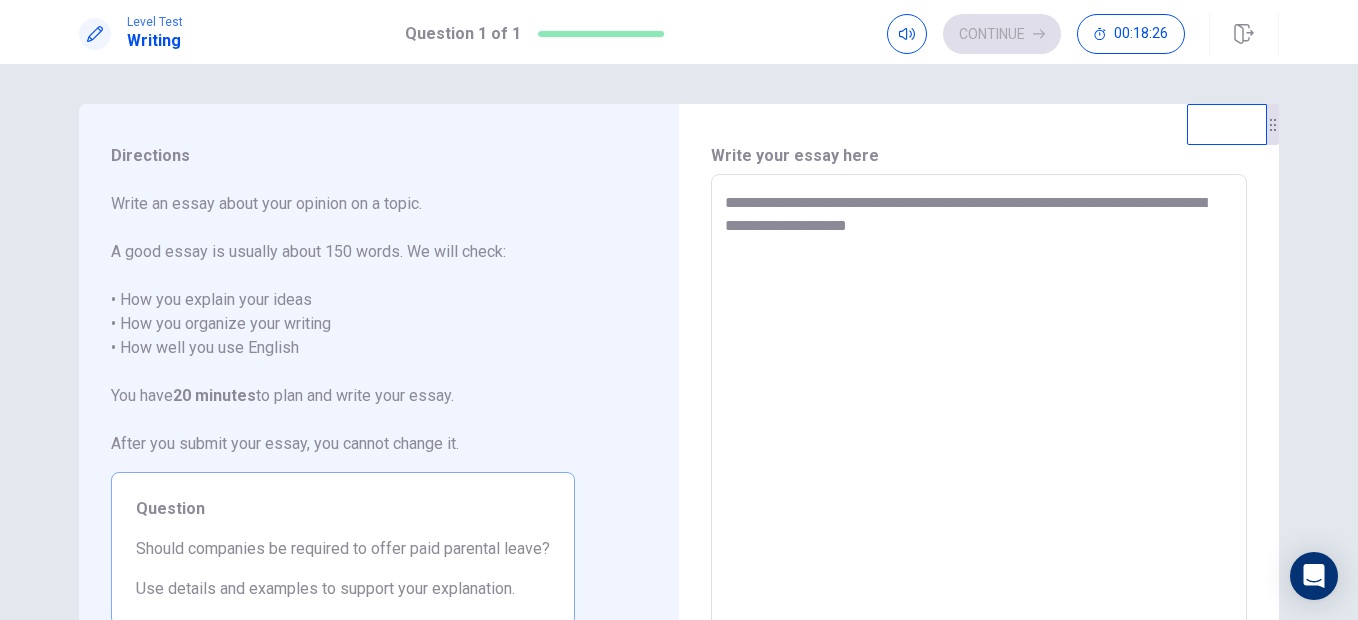 type on "*" 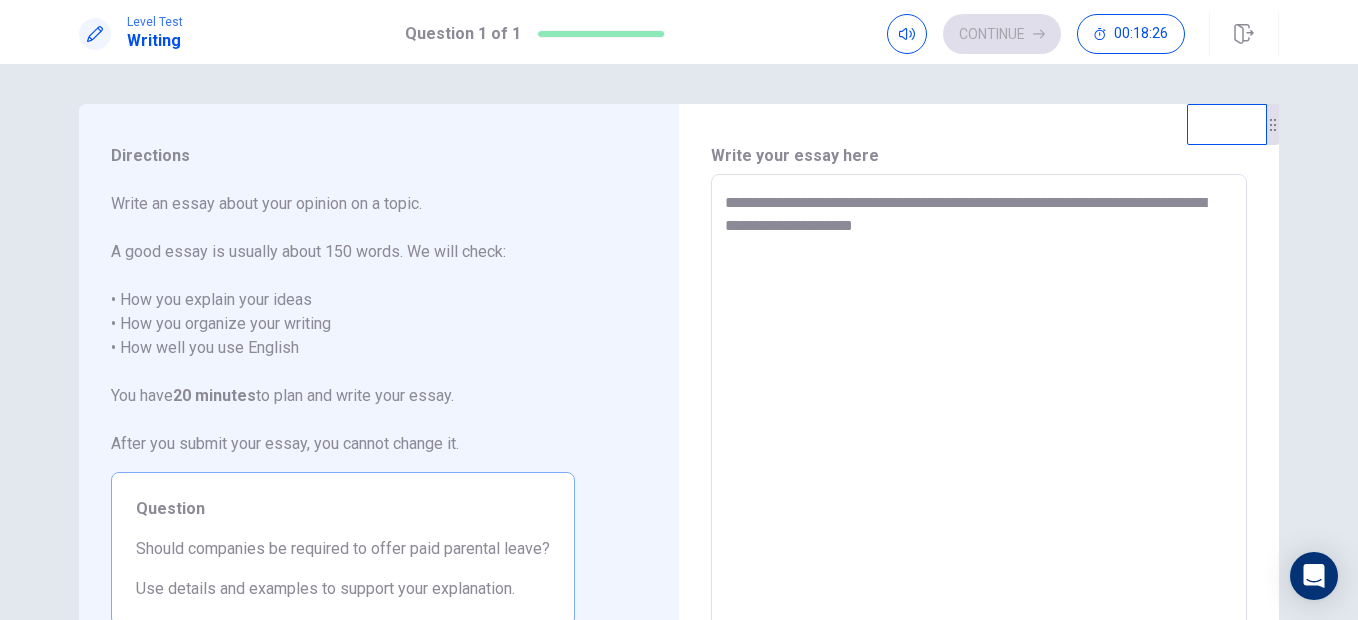 type on "*" 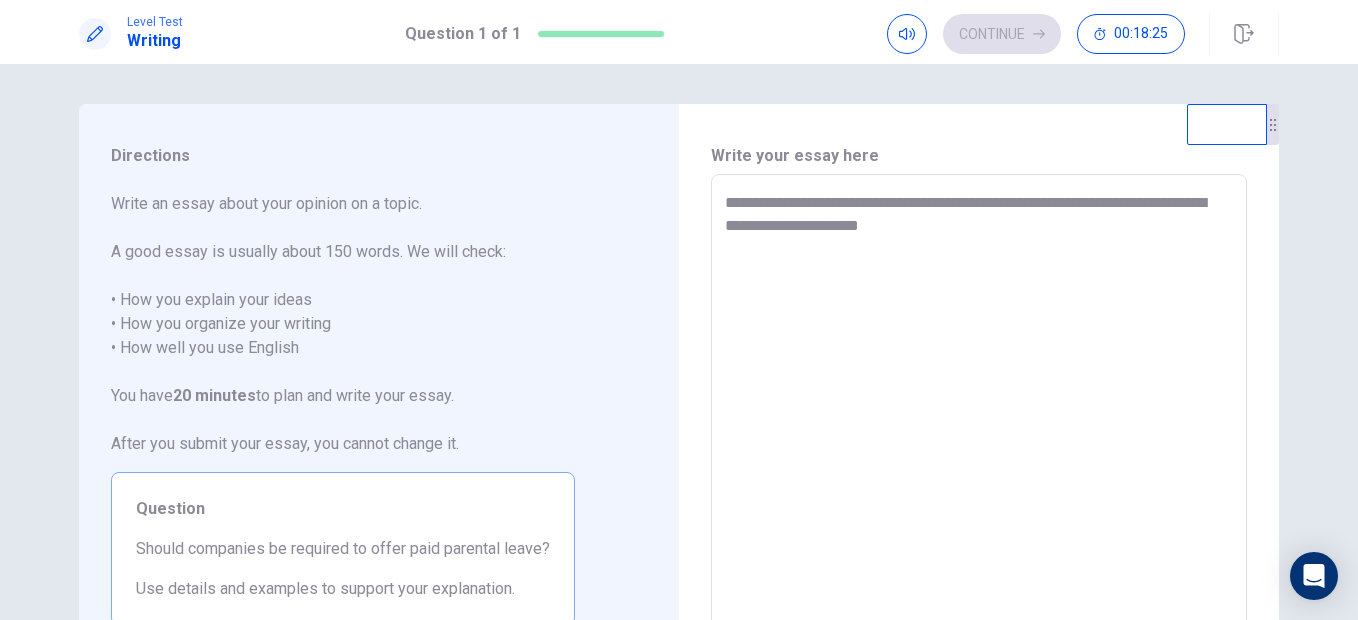 type on "*" 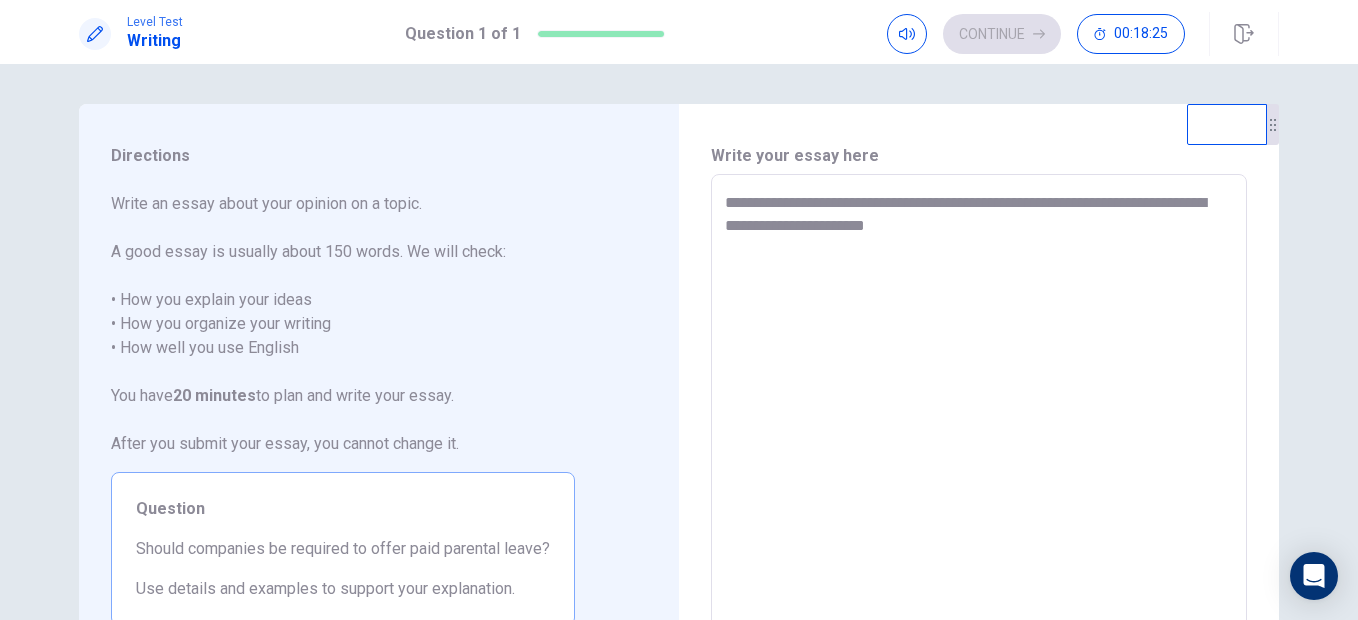 type on "**********" 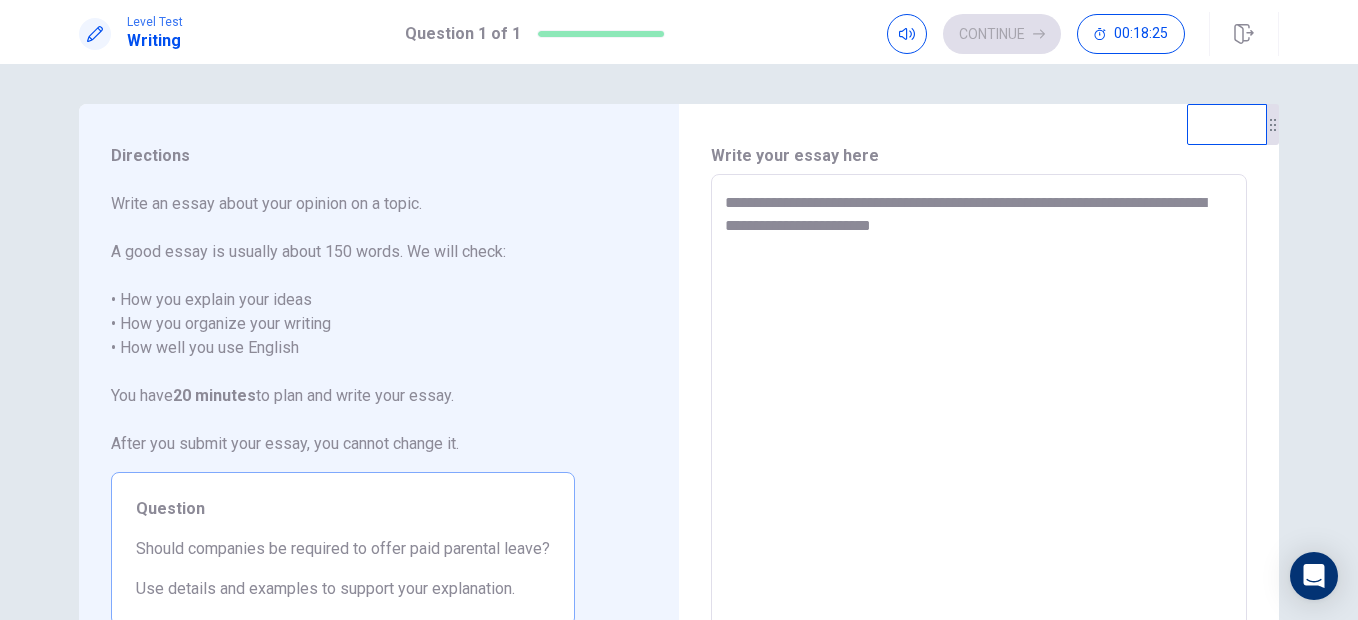type on "**********" 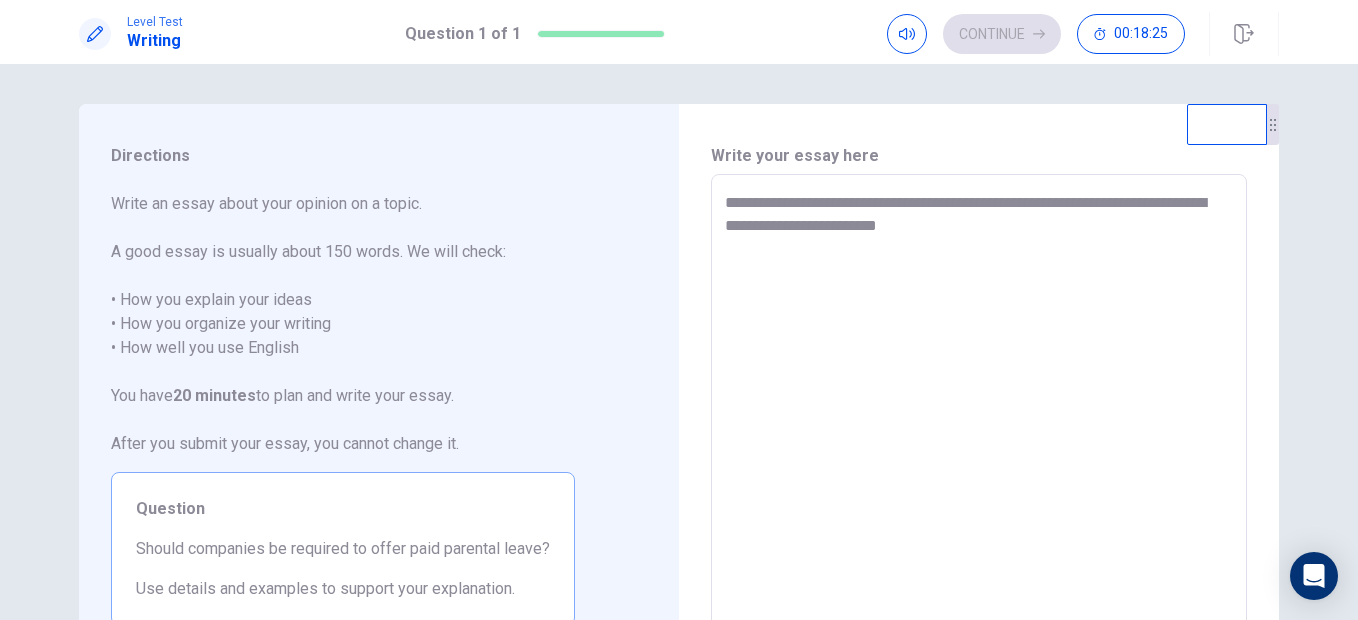 type on "*" 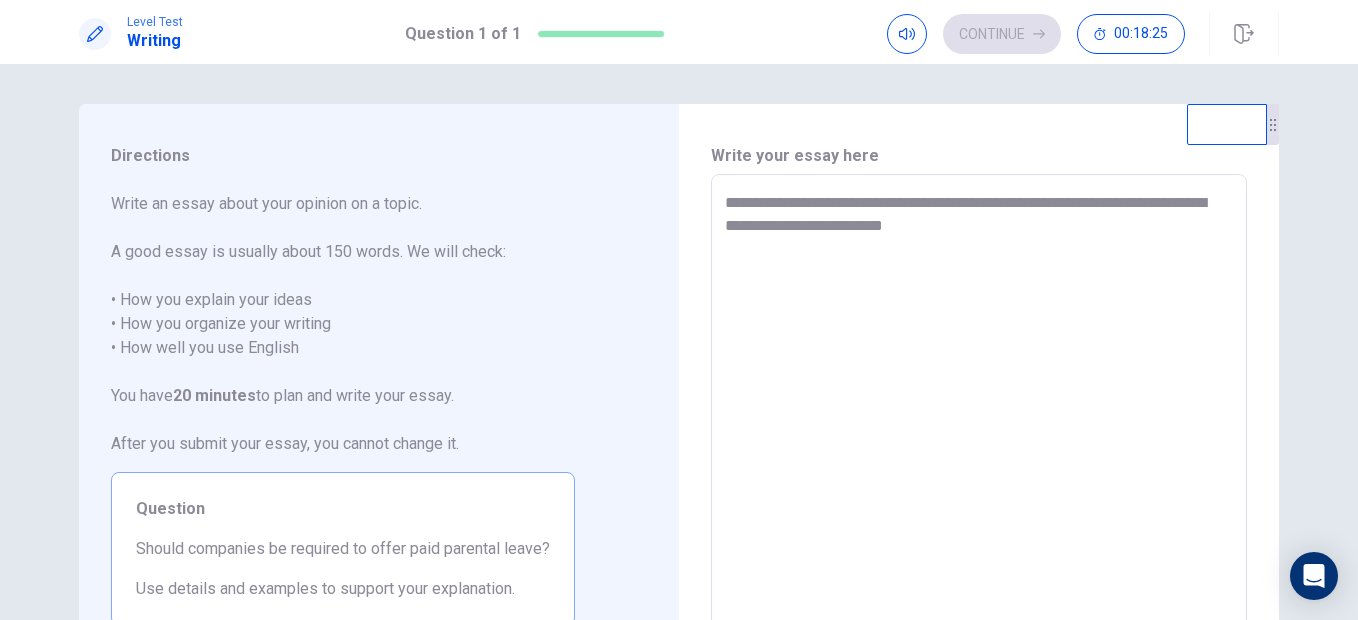 type on "**********" 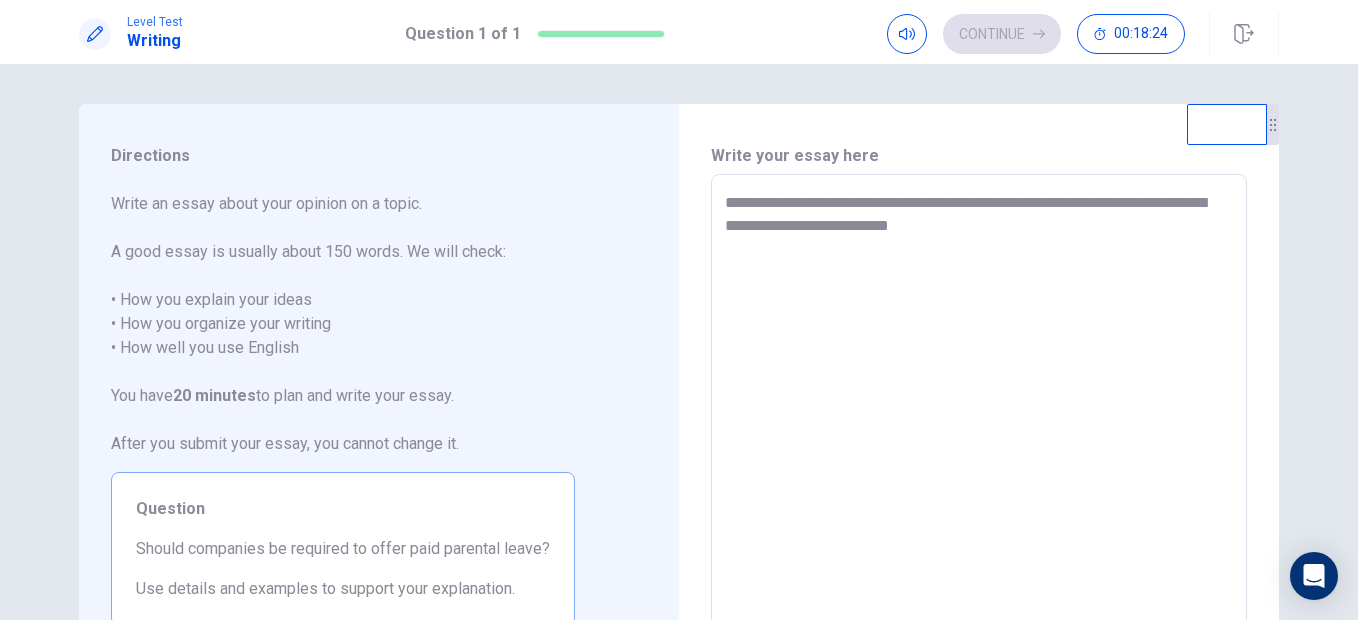 type on "*" 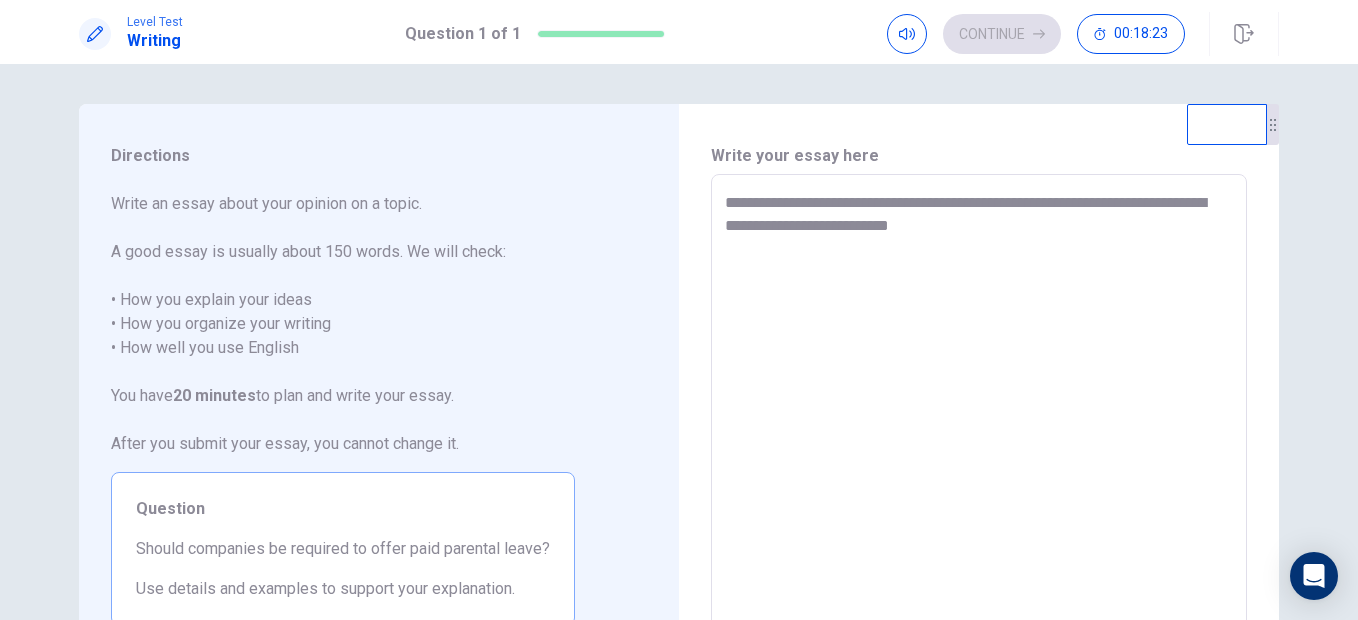 type on "**********" 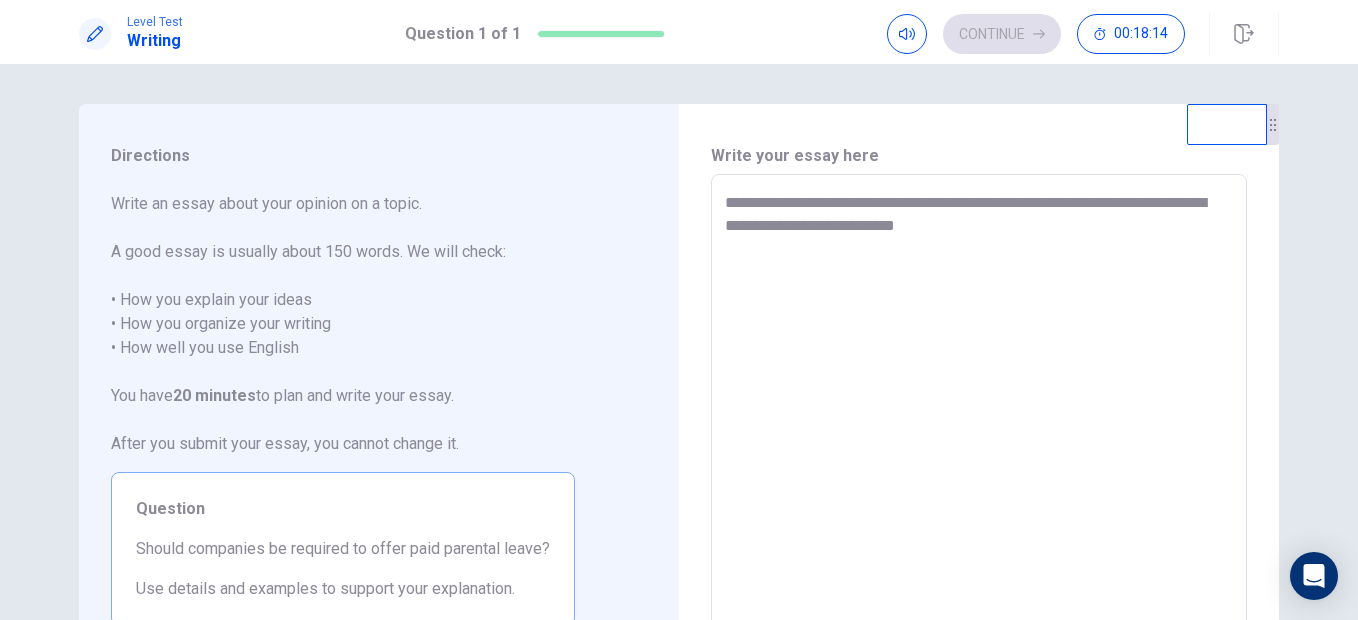 type on "*" 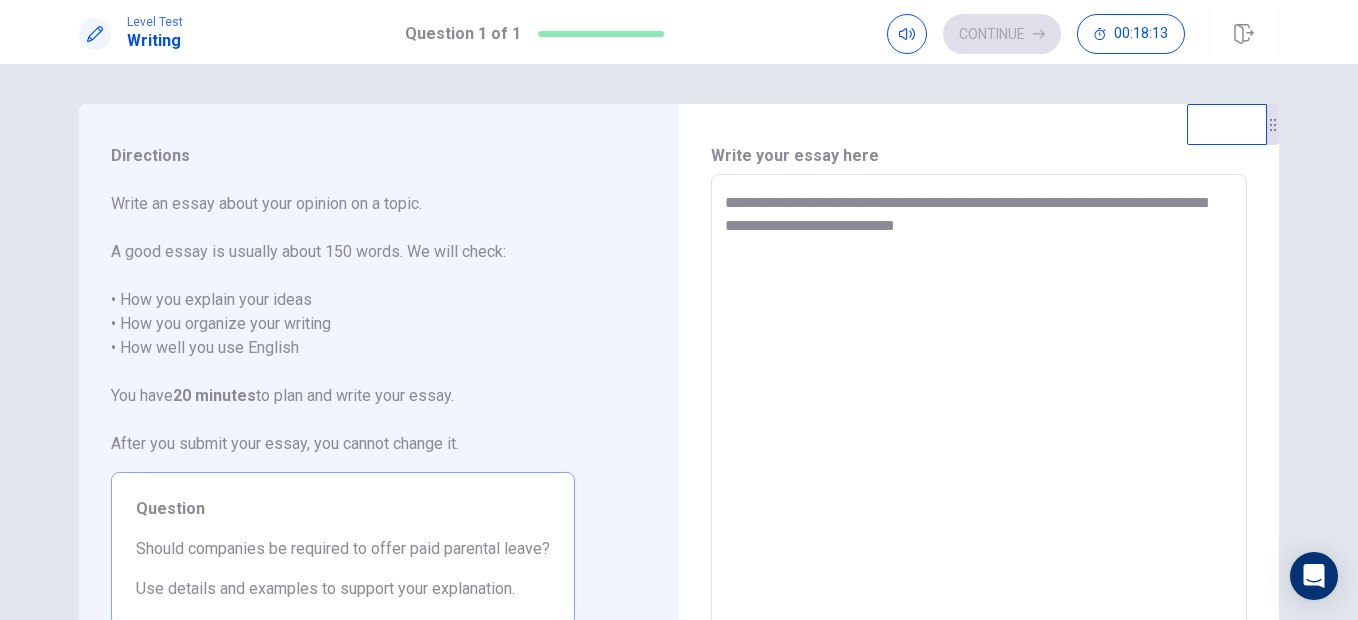 type on "**********" 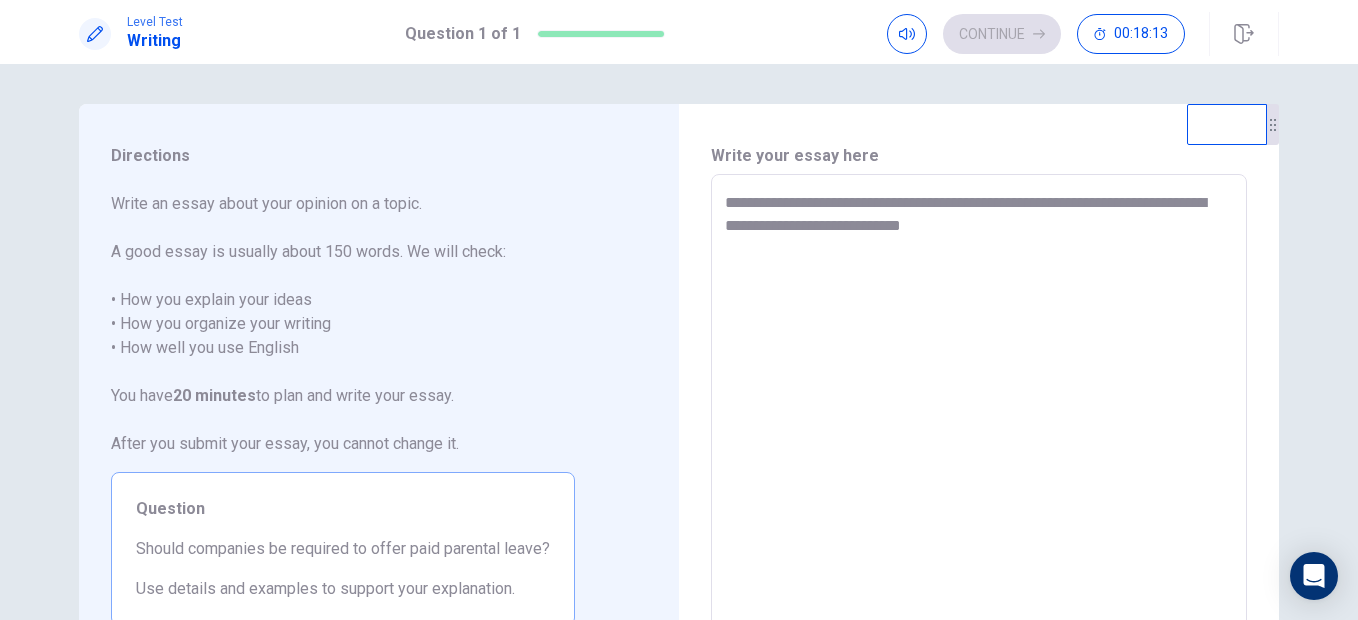 type on "**********" 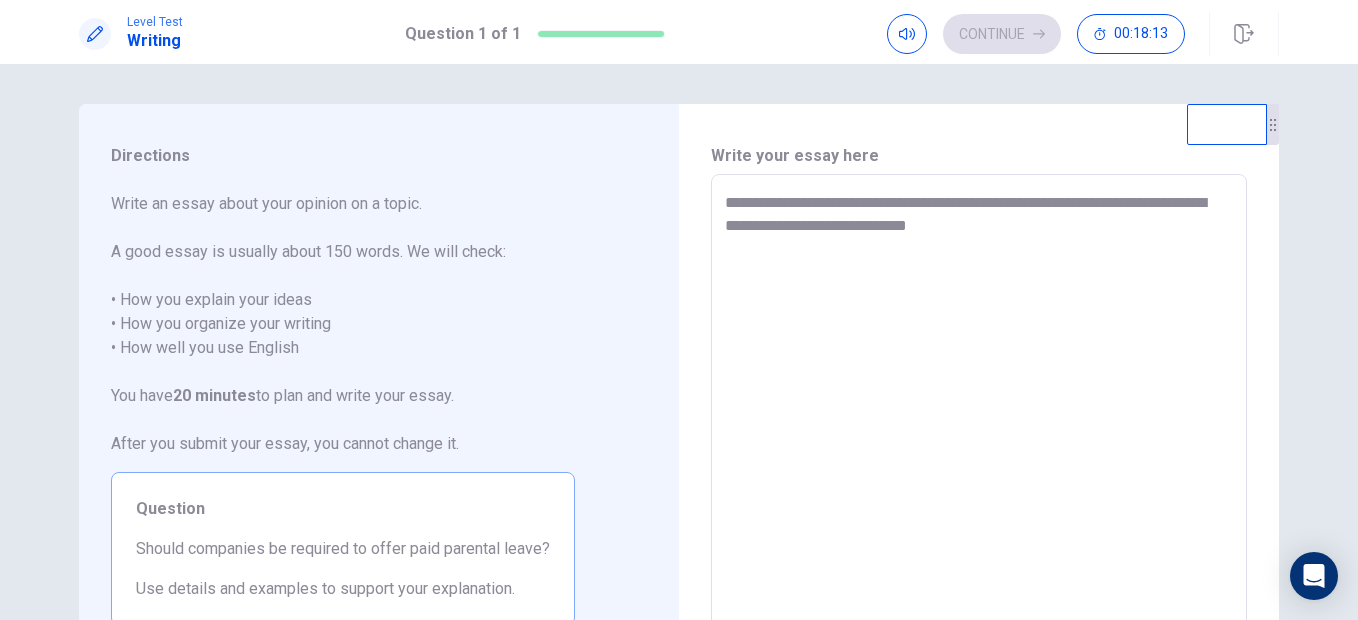 type on "*" 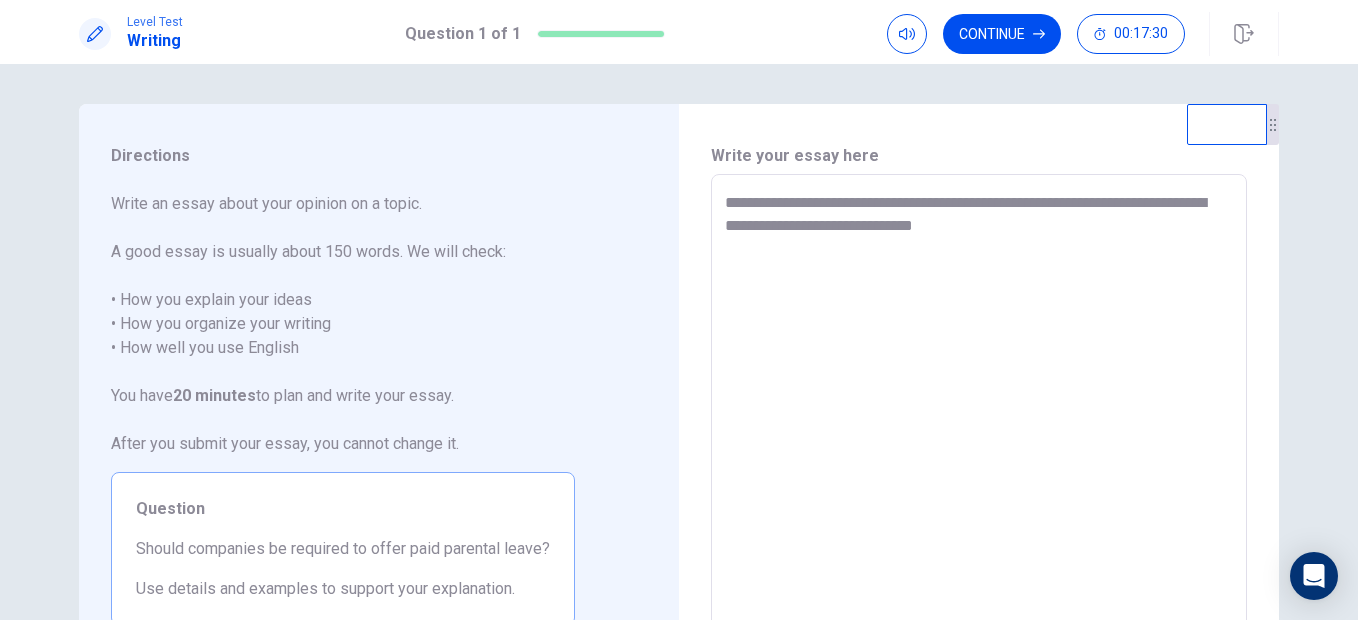 type on "*" 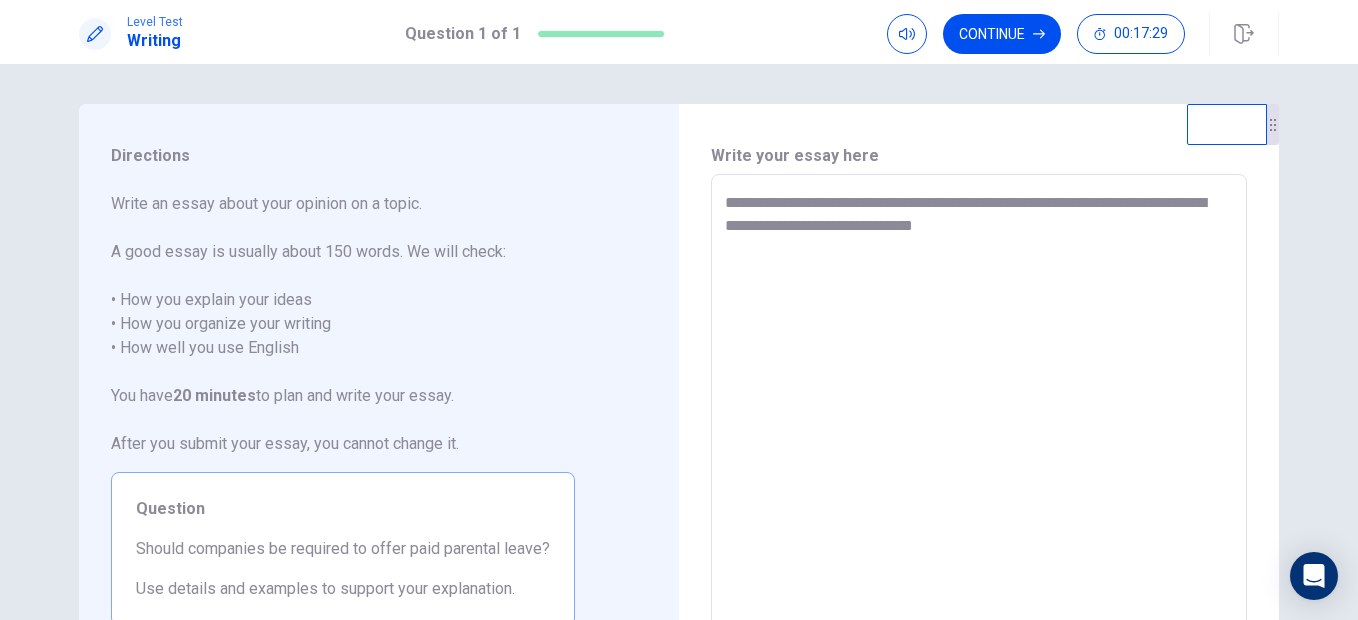type on "**********" 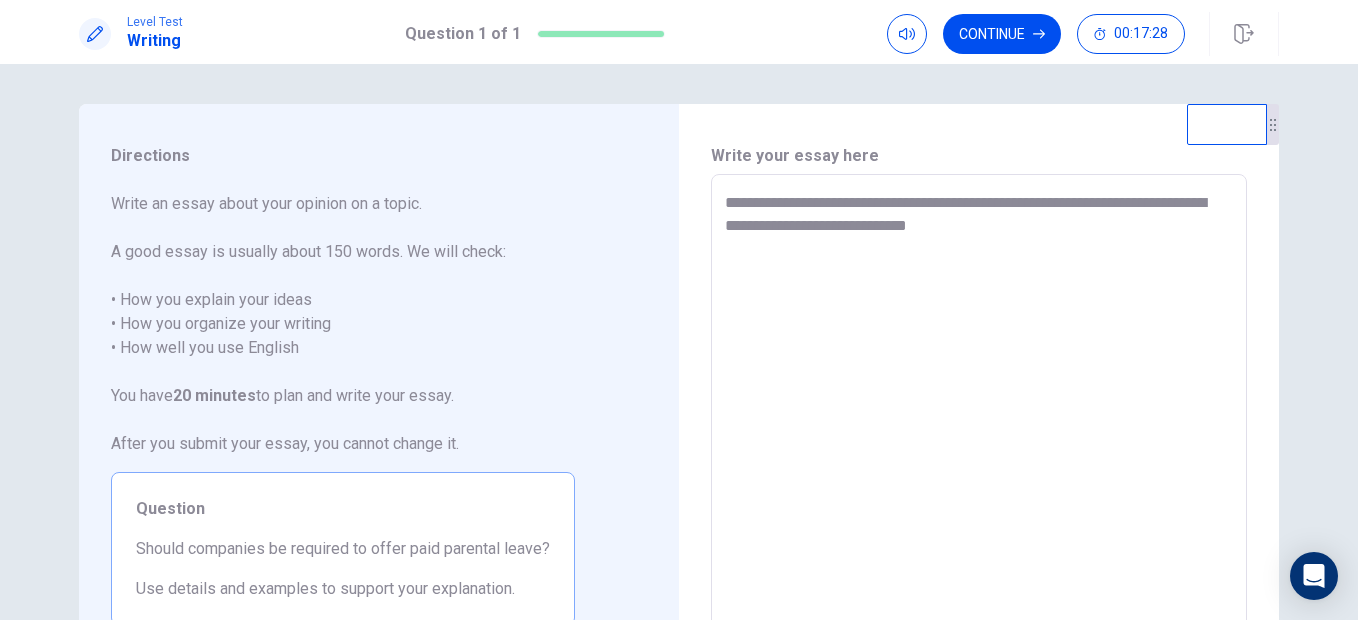 type on "*" 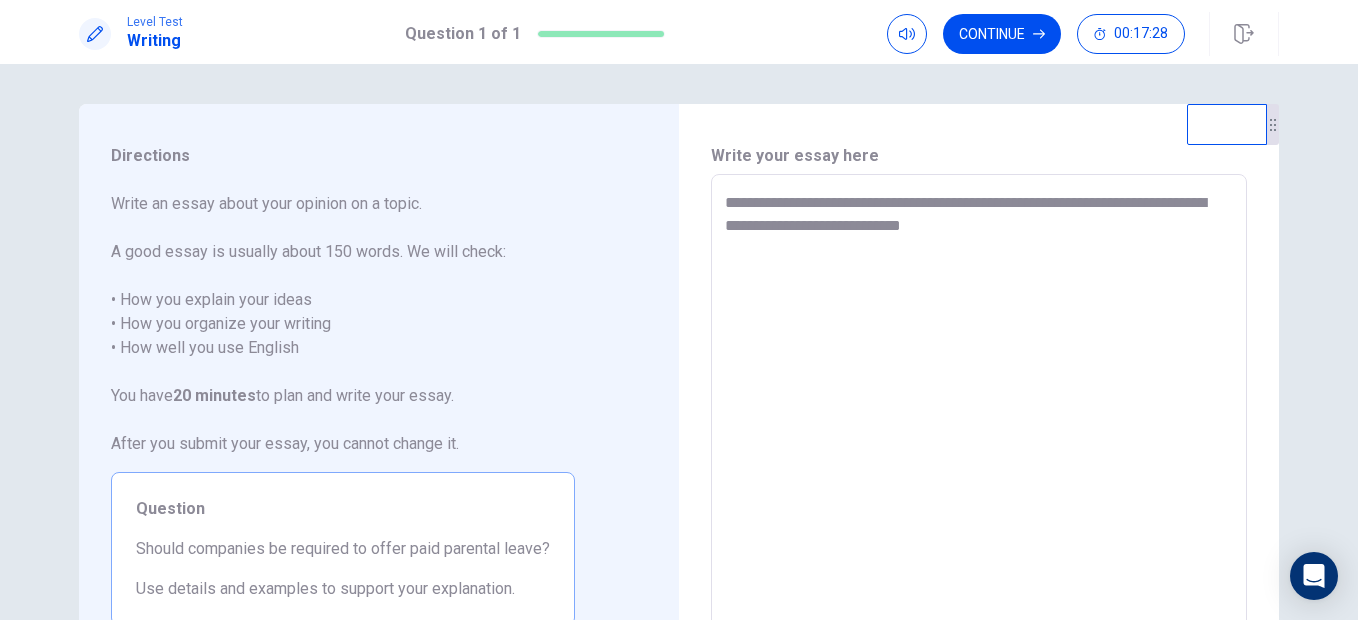 type on "*" 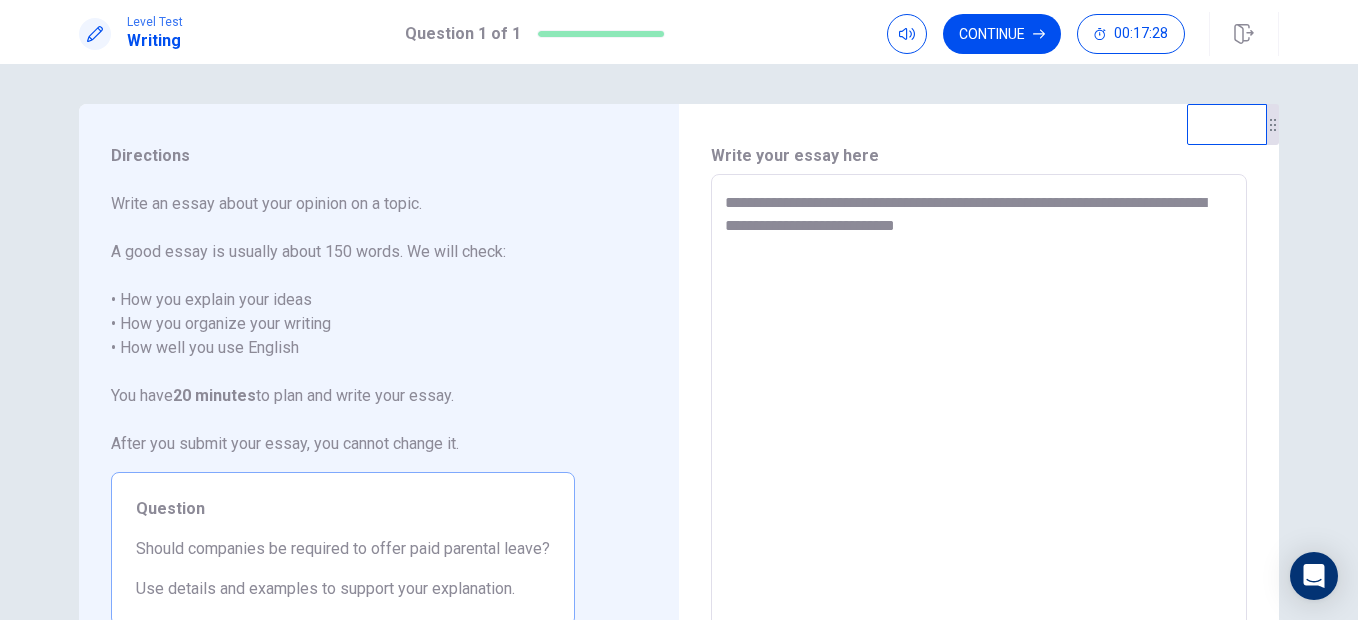 type on "**********" 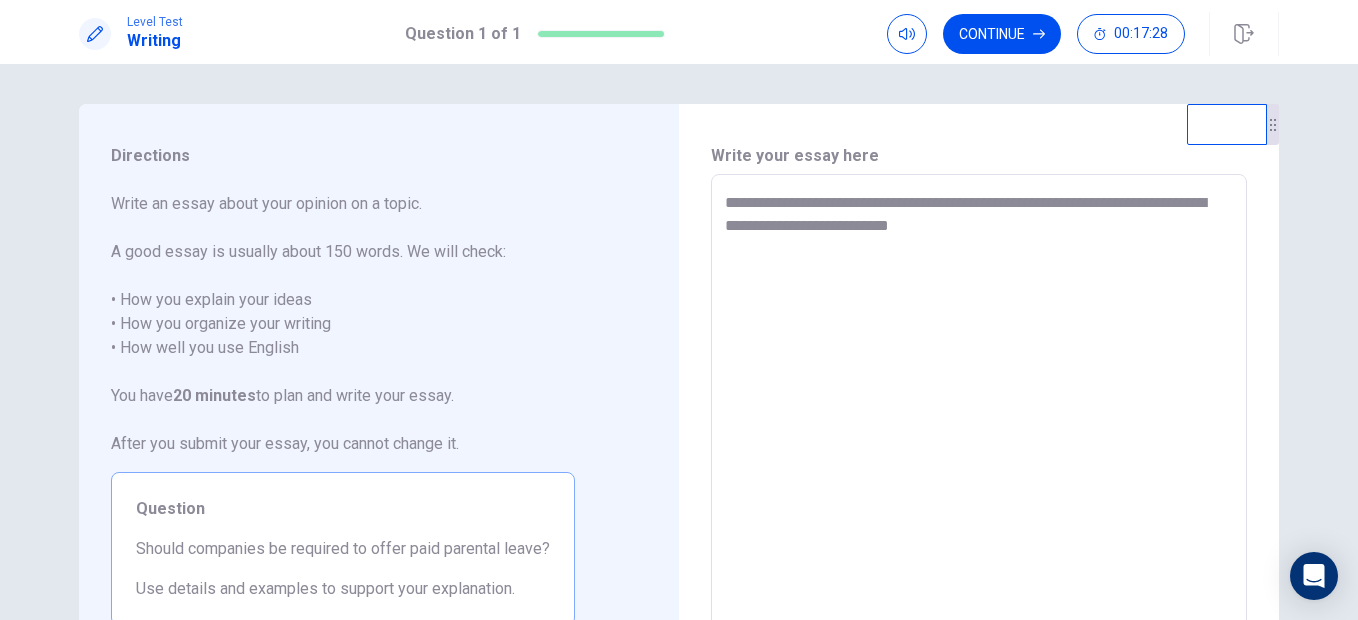 type on "*" 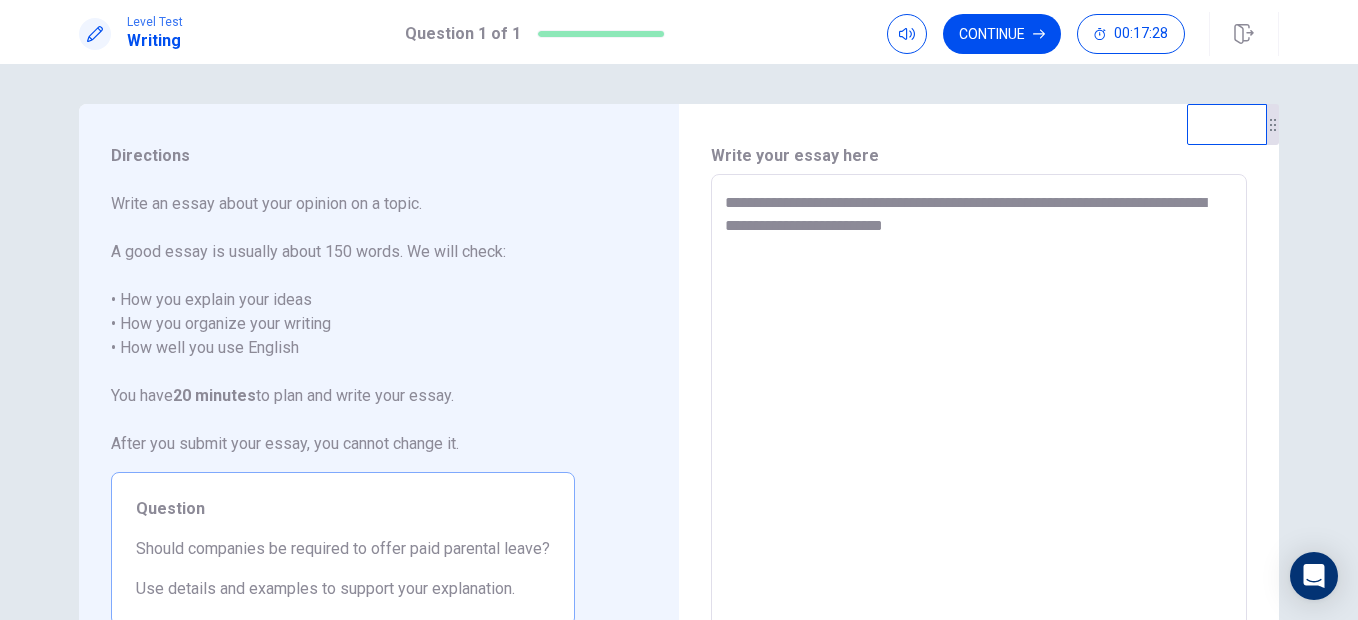 type on "**********" 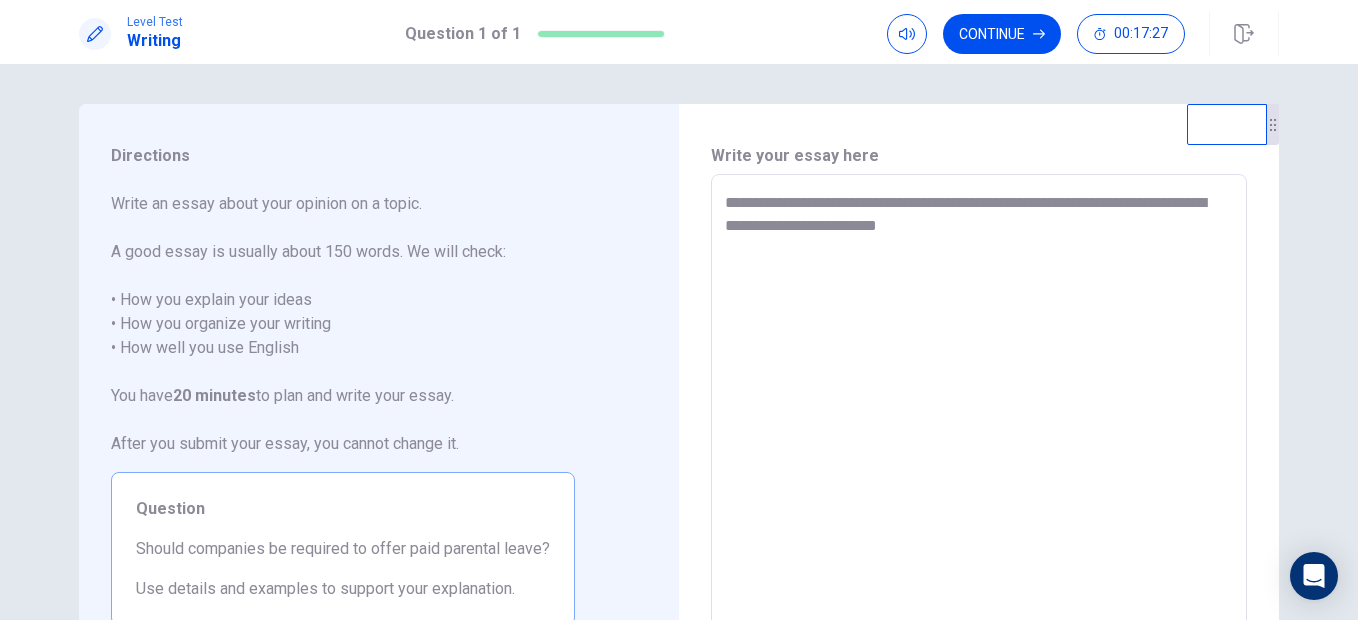 type on "**********" 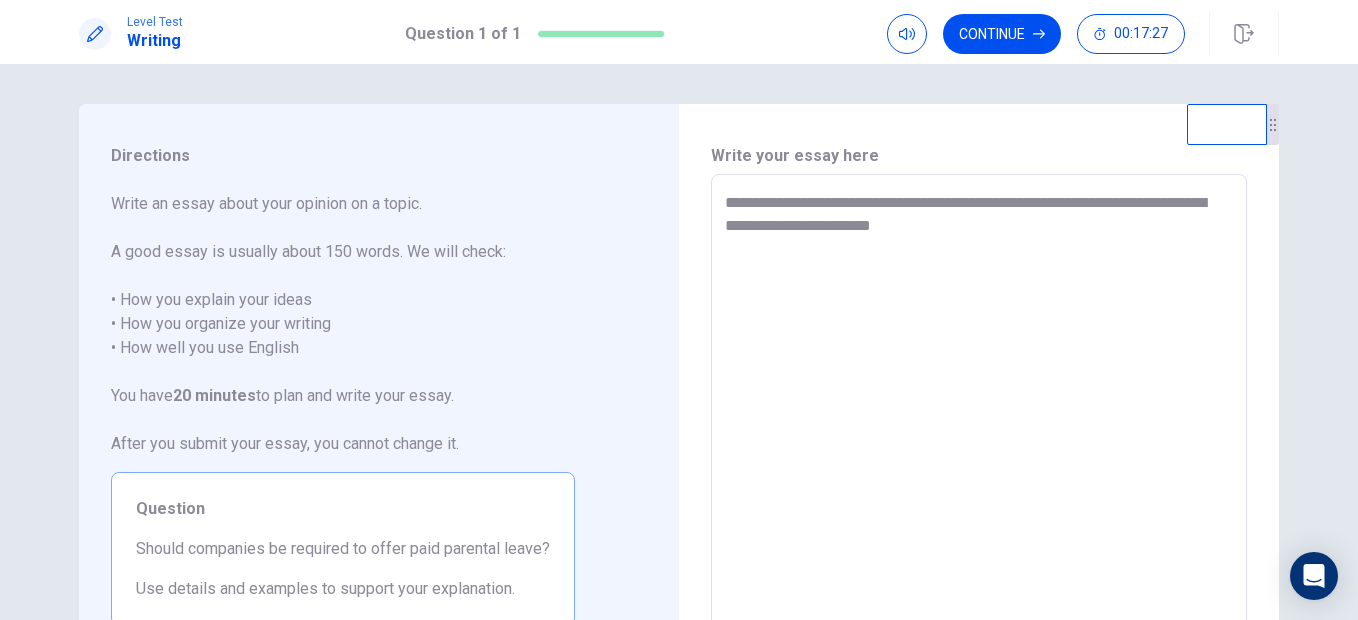 type on "*" 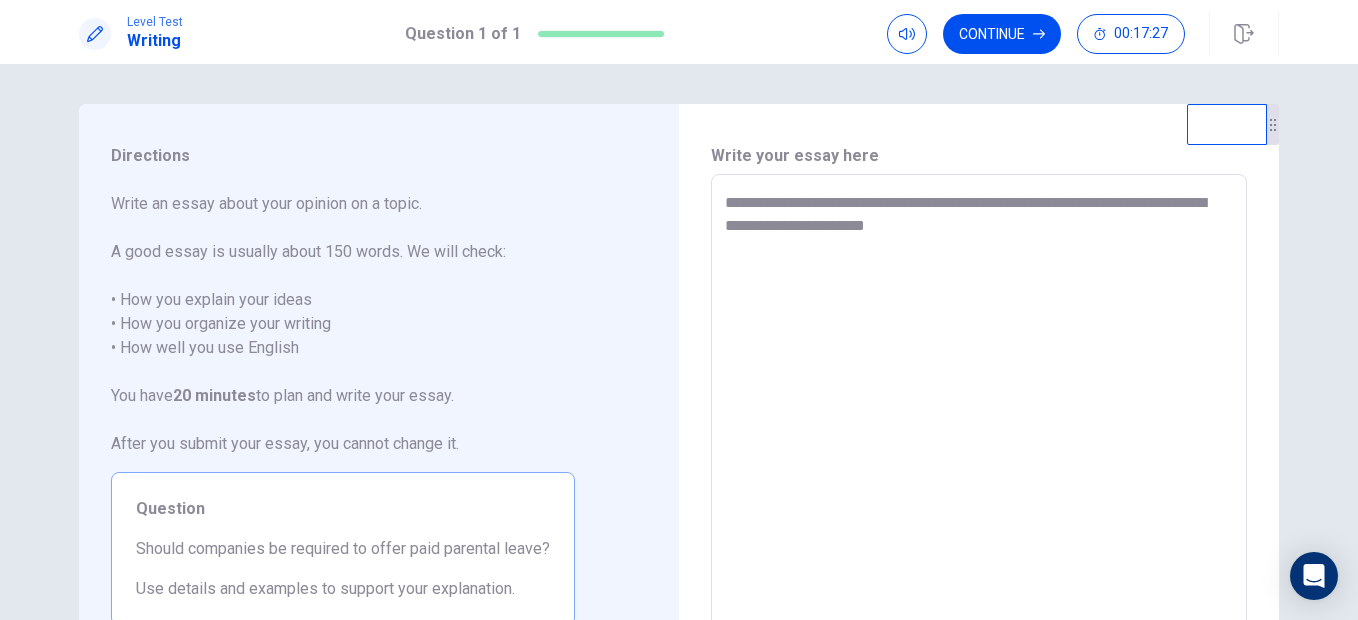 type on "*" 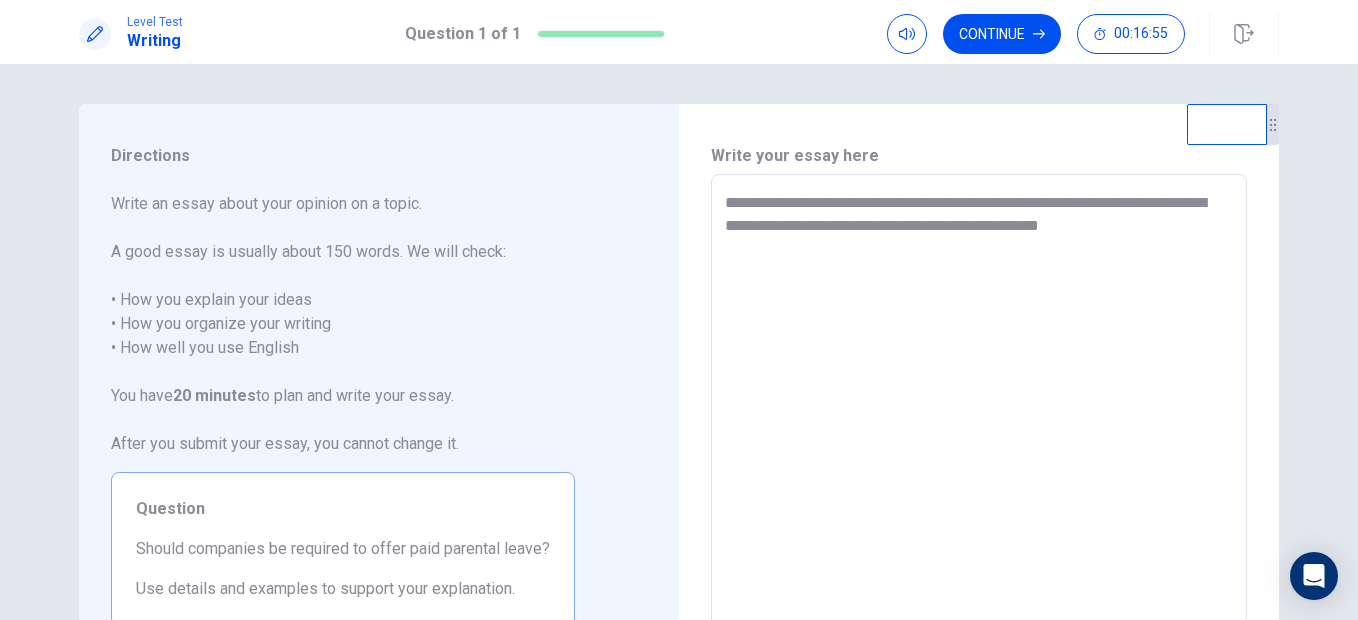 click on "**********" at bounding box center (979, 451) 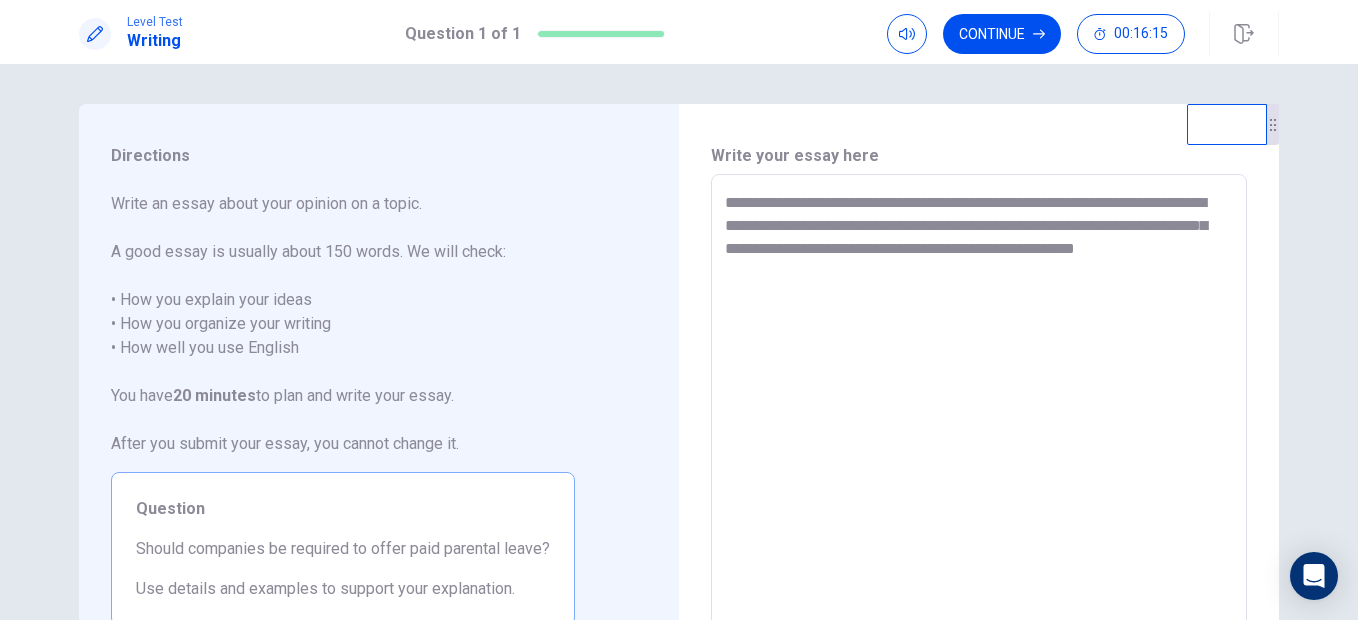 click on "**********" at bounding box center (979, 451) 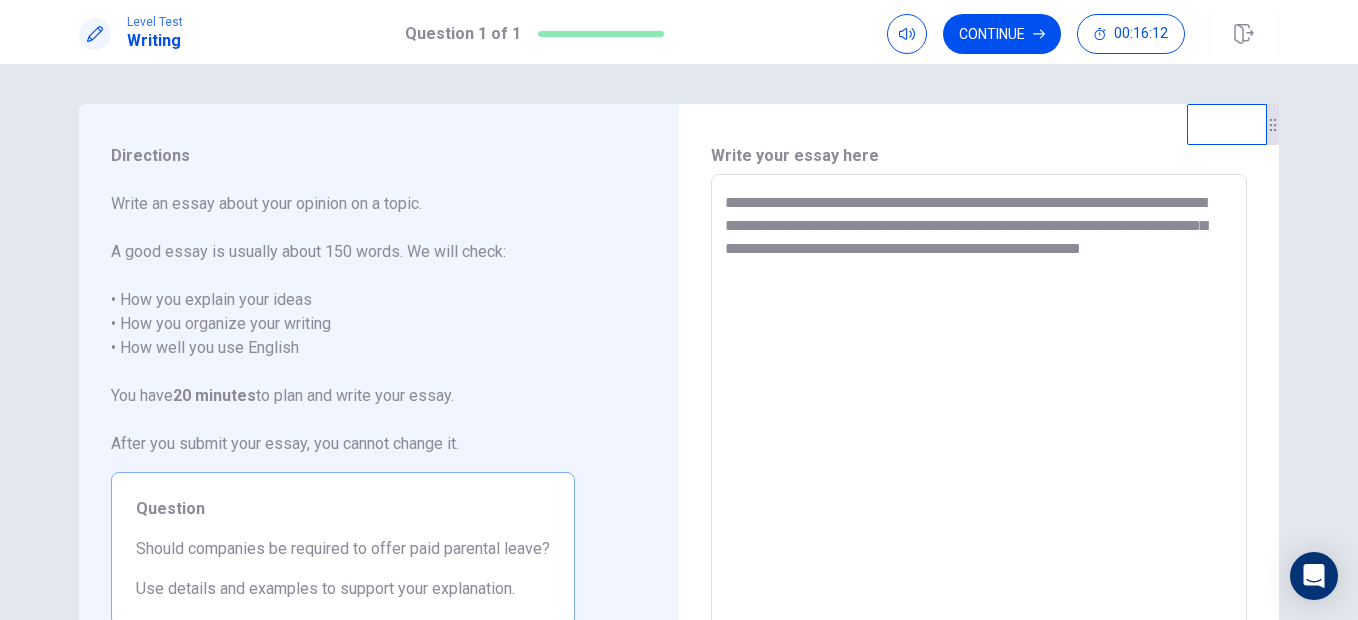click on "**********" at bounding box center [979, 451] 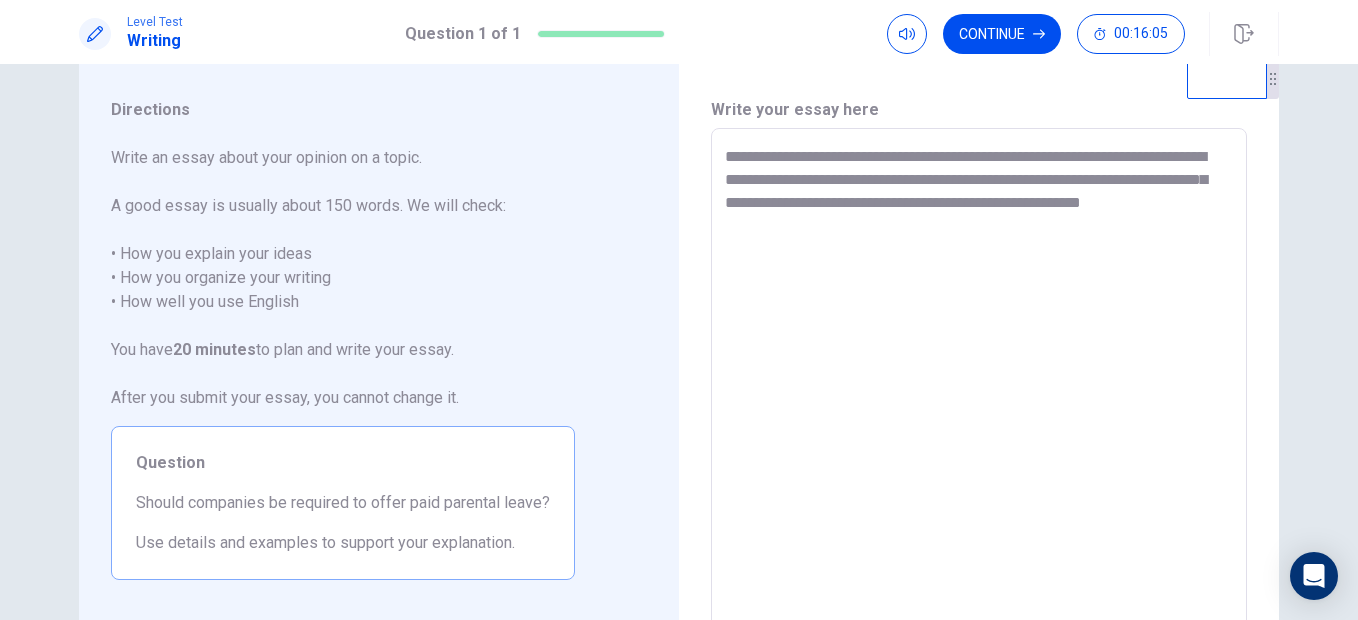 scroll, scrollTop: 0, scrollLeft: 0, axis: both 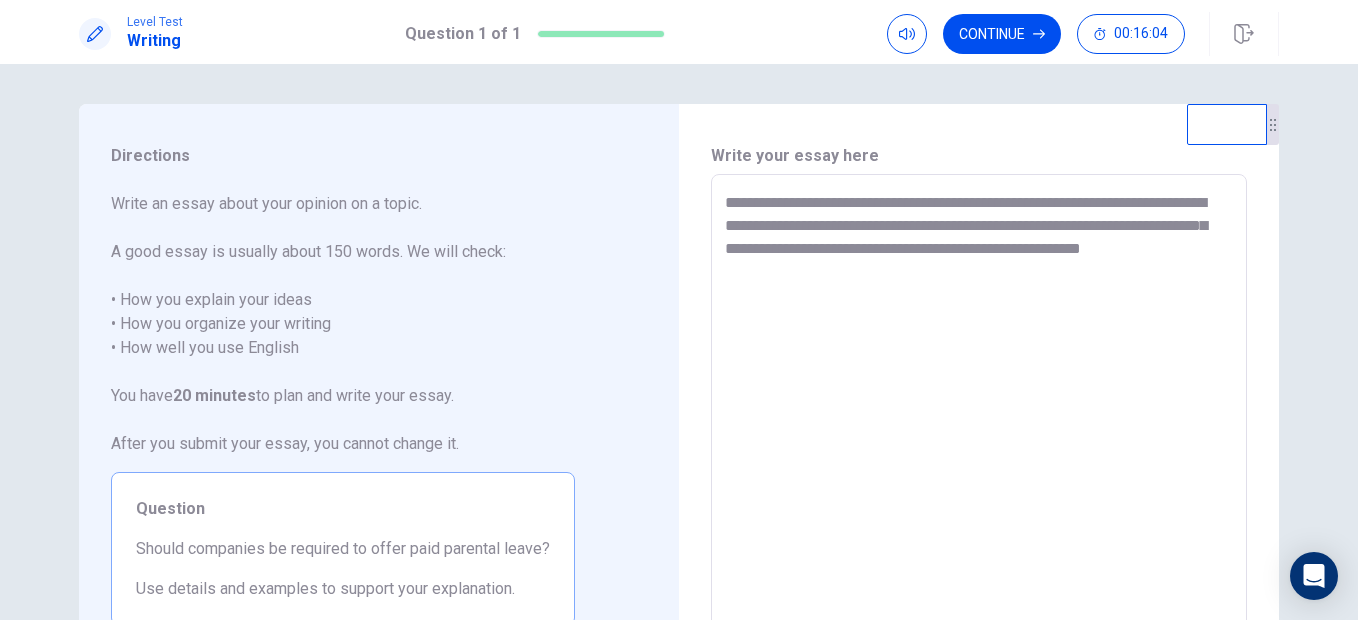 click on "**********" at bounding box center (979, 451) 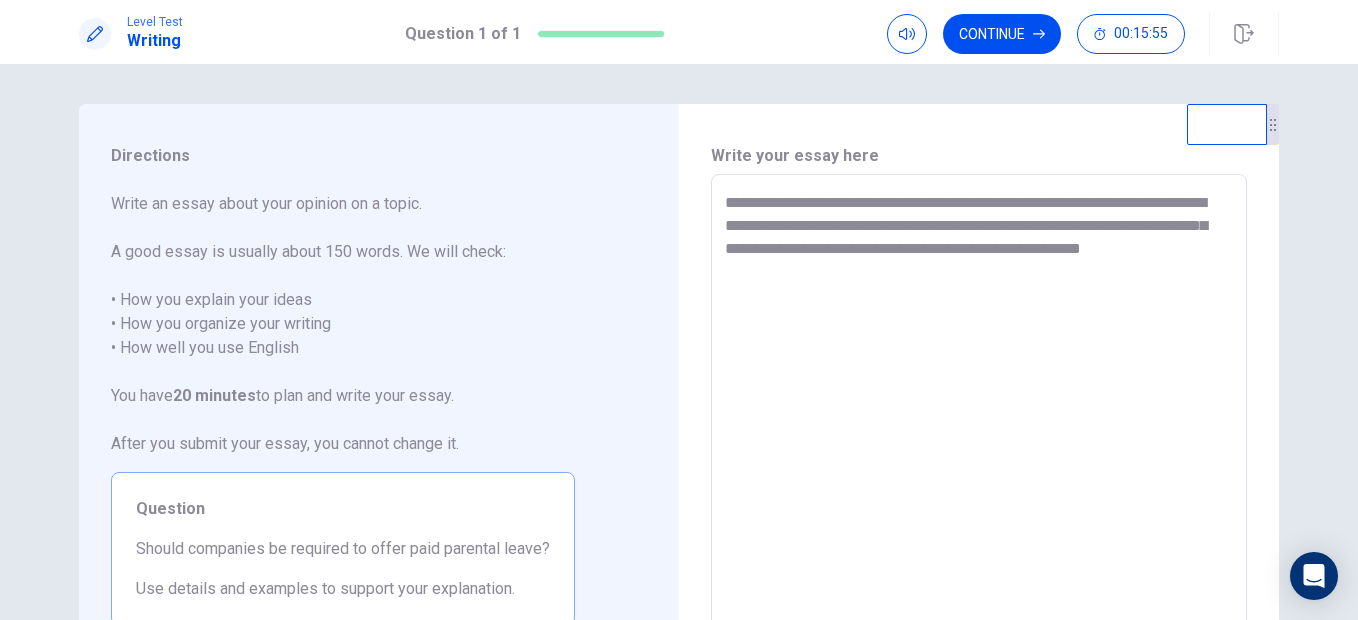 drag, startPoint x: 1036, startPoint y: 251, endPoint x: 1046, endPoint y: 286, distance: 36.40055 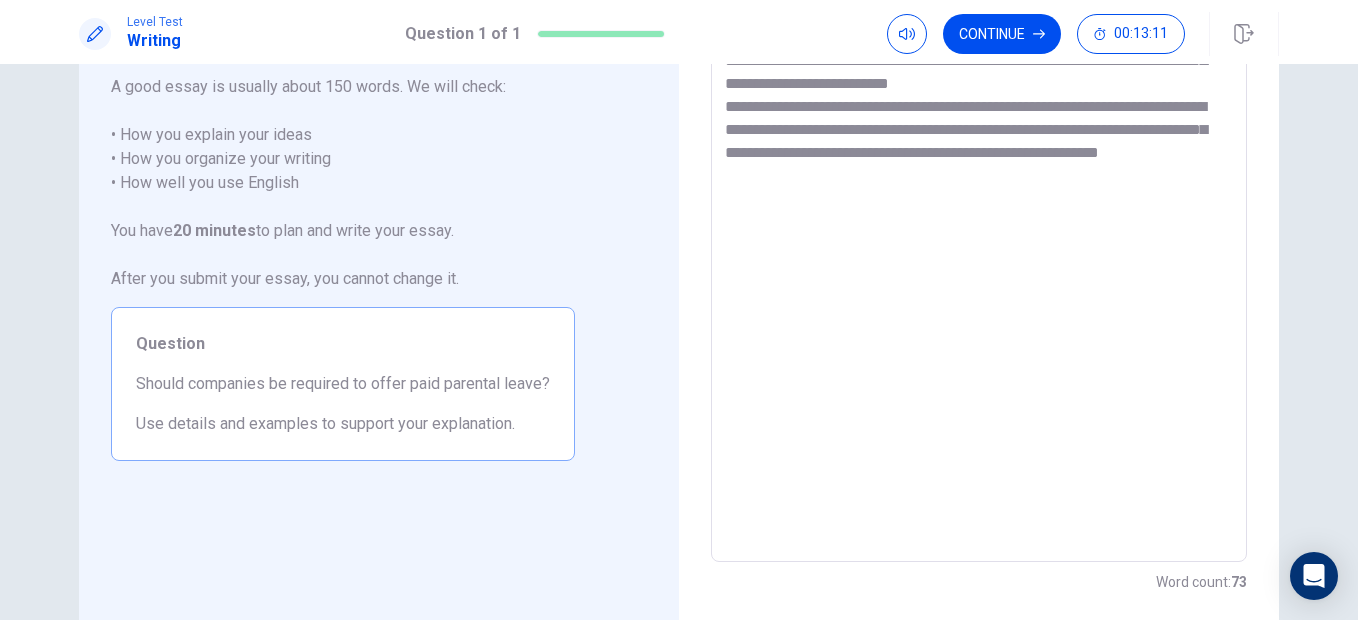 scroll, scrollTop: 200, scrollLeft: 0, axis: vertical 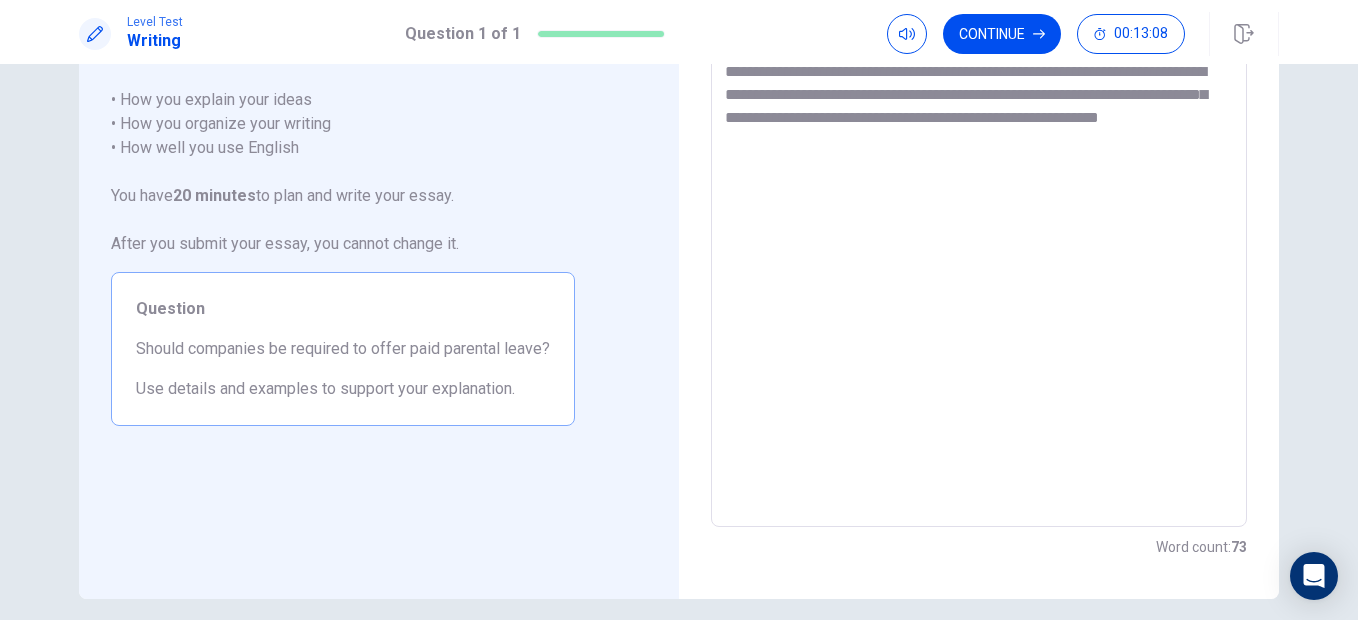 click on "**********" at bounding box center (979, 251) 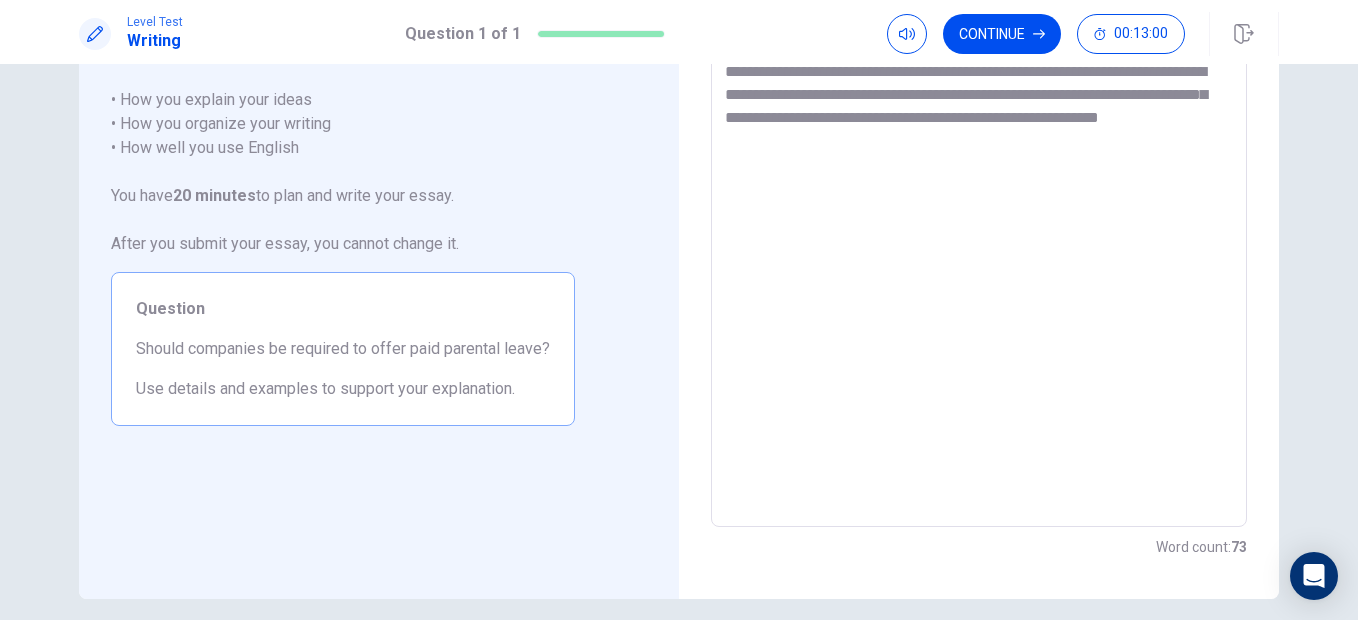 click on "**********" at bounding box center [979, 251] 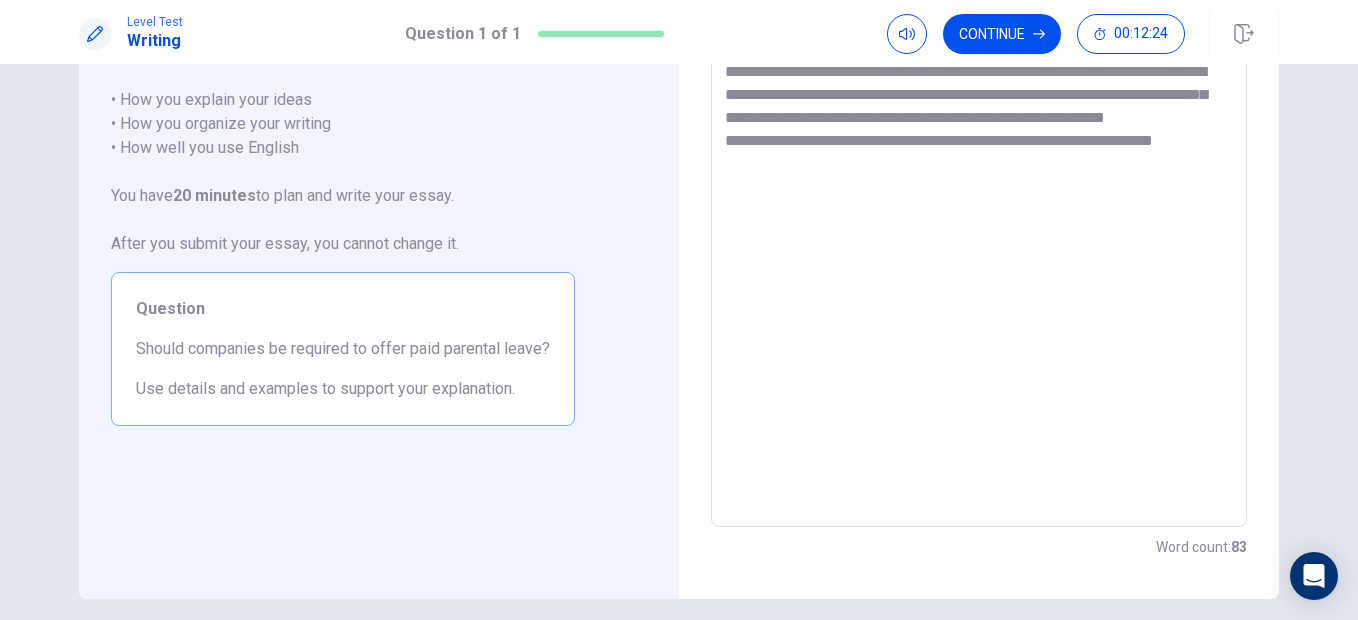 click on "**********" at bounding box center (979, 251) 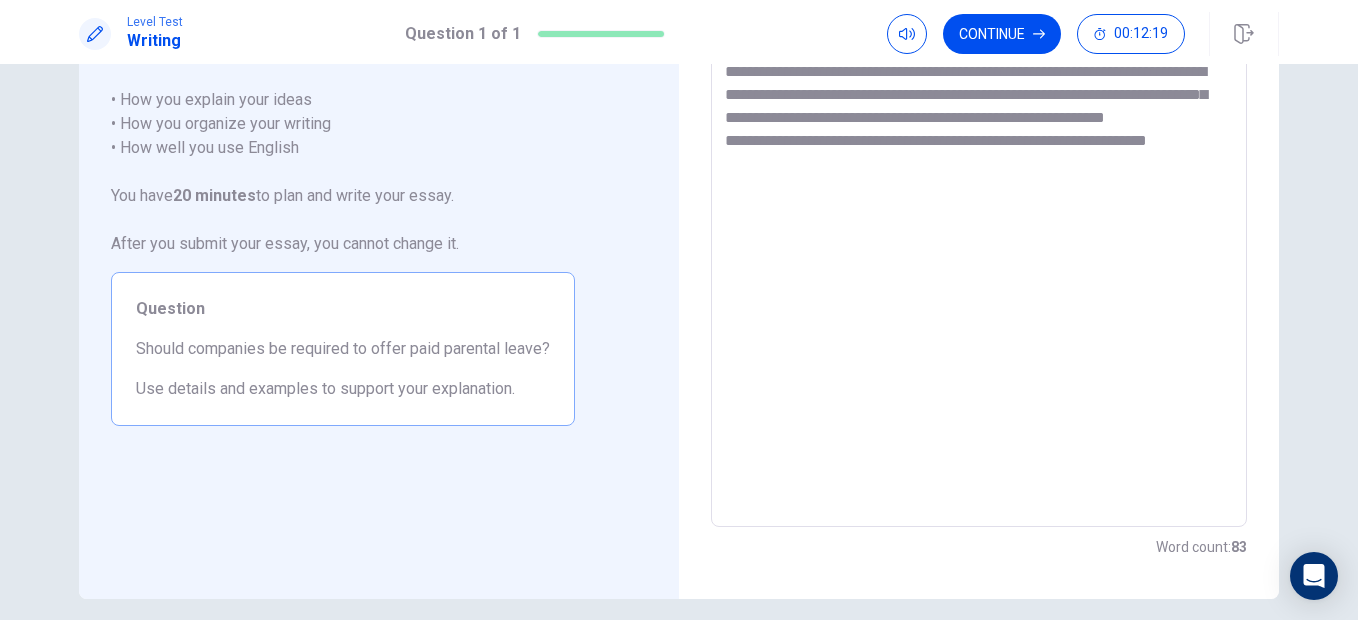 click on "**********" at bounding box center (979, 251) 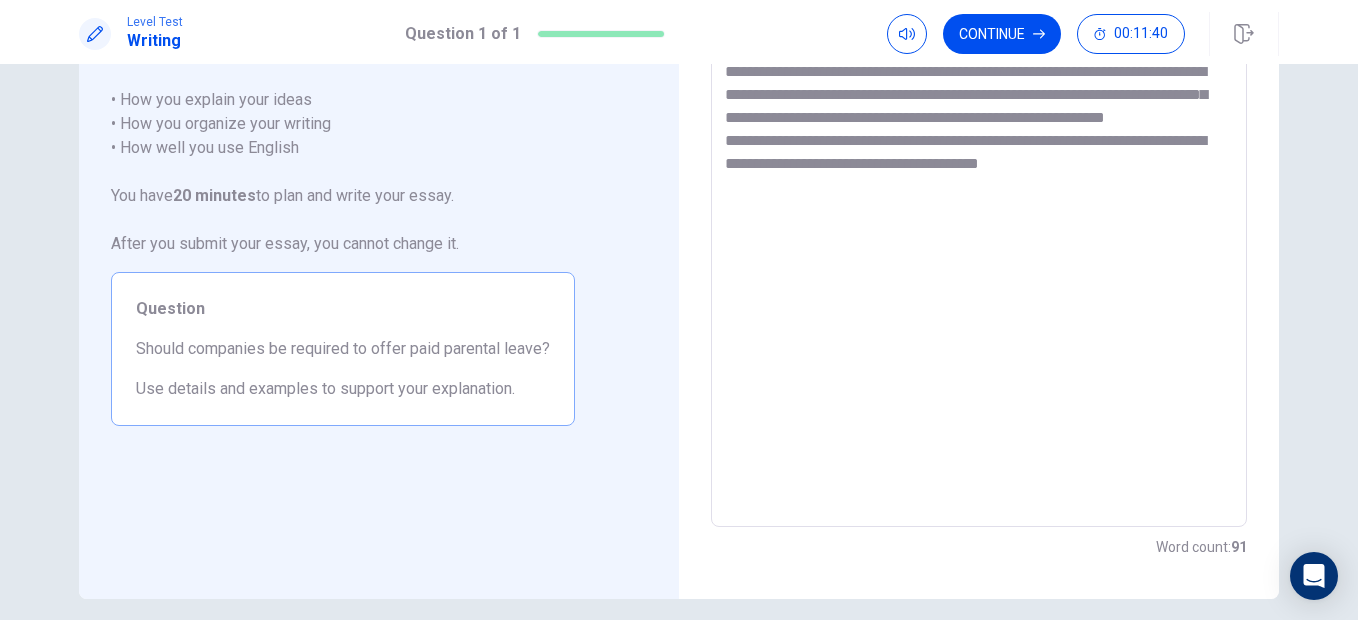 click on "**********" at bounding box center (979, 251) 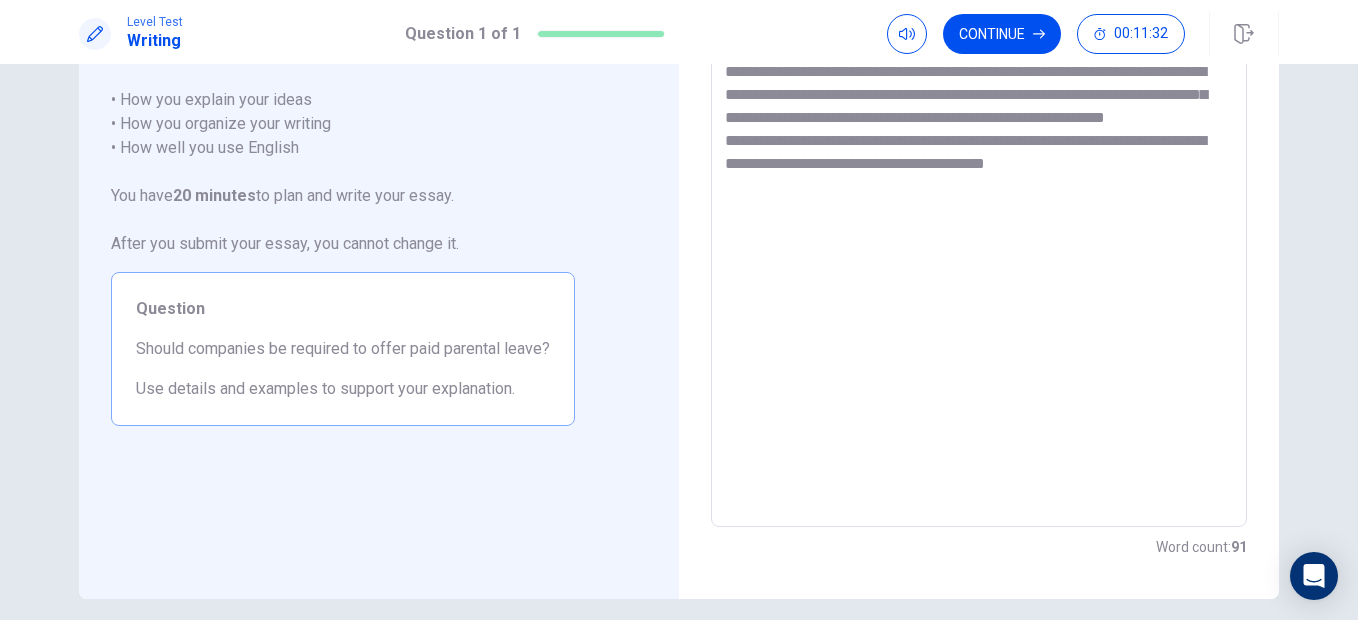 click on "**********" at bounding box center (979, 251) 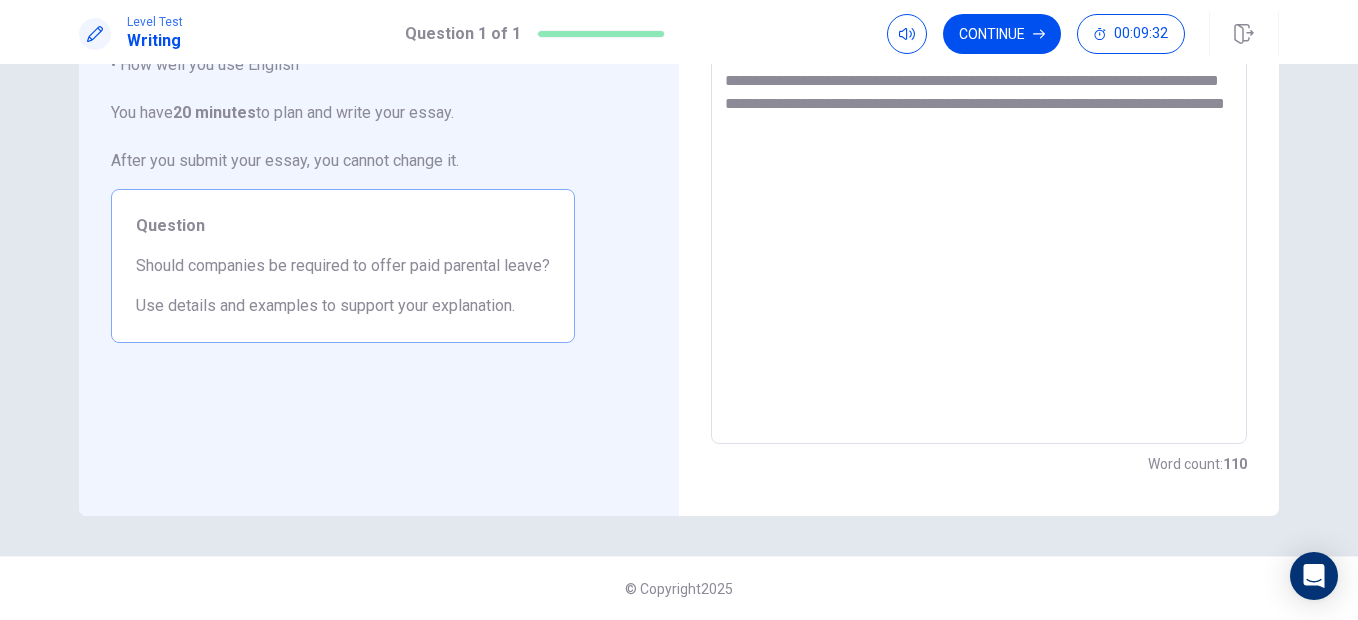 scroll, scrollTop: 83, scrollLeft: 0, axis: vertical 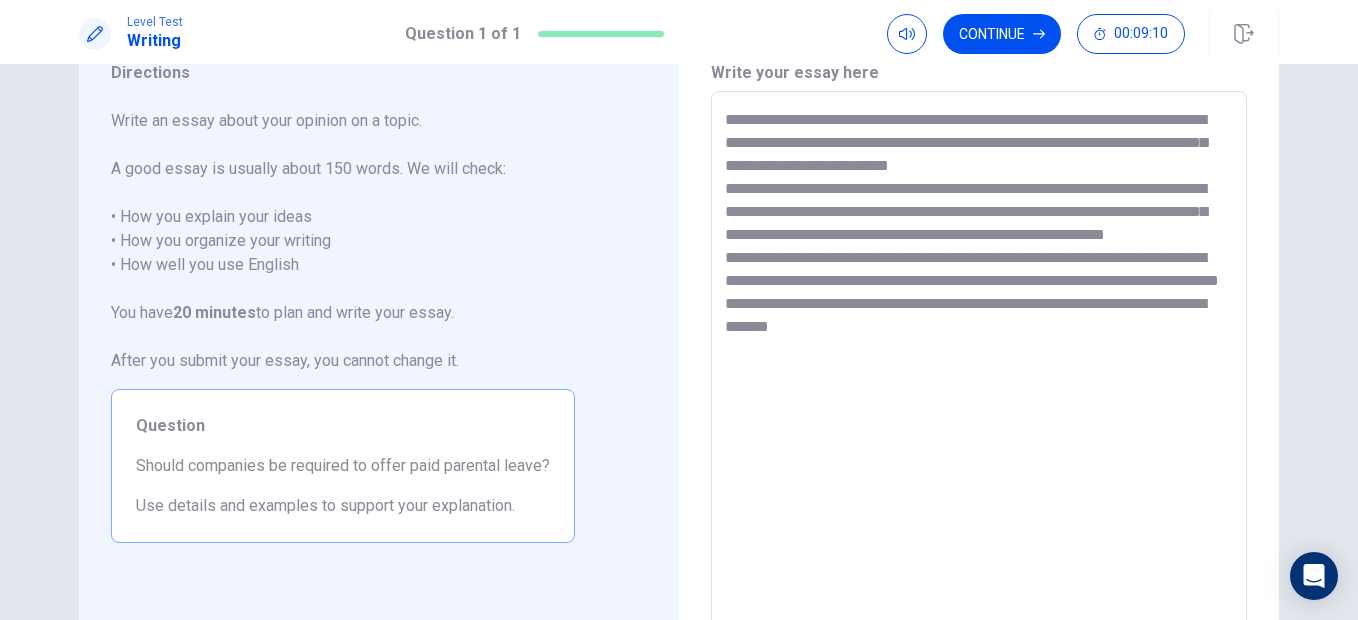 click on "**********" at bounding box center [979, 368] 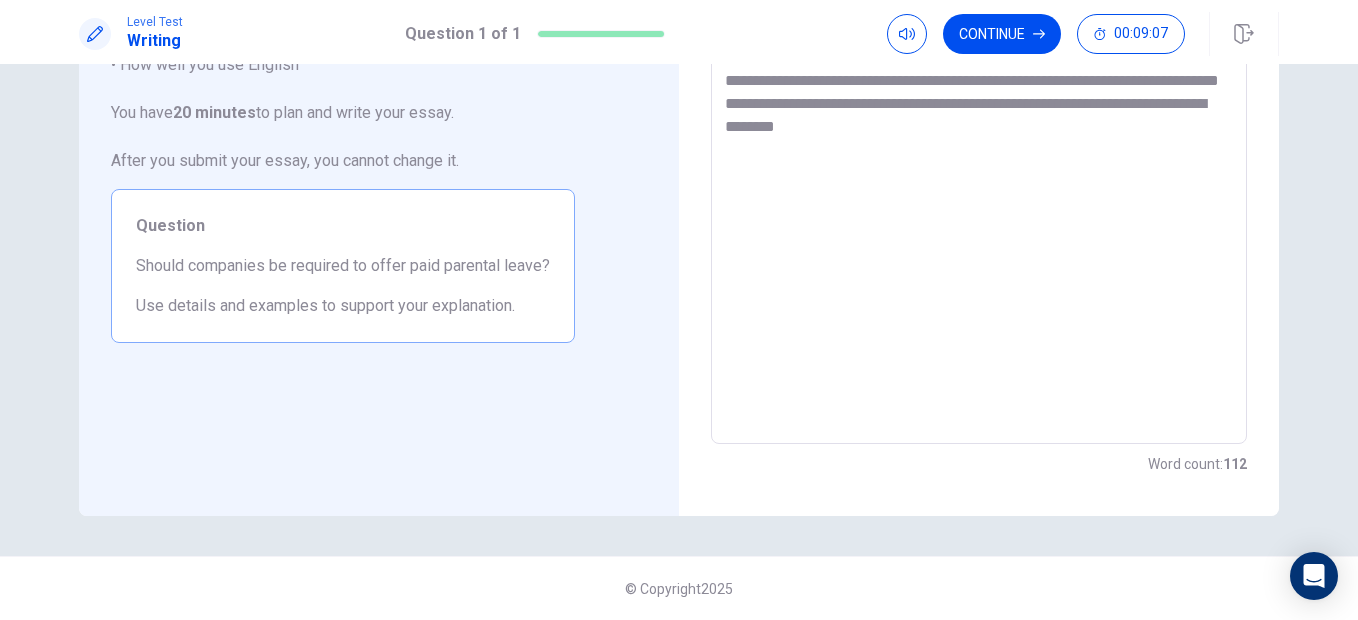 scroll, scrollTop: 0, scrollLeft: 0, axis: both 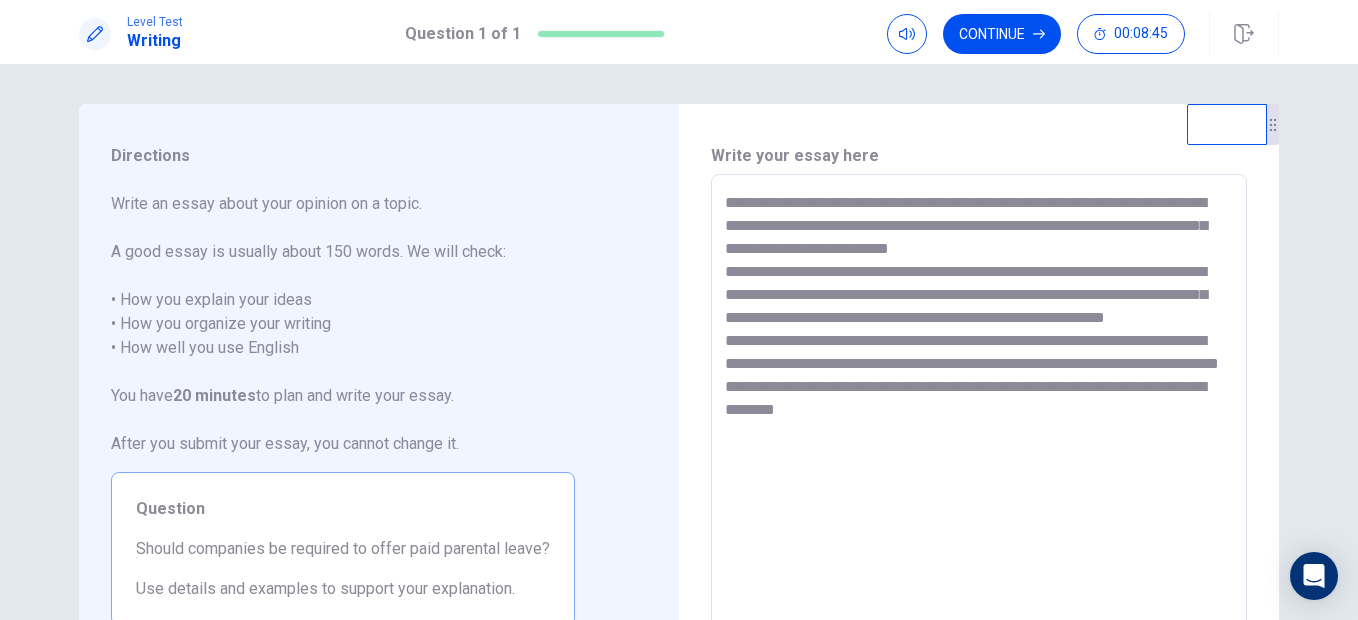 click on "**********" at bounding box center [979, 451] 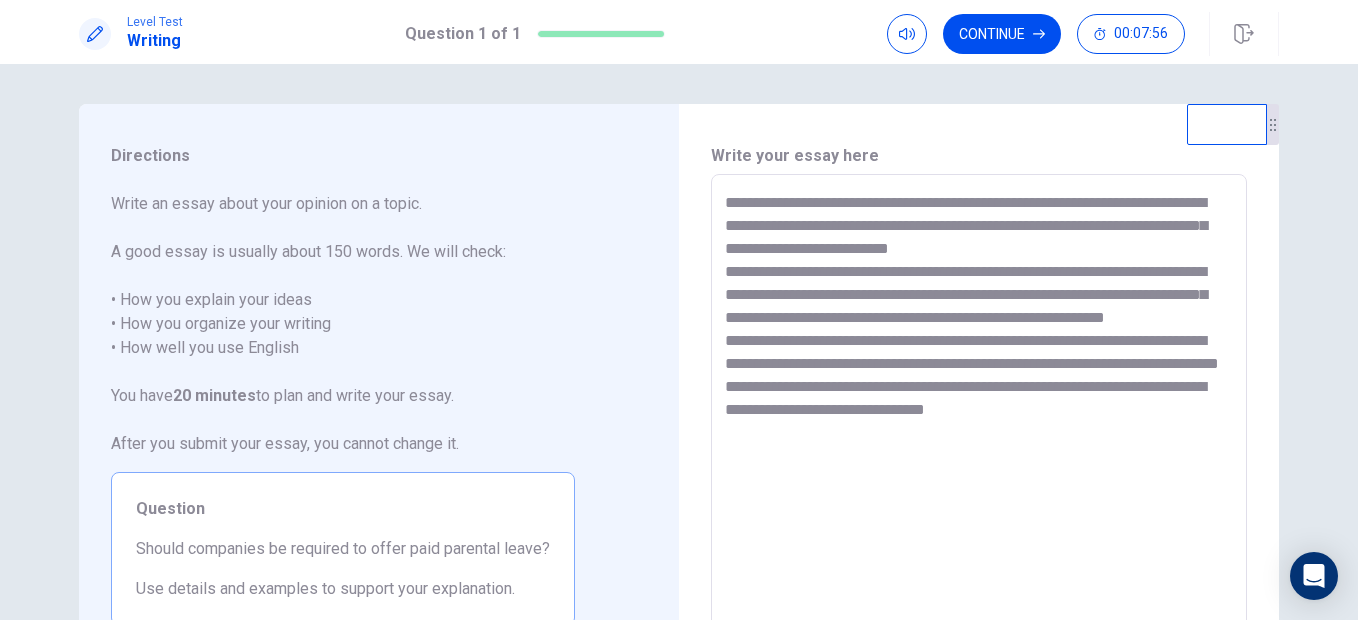 drag, startPoint x: 1068, startPoint y: 459, endPoint x: 1038, endPoint y: 499, distance: 50 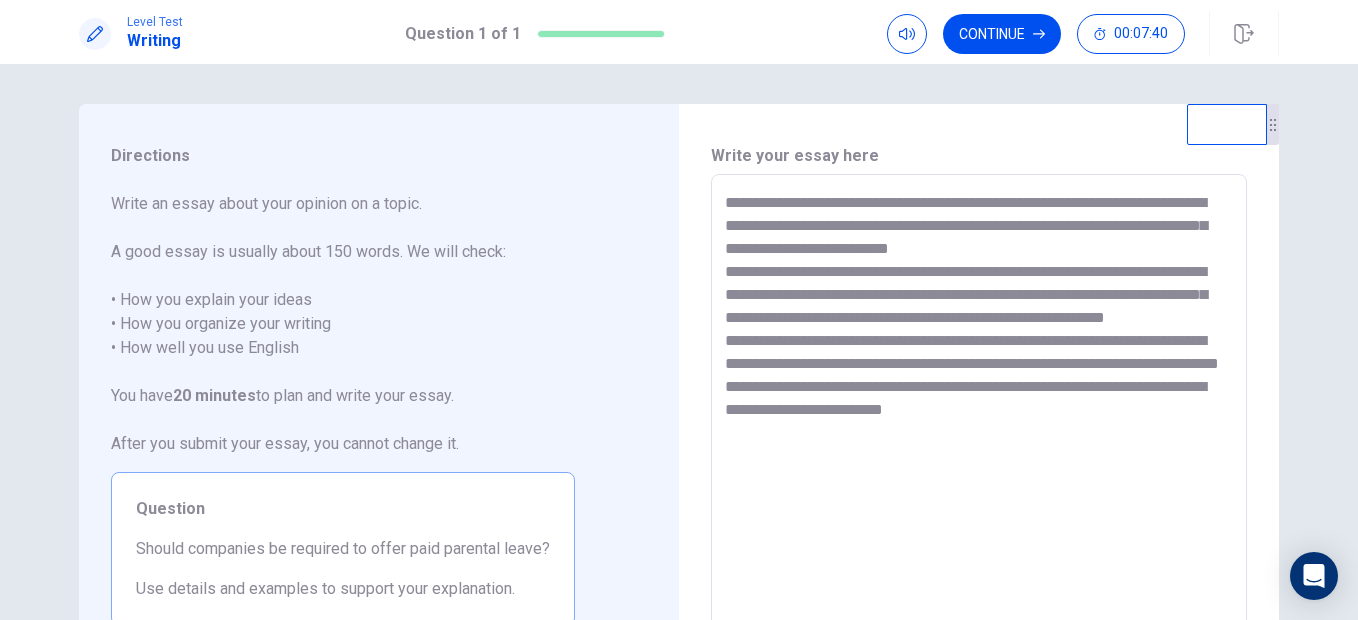 click on "**********" at bounding box center (979, 451) 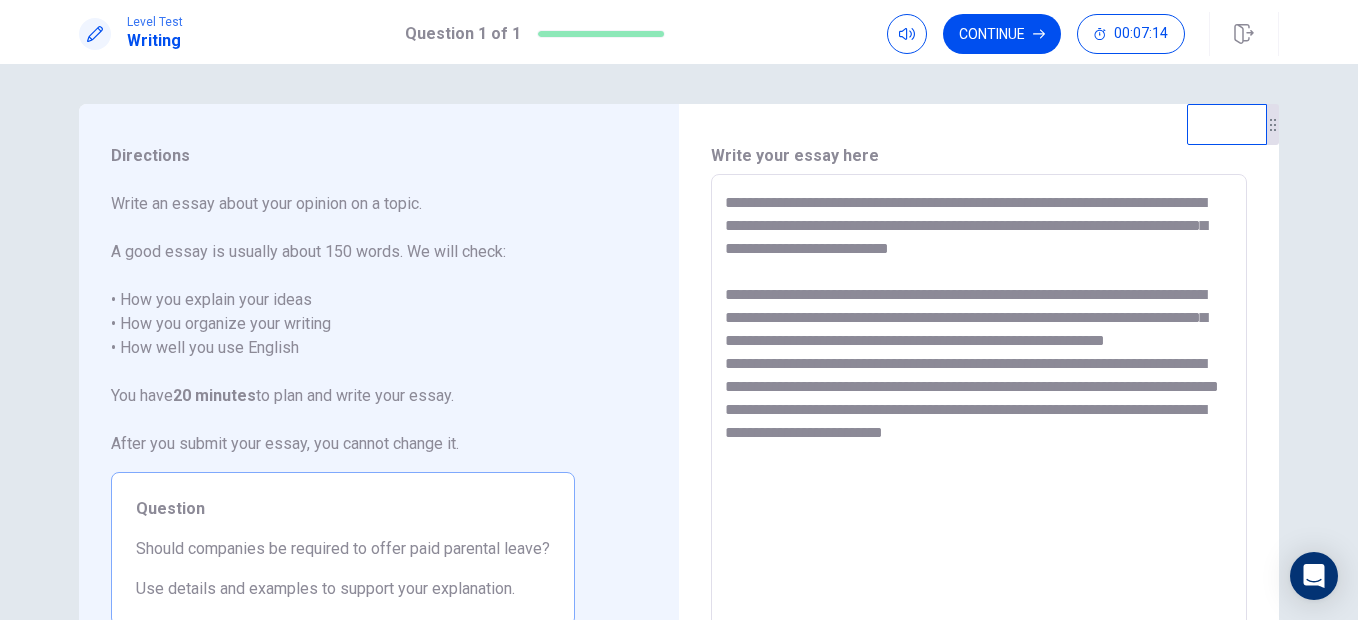click on "**********" at bounding box center [979, 451] 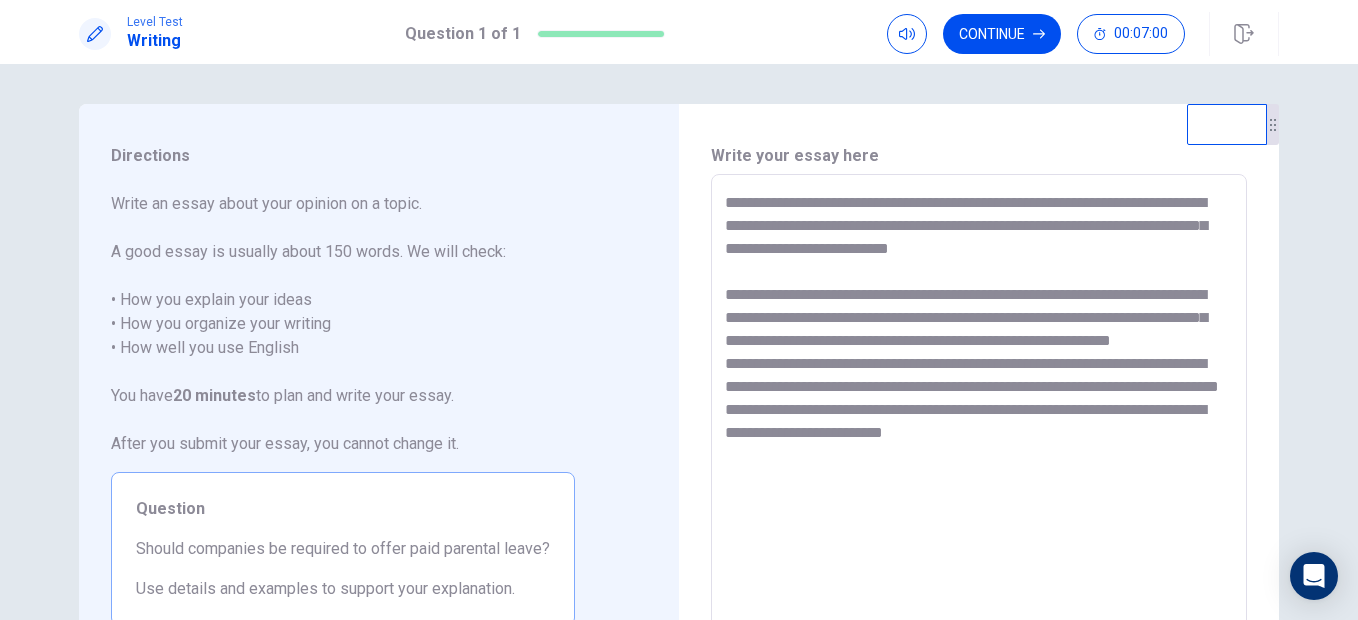 click on "**********" at bounding box center [979, 451] 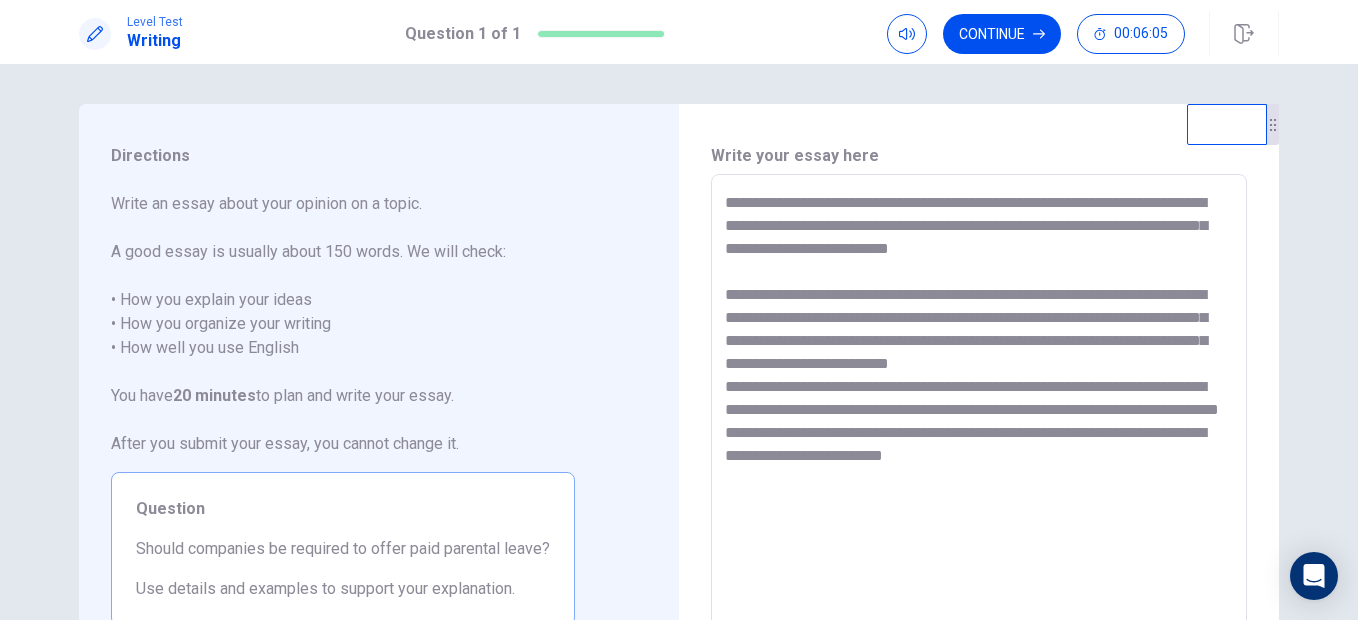 click on "**********" at bounding box center (979, 451) 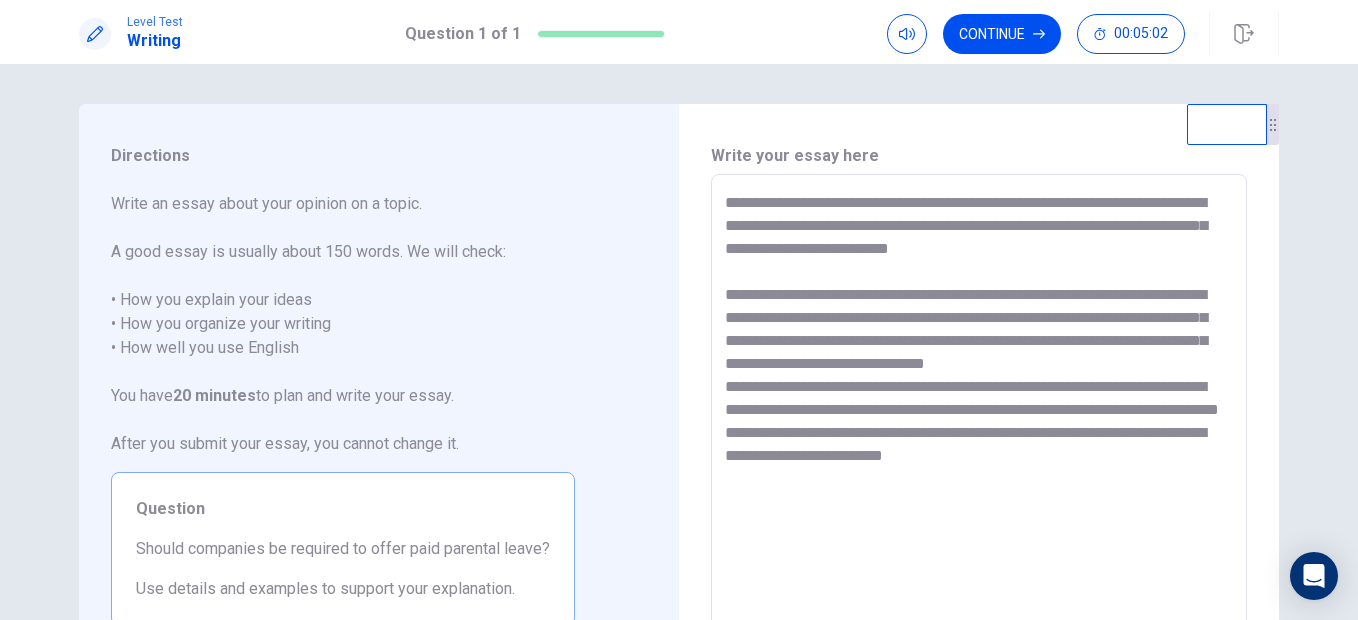 click on "**********" at bounding box center (979, 451) 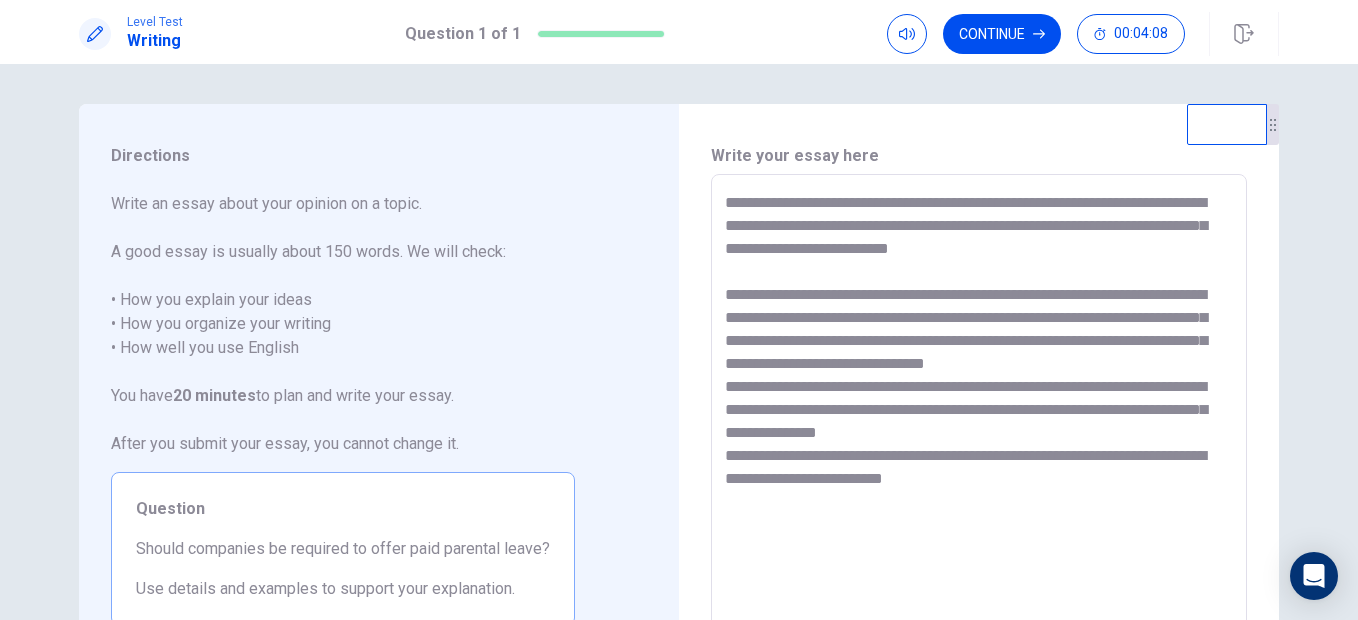 click on "**********" at bounding box center [979, 451] 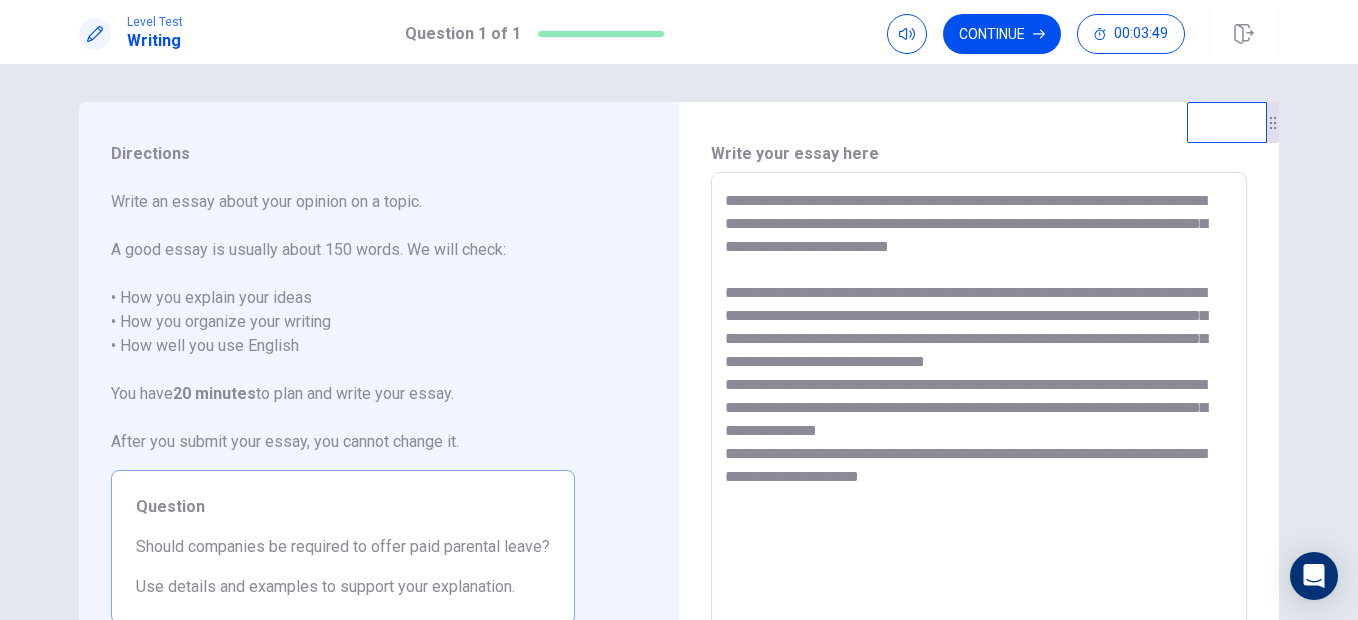 scroll, scrollTop: 0, scrollLeft: 0, axis: both 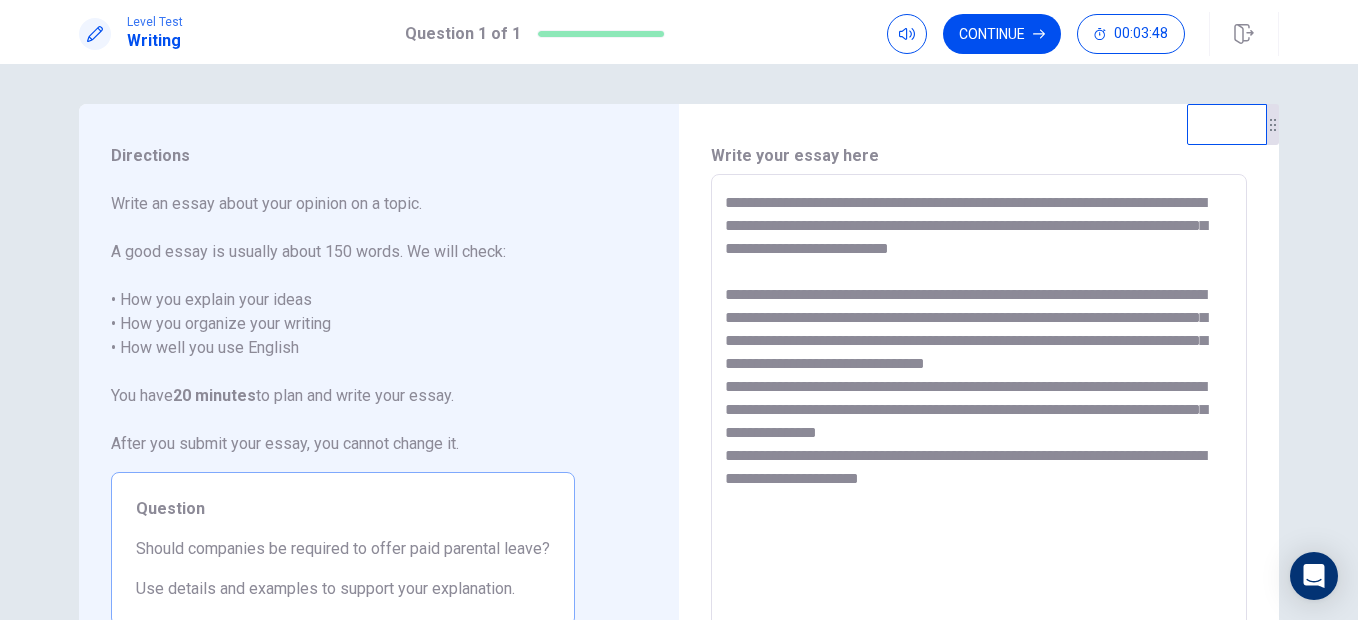 click on "**********" at bounding box center [979, 451] 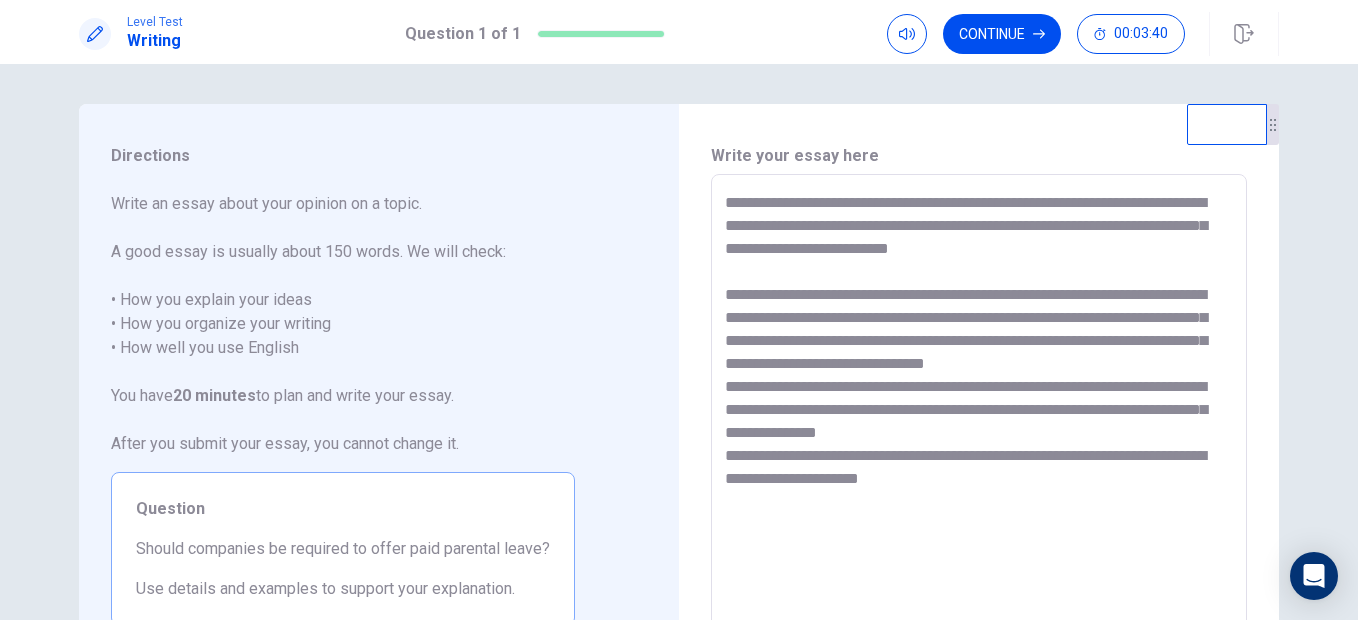 click on "**********" at bounding box center [979, 451] 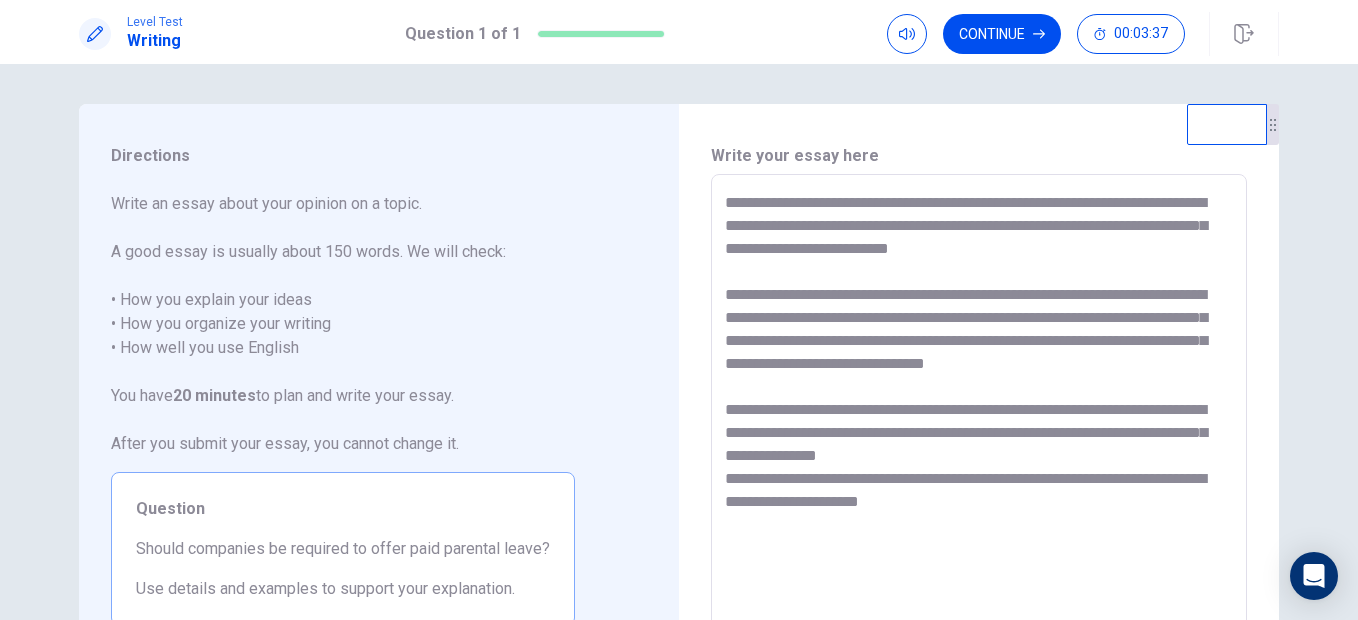 click on "**********" at bounding box center (979, 451) 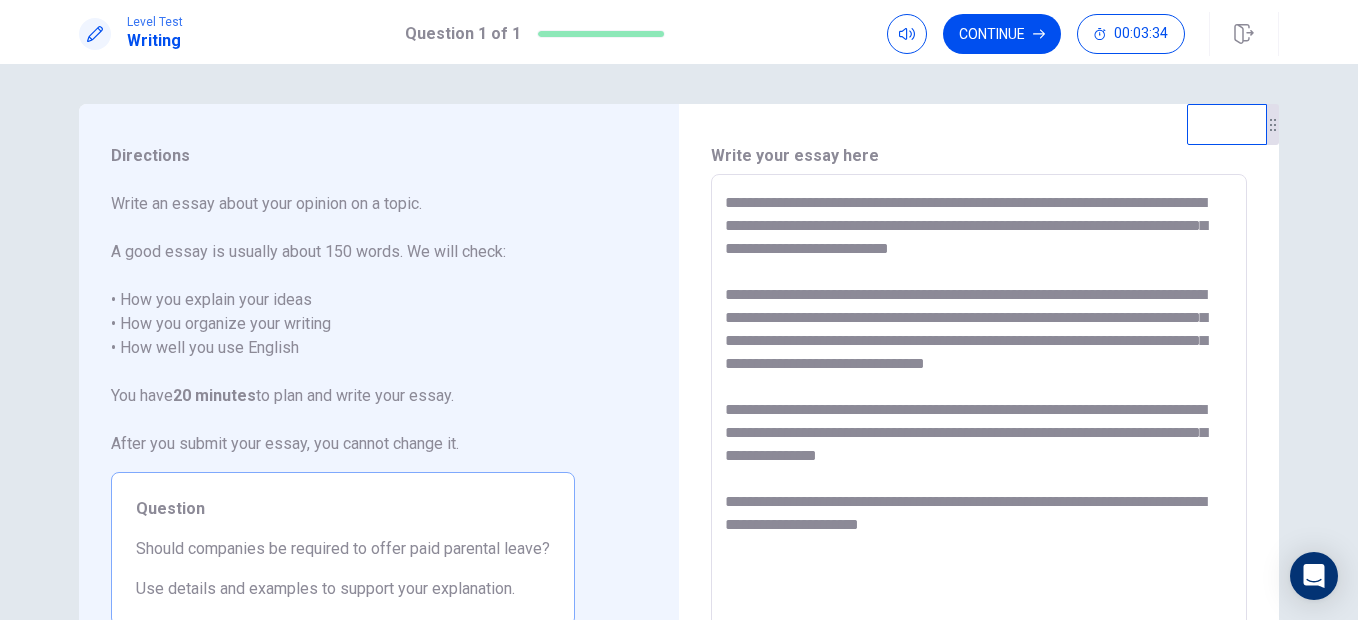 click on "**********" at bounding box center (979, 451) 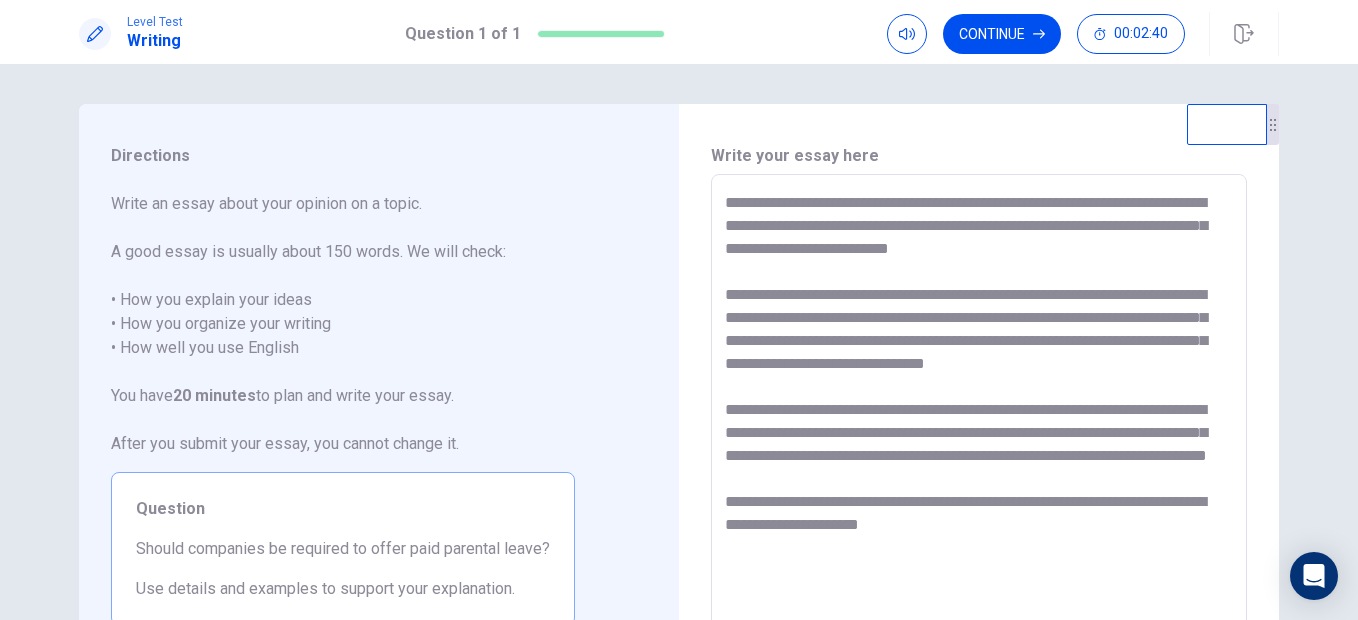 click on "**********" at bounding box center (979, 451) 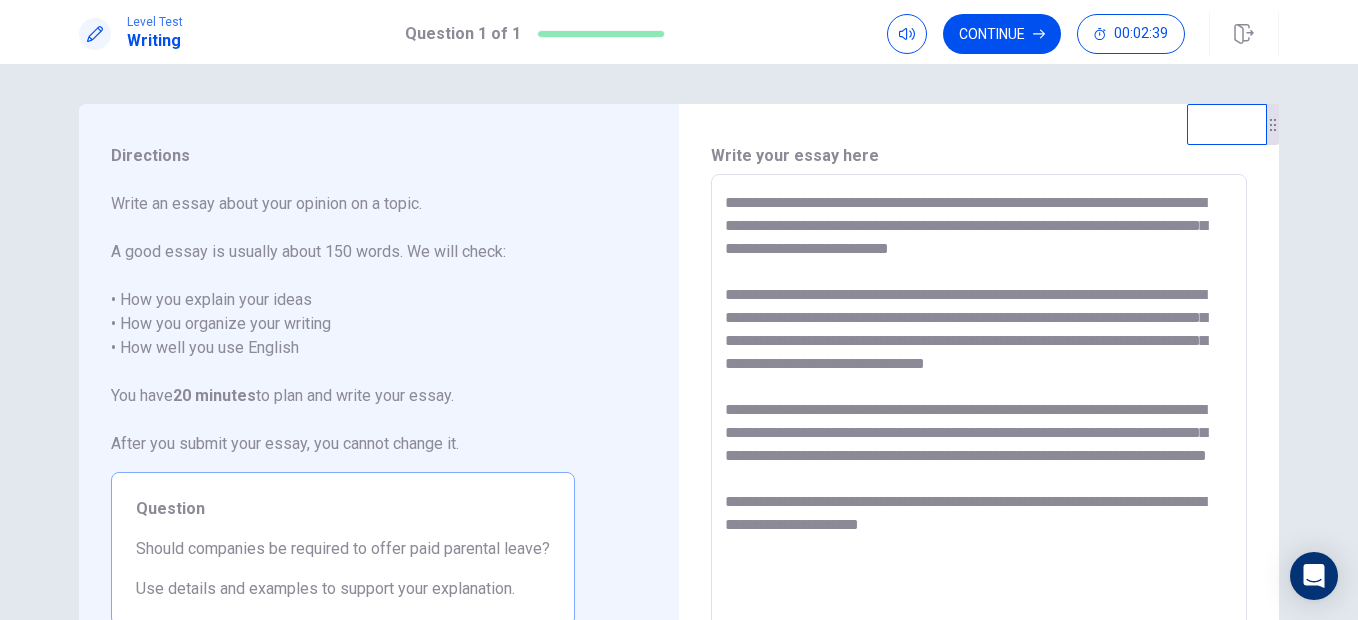 click on "**********" at bounding box center [979, 451] 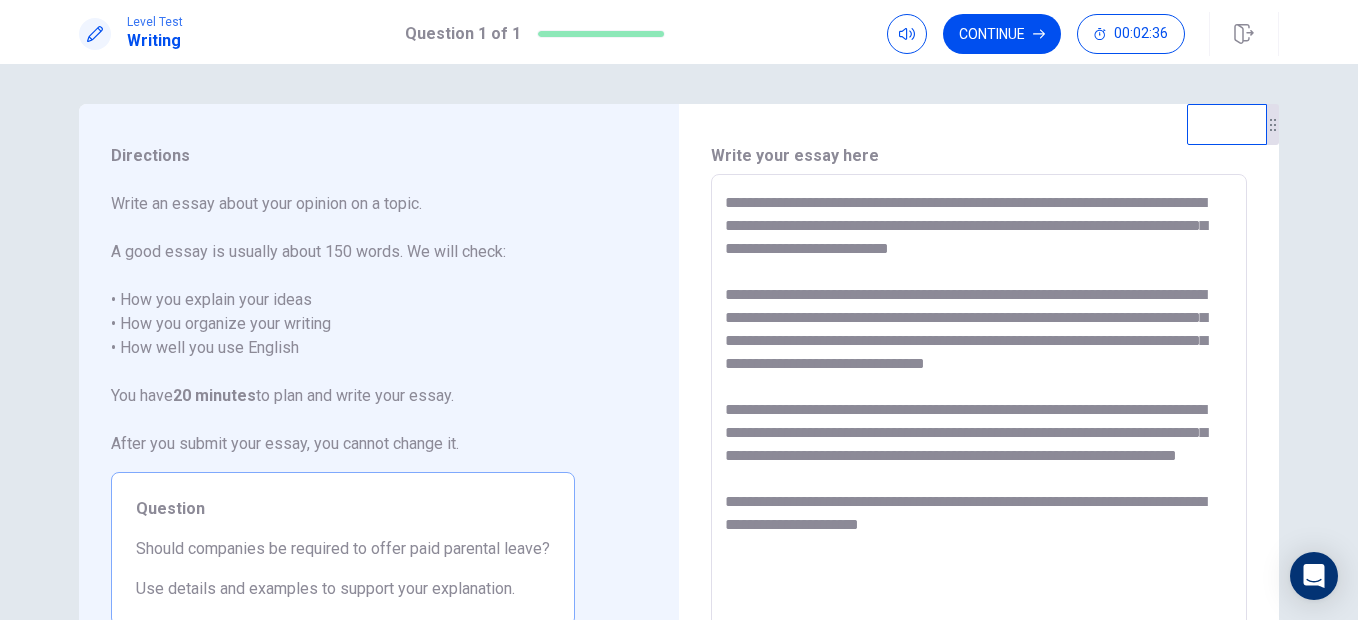 scroll, scrollTop: 200, scrollLeft: 0, axis: vertical 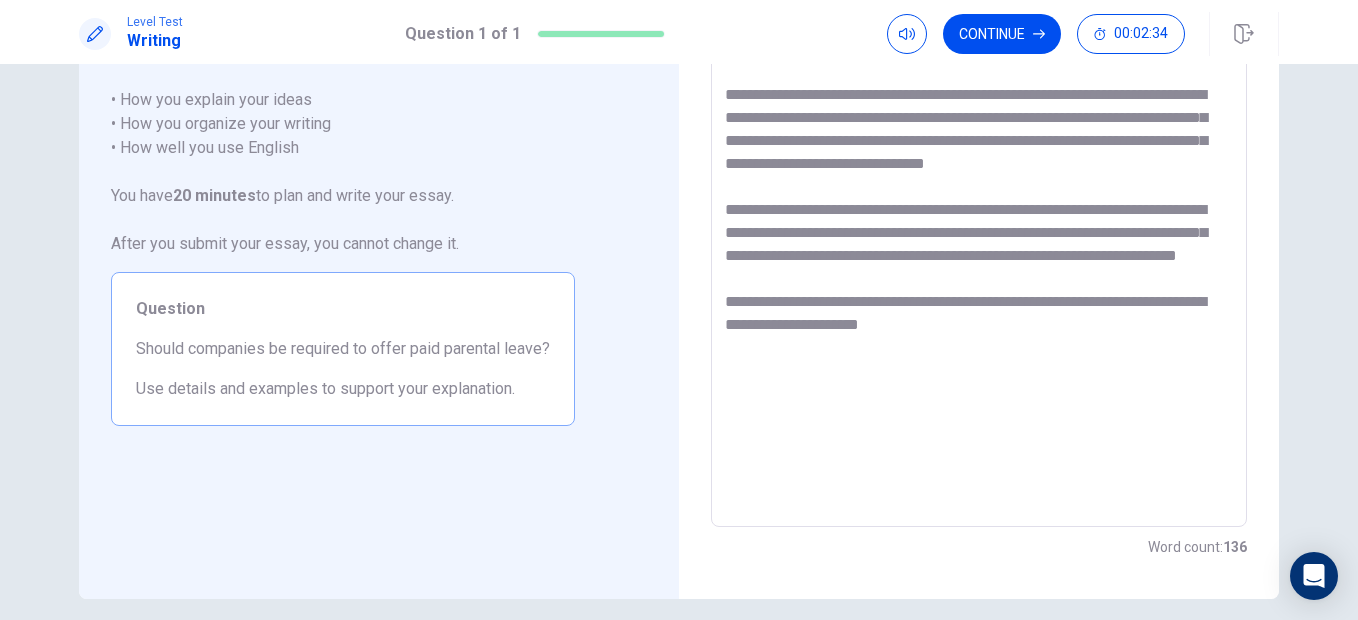 click on "**********" at bounding box center [979, 251] 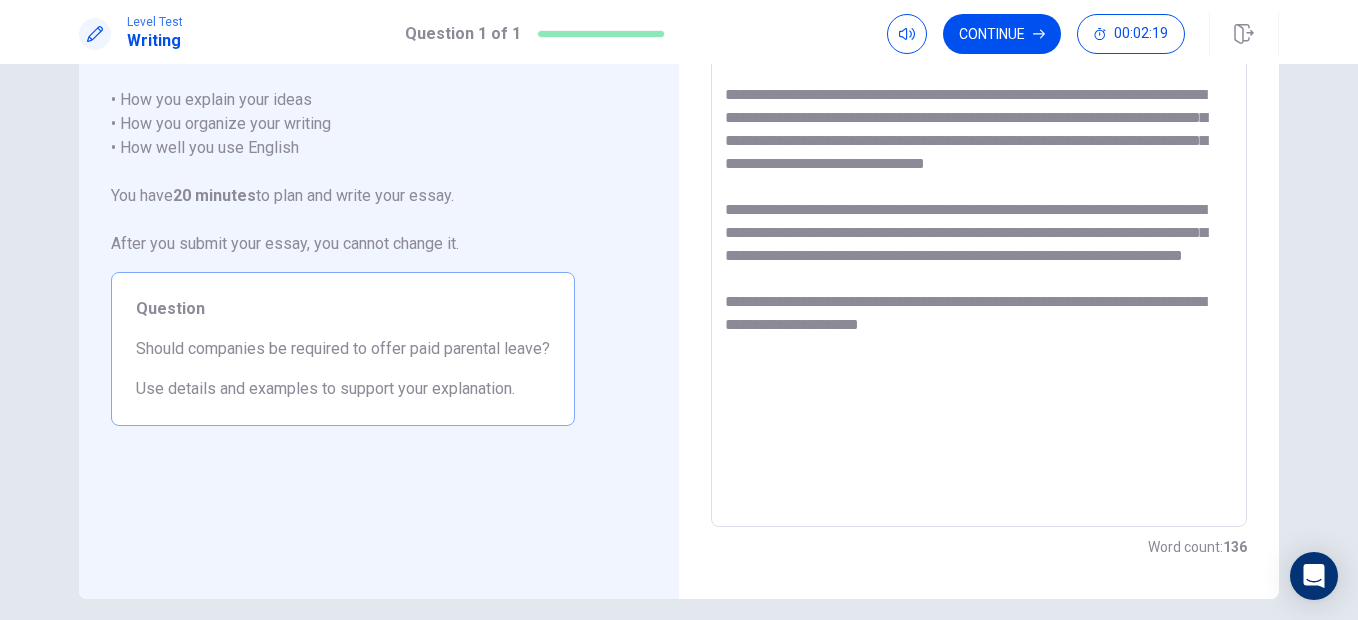 click on "**********" at bounding box center [979, 251] 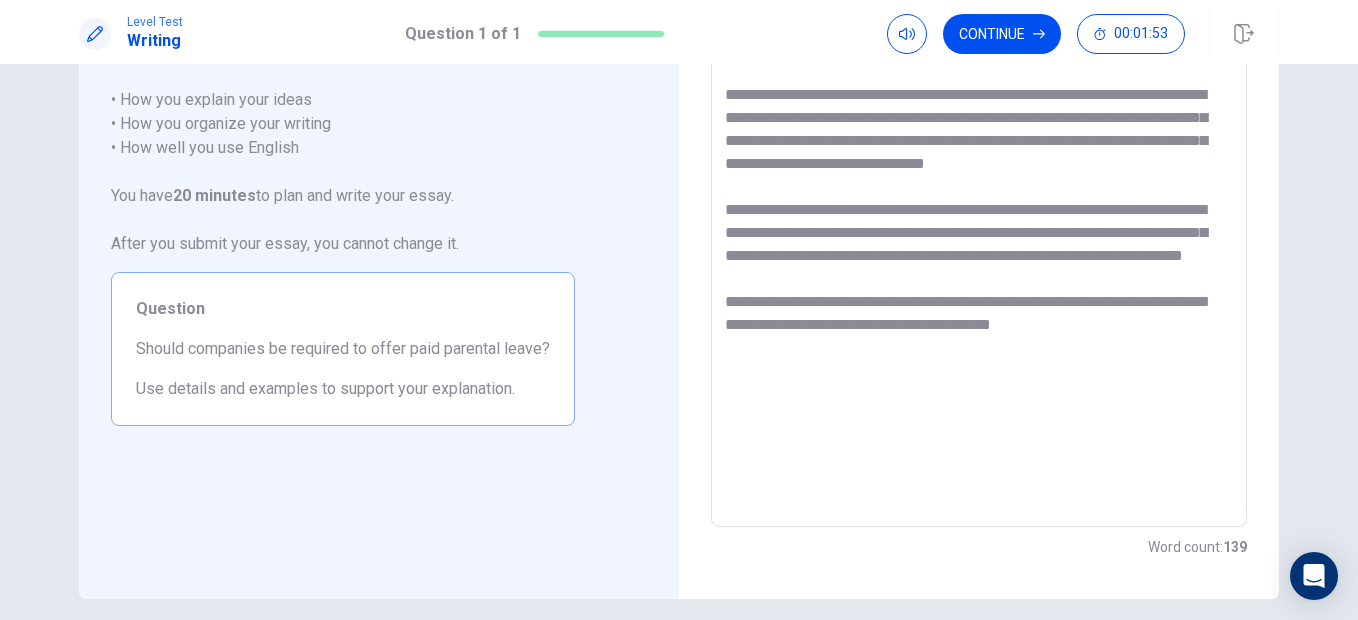 click on "**********" at bounding box center [979, 251] 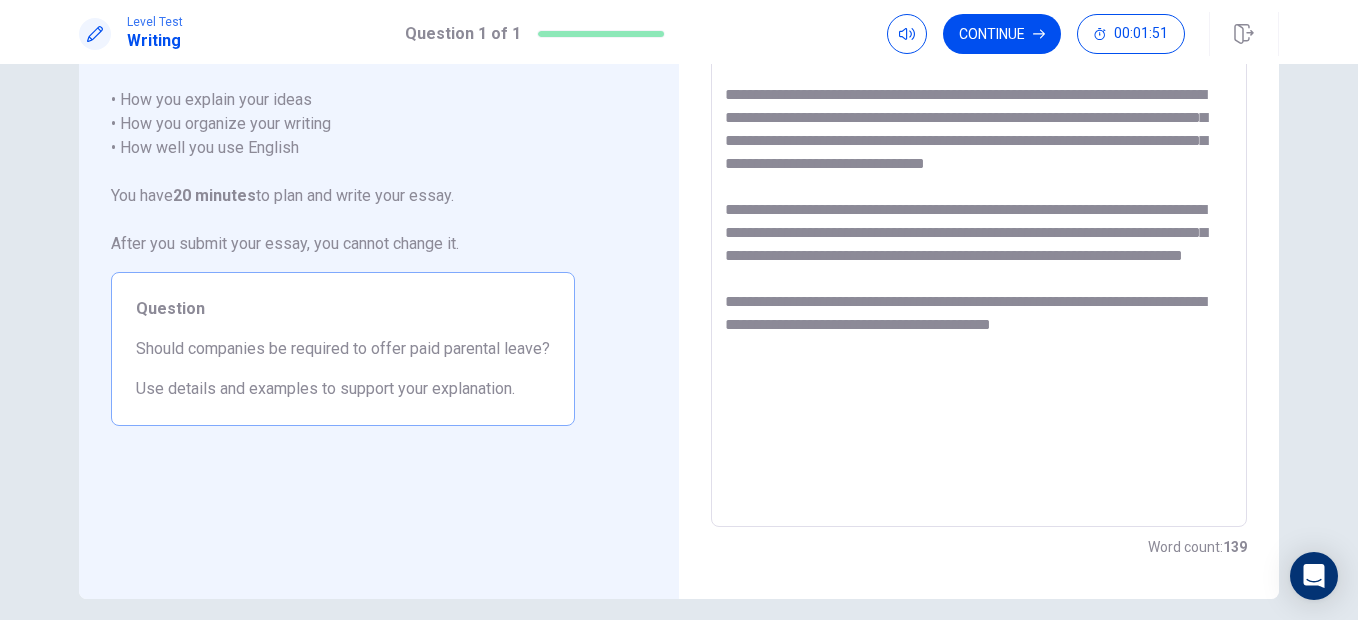 click on "**********" at bounding box center [979, 251] 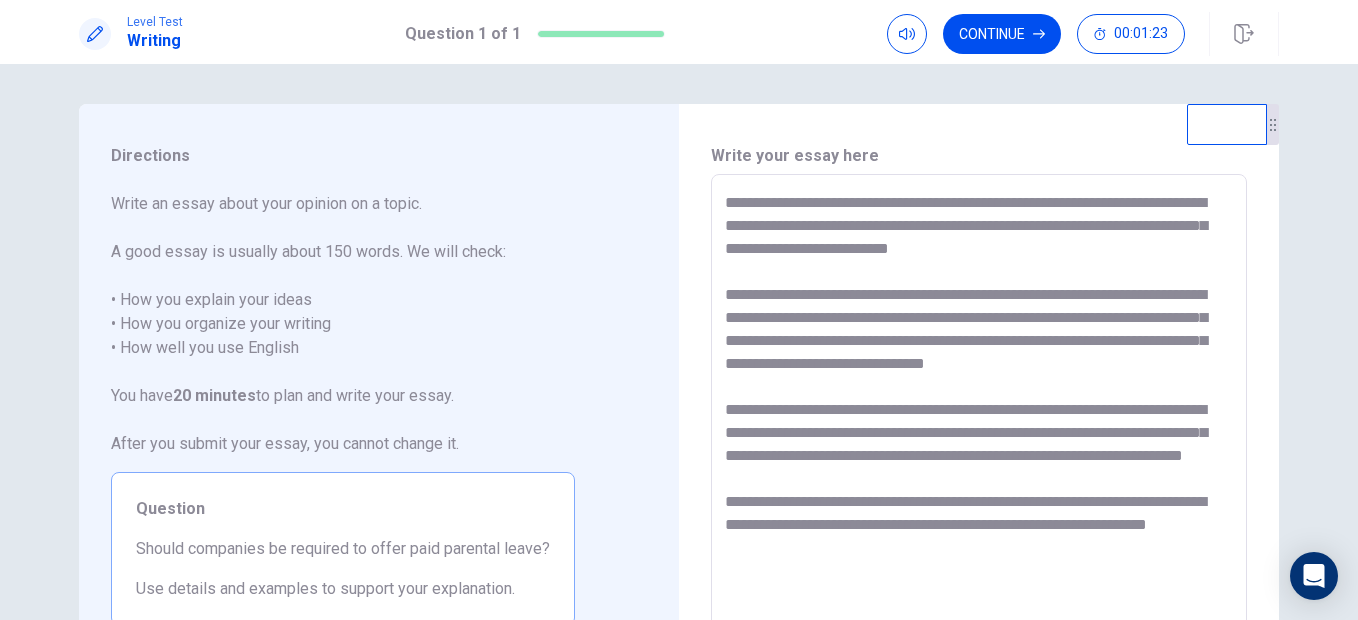 scroll, scrollTop: 100, scrollLeft: 0, axis: vertical 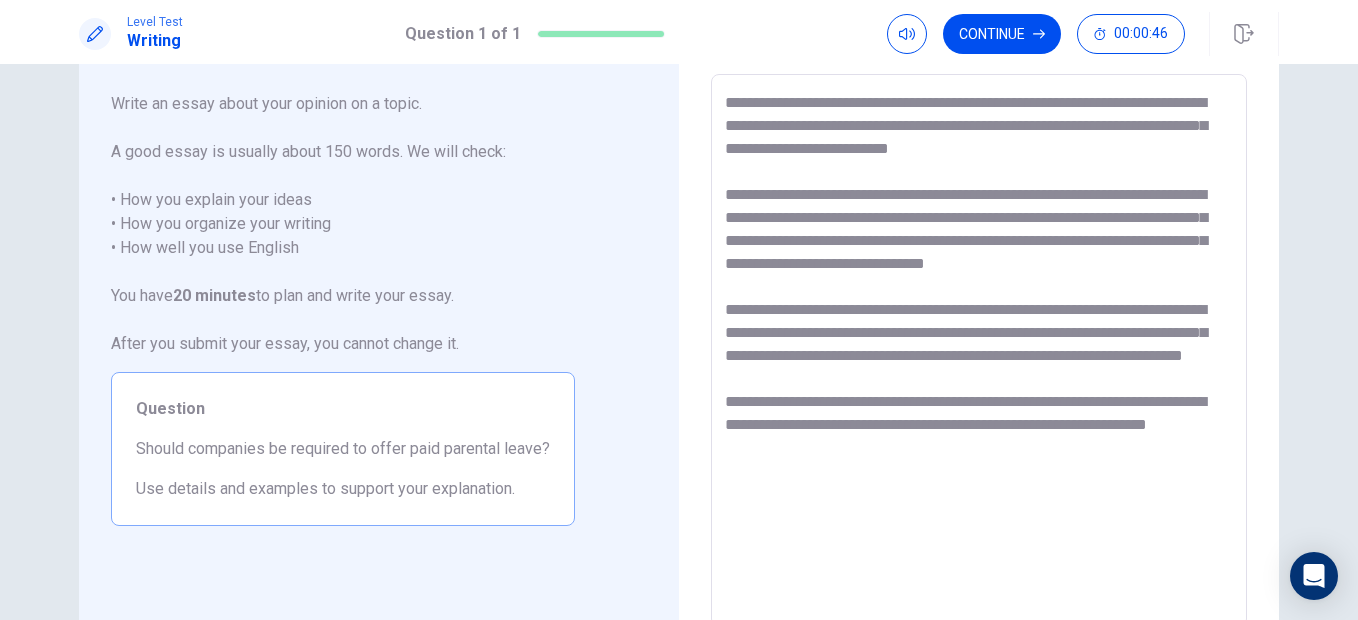 drag, startPoint x: 871, startPoint y: 268, endPoint x: 810, endPoint y: 253, distance: 62.817196 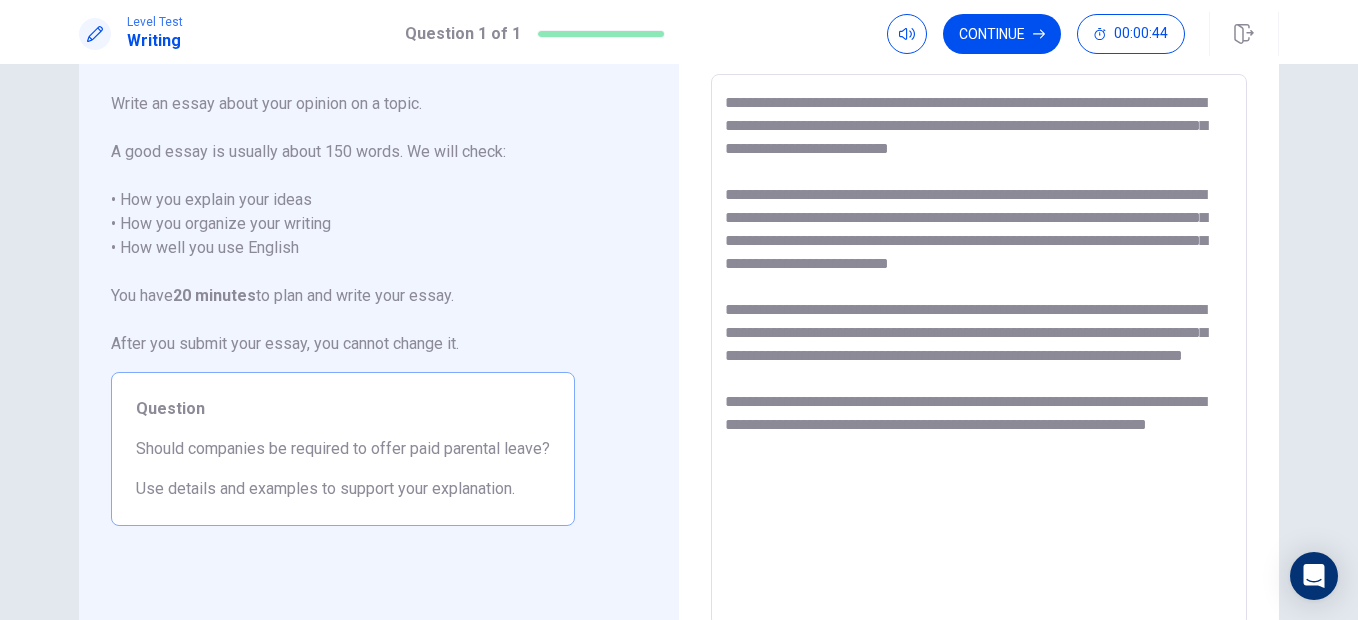 click on "**********" at bounding box center [979, 351] 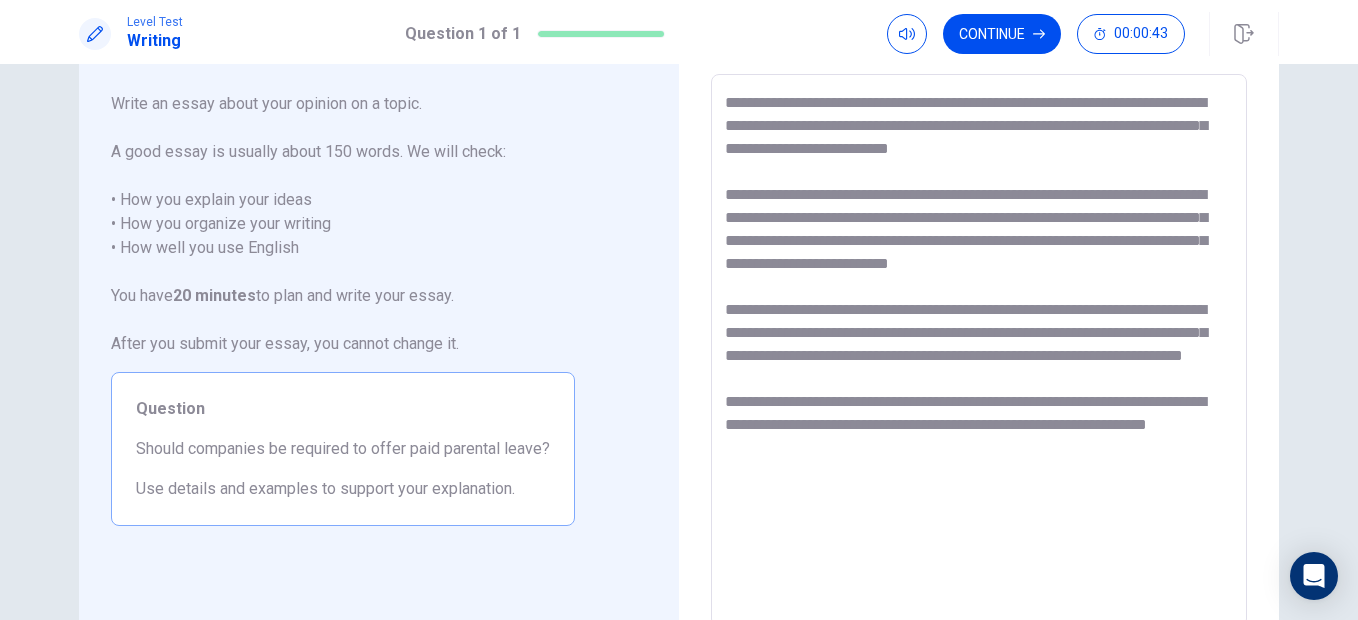 scroll, scrollTop: 200, scrollLeft: 0, axis: vertical 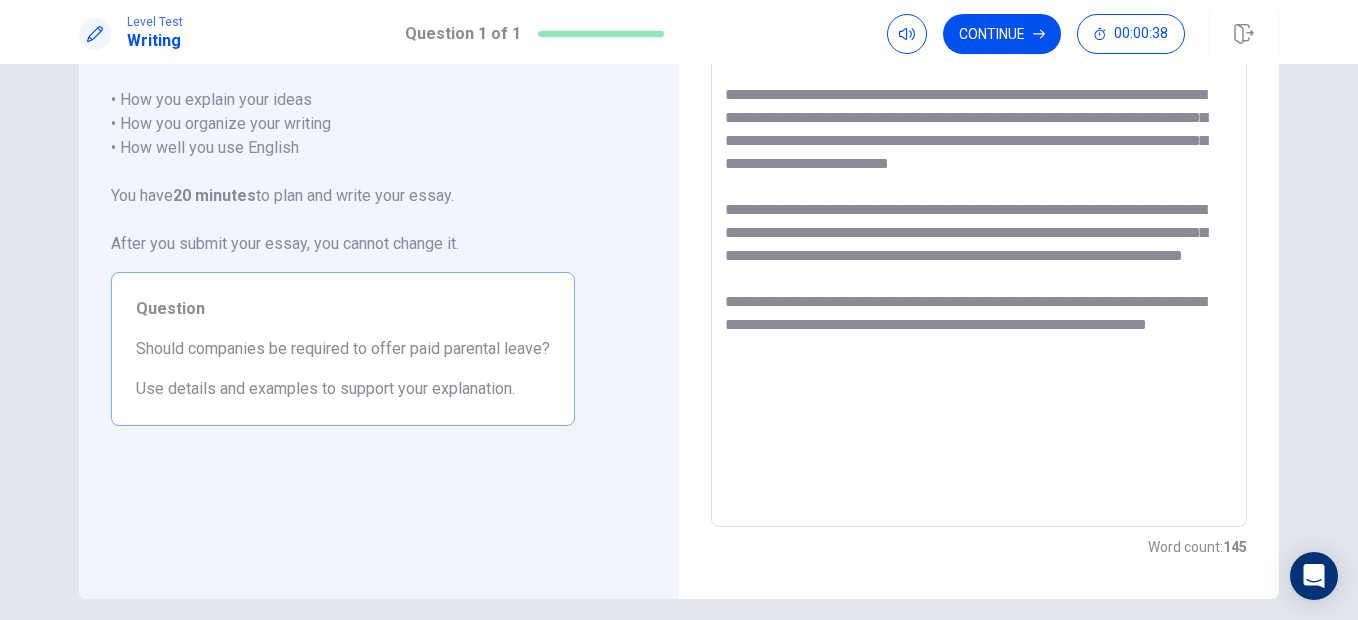 click on "**********" at bounding box center (979, 251) 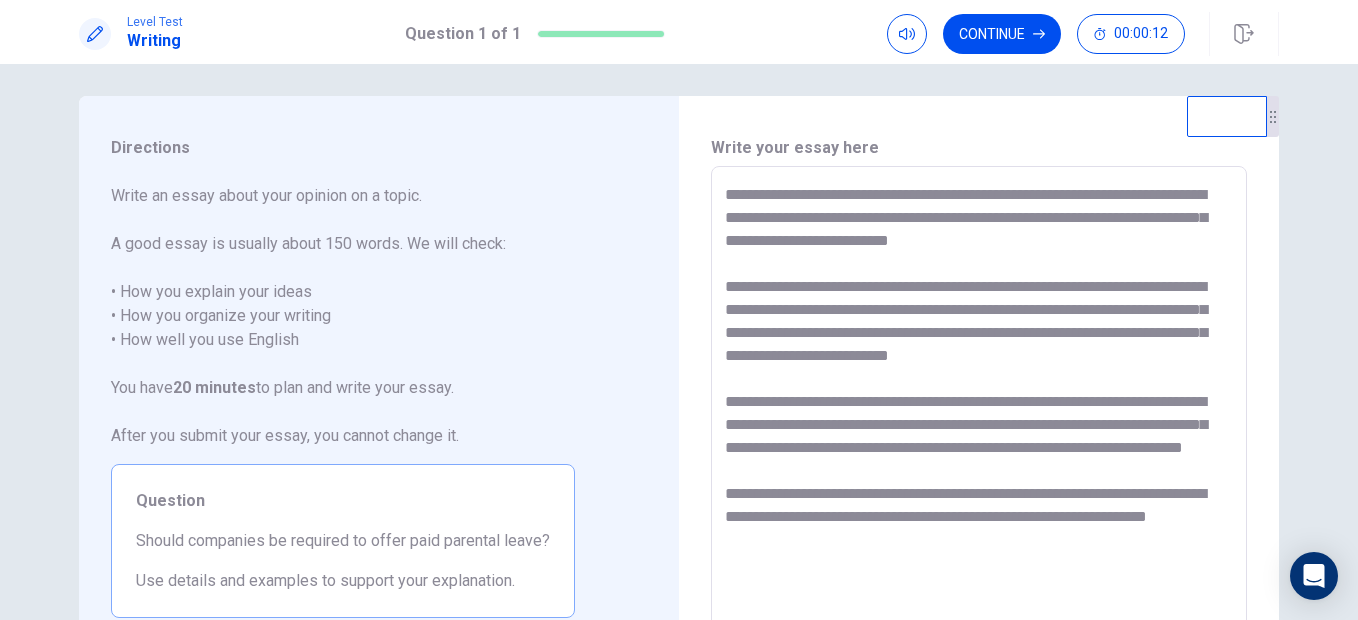 scroll, scrollTop: 0, scrollLeft: 0, axis: both 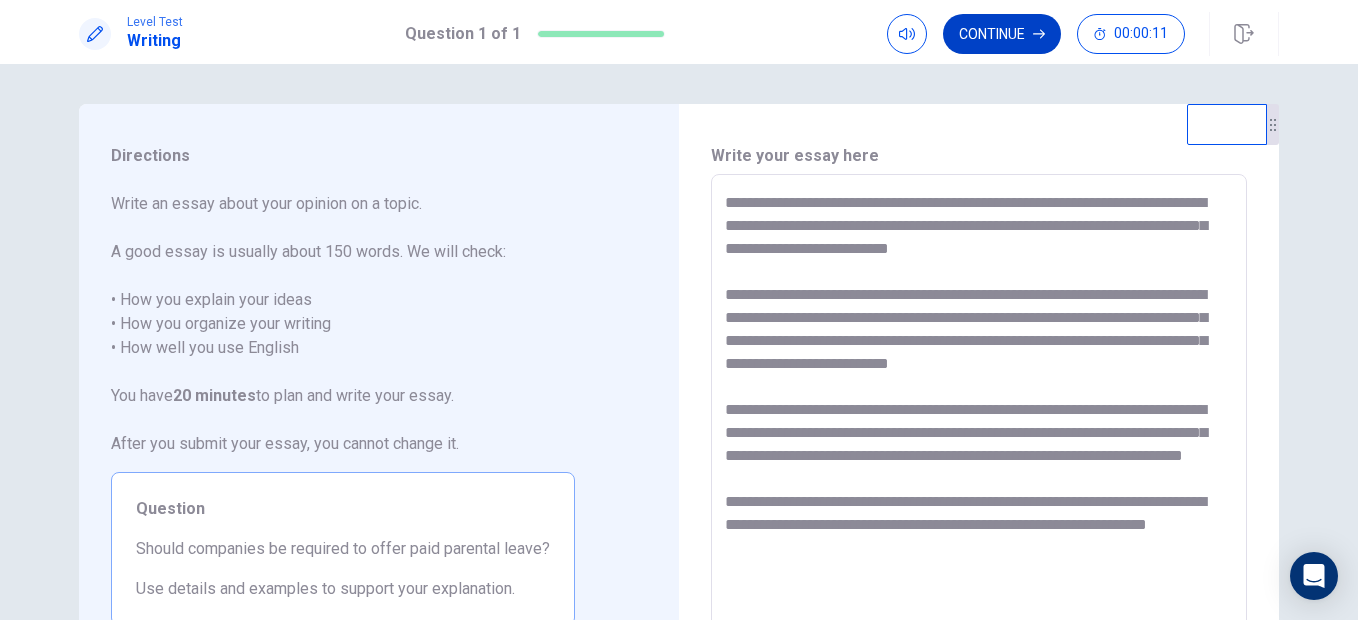 click on "Continue" at bounding box center (1002, 34) 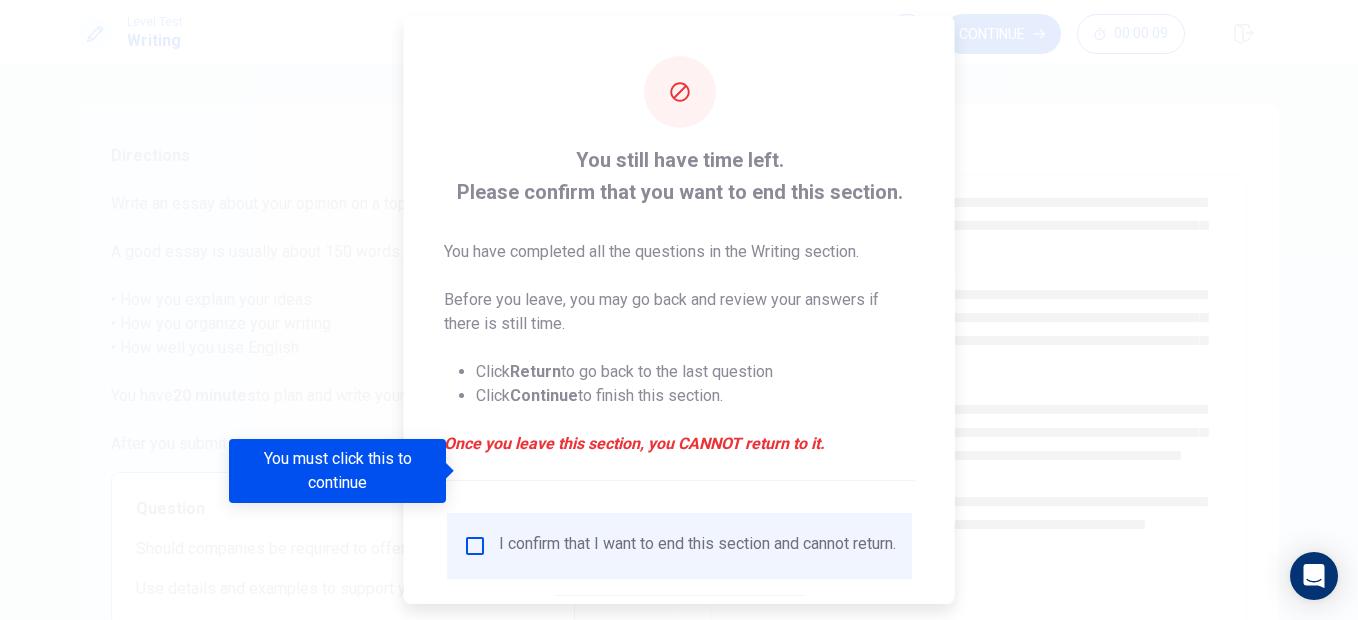 scroll, scrollTop: 126, scrollLeft: 0, axis: vertical 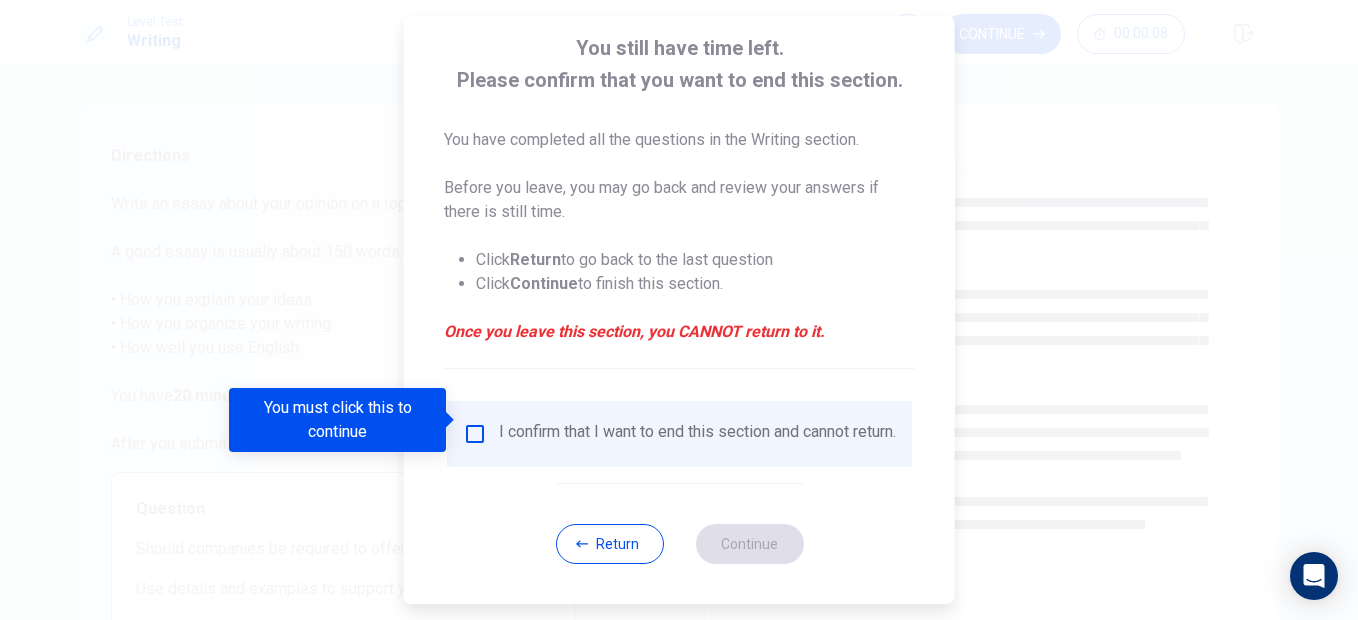 click on "I confirm that I want to end this section and cannot return." at bounding box center [697, 434] 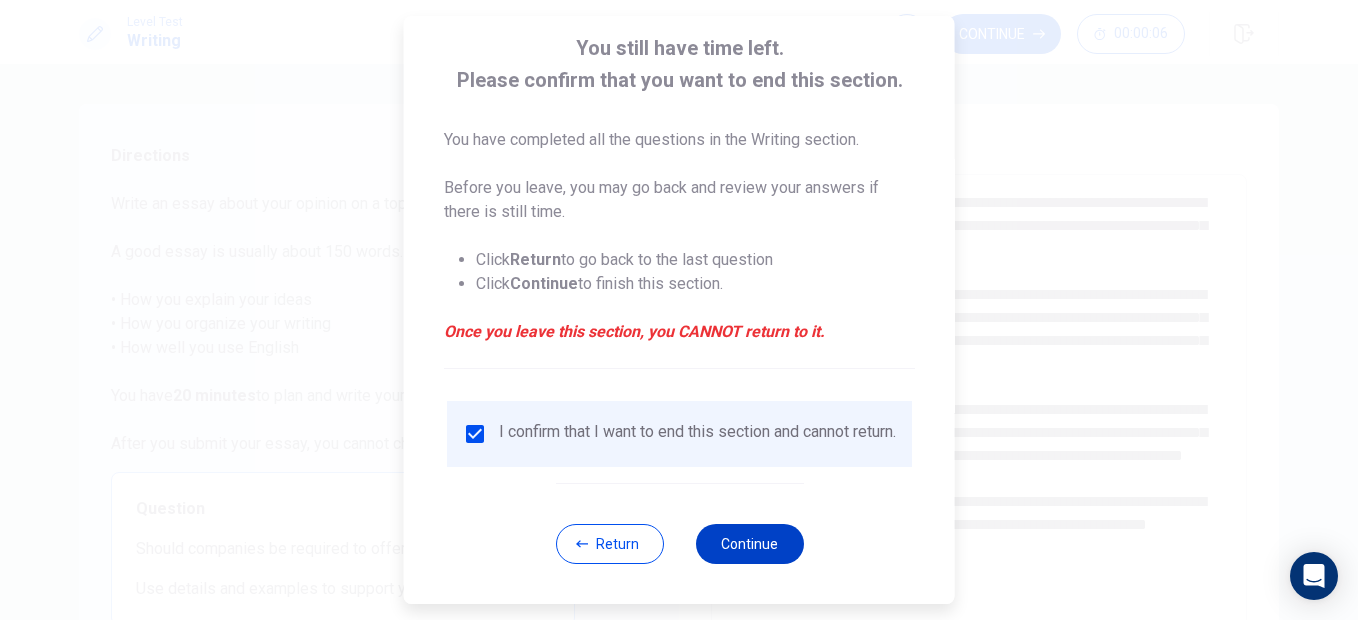 click on "Continue" at bounding box center [749, 544] 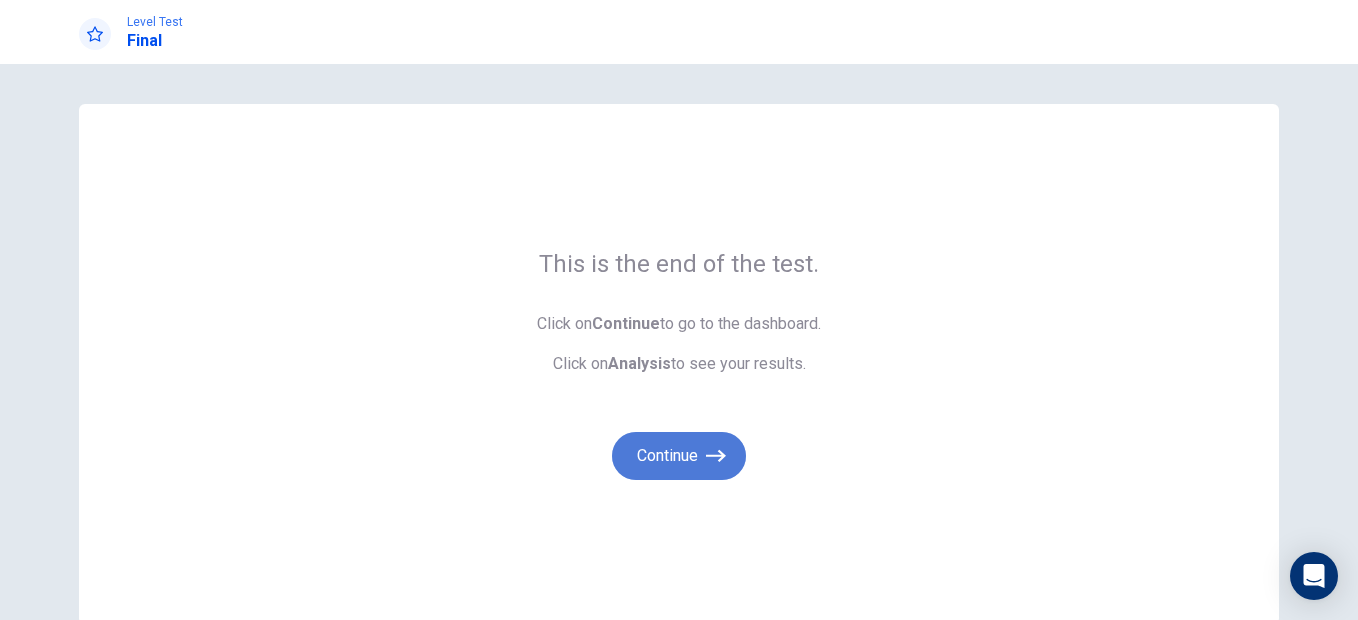 click 